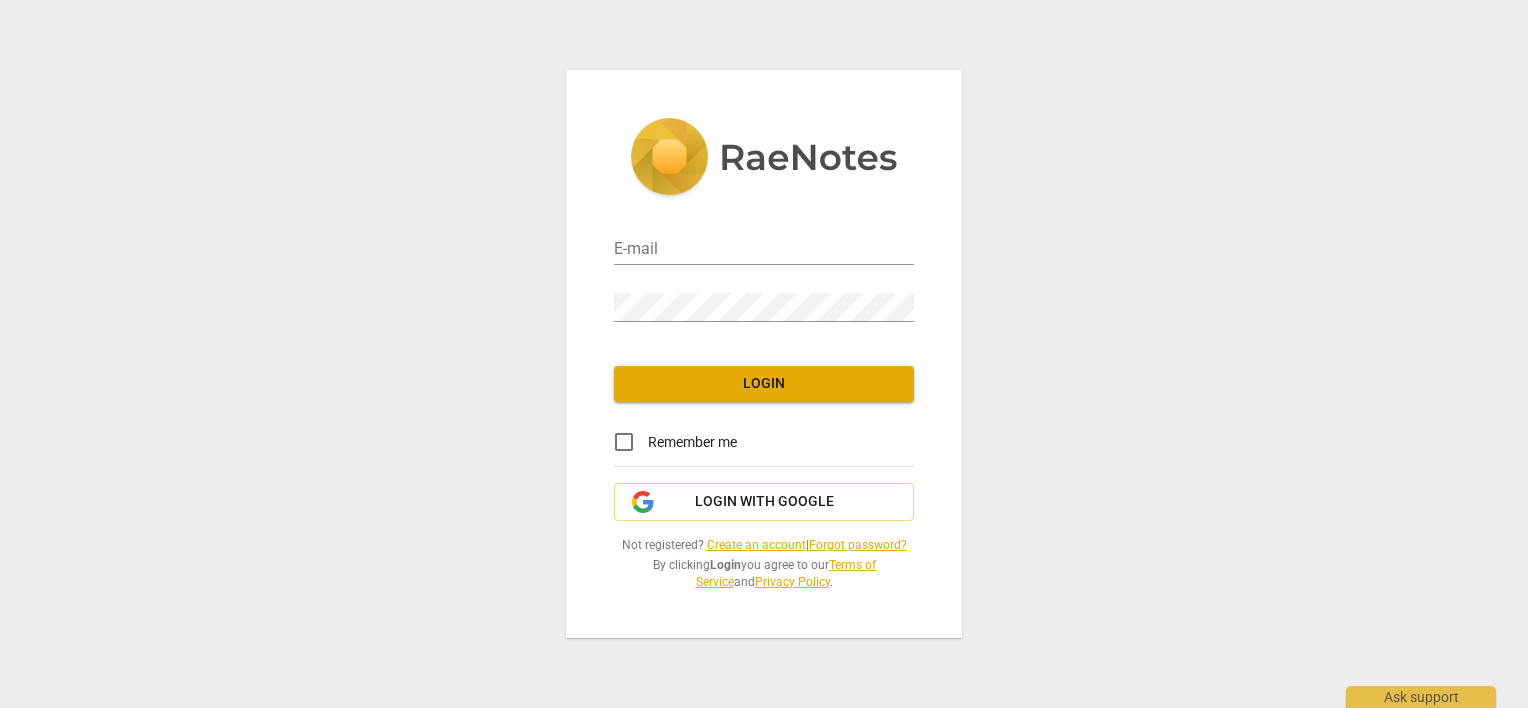 scroll, scrollTop: 0, scrollLeft: 0, axis: both 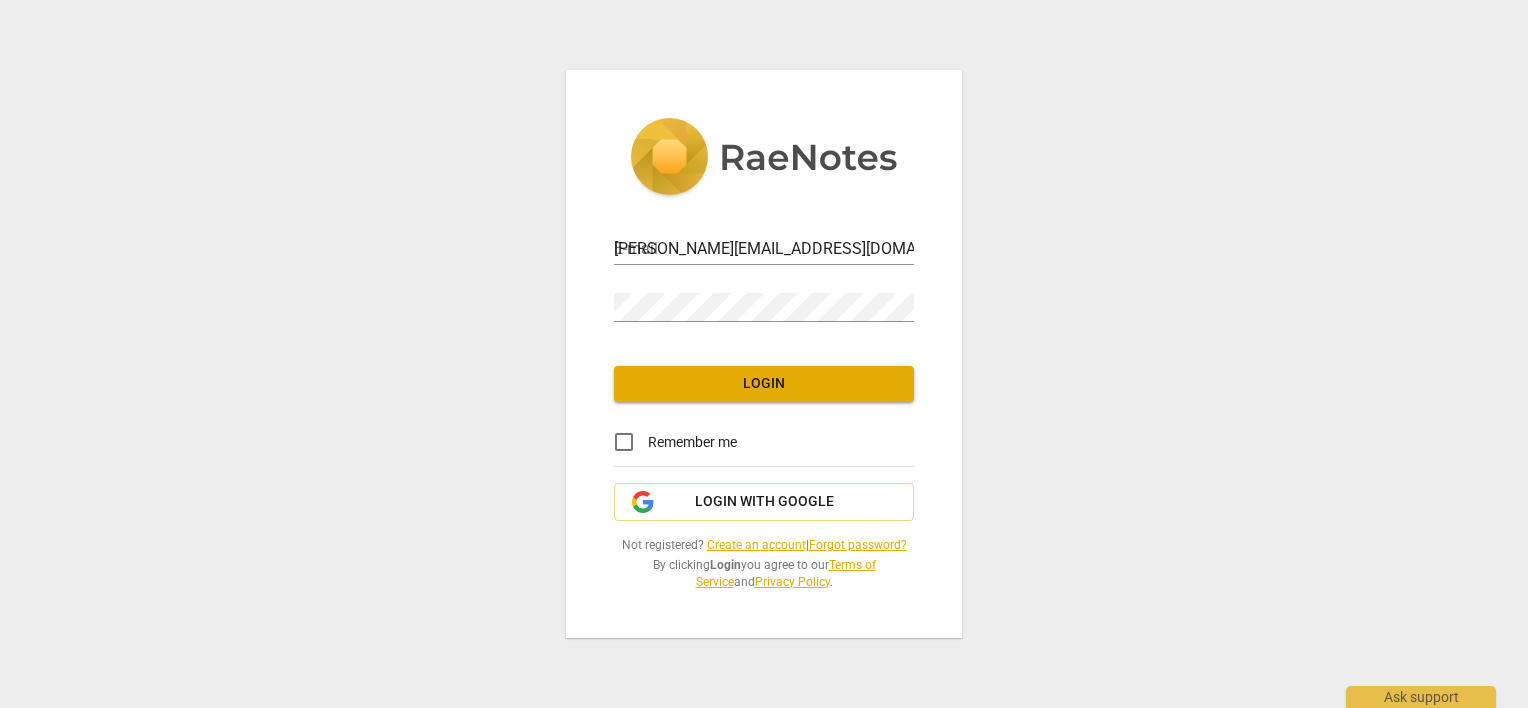 click on "Remember me" at bounding box center [624, 442] 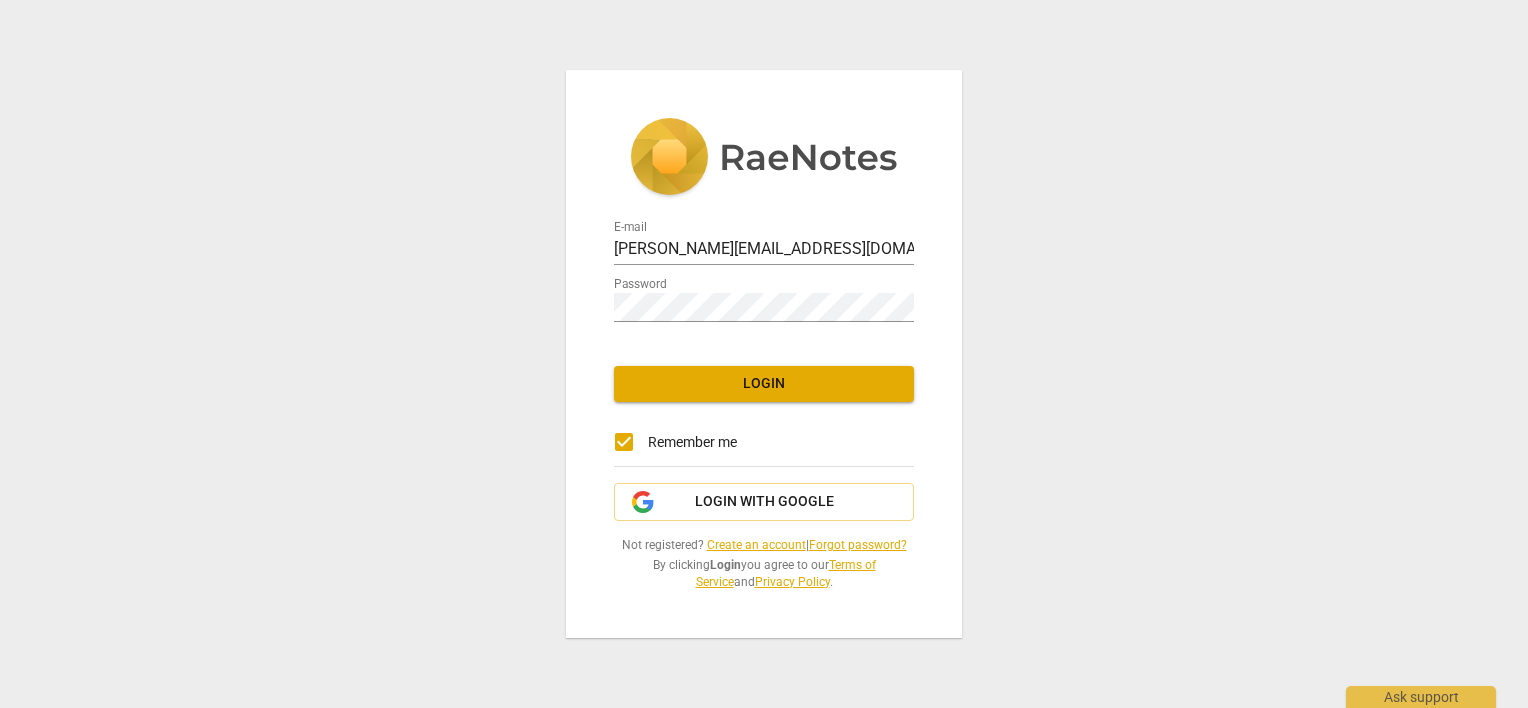 click on "Login" at bounding box center (764, 384) 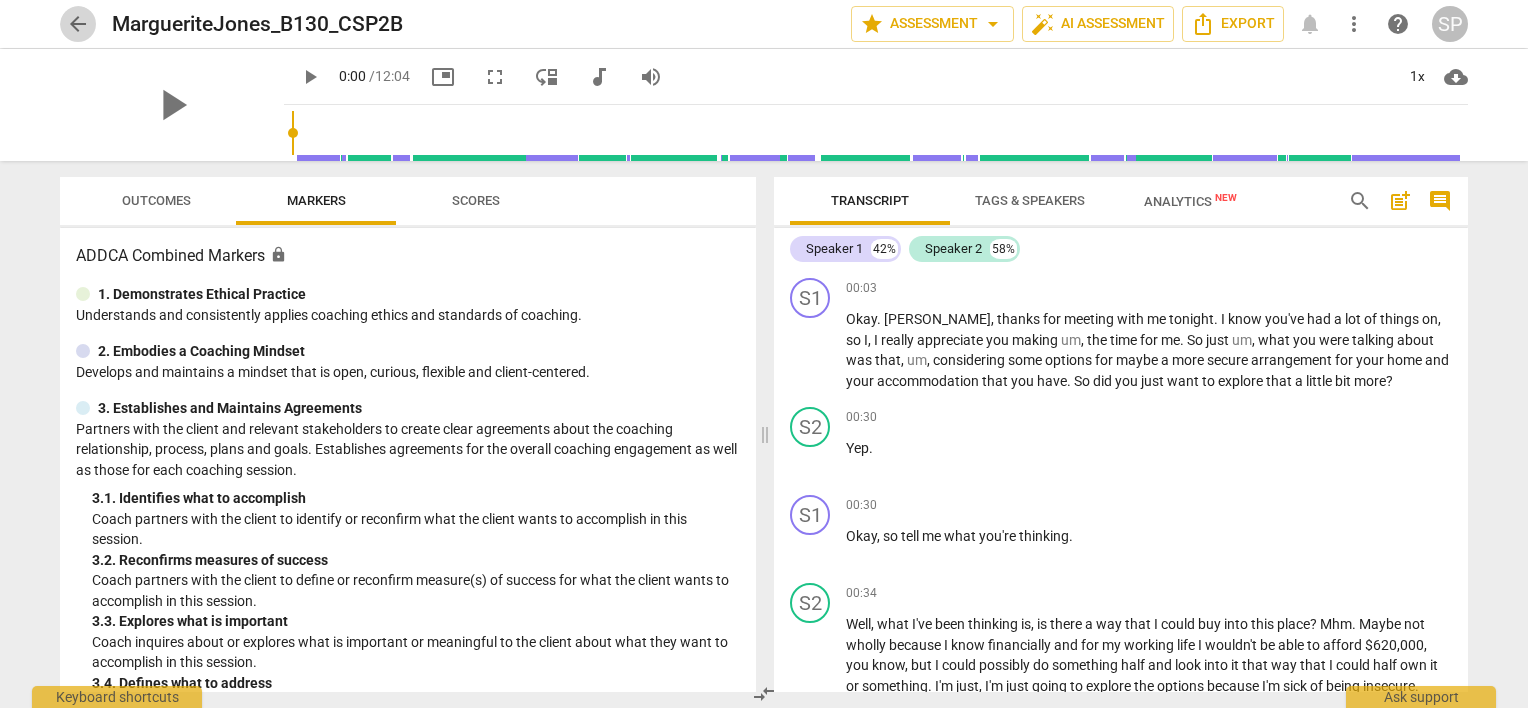 click on "arrow_back" at bounding box center [78, 24] 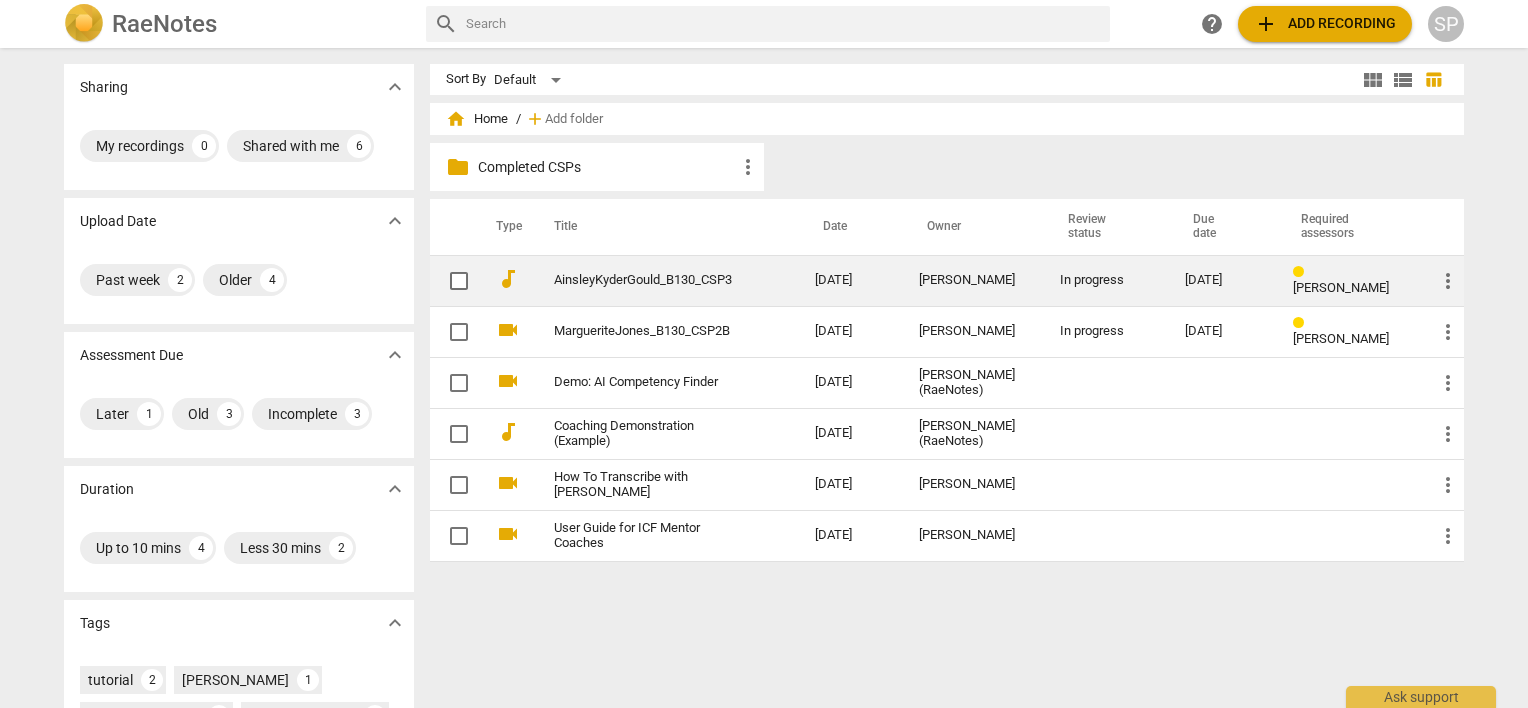 click on "AinsleyKyderGould_B130_CSP3" at bounding box center [648, 280] 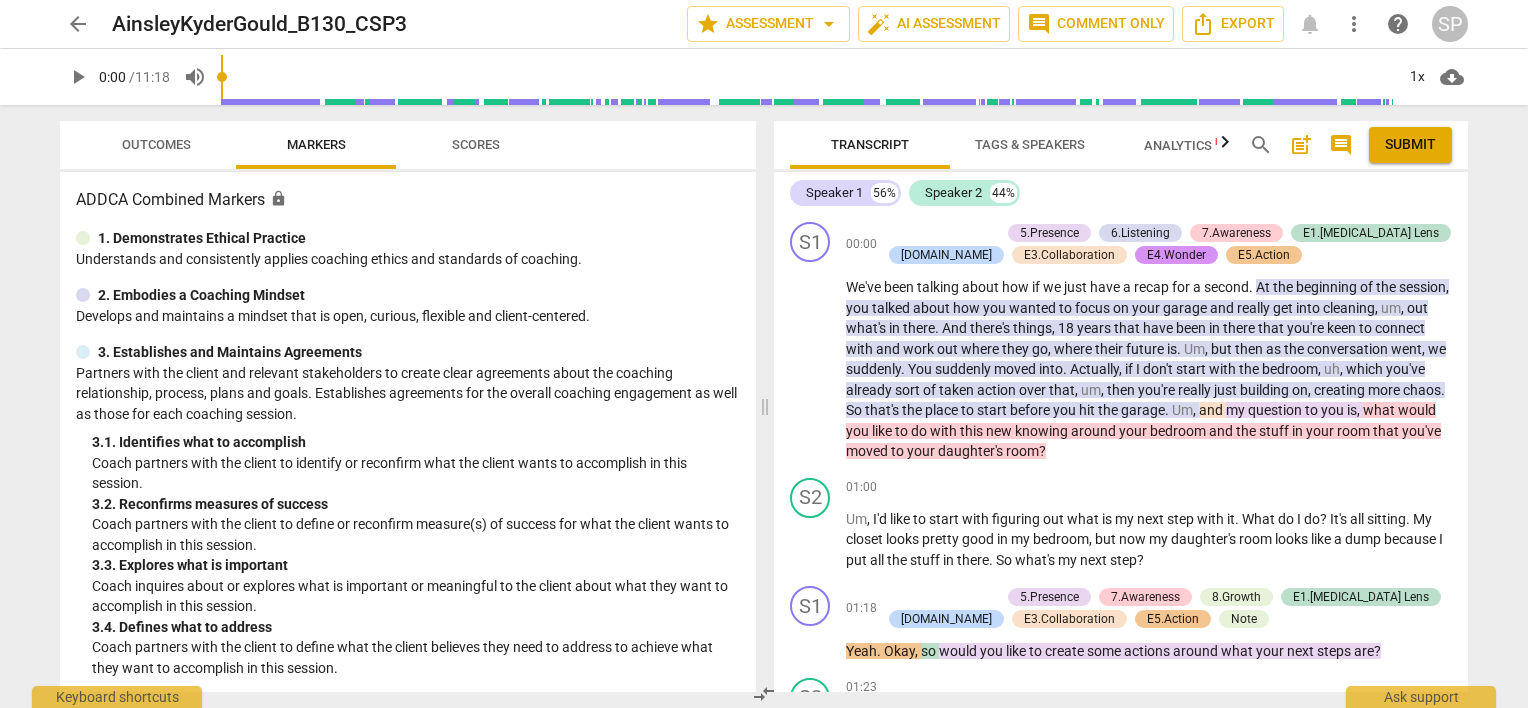 click on "arrow_back" at bounding box center (78, 24) 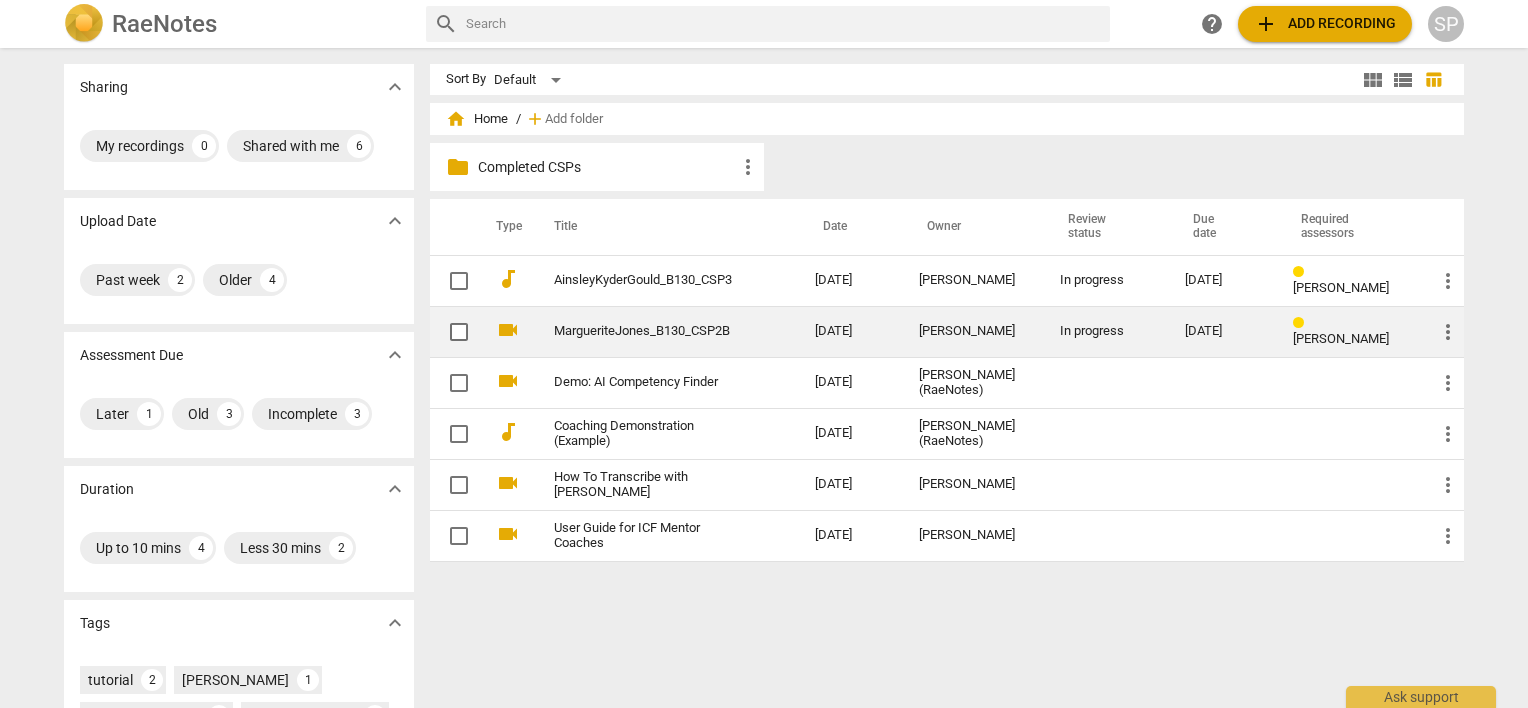 click on "MargueriteJones_B130_CSP2B" at bounding box center [648, 331] 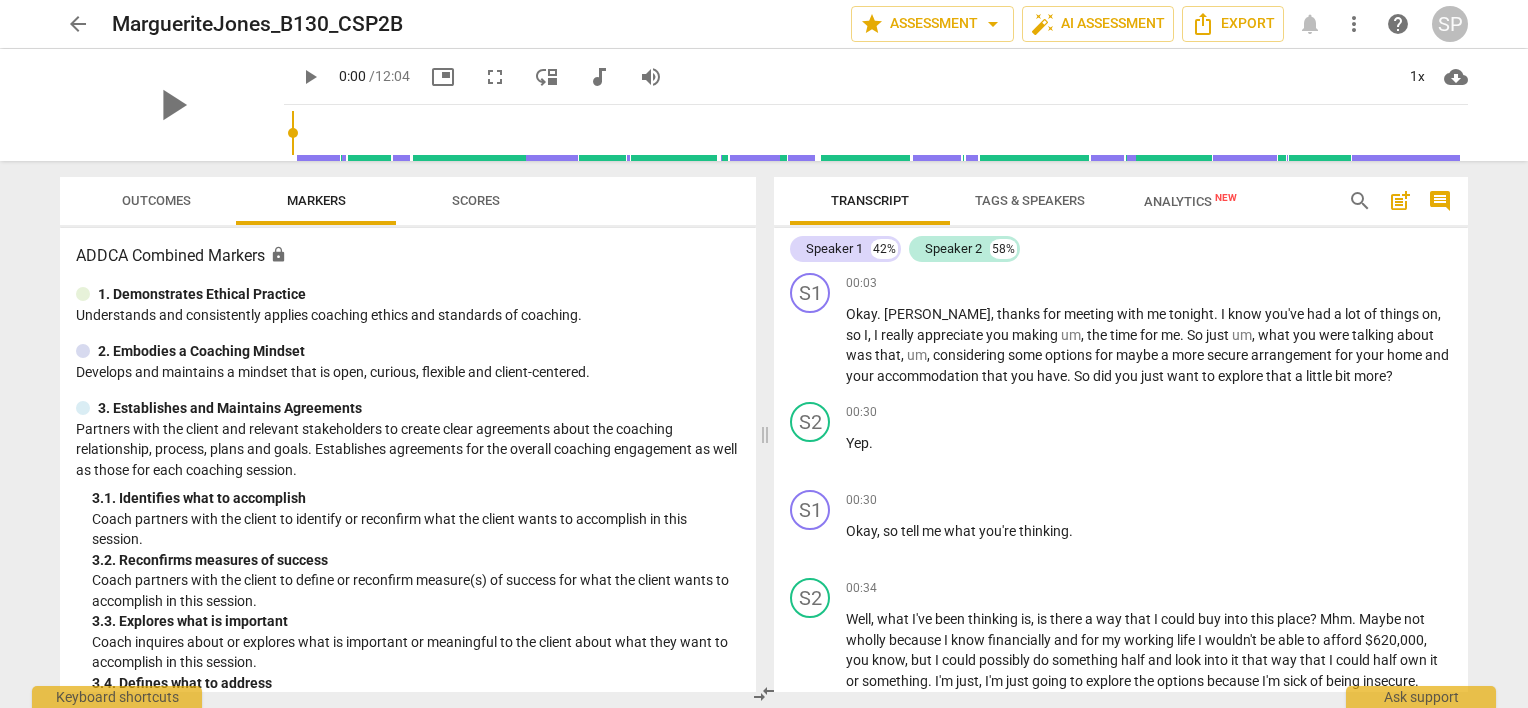 scroll, scrollTop: 0, scrollLeft: 0, axis: both 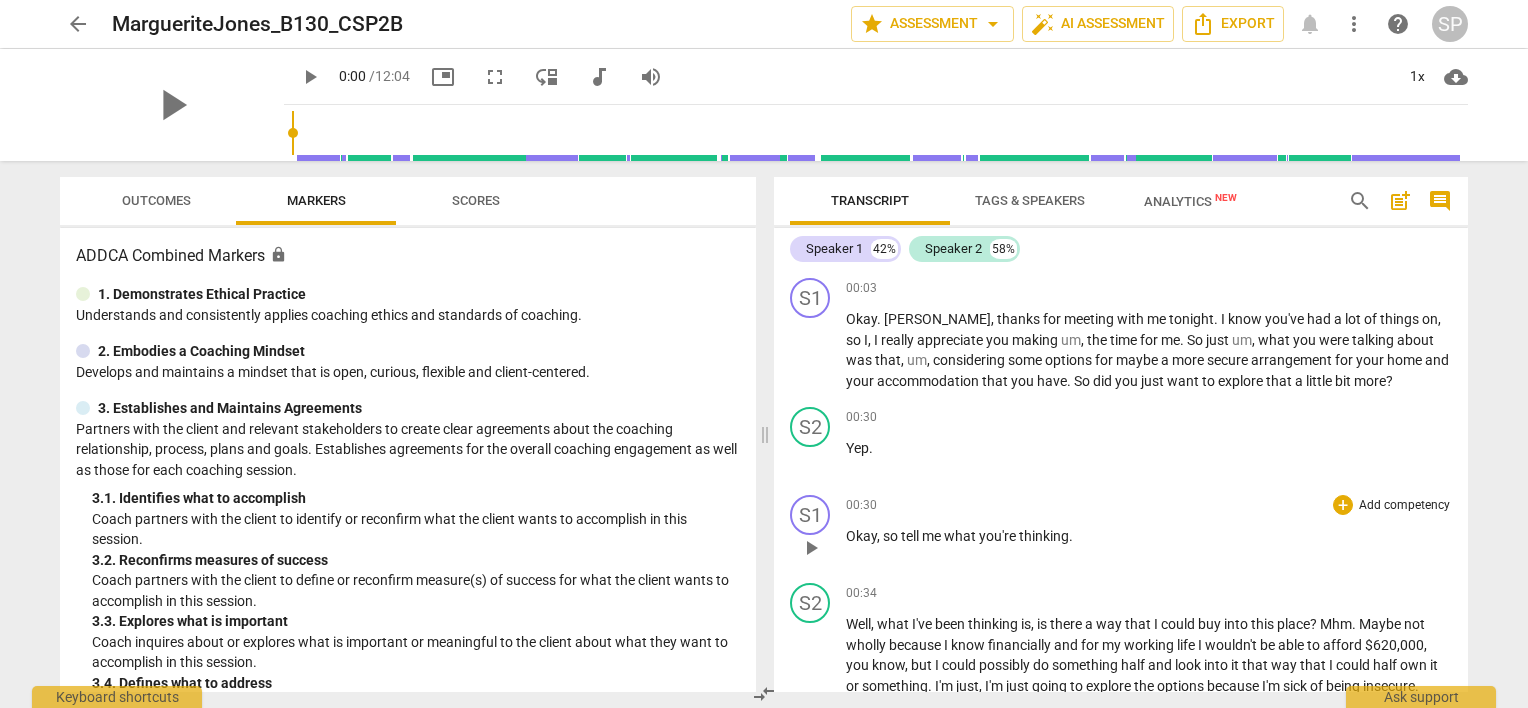 click on "thinking" at bounding box center [1044, 536] 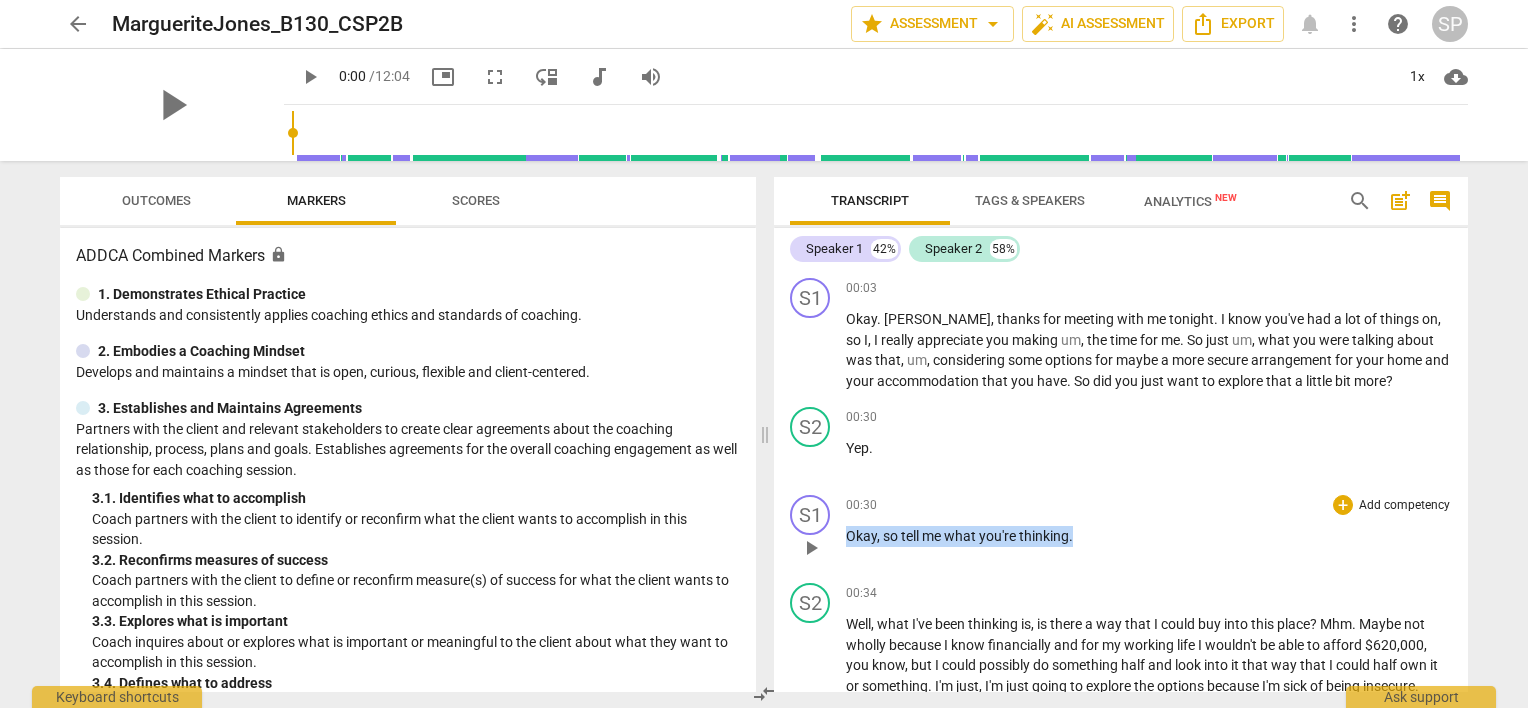drag, startPoint x: 1072, startPoint y: 531, endPoint x: 785, endPoint y: 542, distance: 287.21072 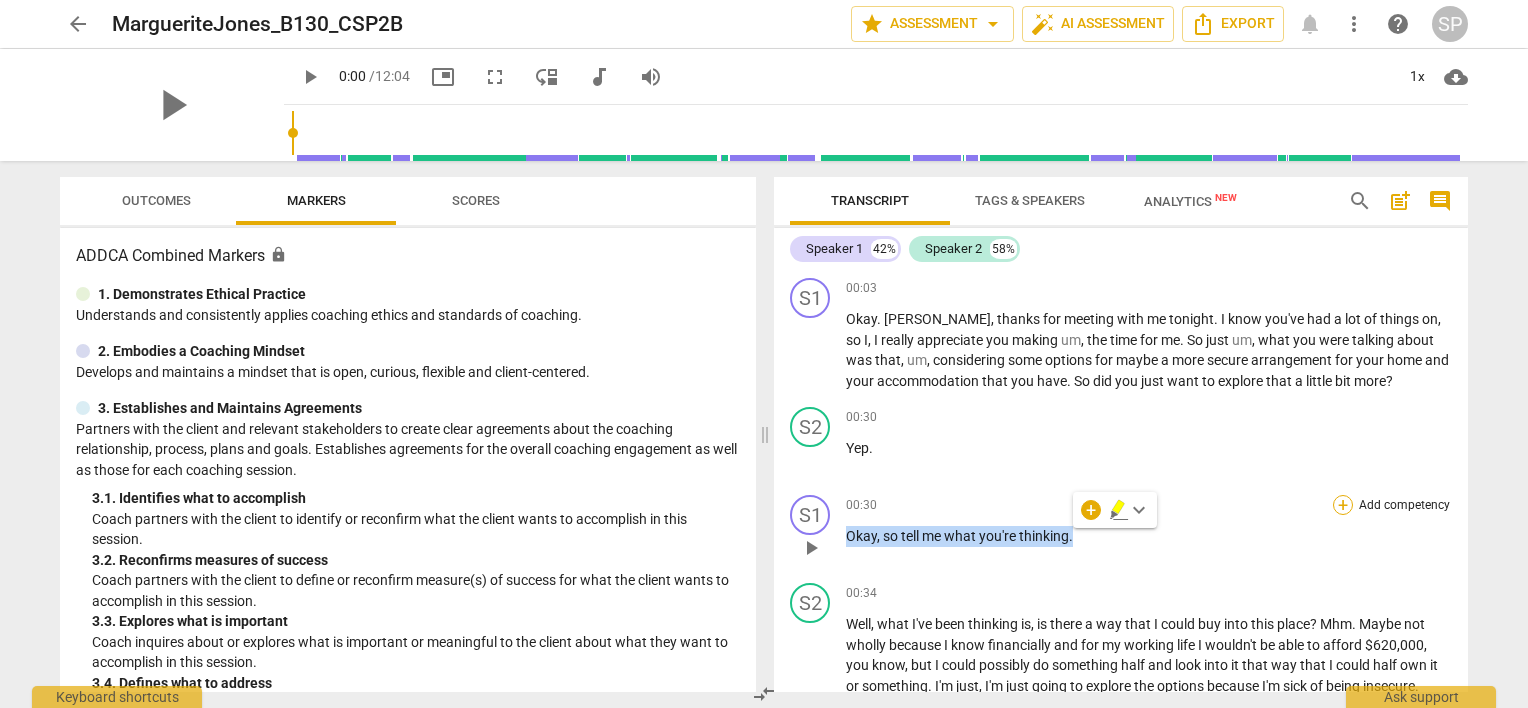 click on "+" at bounding box center (1343, 505) 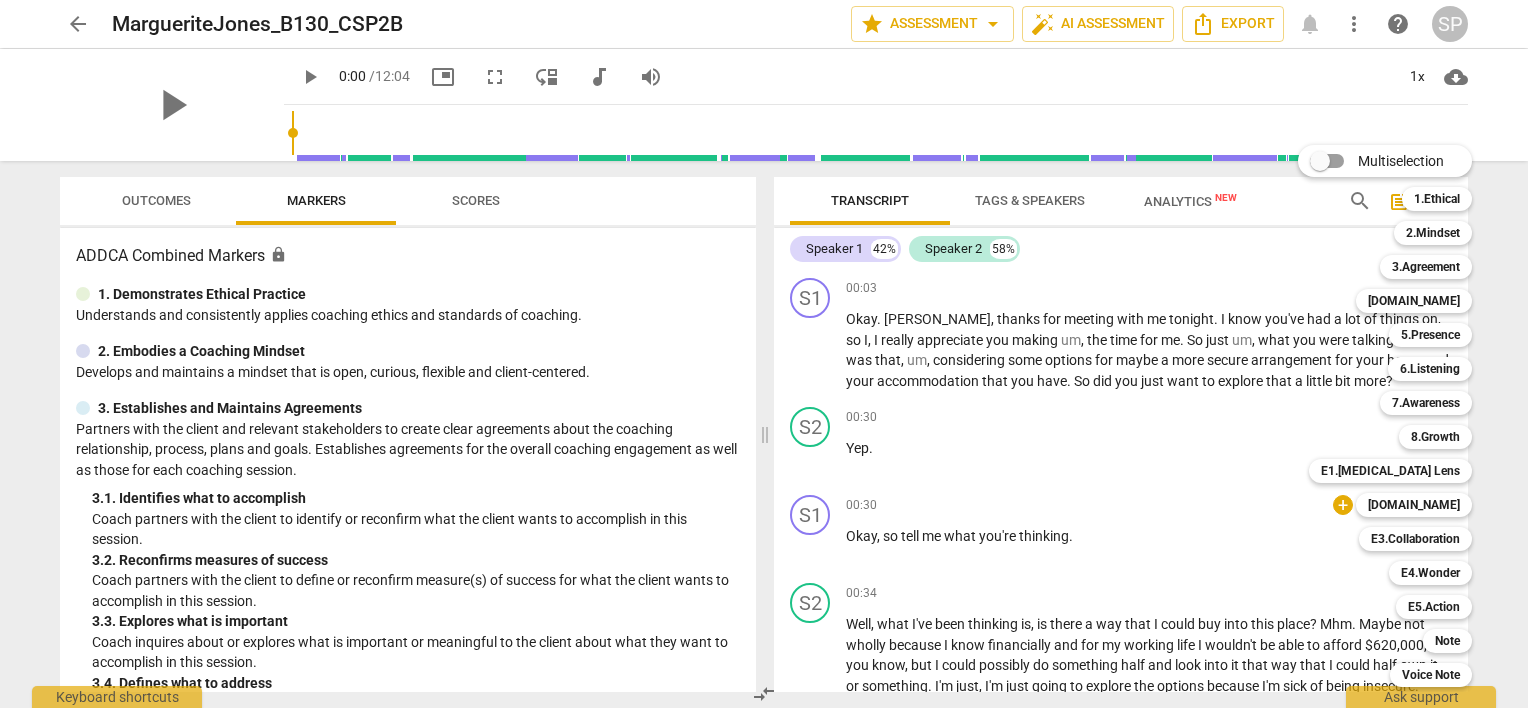 click at bounding box center (764, 354) 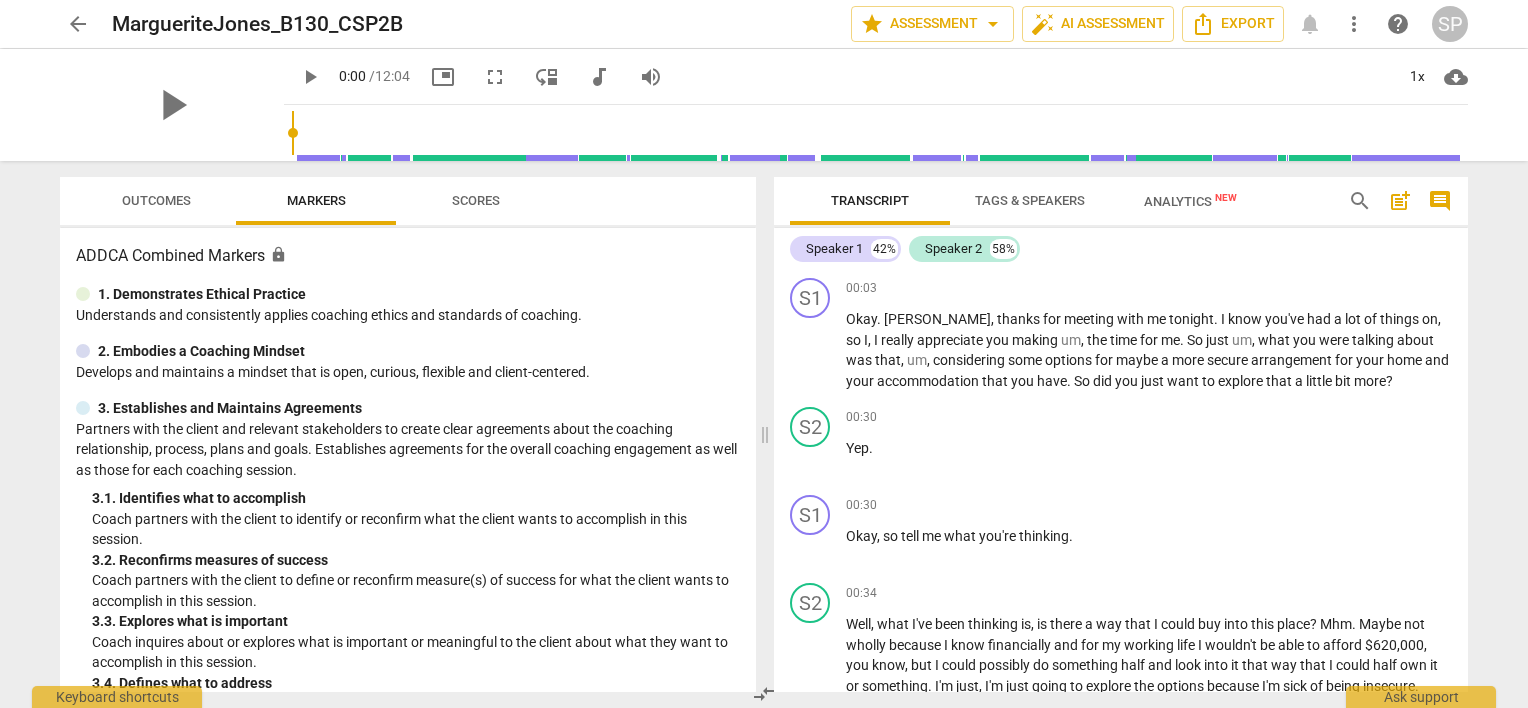 click on "Outcomes" at bounding box center (156, 200) 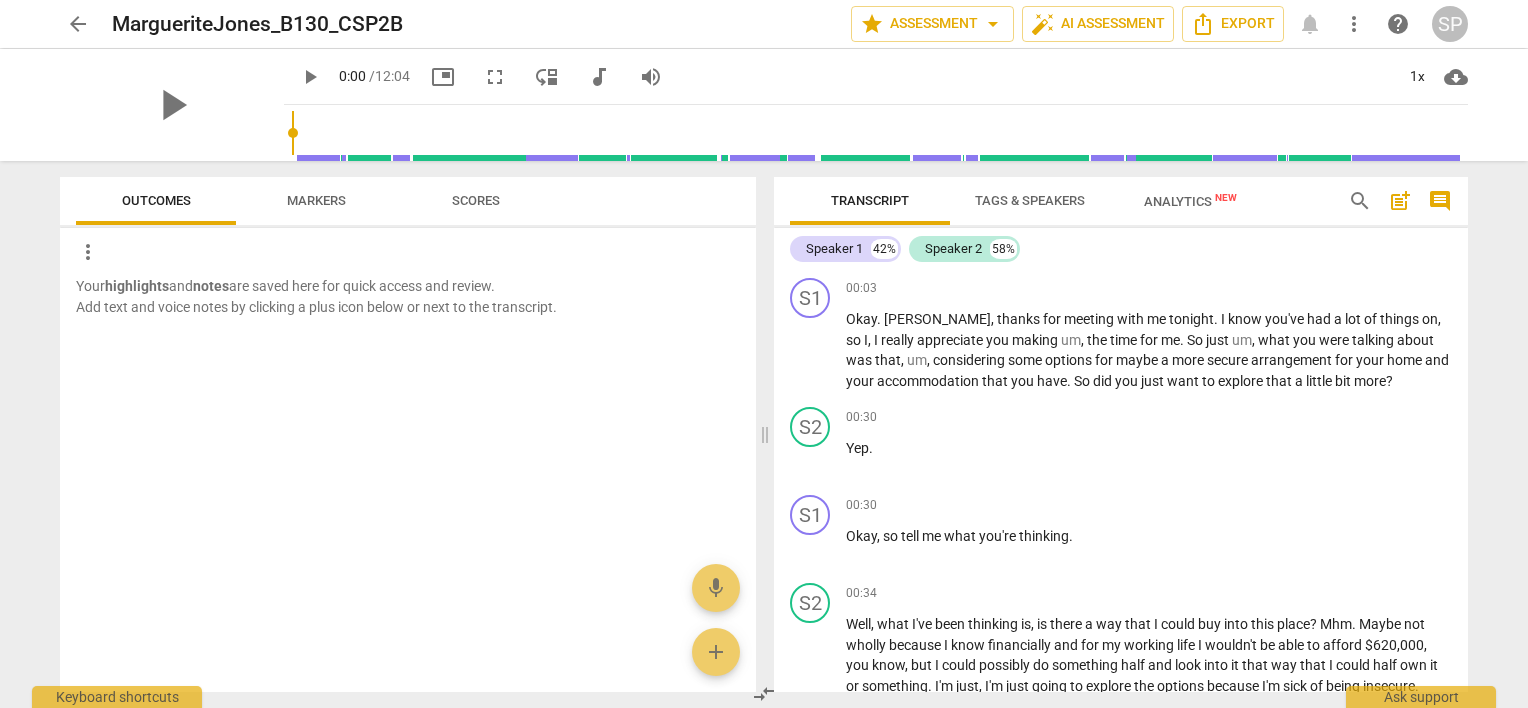 click on "arrow_back" at bounding box center (78, 24) 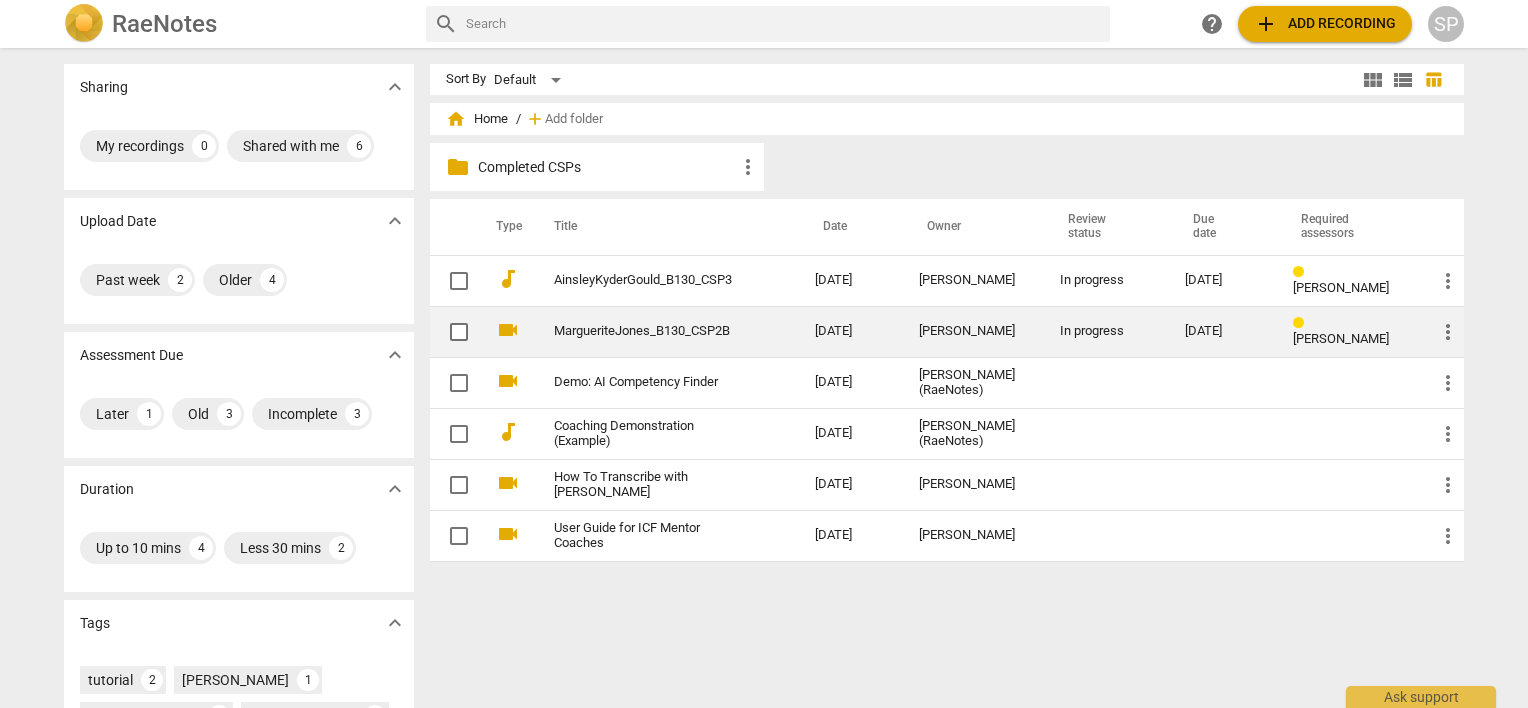 click on "Marci  Rubin" at bounding box center (1341, 338) 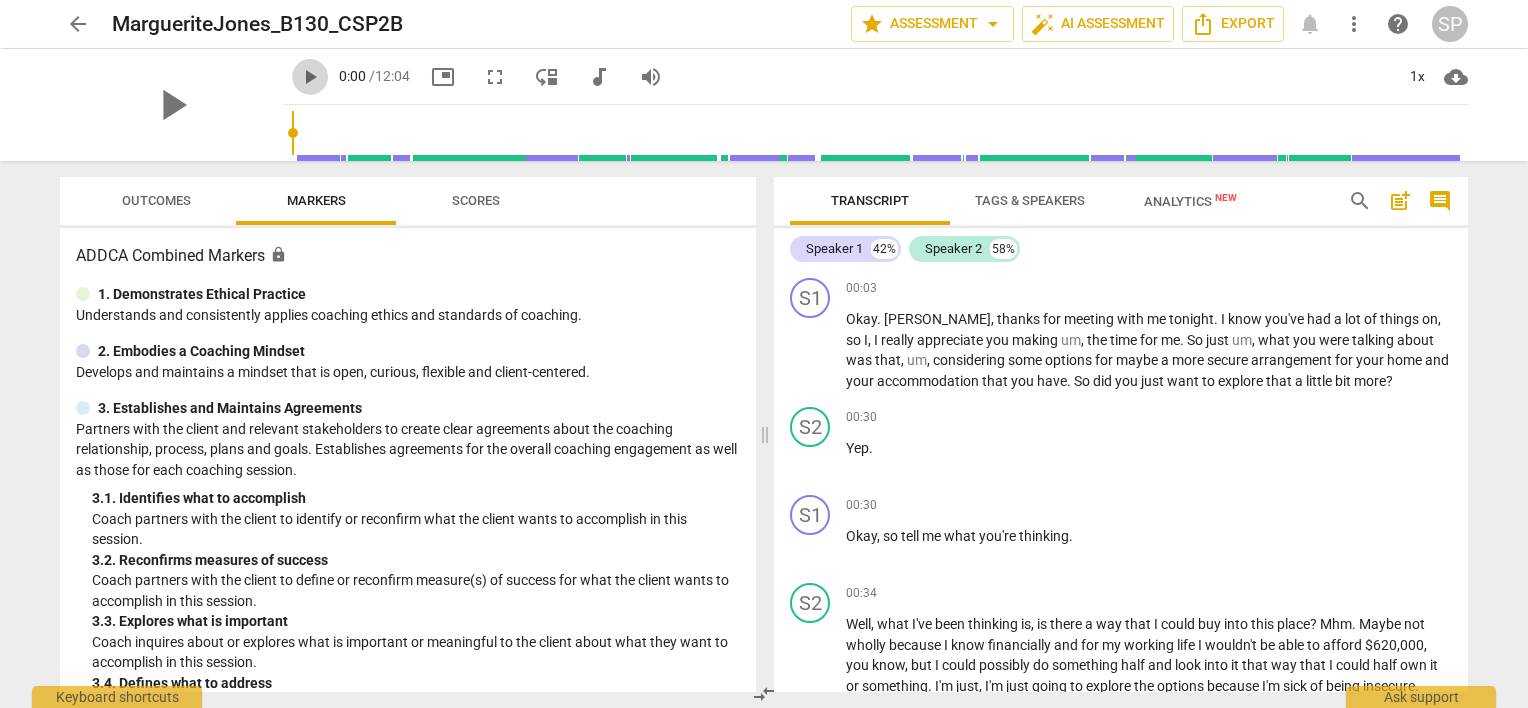 click on "play_arrow" at bounding box center (310, 77) 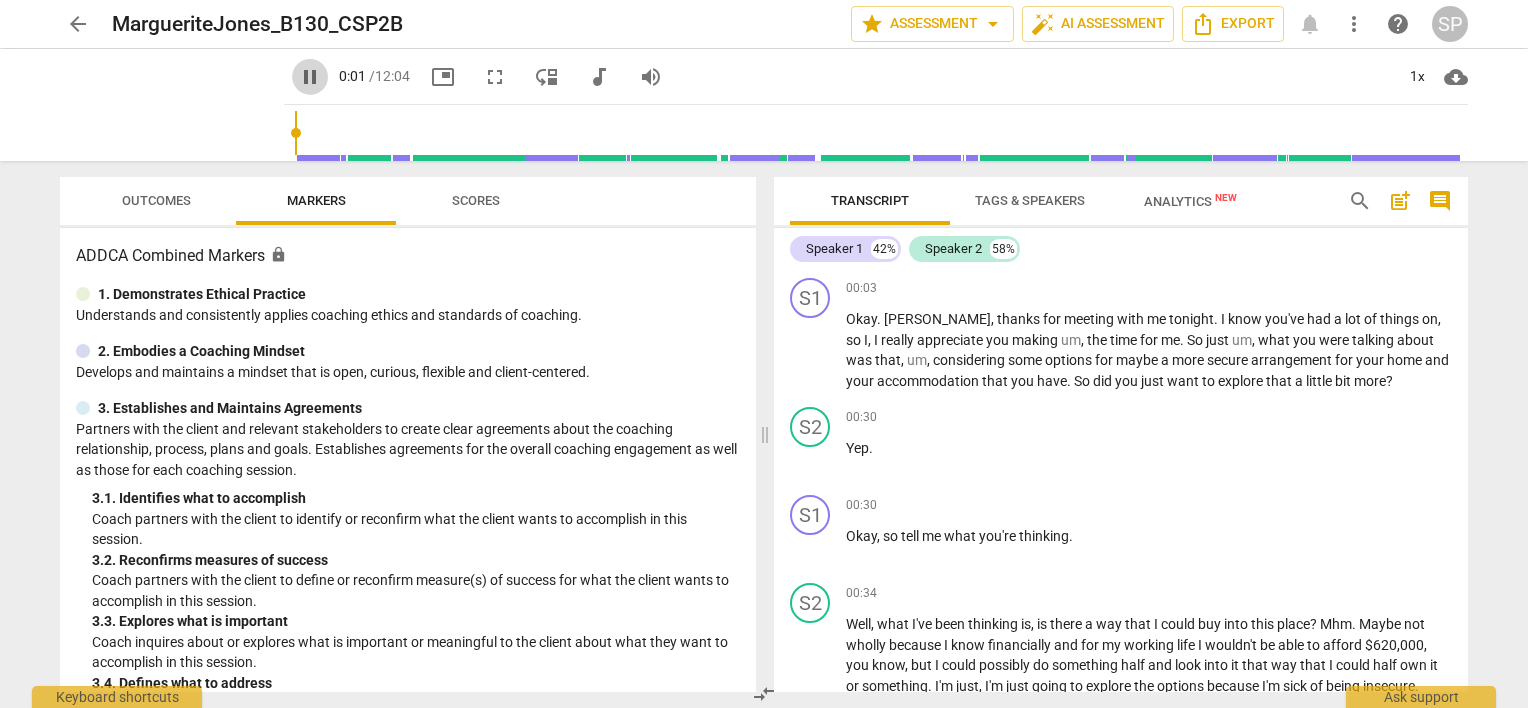 click on "pause" at bounding box center [310, 77] 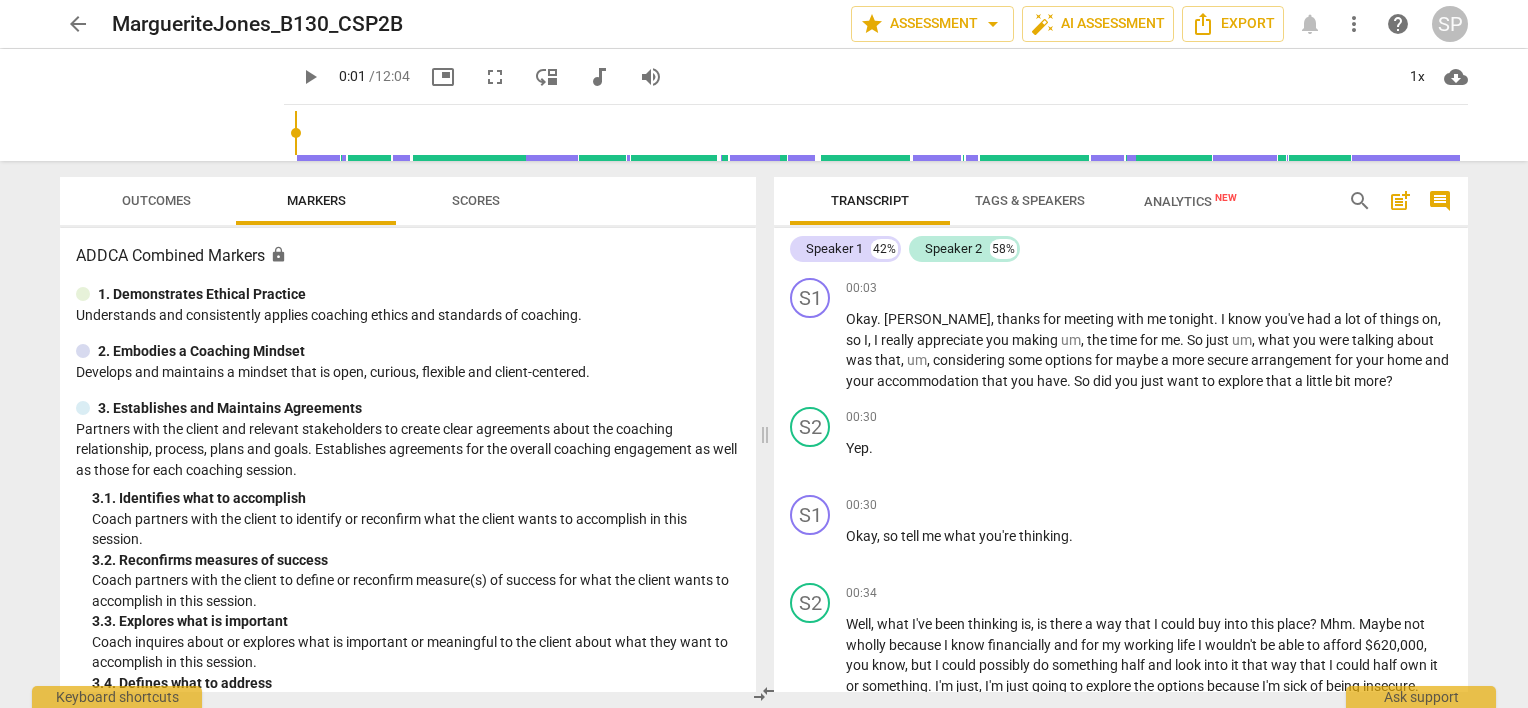 type on "2" 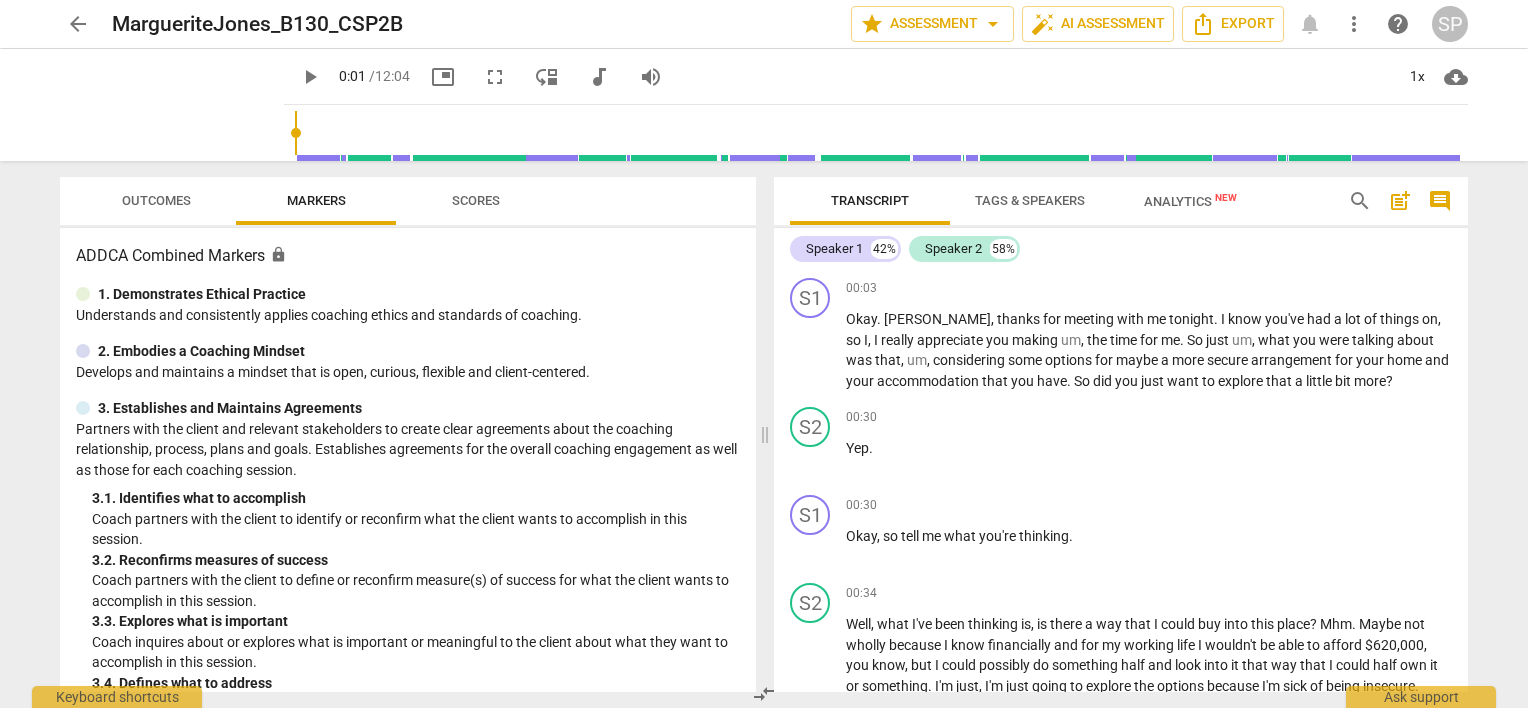 click on "arrow_back" at bounding box center [78, 24] 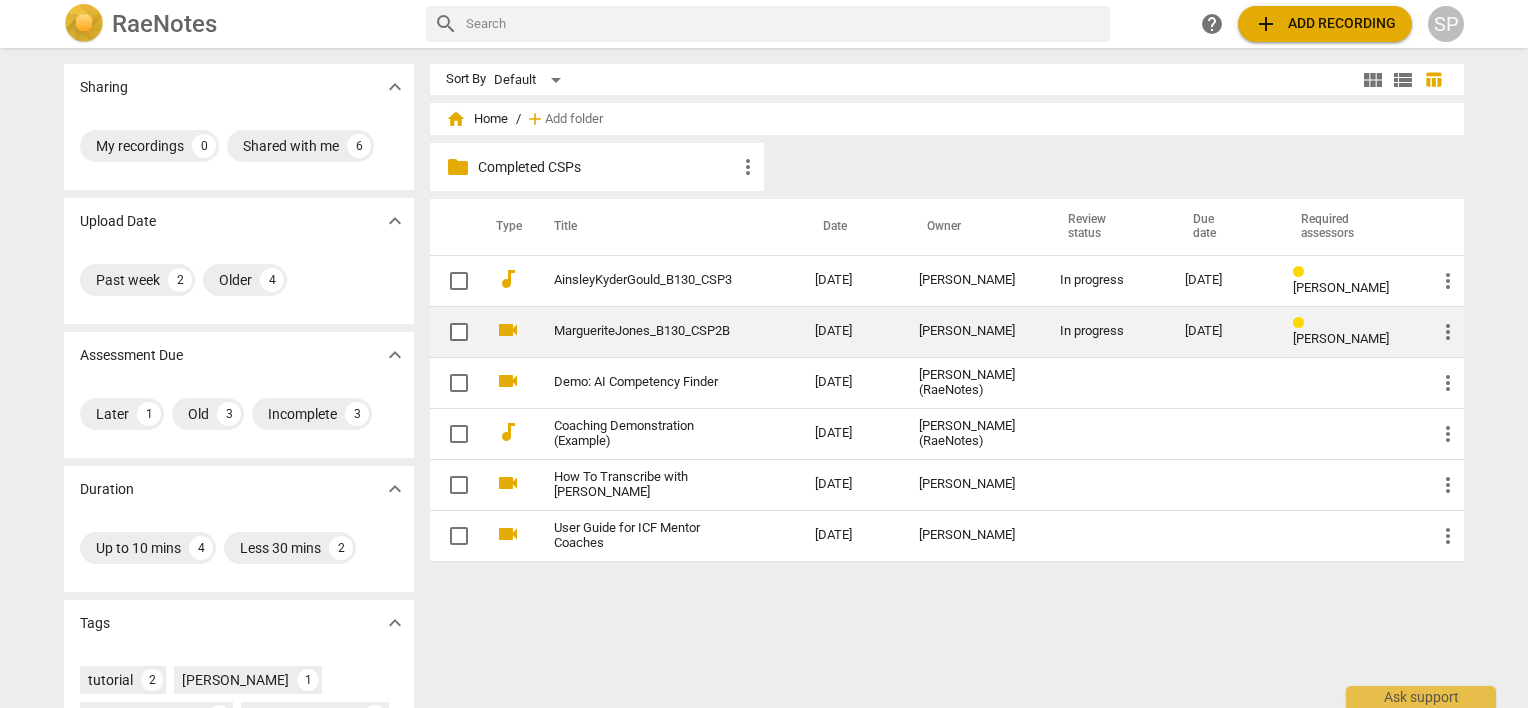 click on "Marci  Rubin" at bounding box center [1341, 338] 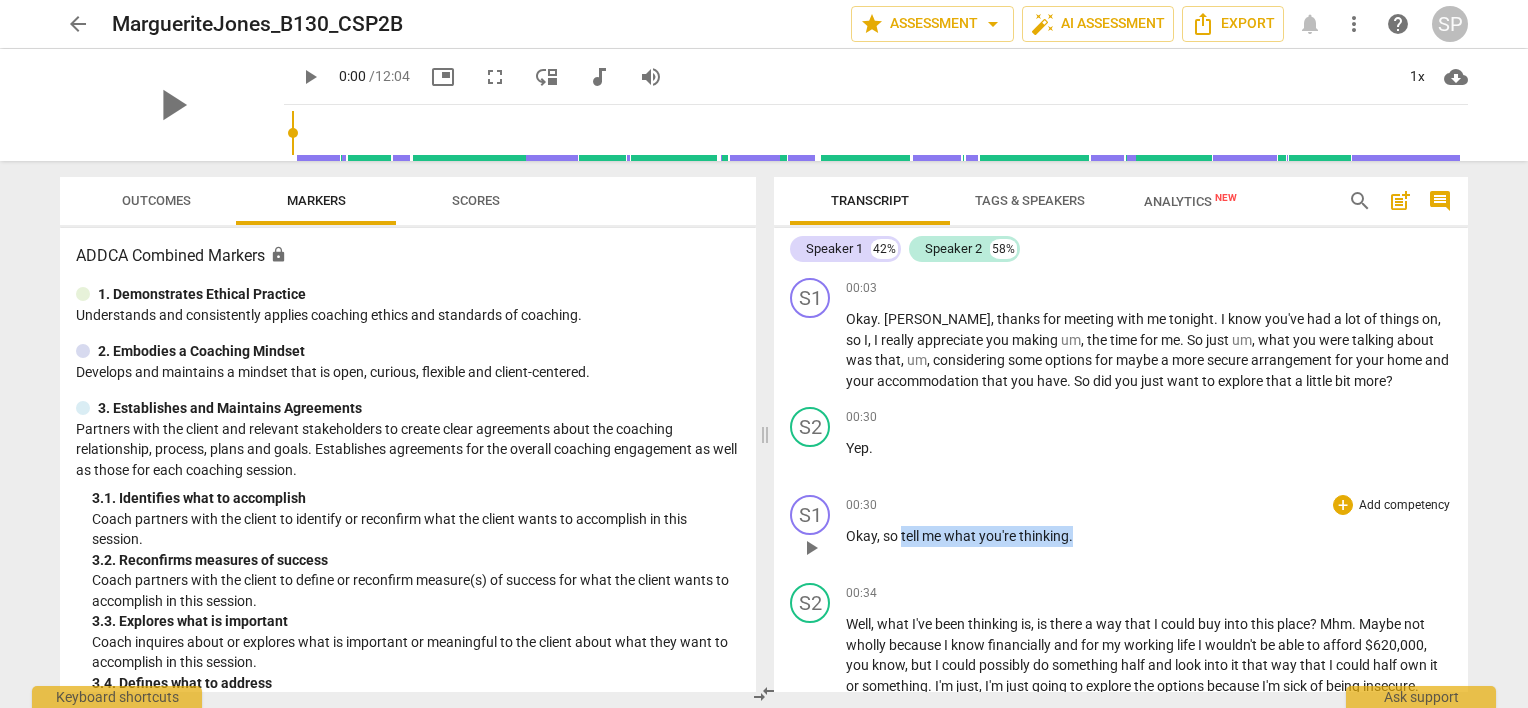 drag, startPoint x: 899, startPoint y: 536, endPoint x: 1072, endPoint y: 535, distance: 173.00288 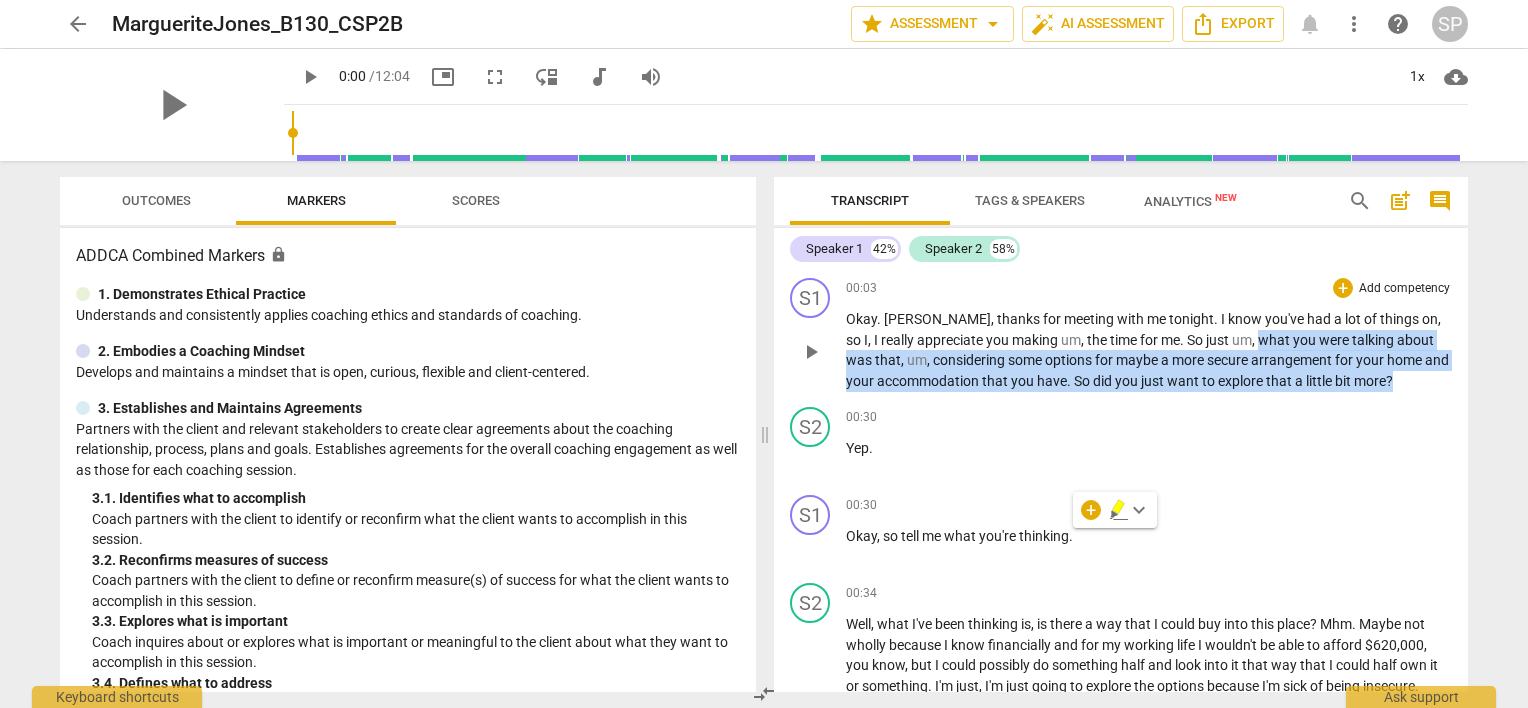 drag, startPoint x: 1228, startPoint y: 336, endPoint x: 1391, endPoint y: 388, distance: 171.09354 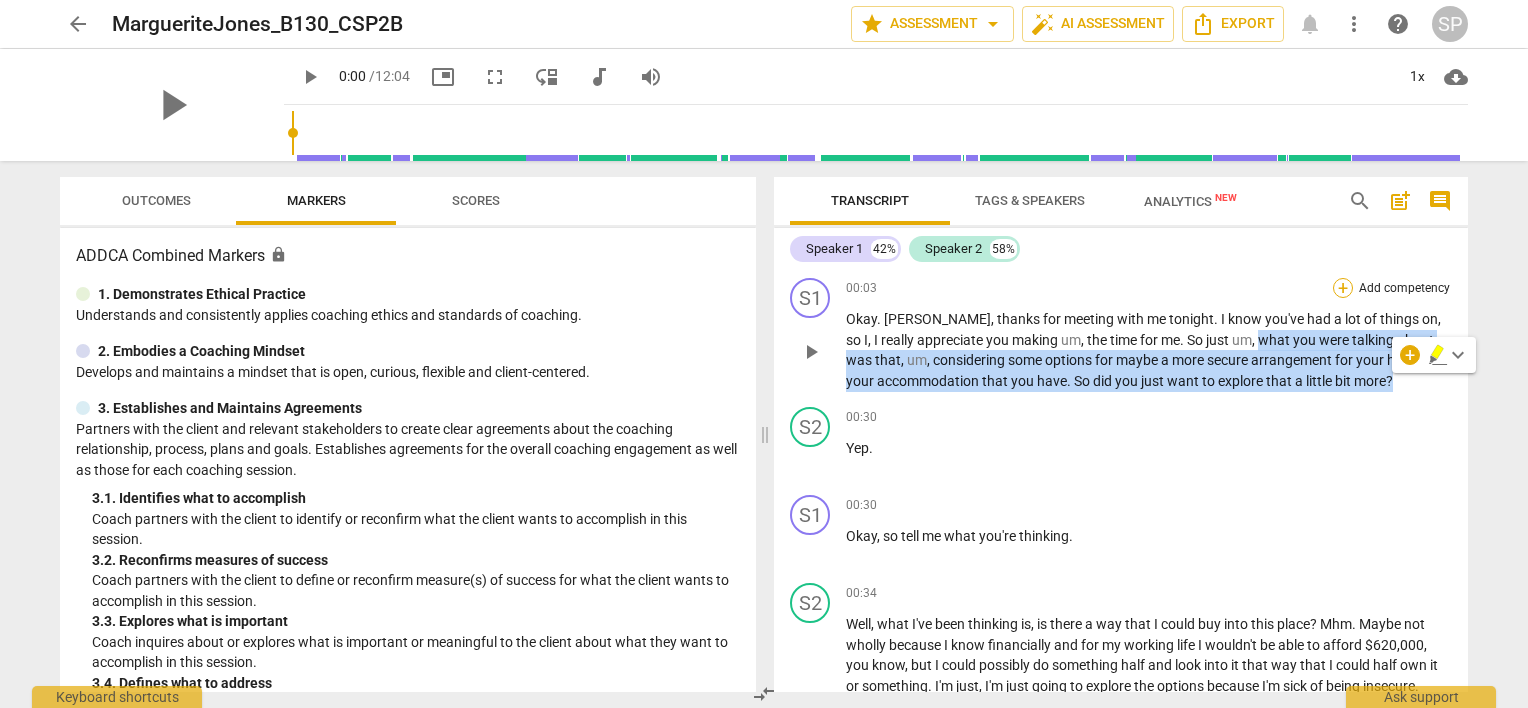 click on "+" at bounding box center [1343, 288] 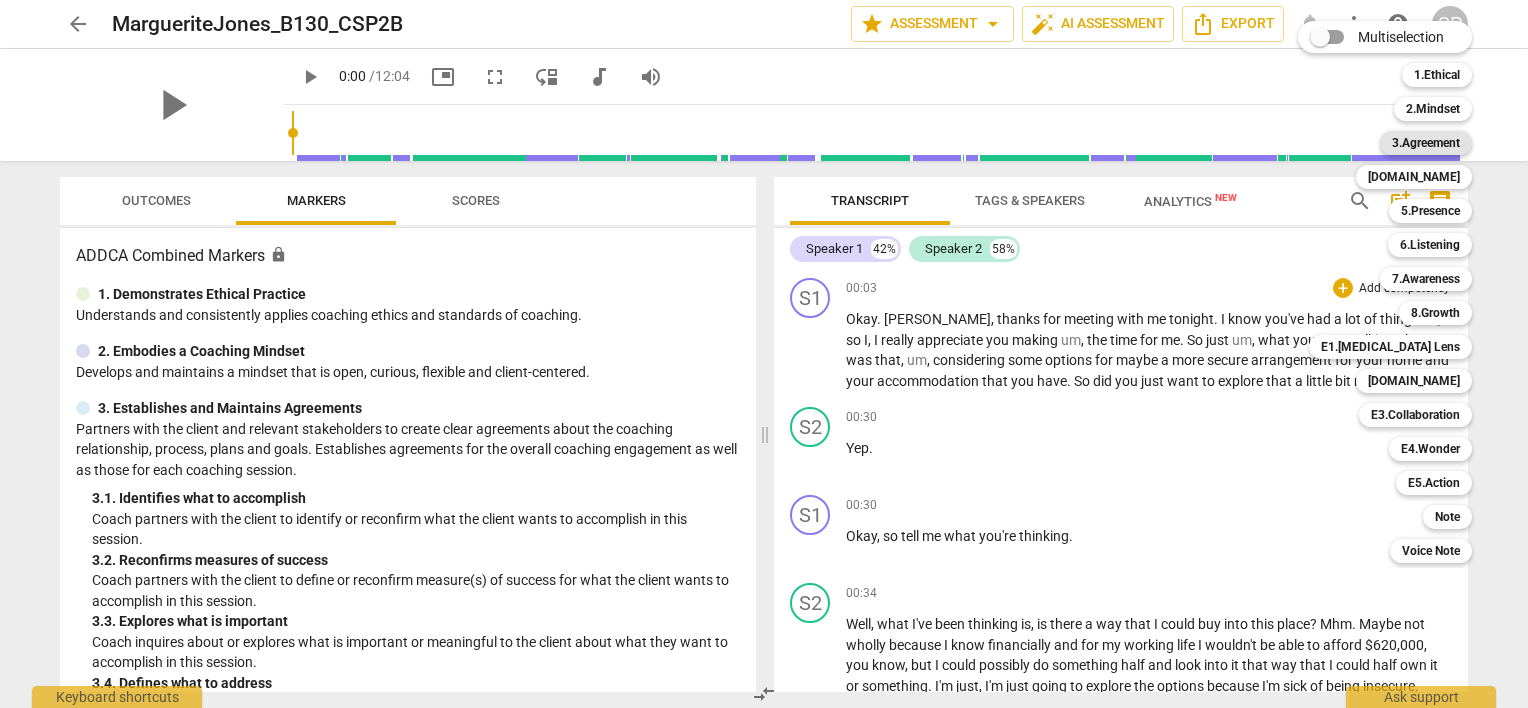 click on "3.Agreement" at bounding box center [1426, 143] 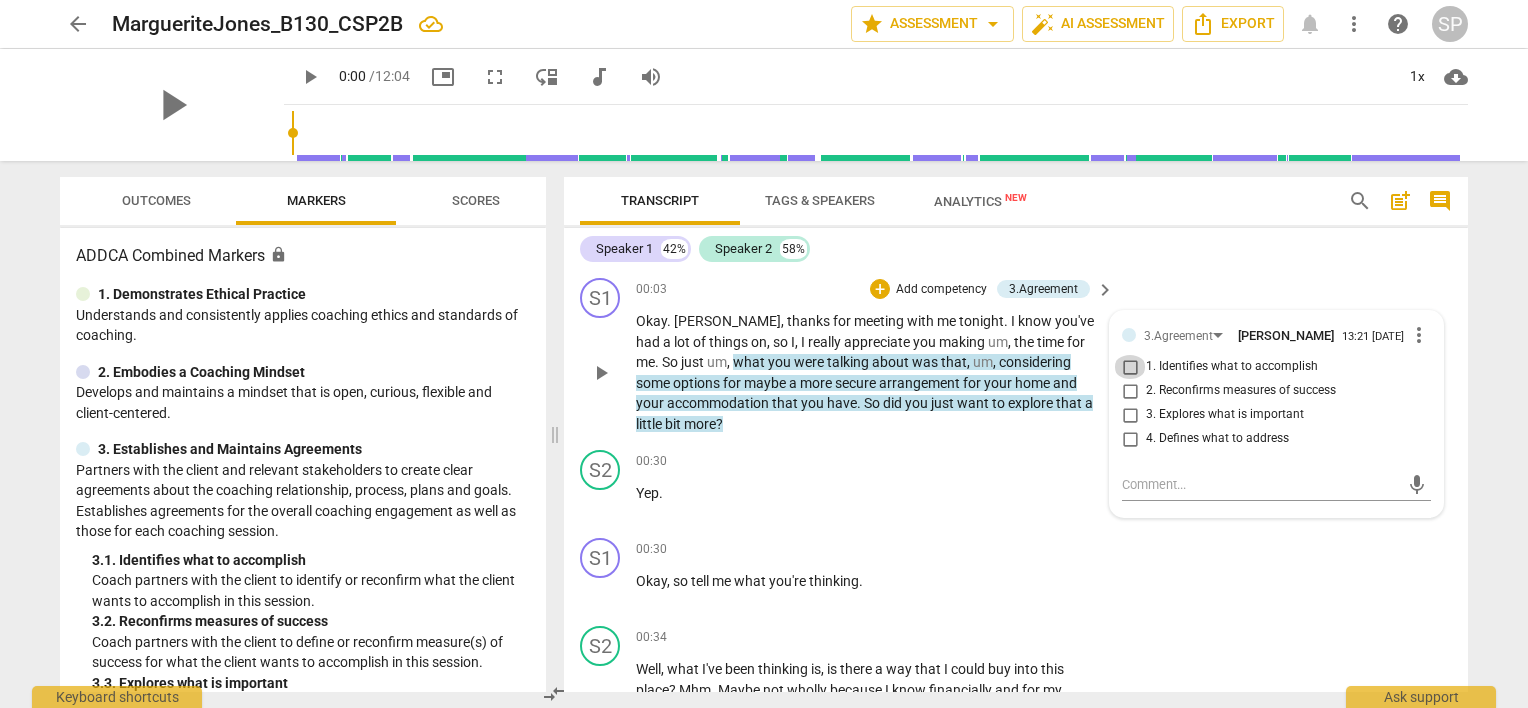 click on "1. Identifies what to accomplish" at bounding box center (1130, 367) 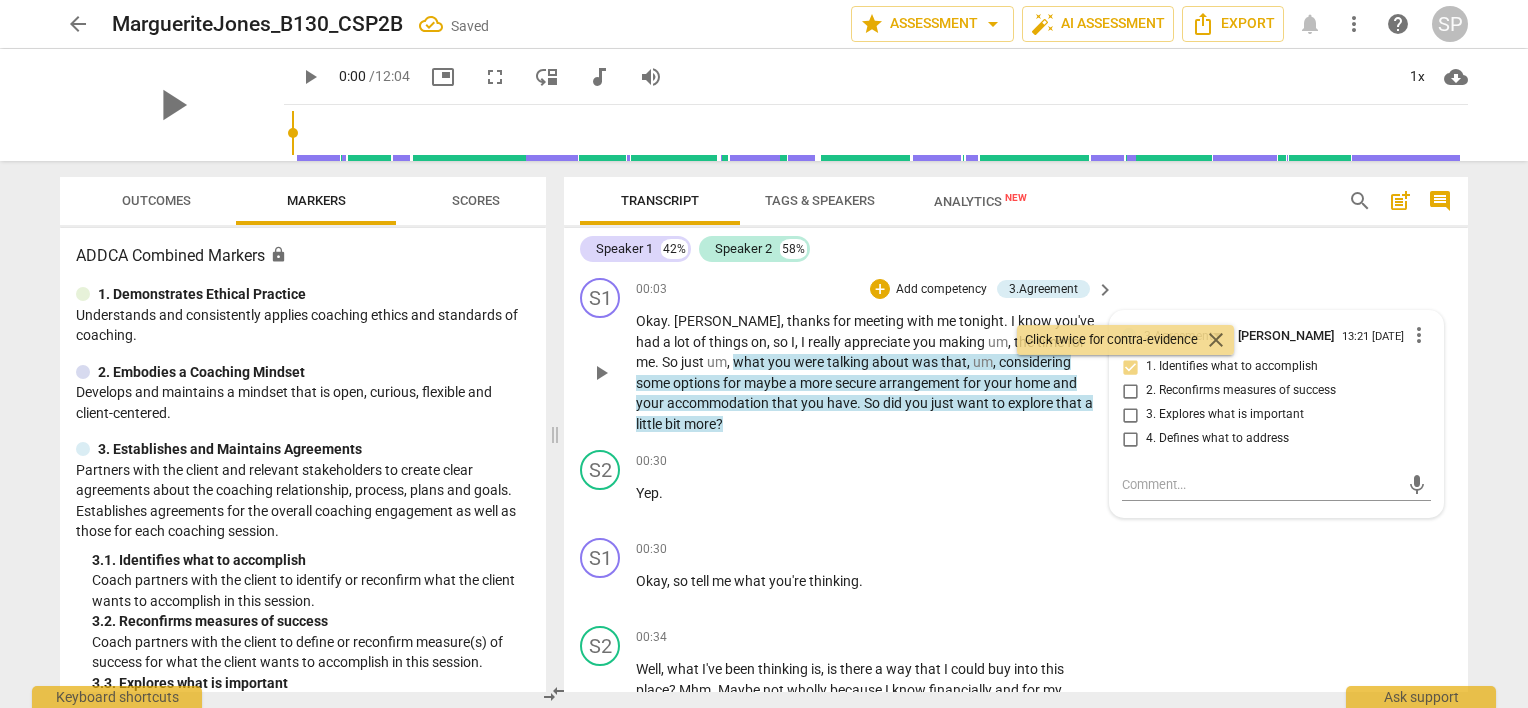 click on "3. Explores what is important" at bounding box center (1130, 415) 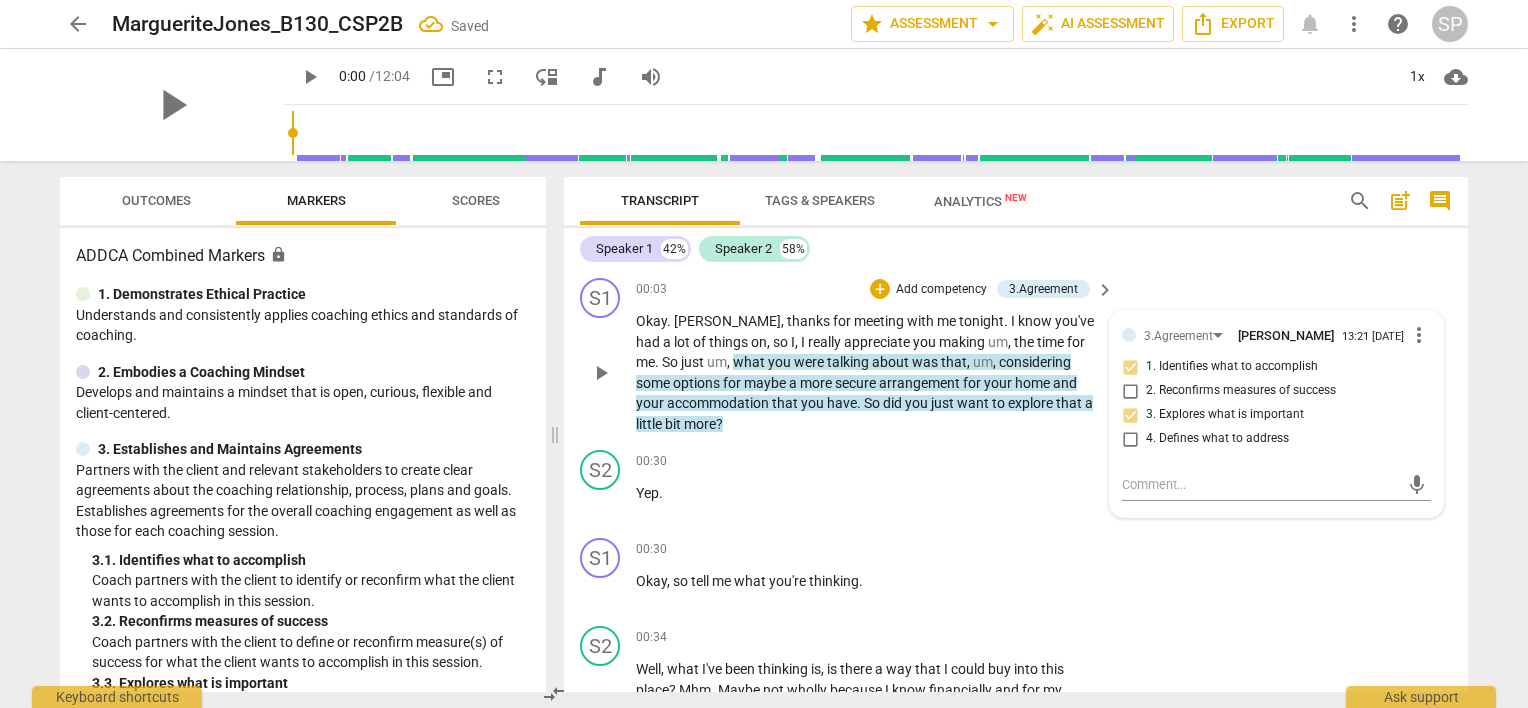 click on "4. Defines what to address" at bounding box center (1130, 439) 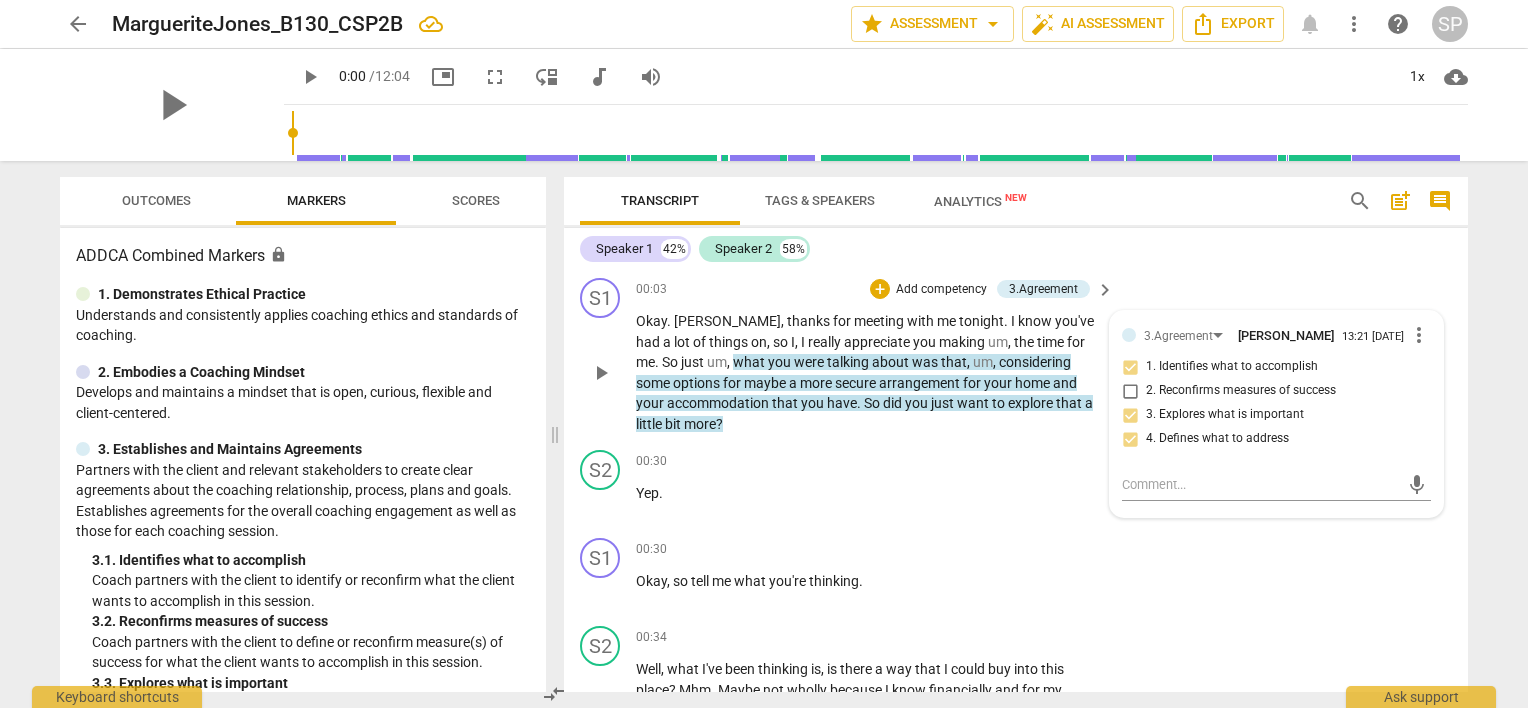 click on "Okay .   Marianne ,   thanks   for   meeting   with   me   tonight .   I   know   you've   had   a   lot   of   things   on ,   so   I ,   I   really   appreciate   you   making   um ,   the   time   for   me .   So   just   um ,   what   you   were   talking   about   was   that ,   um ,   considering   some   options   for   maybe   a   more   secure   arrangement   for   your   home   and   your   accommodation   that   you   have .   So   did   you   just   want   to   explore   that   a   little   bit   more ?" at bounding box center [870, 372] 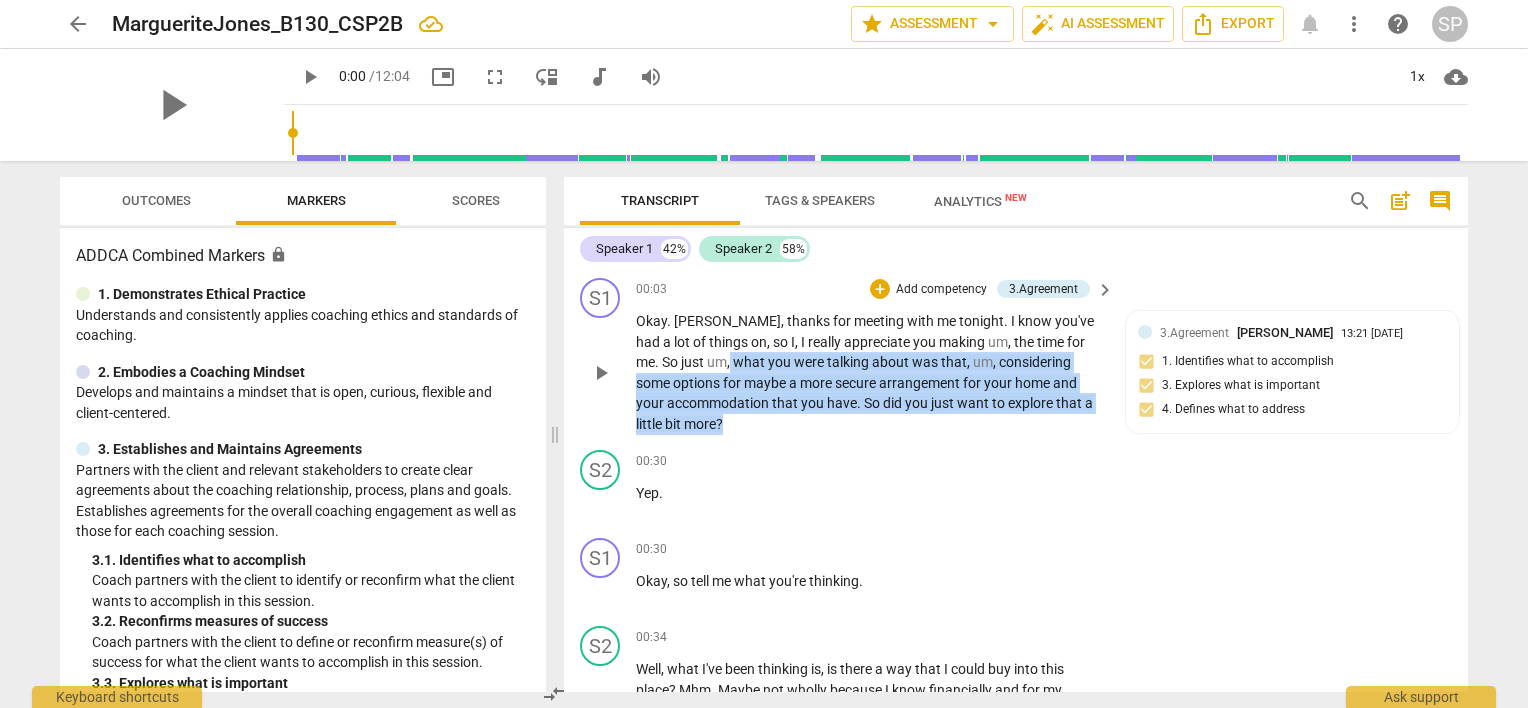 drag, startPoint x: 684, startPoint y: 360, endPoint x: 708, endPoint y: 428, distance: 72.11102 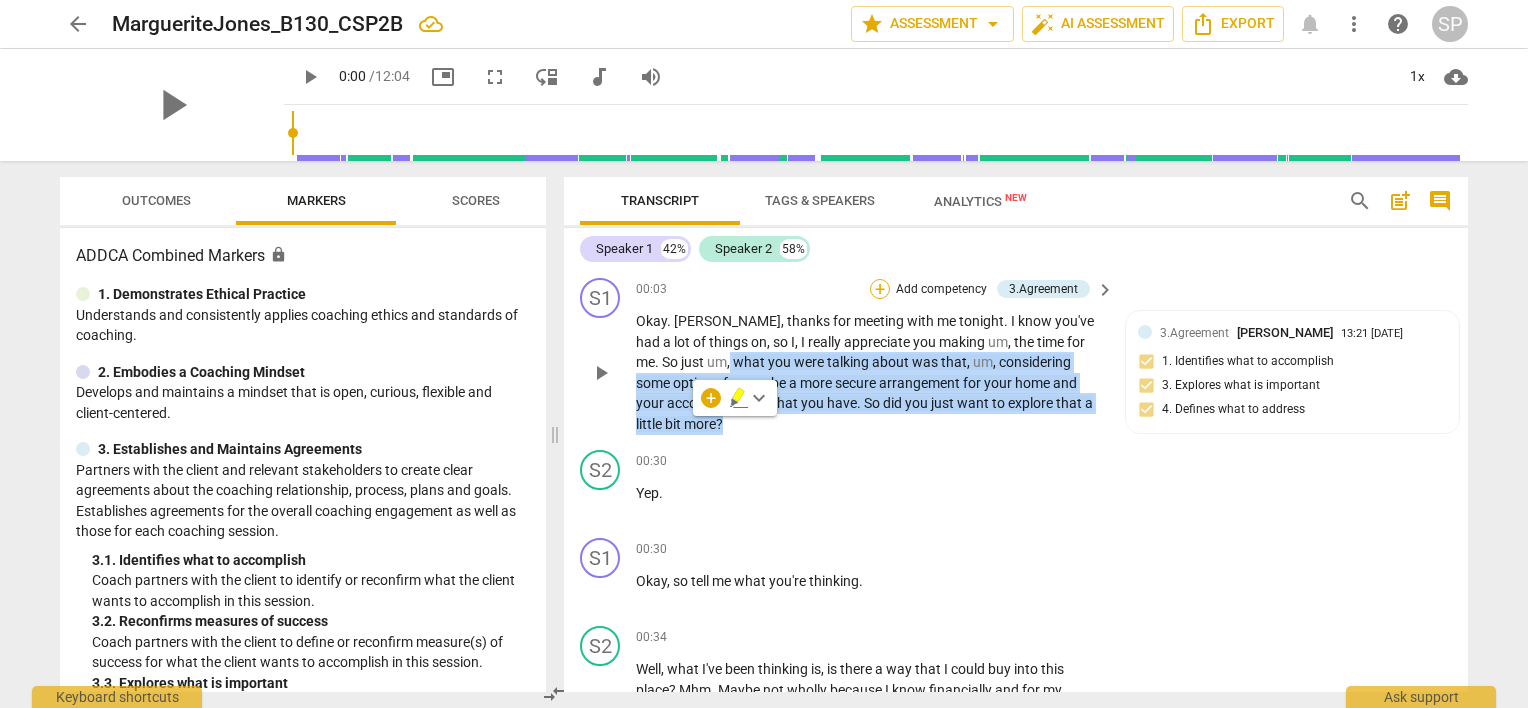 click on "+" at bounding box center (880, 289) 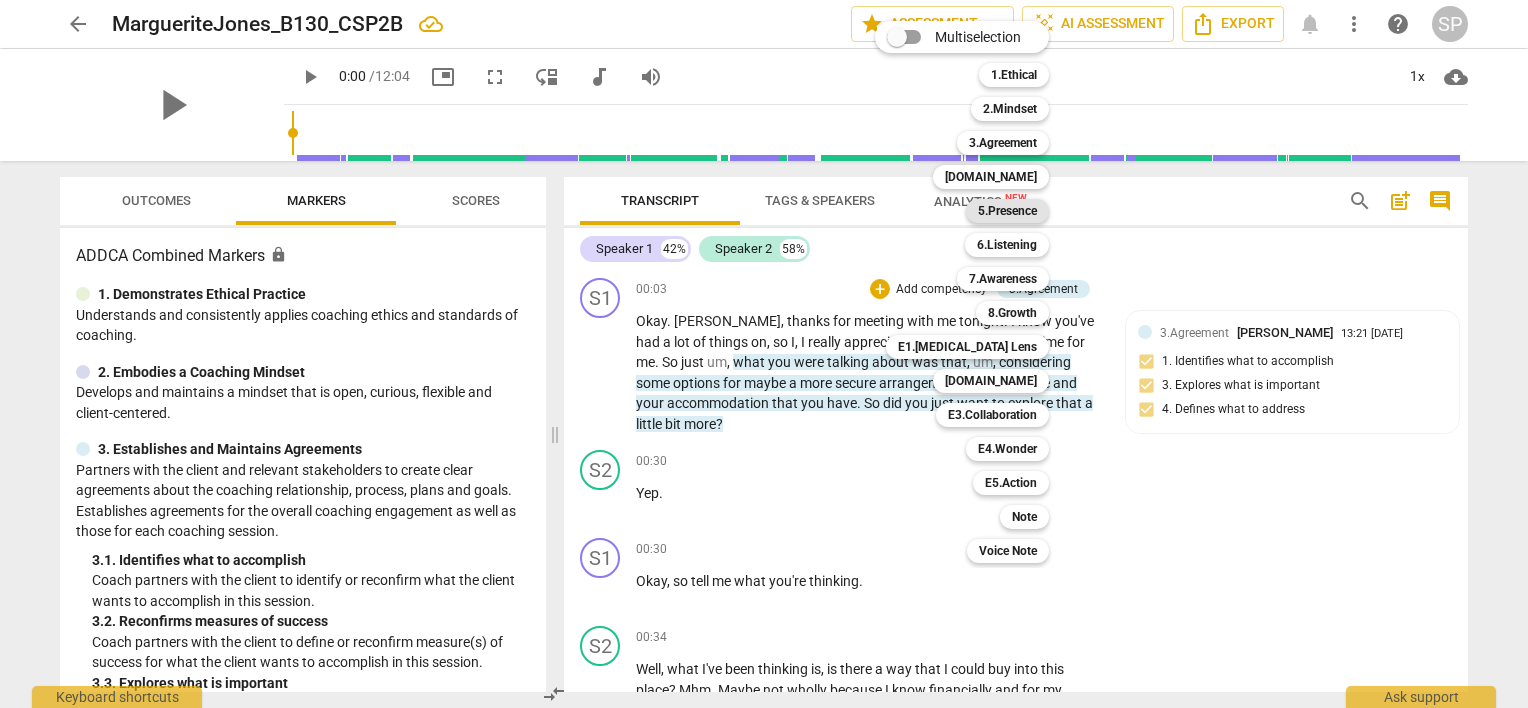 click on "5.Presence" at bounding box center (1007, 211) 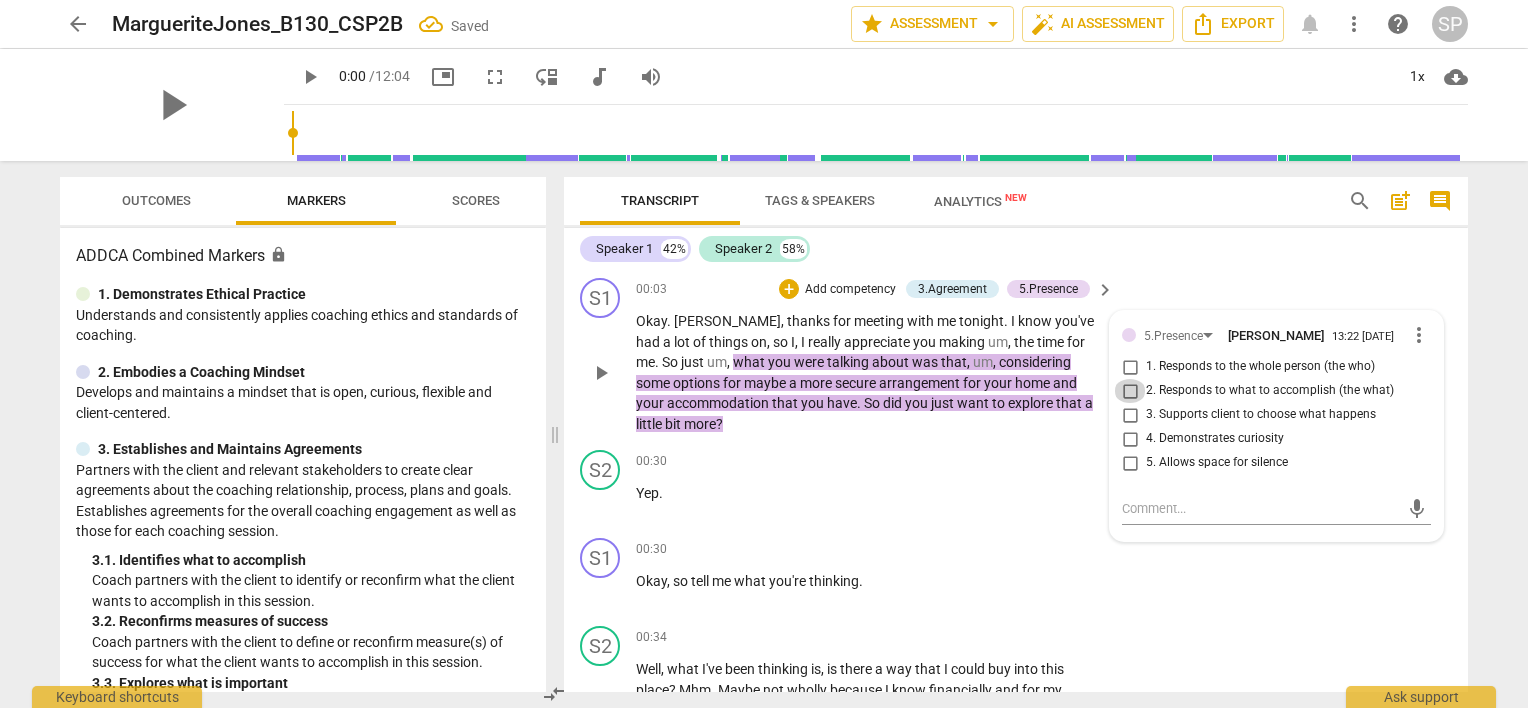 click on "2. Responds to what to accomplish (the what)" at bounding box center [1130, 391] 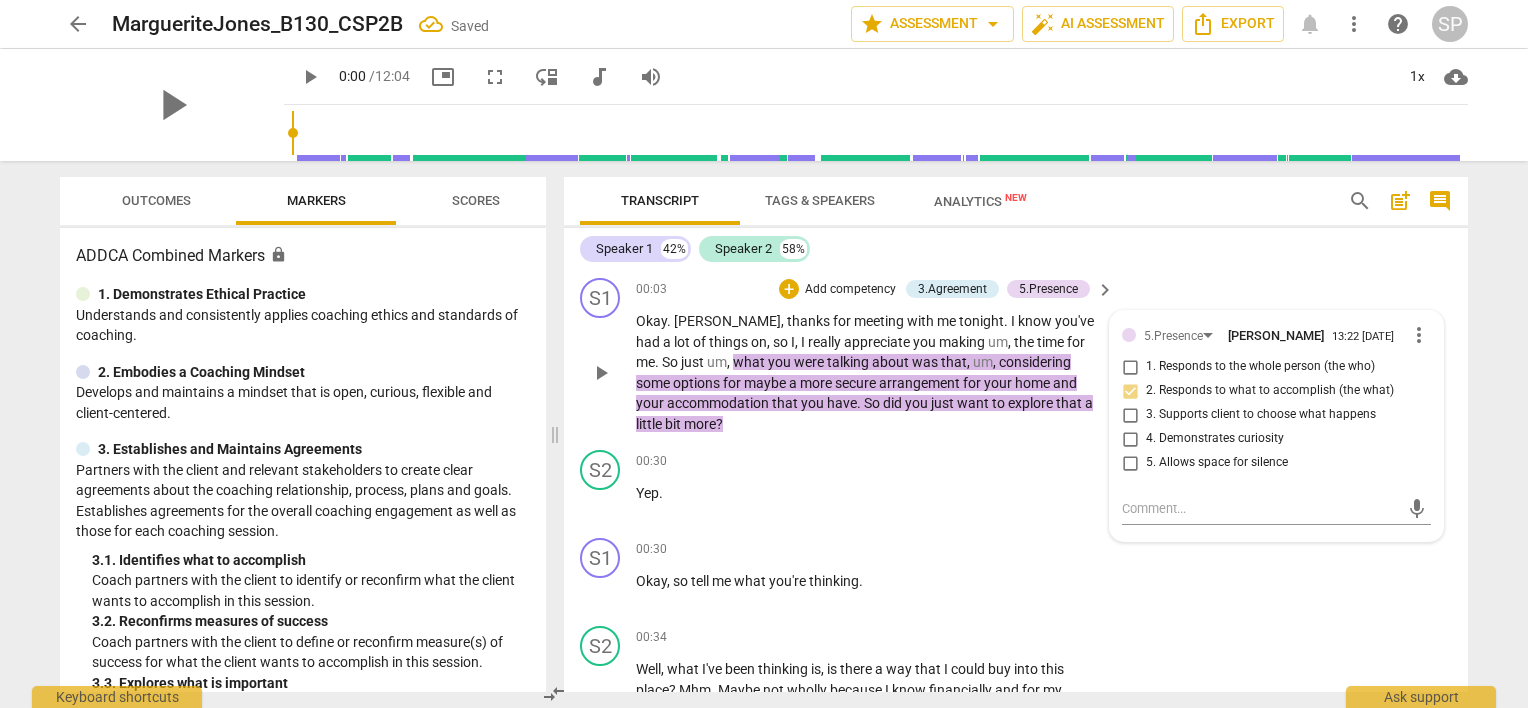 click on "3. Supports client to choose what happens" at bounding box center [1130, 415] 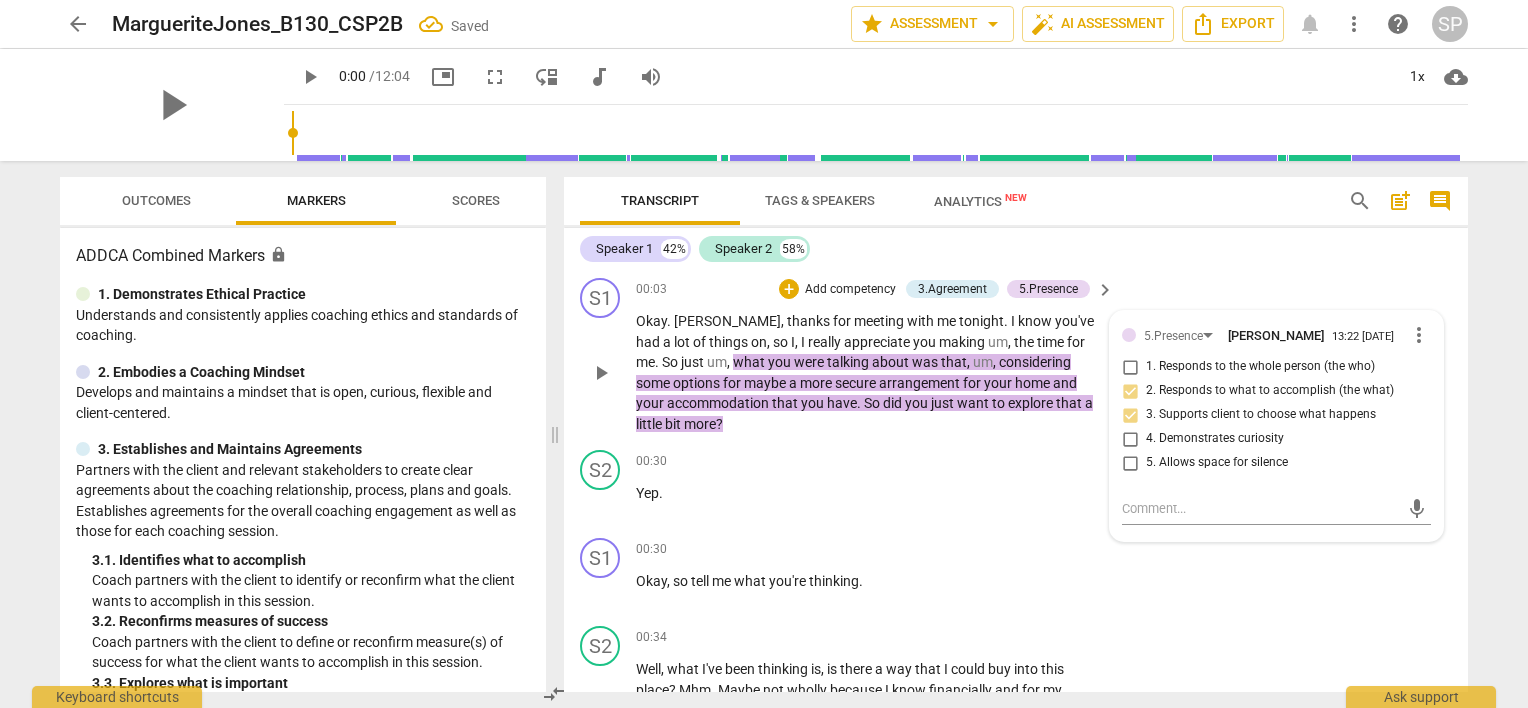 click on "4. Demonstrates curiosity" at bounding box center [1130, 439] 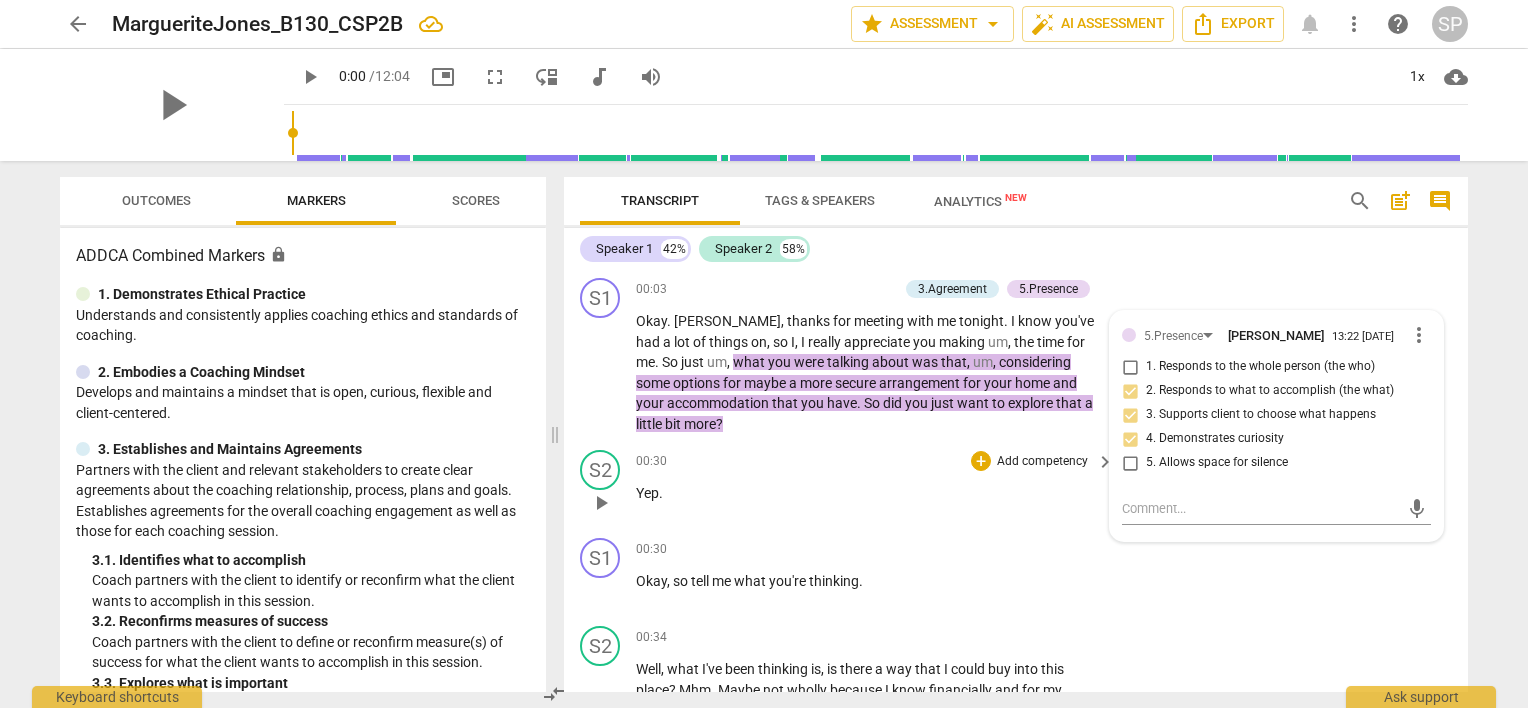 click on "S2 play_arrow pause 00:30 + Add competency keyboard_arrow_right Yep ." at bounding box center [1016, 486] 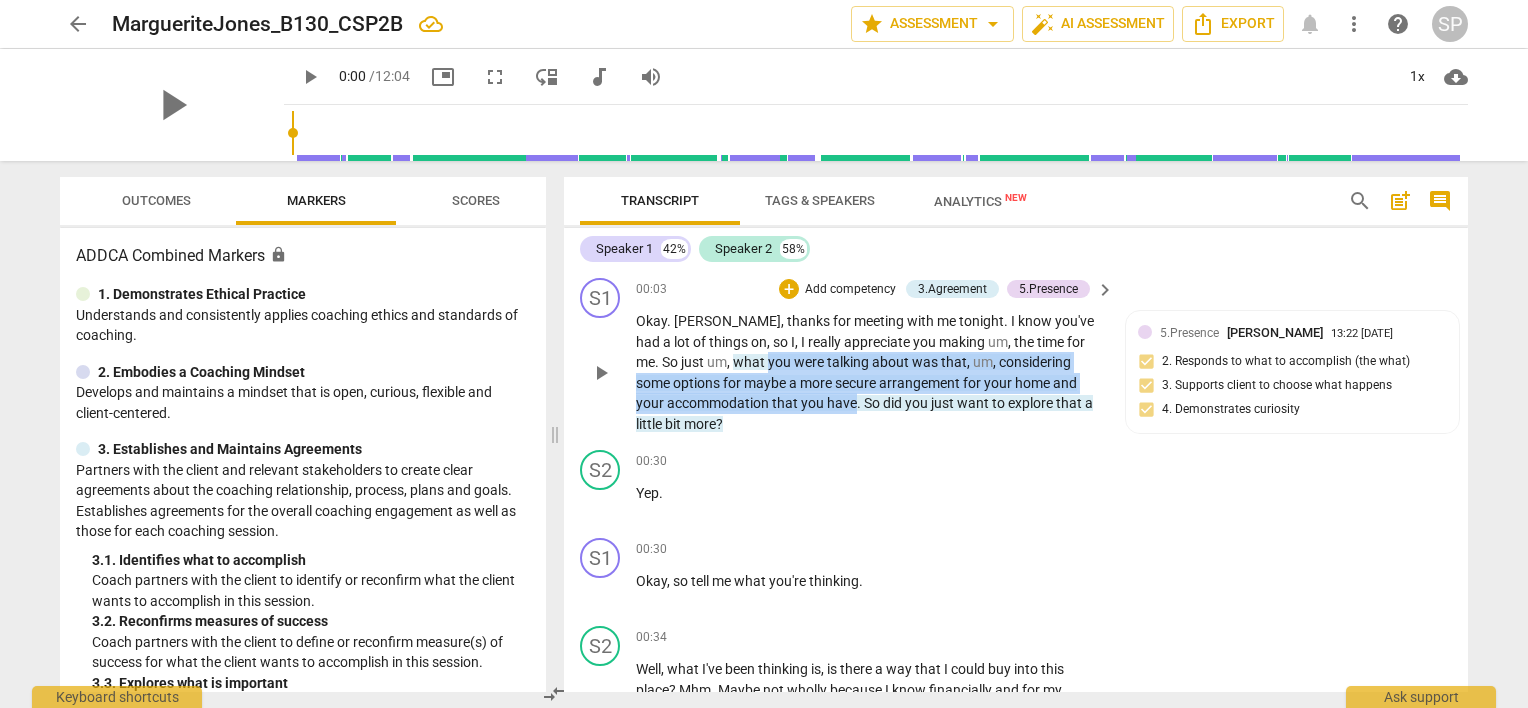 drag, startPoint x: 721, startPoint y: 357, endPoint x: 824, endPoint y: 406, distance: 114.061386 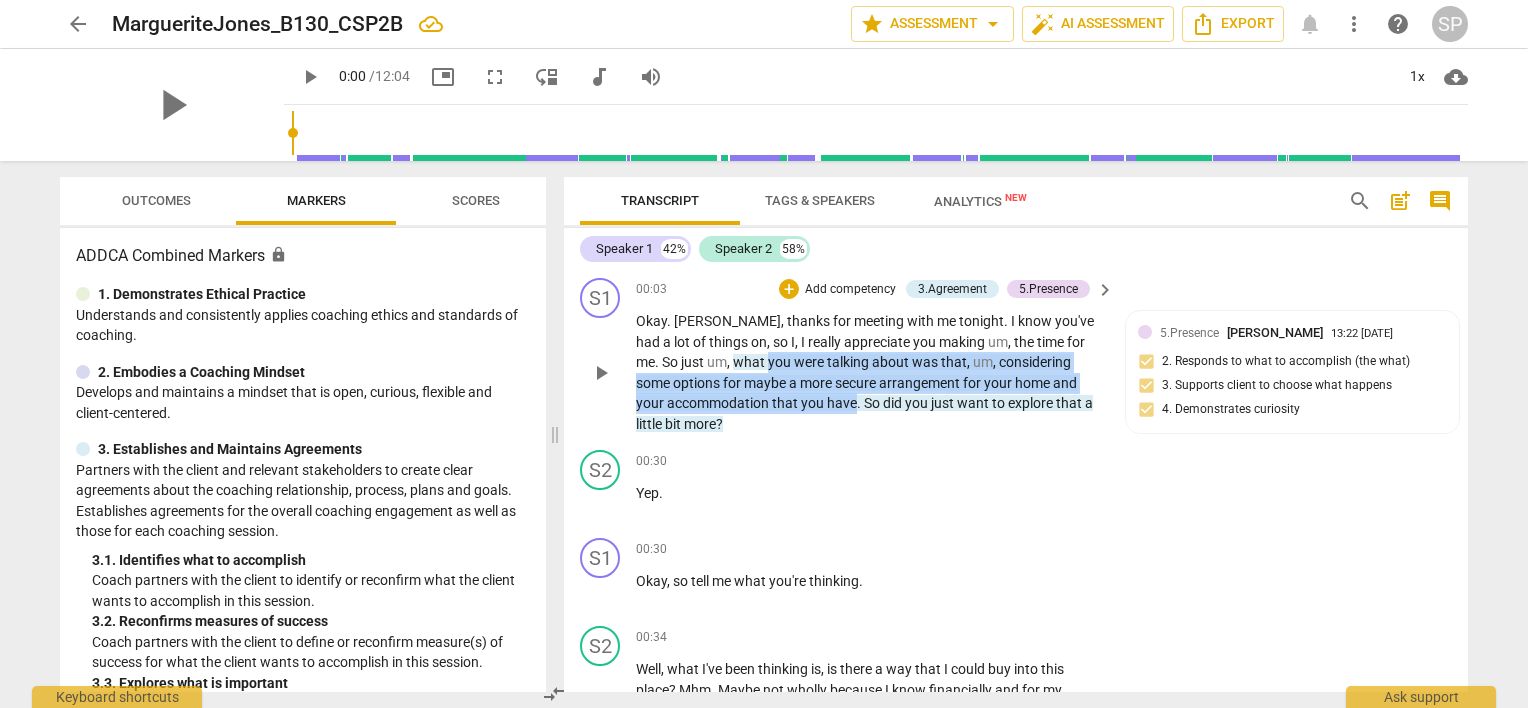 click on "Okay .   Marianne ,   thanks   for   meeting   with   me   tonight .   I   know   you've   had   a   lot   of   things   on ,   so   I ,   I   really   appreciate   you   making   um ,   the   time   for   me .   So   just   um ,   what   you   were   talking   about   was   that ,   um ,   considering   some   options   for   maybe   a   more   secure   arrangement   for   your   home   and   your   accommodation   that   you   have .   So   did   you   just   want   to   explore   that   a   little   bit   more ?" at bounding box center [870, 372] 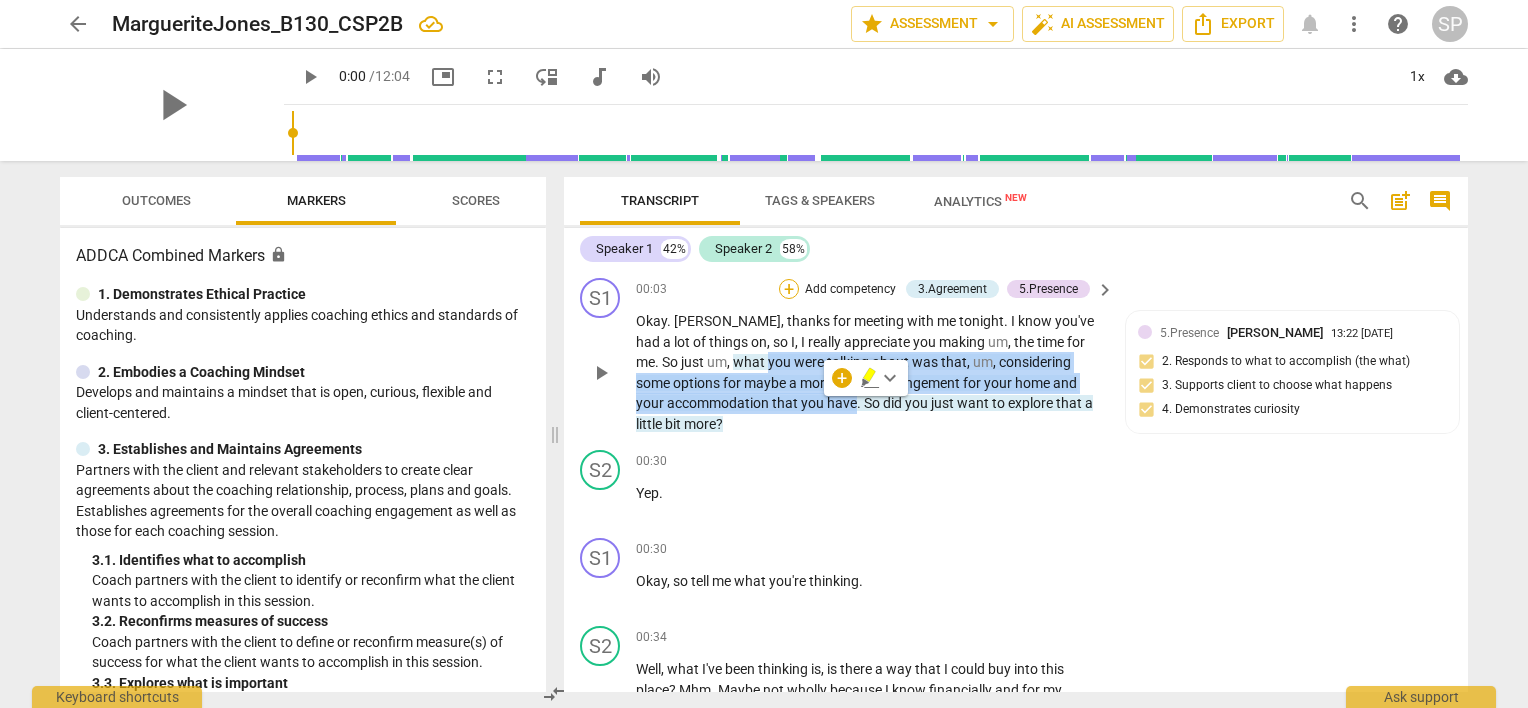 click on "+" at bounding box center (789, 289) 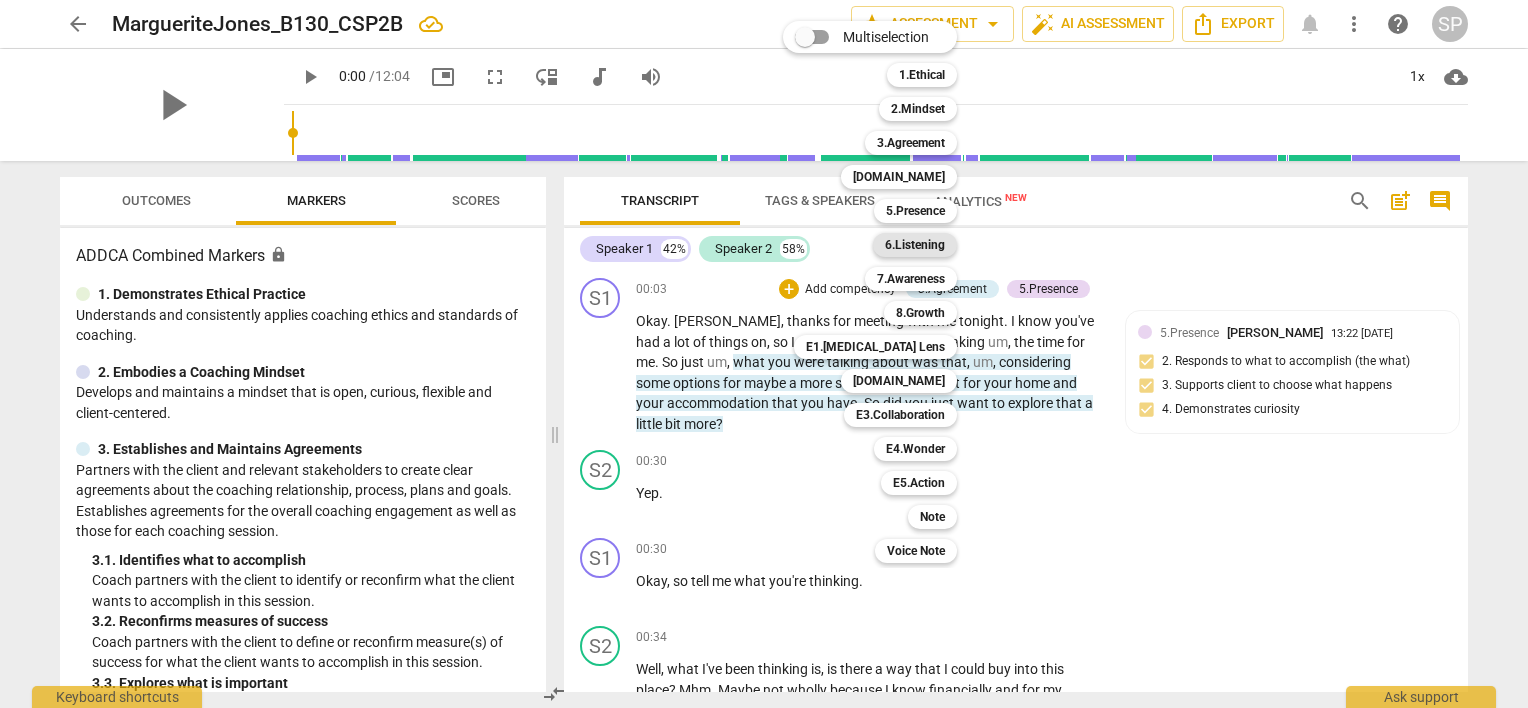 click on "6.Listening" at bounding box center (915, 245) 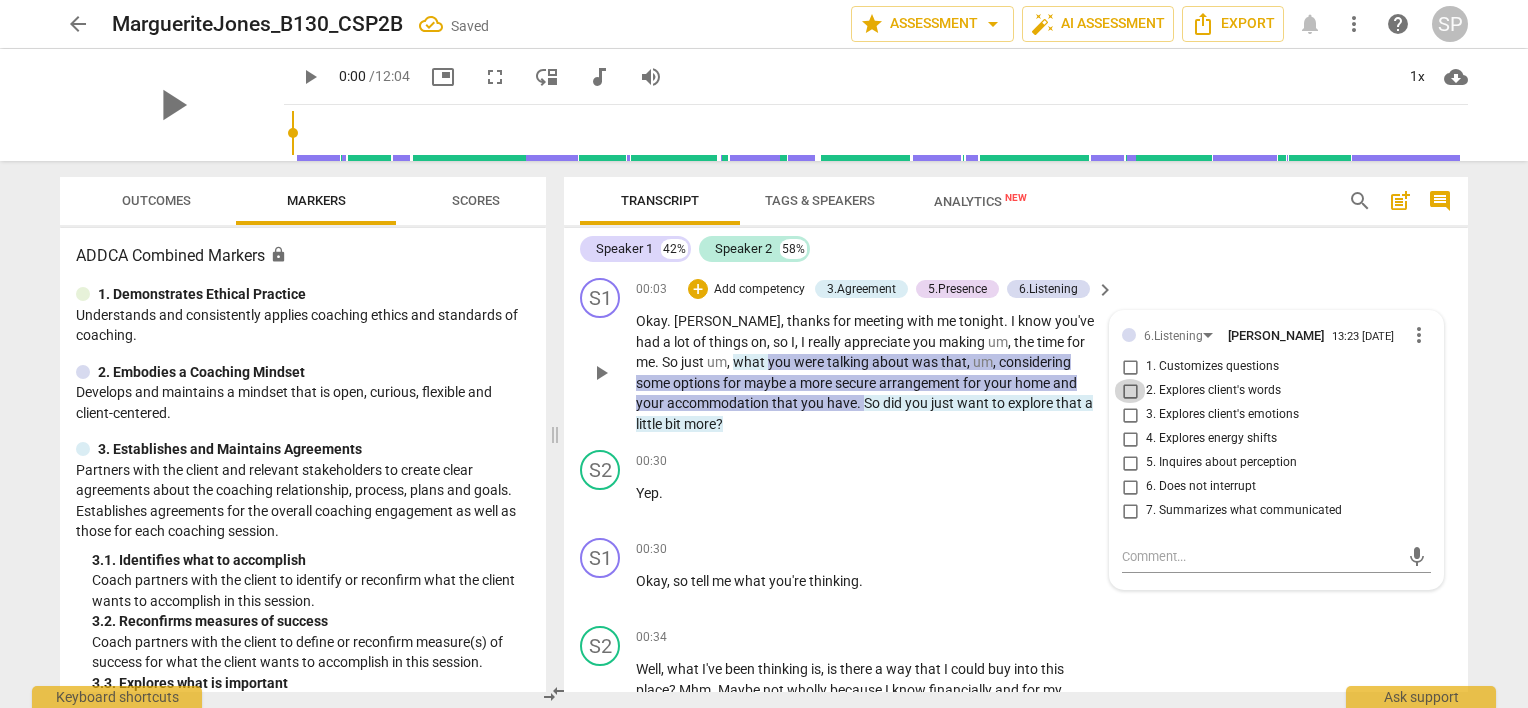 click on "2. Explores client's words" at bounding box center (1130, 391) 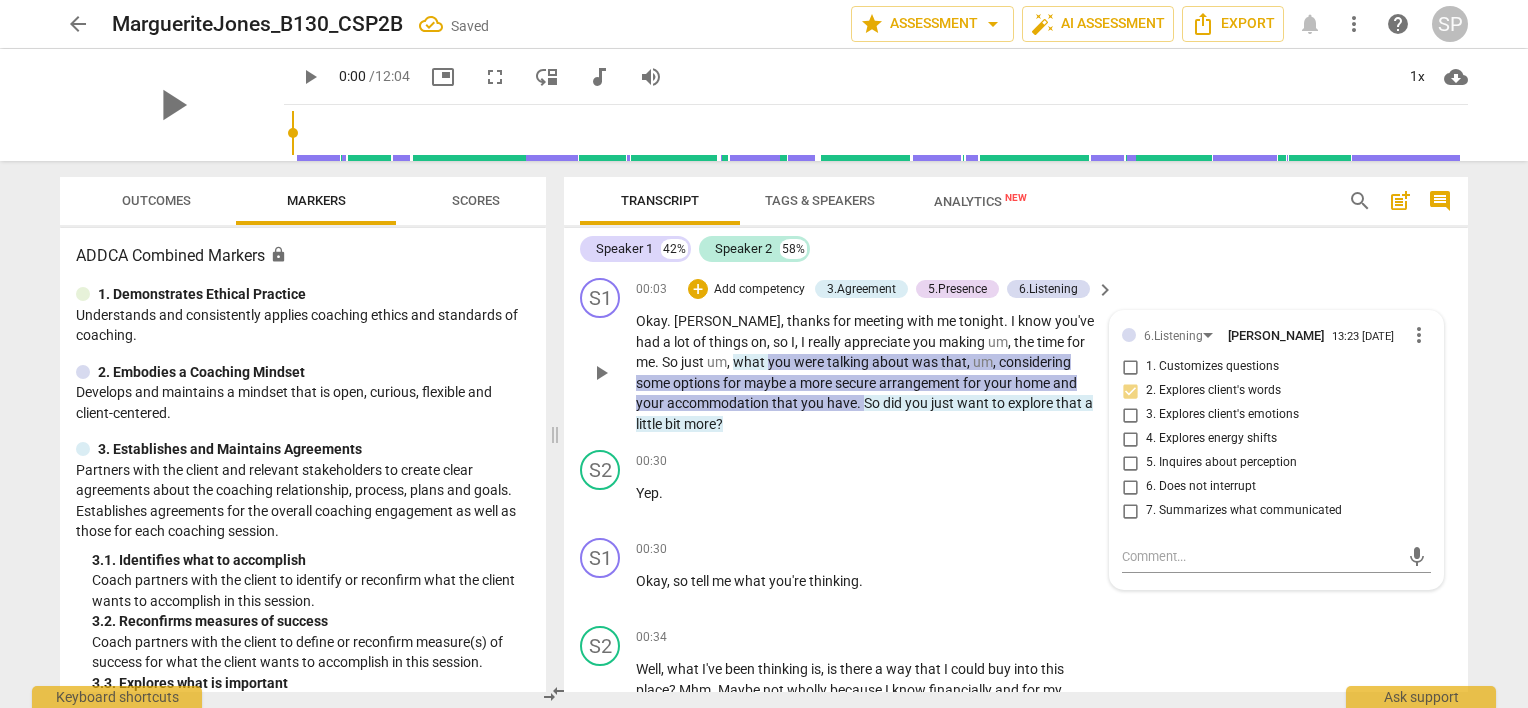 click on "7. Summarizes what communicated" at bounding box center [1130, 511] 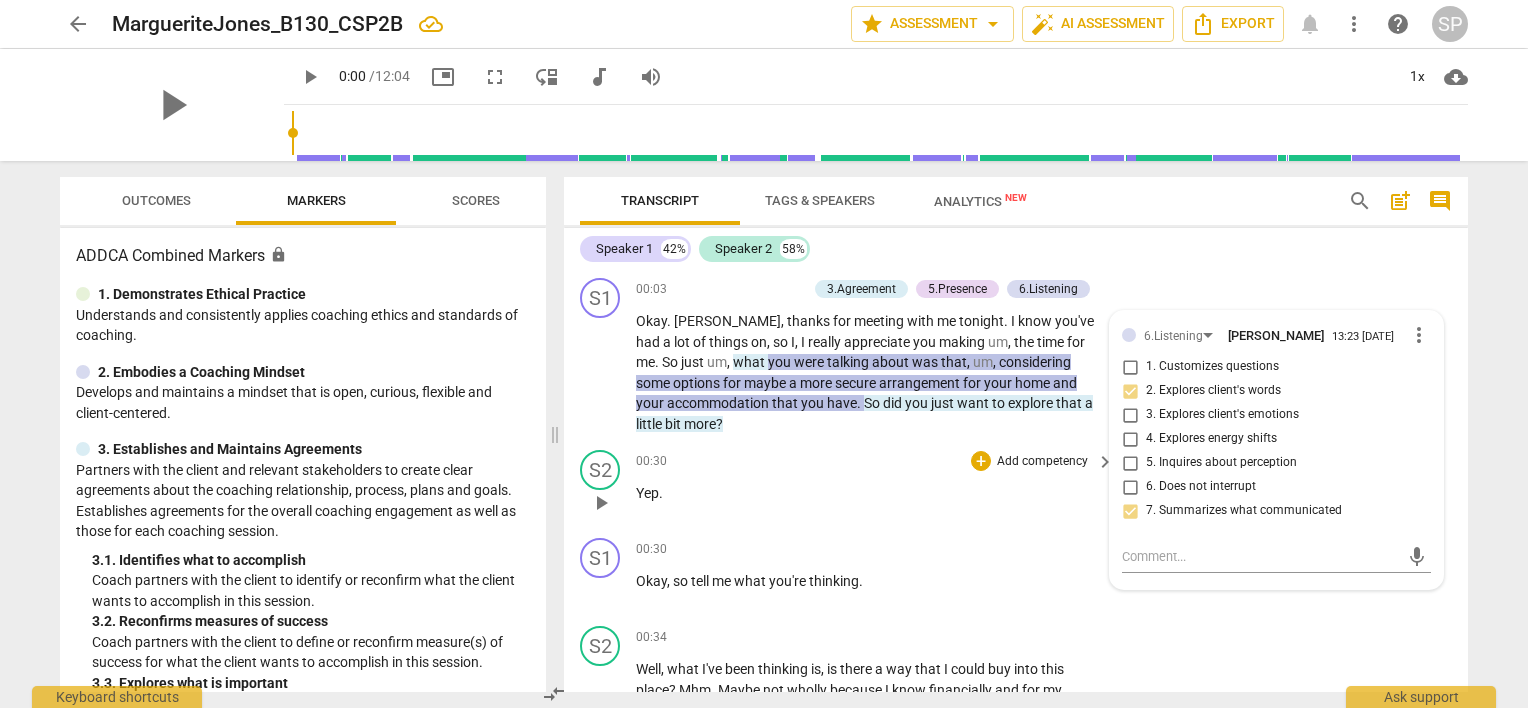 click on "S2 play_arrow pause 00:30 + Add competency keyboard_arrow_right Yep ." at bounding box center [1016, 486] 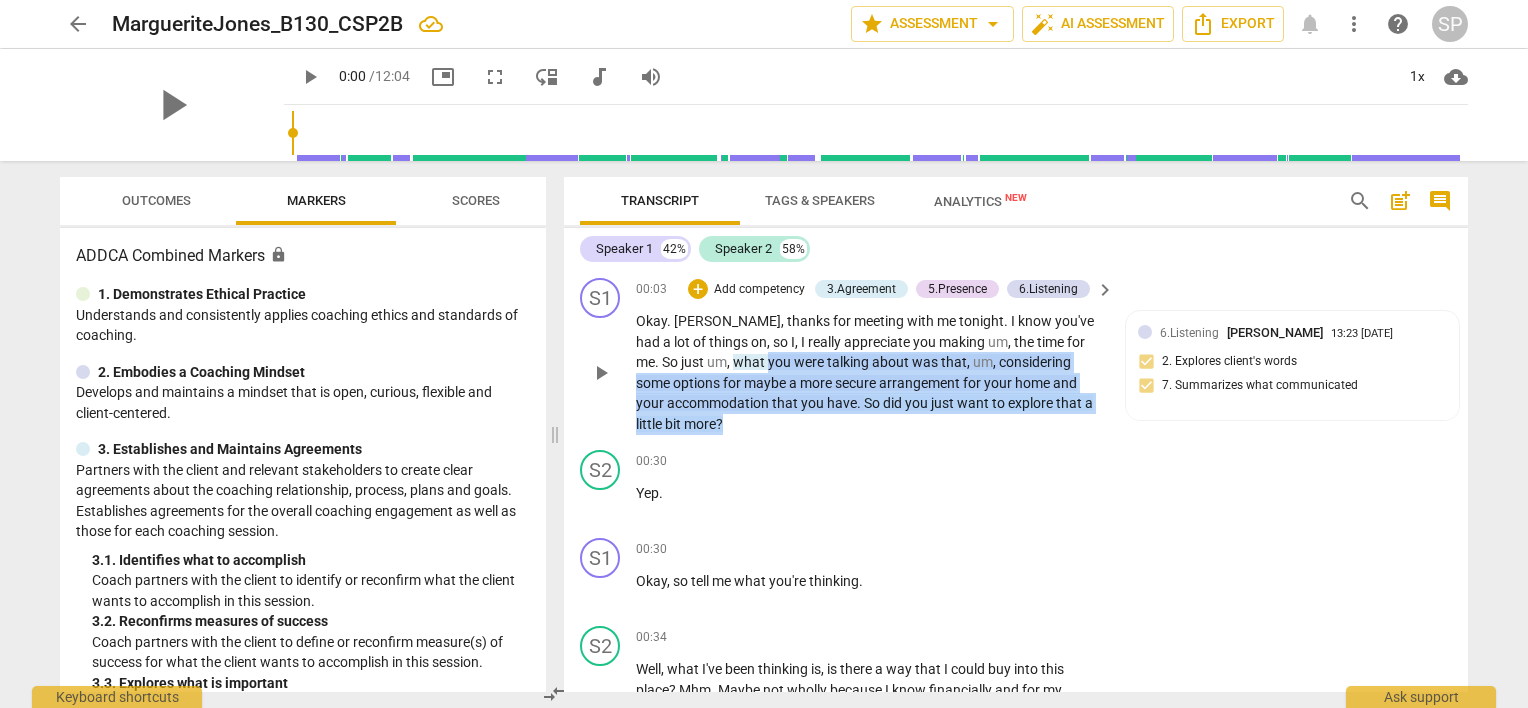 drag, startPoint x: 724, startPoint y: 359, endPoint x: 757, endPoint y: 421, distance: 70.23532 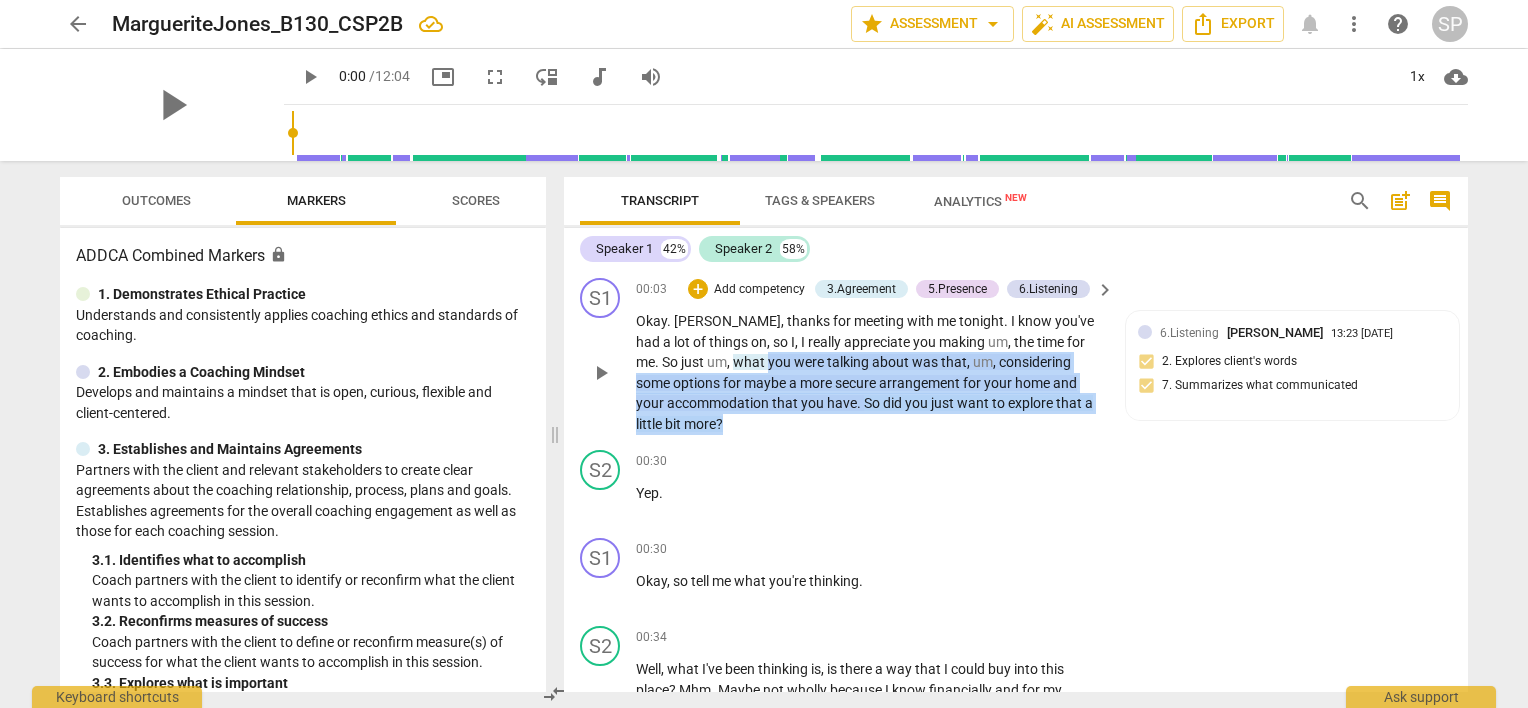 click on "Okay .   Marianne ,   thanks   for   meeting   with   me   tonight .   I   know   you've   had   a   lot   of   things   on ,   so   I ,   I   really   appreciate   you   making   um ,   the   time   for   me .   So   just   um ,   what   you   were   talking   about   was   that ,   um ,   considering   some   options   for   maybe   a   more   secure   arrangement   for   your   home   and   your   accommodation   that   you   have .   So   did   you   just   want   to   explore   that   a   little   bit   more ?" at bounding box center (870, 372) 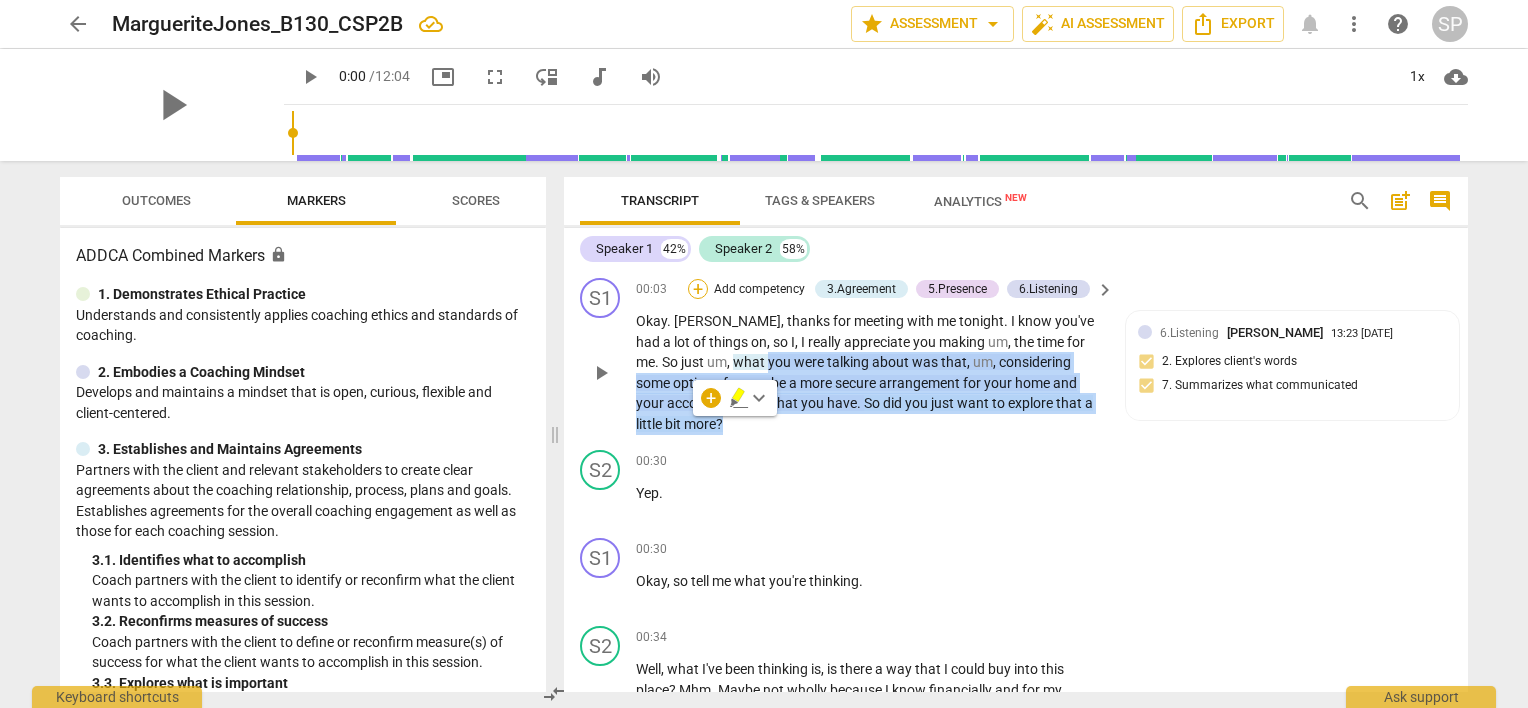 click on "+" at bounding box center (698, 289) 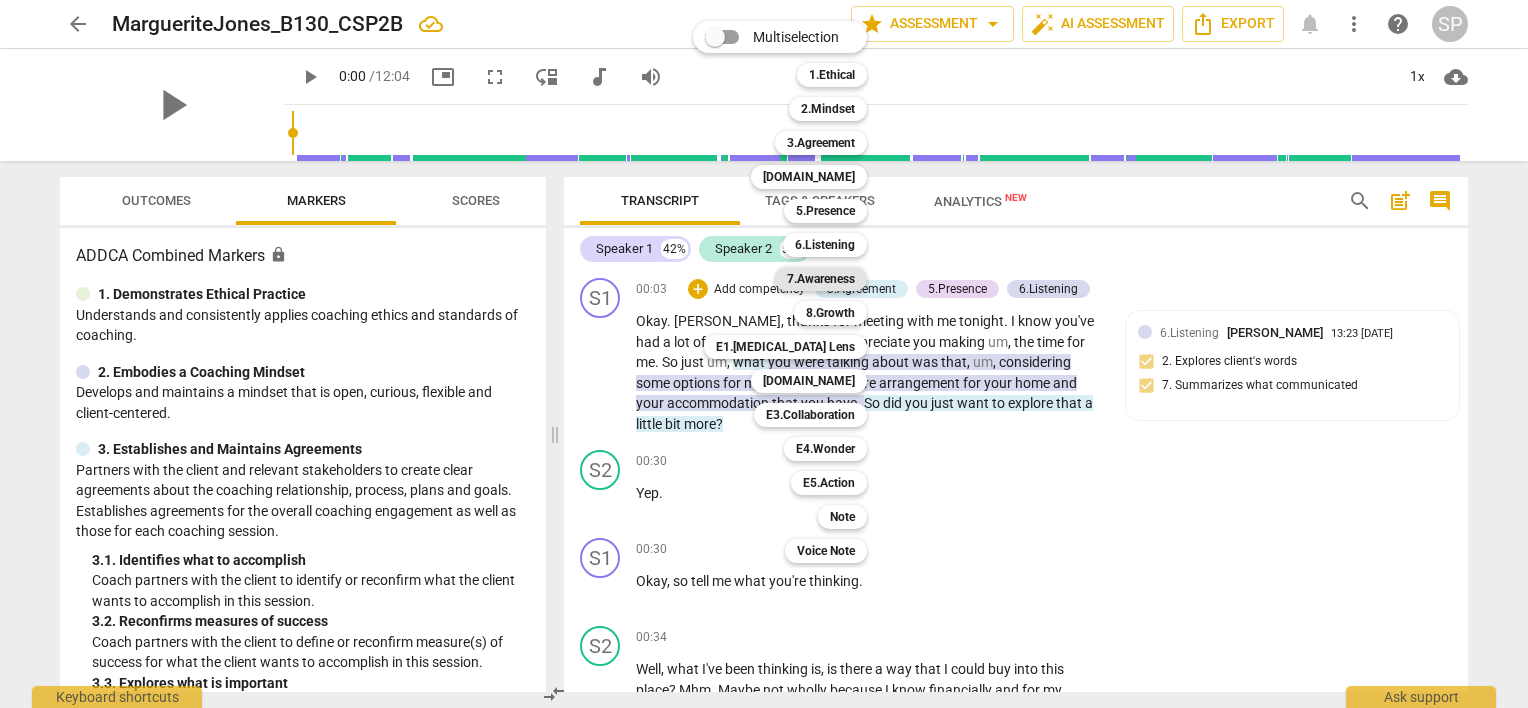click on "7.Awareness" at bounding box center (821, 279) 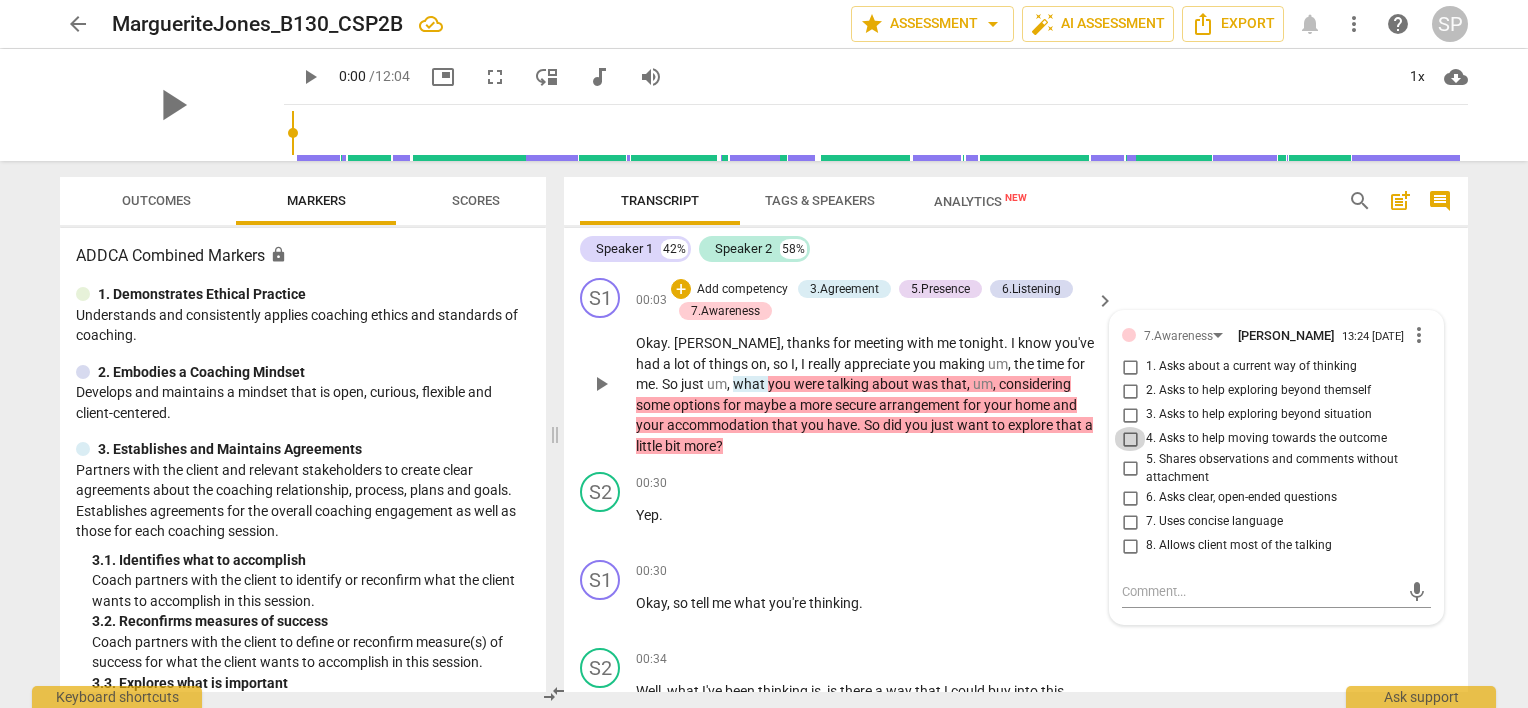 click on "4. Asks to help moving towards the outcome" at bounding box center (1130, 439) 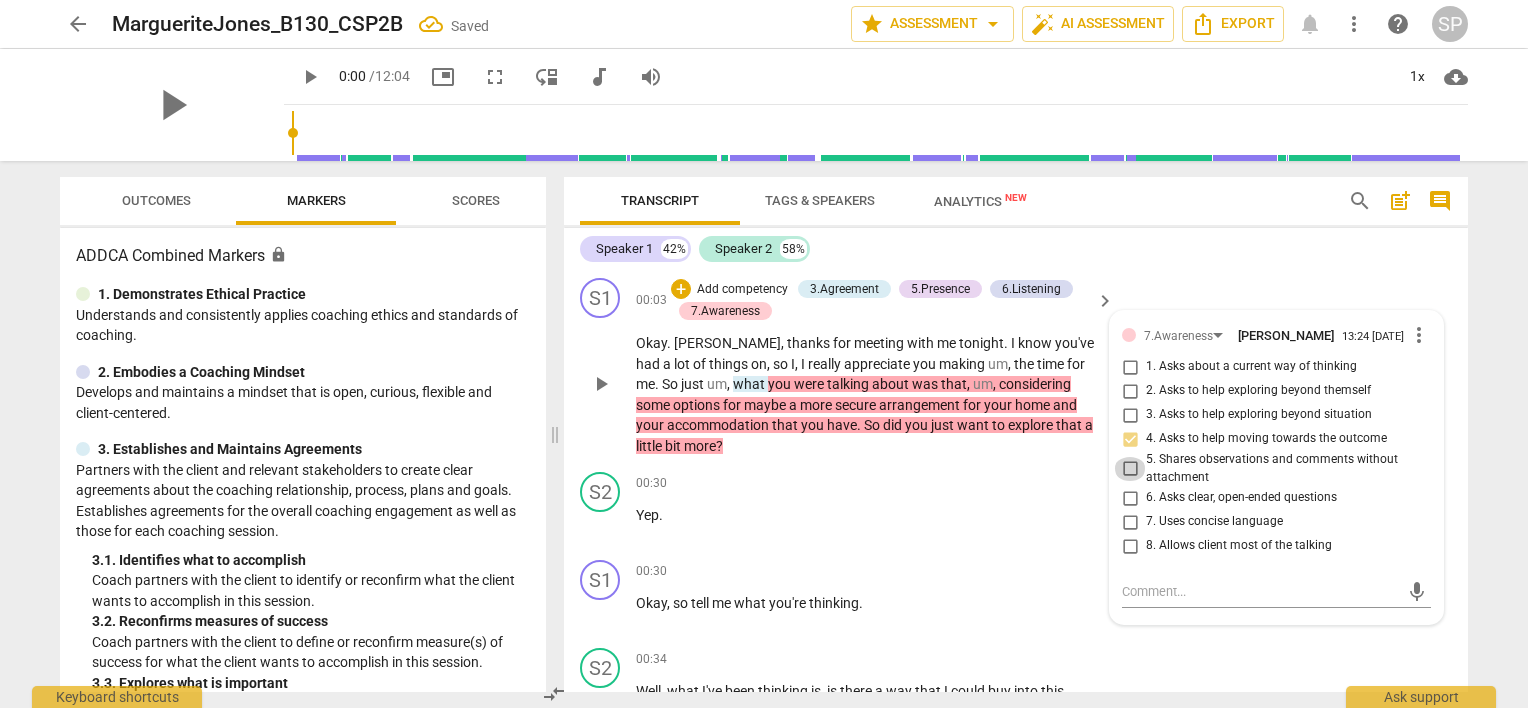 click on "5. Shares observations and comments without attachment" at bounding box center [1130, 469] 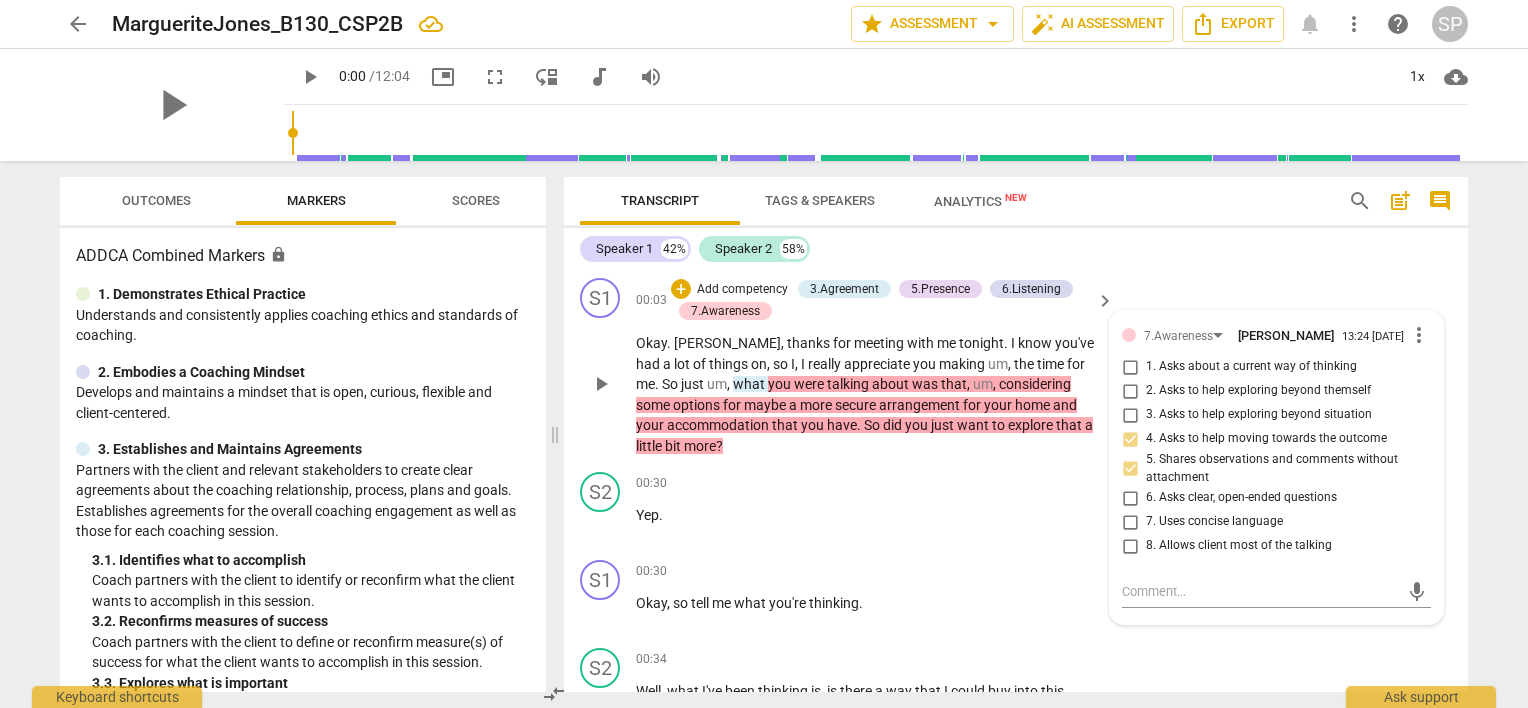 click on "7. Uses concise language" at bounding box center [1130, 522] 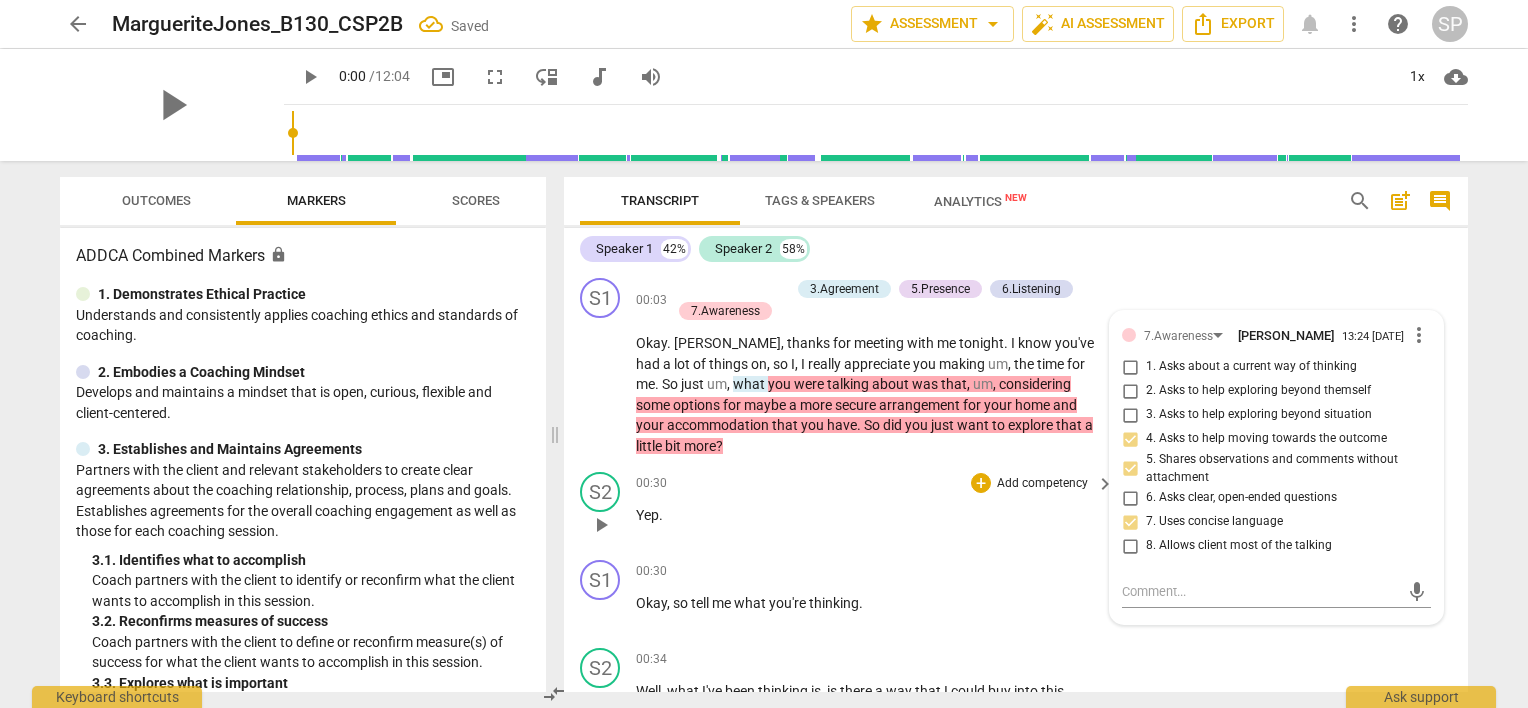 click on "00:30 + Add competency keyboard_arrow_right" at bounding box center (876, 483) 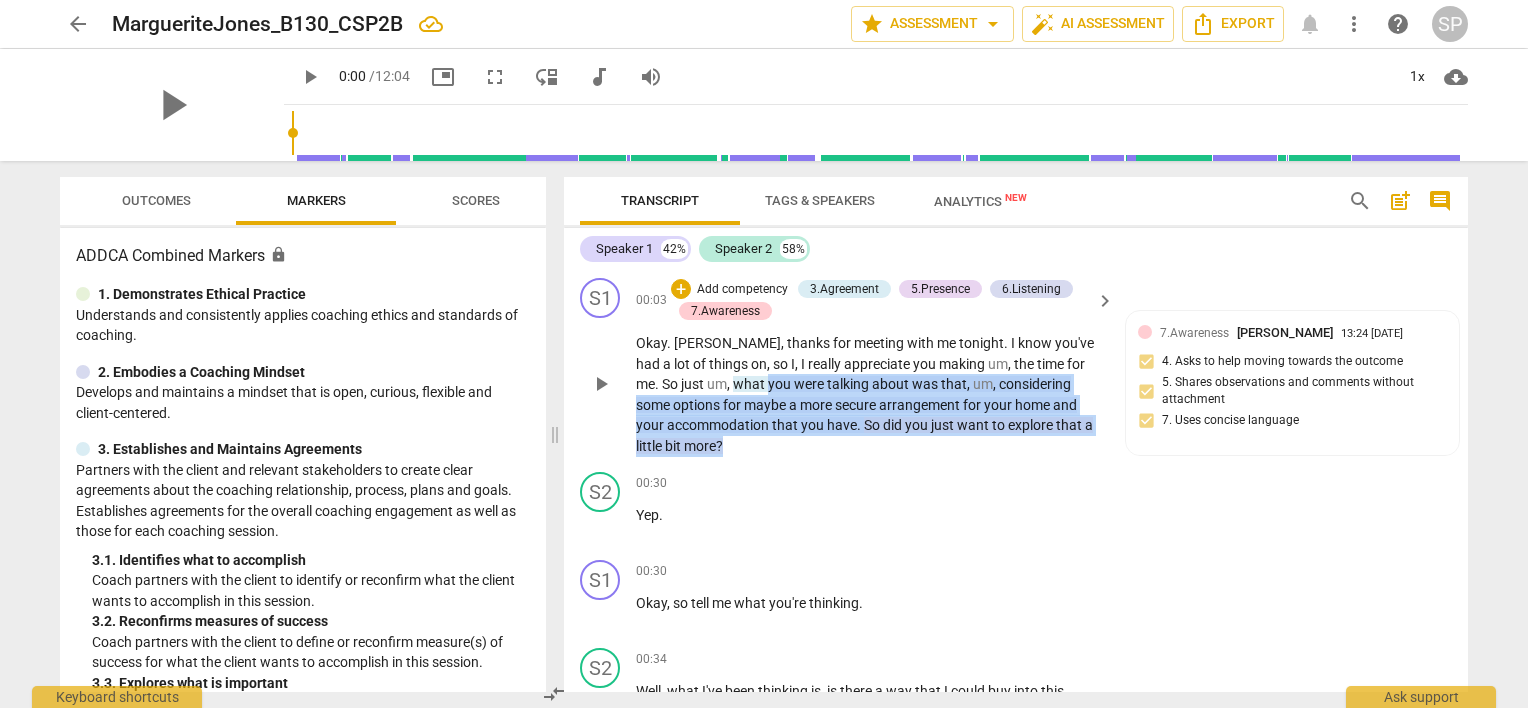 drag, startPoint x: 721, startPoint y: 379, endPoint x: 776, endPoint y: 442, distance: 83.630135 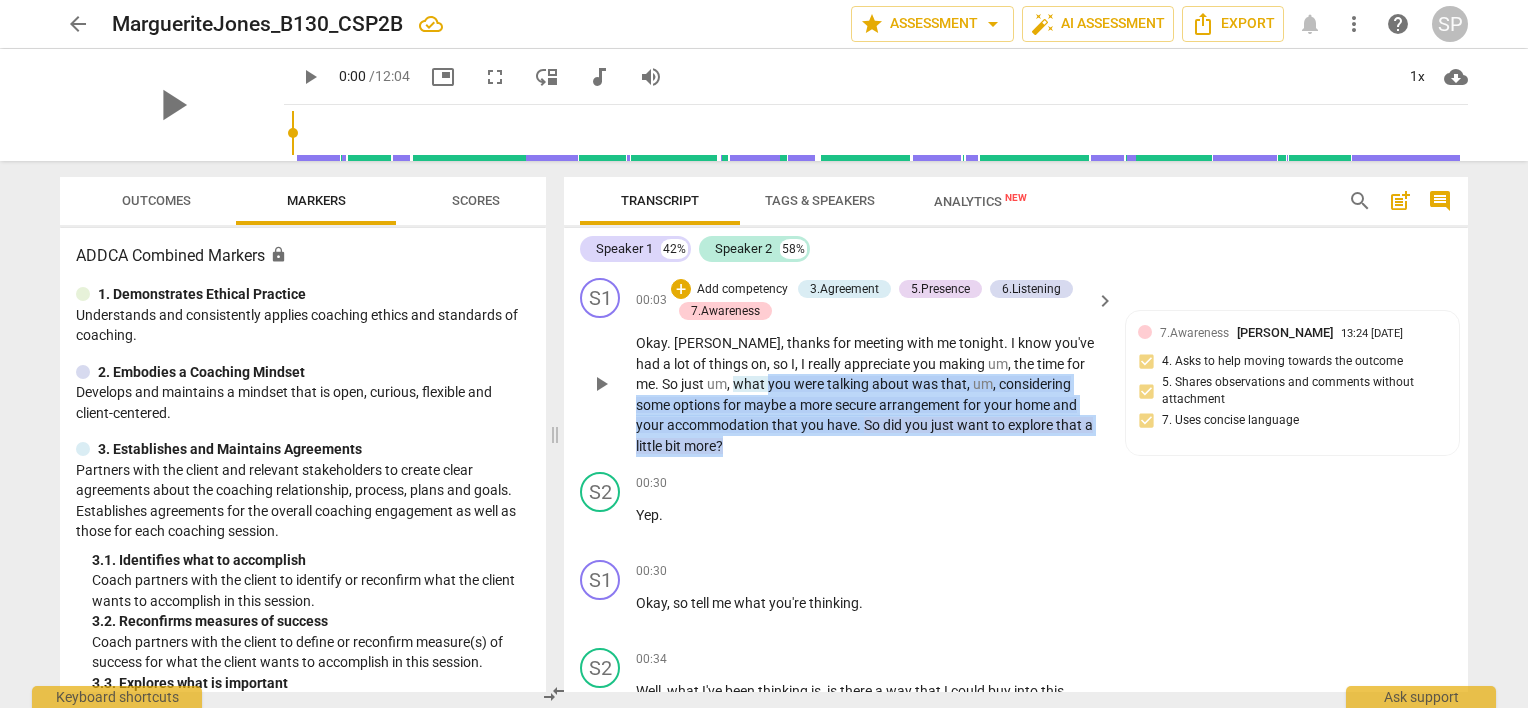 click on "Okay .   Marianne ,   thanks   for   meeting   with   me   tonight .   I   know   you've   had   a   lot   of   things   on ,   so   I ,   I   really   appreciate   you   making   um ,   the   time   for   me .   So   just   um ,   what   you   were   talking   about   was   that ,   um ,   considering   some   options   for   maybe   a   more   secure   arrangement   for   your   home   and   your   accommodation   that   you   have .   So   did   you   just   want   to   explore   that   a   little   bit   more ?" at bounding box center (870, 394) 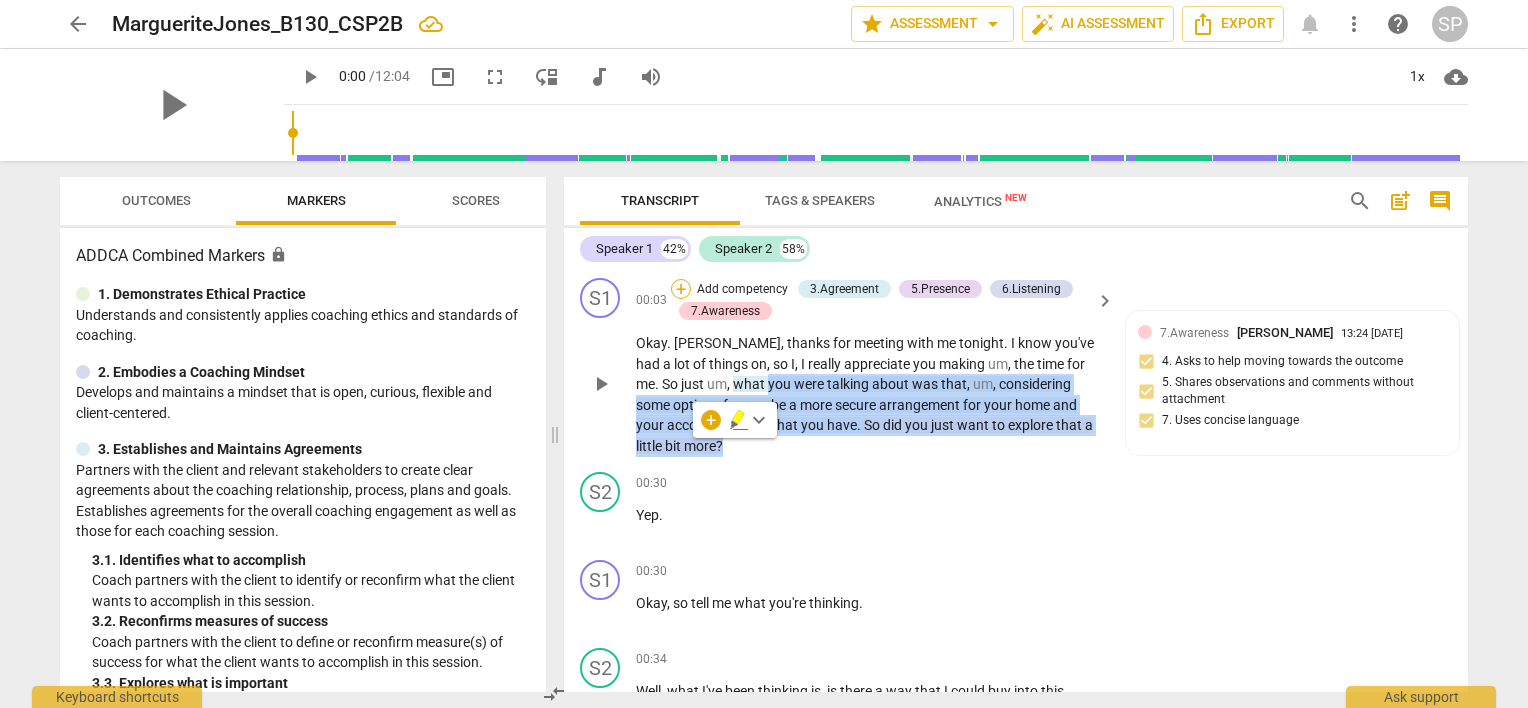 click on "+" at bounding box center [681, 289] 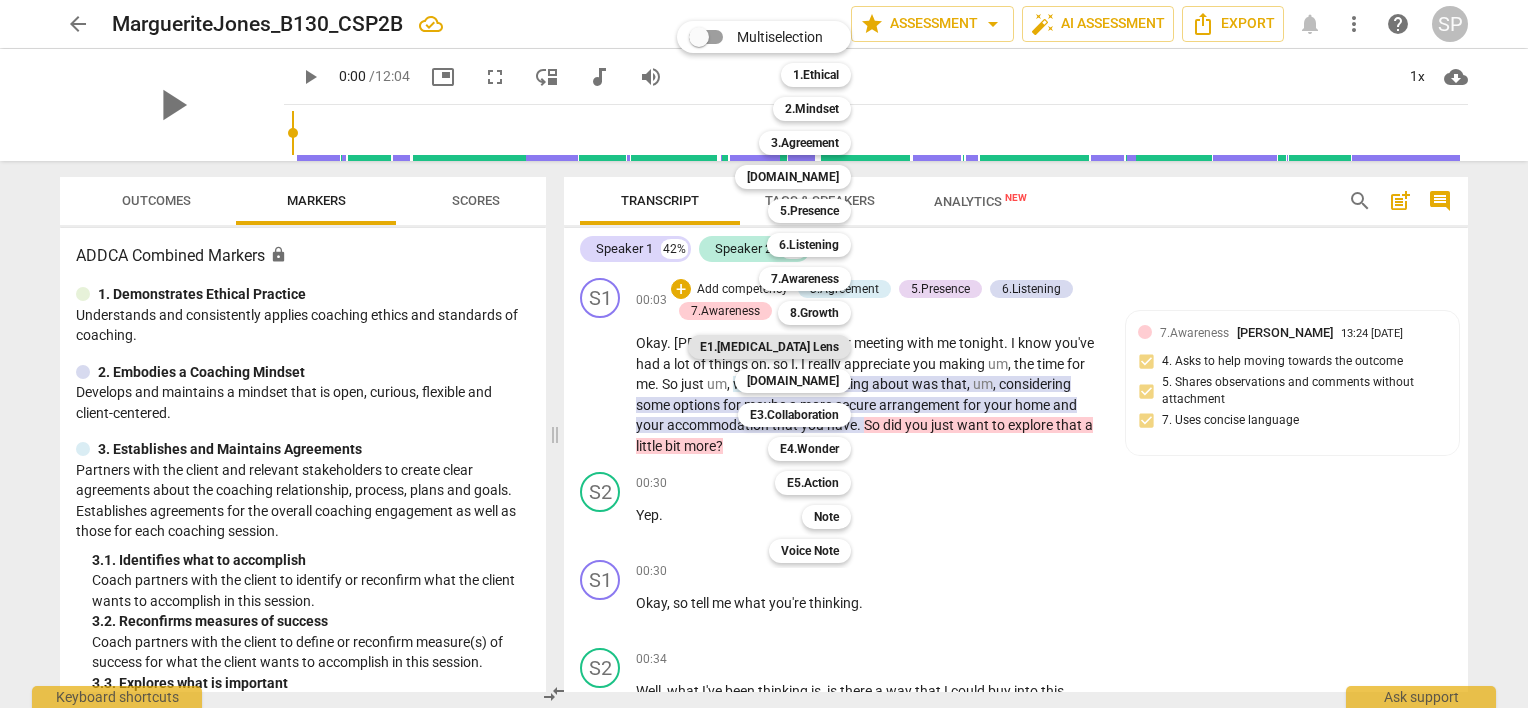 click on "E1.[MEDICAL_DATA] Lens" at bounding box center (769, 347) 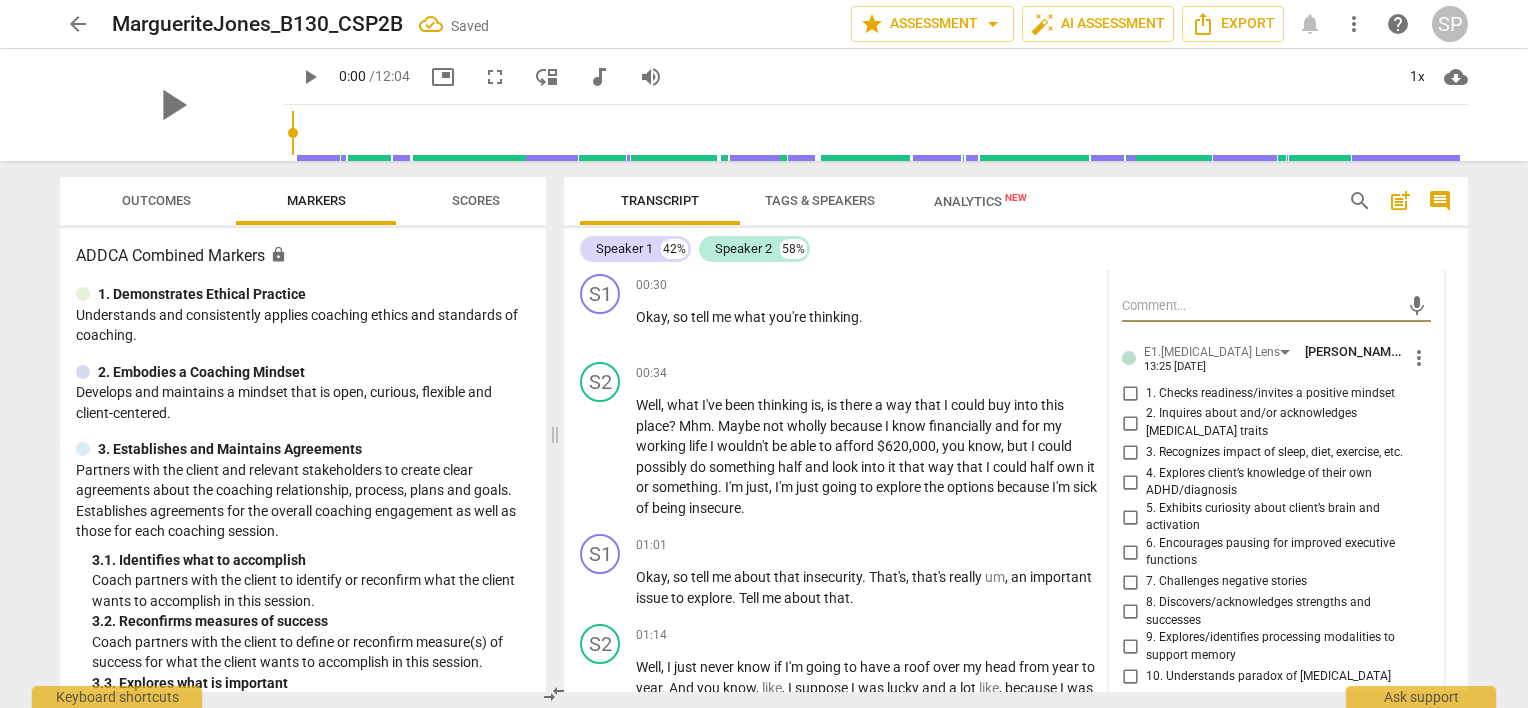 scroll, scrollTop: 400, scrollLeft: 0, axis: vertical 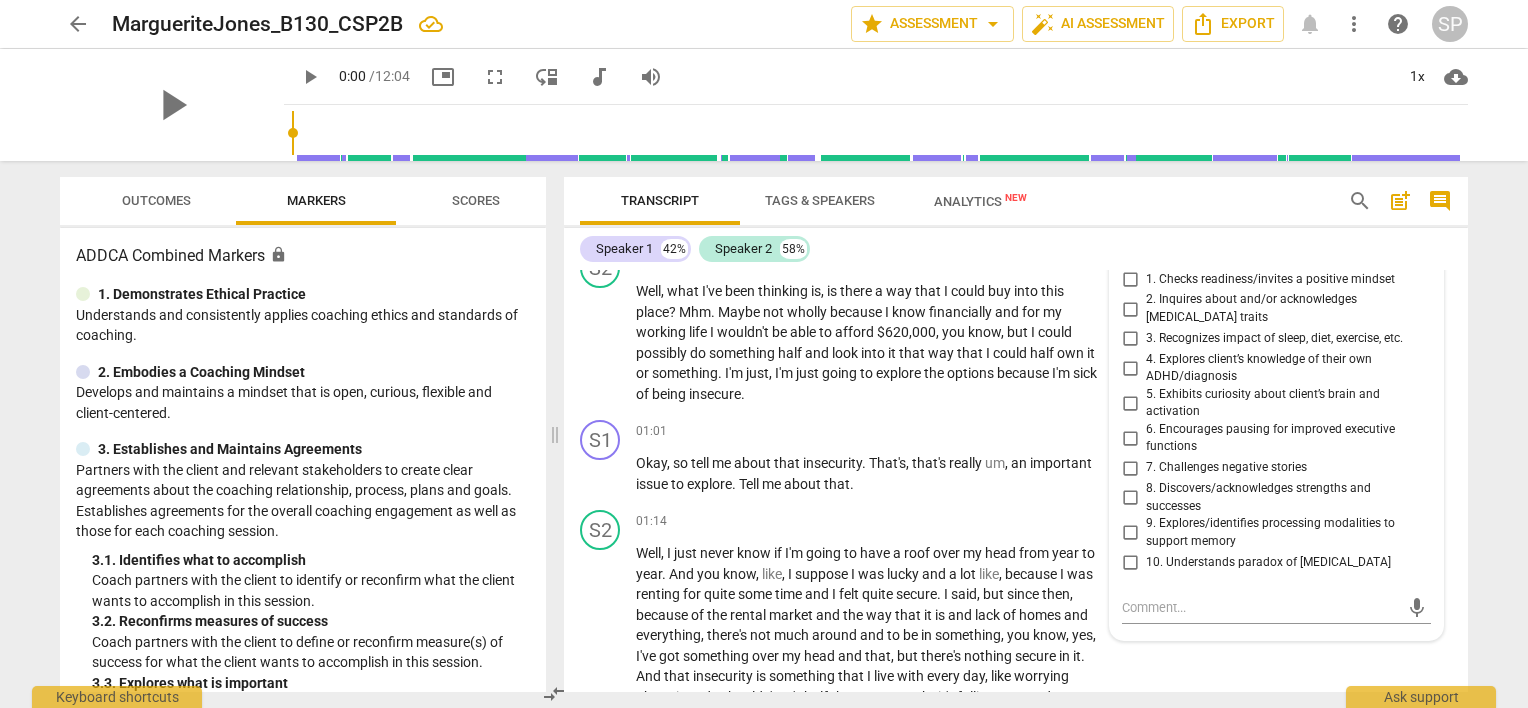 click on "9. Explores/identifies processing modalities to support memory" at bounding box center (1130, 533) 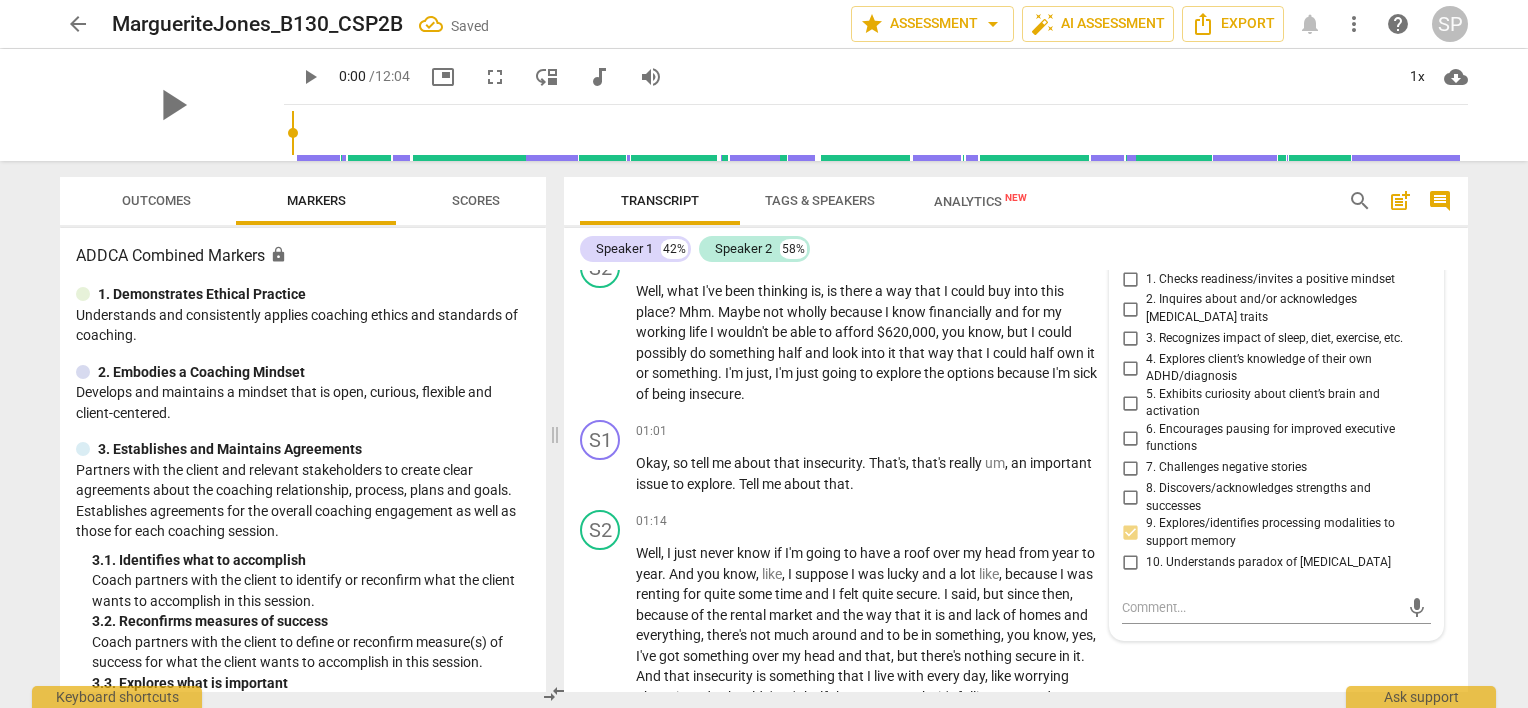 click on "9. Explores/identifies processing modalities to support memory" at bounding box center [1130, 533] 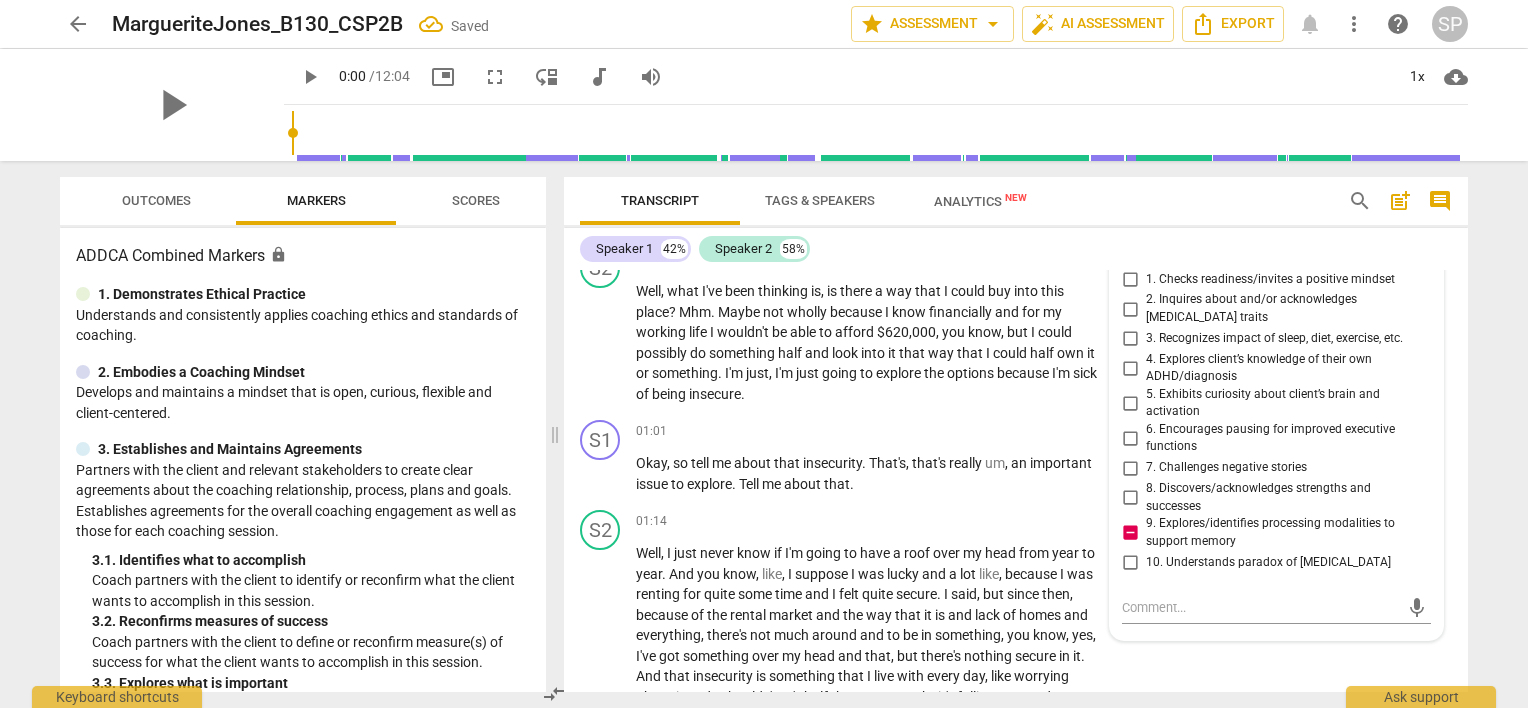 click on "9. Explores/identifies processing modalities to support memory" at bounding box center (1130, 533) 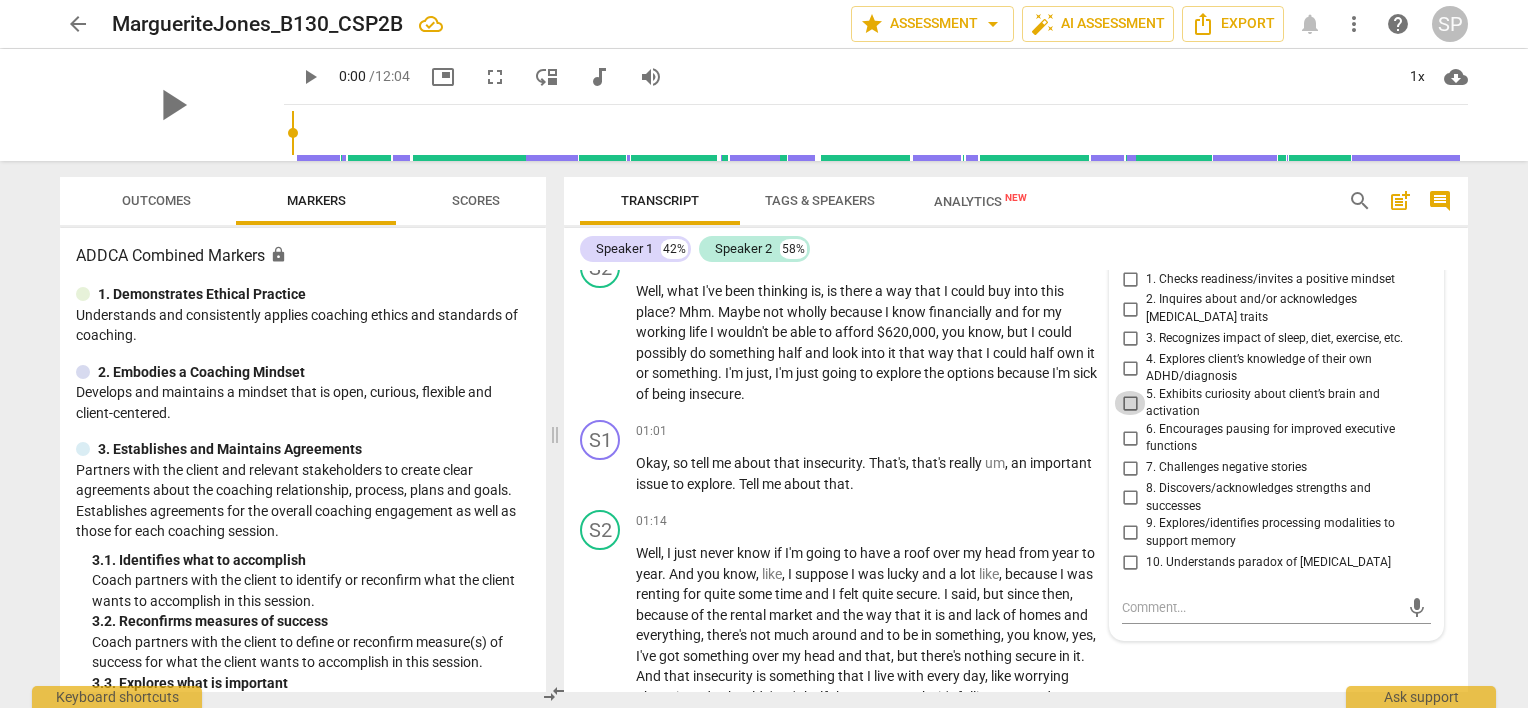 click on "5. Exhibits curiosity about client’s brain and activation" at bounding box center (1130, 403) 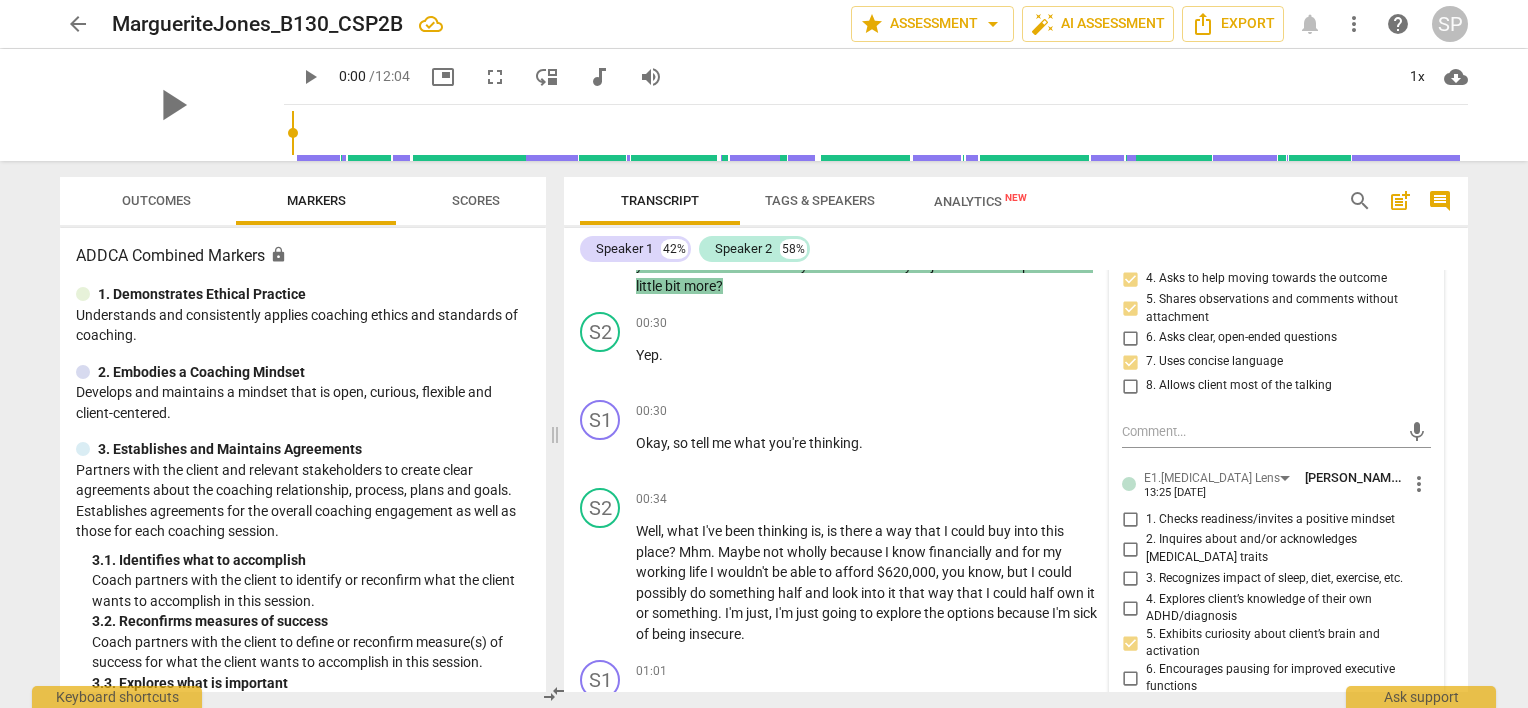 scroll, scrollTop: 0, scrollLeft: 0, axis: both 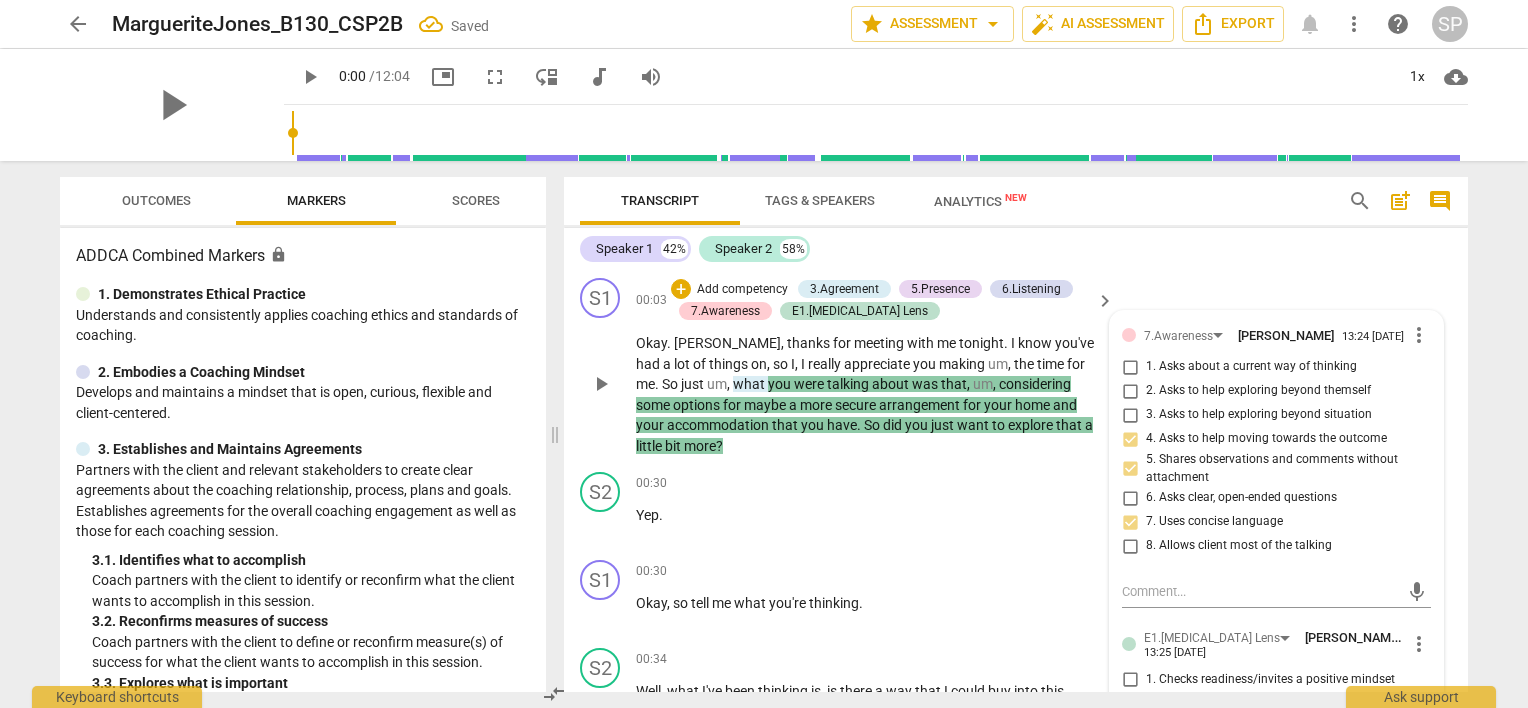 click on "Okay .   Marianne ,   thanks   for   meeting   with   me   tonight .   I   know   you've   had   a   lot   of   things   on ,   so   I ,   I   really   appreciate   you   making   um ,   the   time   for   me .   So   just   um ,   what   you   were   talking   about   was   that ,   um ,   considering   some   options   for   maybe   a   more   secure   arrangement   for   your   home   and   your   accommodation   that   you   have .   So   did   you   just   want   to   explore   that   a   little   bit   more ?" at bounding box center (870, 394) 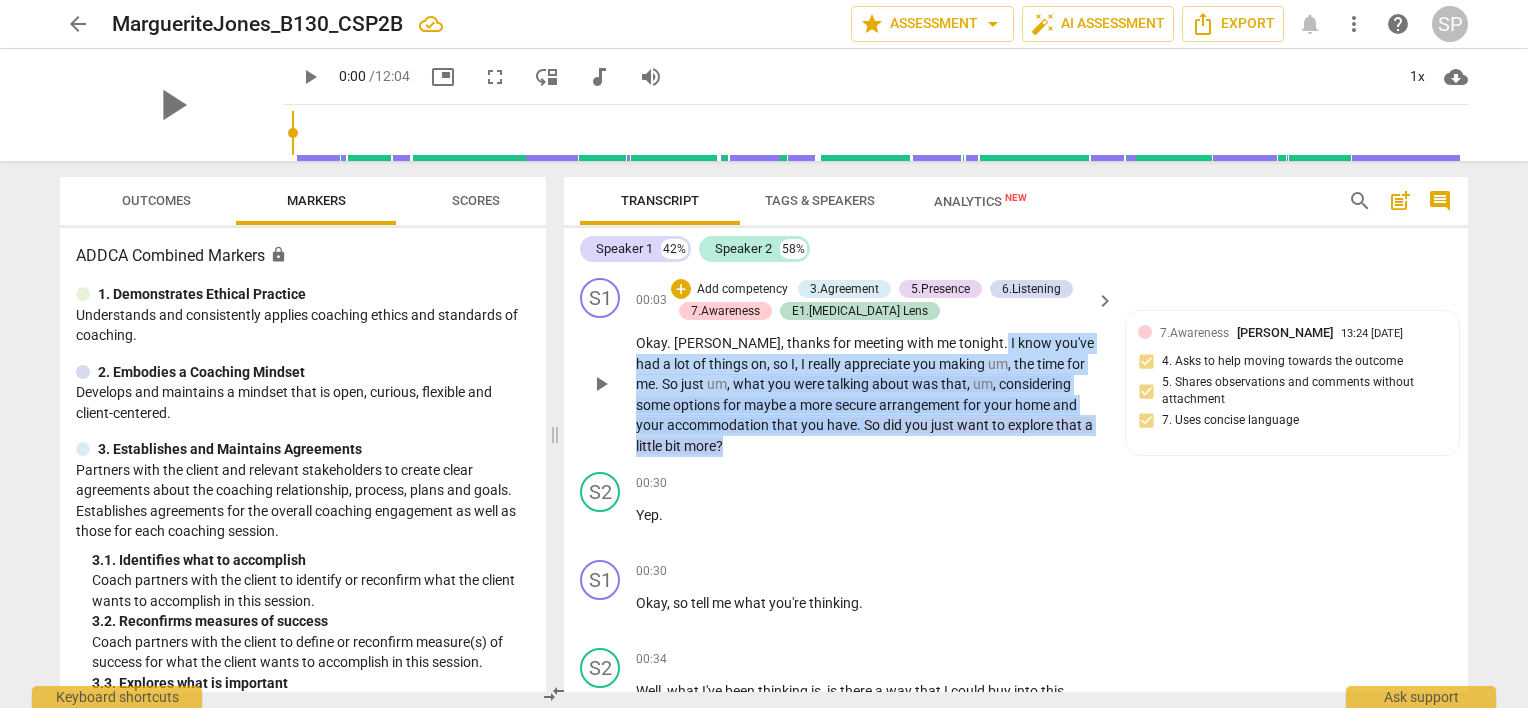 drag, startPoint x: 957, startPoint y: 340, endPoint x: 947, endPoint y: 438, distance: 98.50888 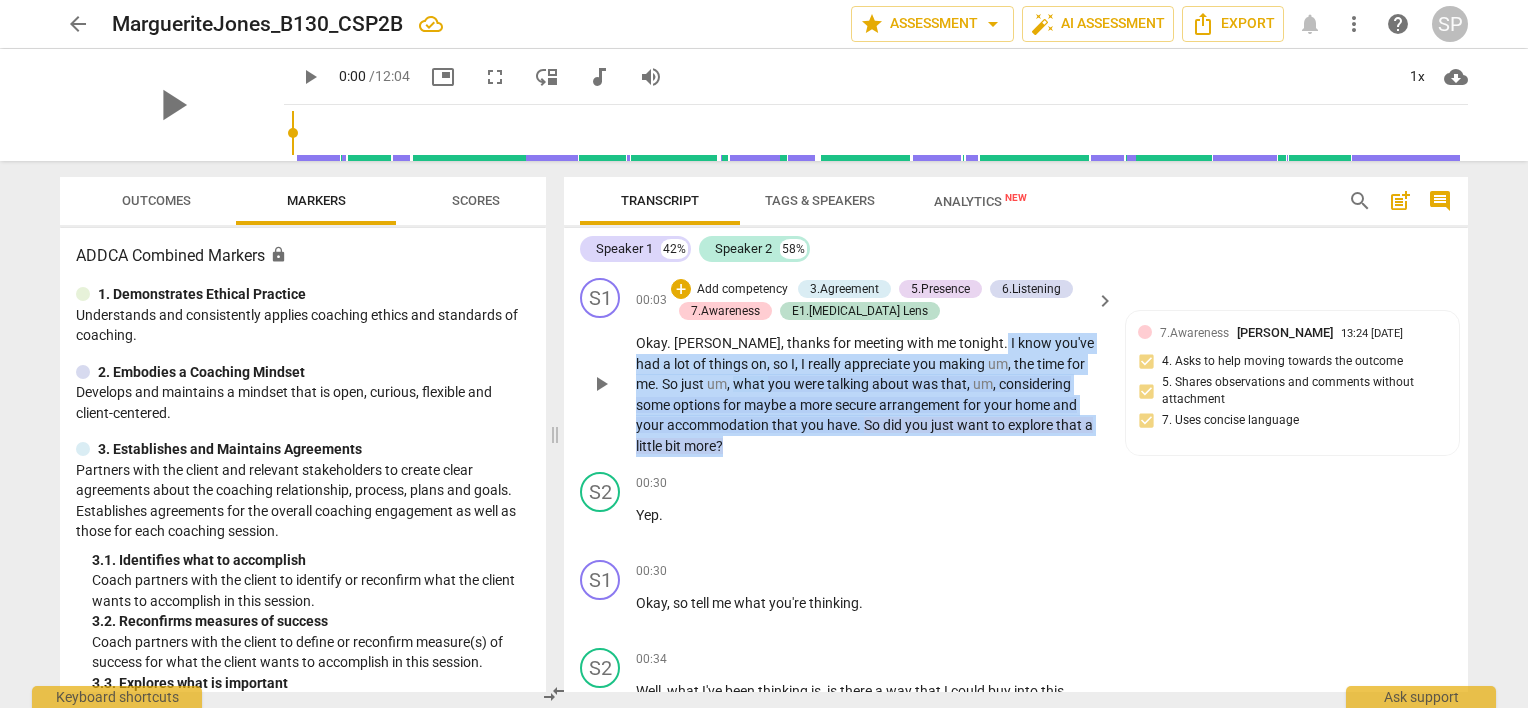 click on "Okay .   Marianne ,   thanks   for   meeting   with   me   tonight .   I   know   you've   had   a   lot   of   things   on ,   so   I ,   I   really   appreciate   you   making   um ,   the   time   for   me .   So   just   um ,   what   you   were   talking   about   was   that ,   um ,   considering   some   options   for   maybe   a   more   secure   arrangement   for   your   home   and   your   accommodation   that   you   have .   So   did   you   just   want   to   explore   that   a   little   bit   more ?" at bounding box center [870, 394] 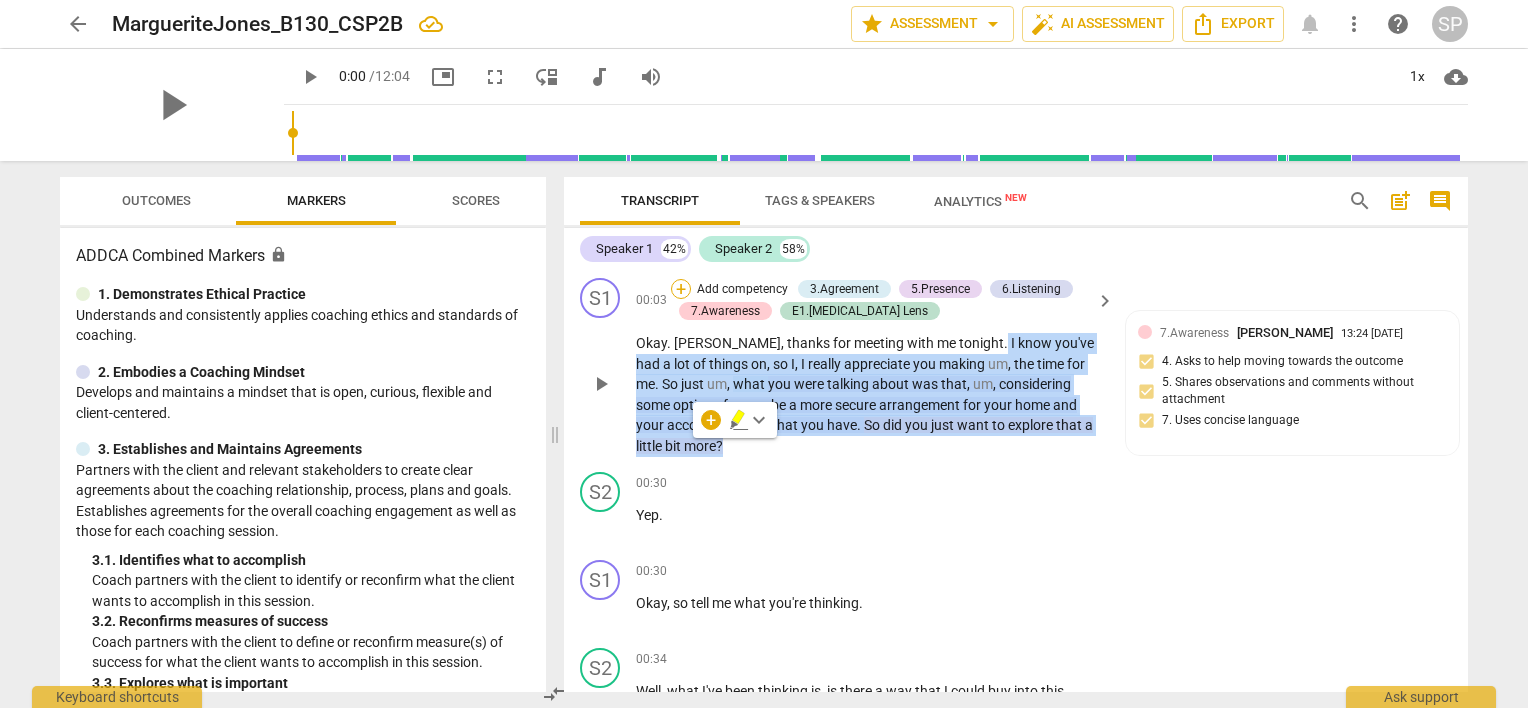 click on "+" at bounding box center (681, 289) 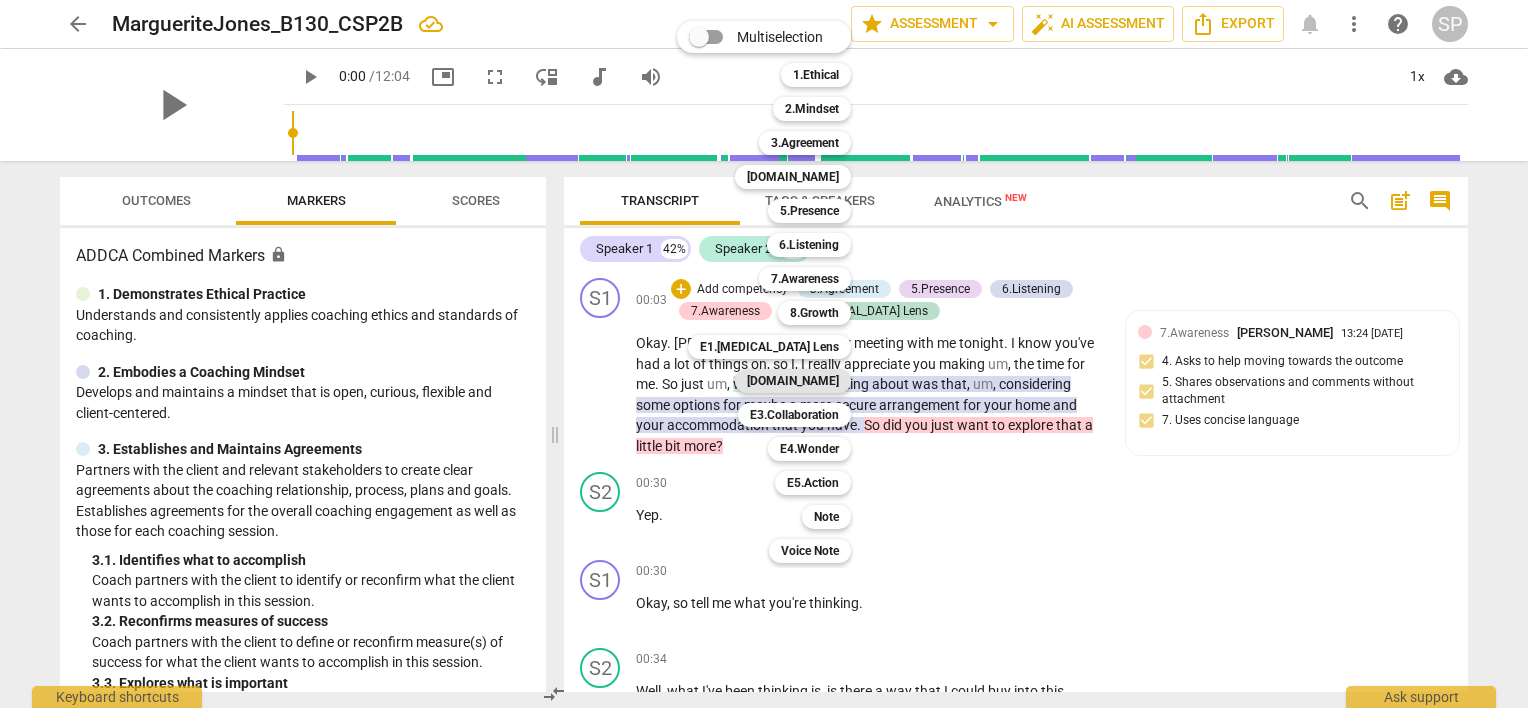 click on "[DOMAIN_NAME]" at bounding box center (793, 381) 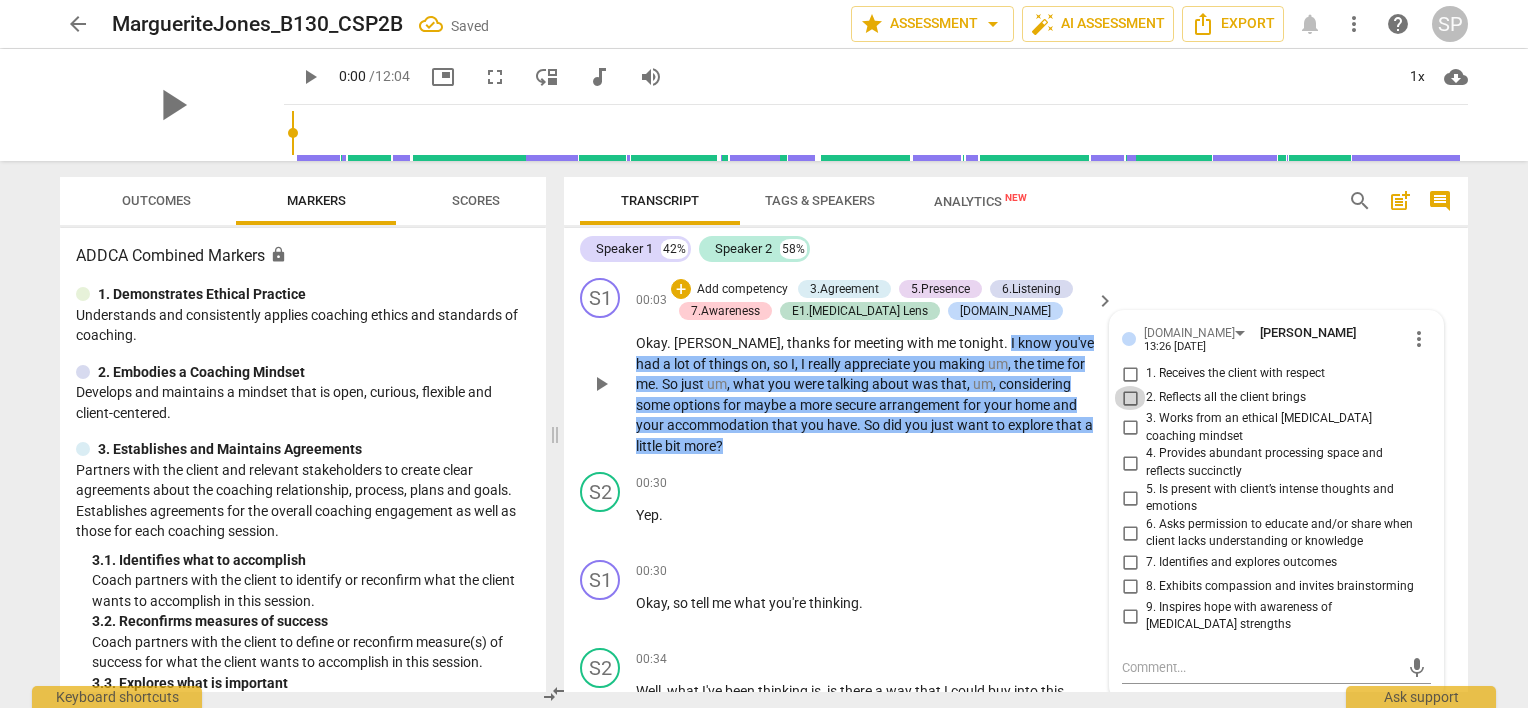 click on "2. Reflects all the client brings" at bounding box center (1130, 398) 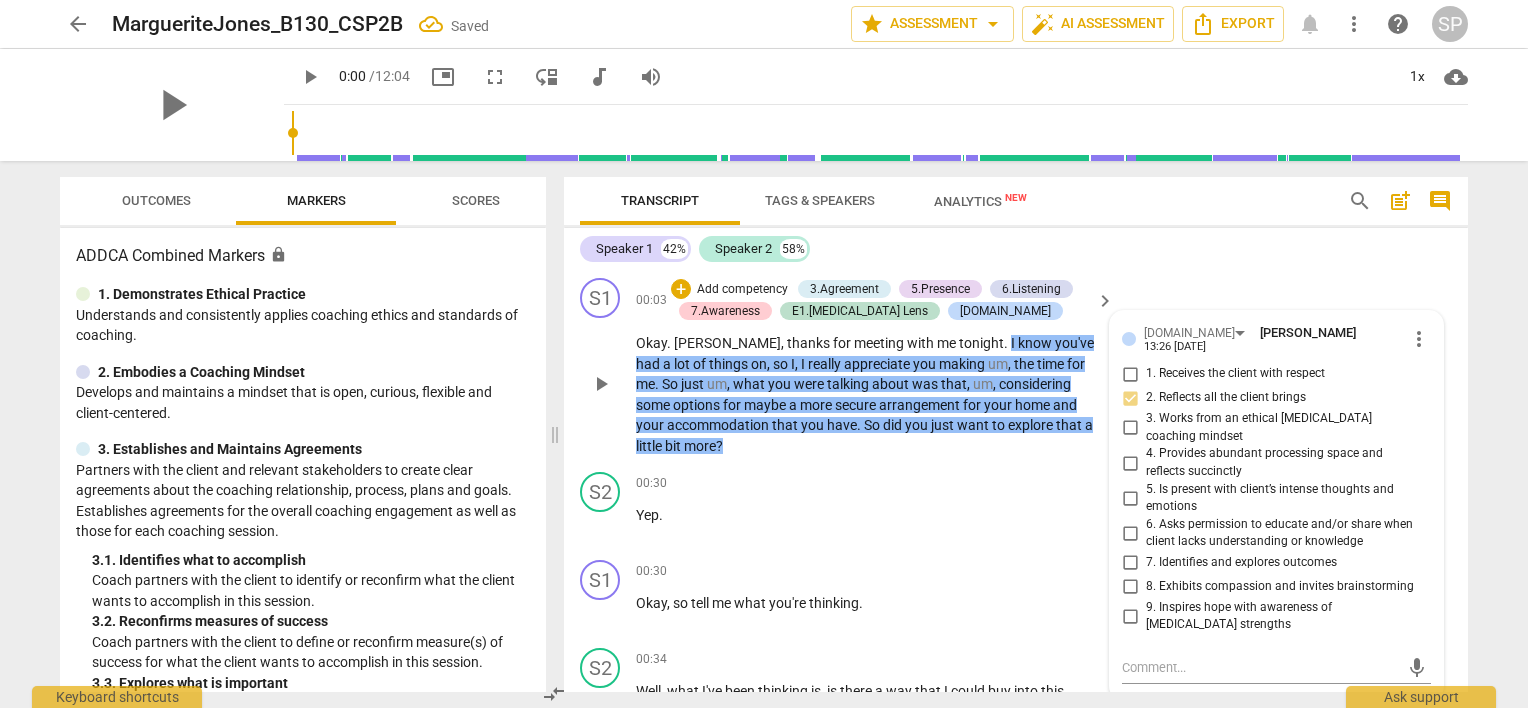 click on "7. Identifies and explores outcomes" at bounding box center [1130, 563] 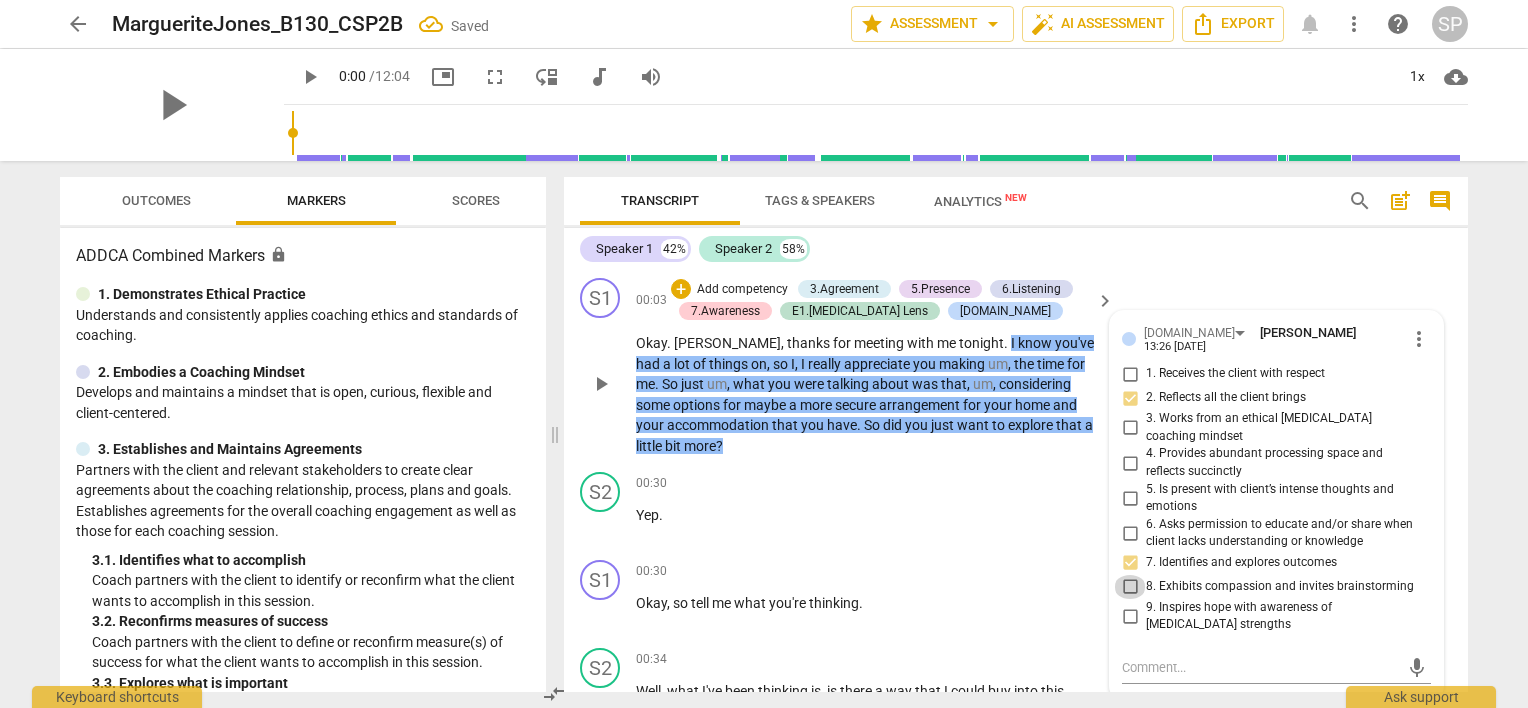 click on "8. Exhibits compassion and invites brainstorming" at bounding box center [1130, 587] 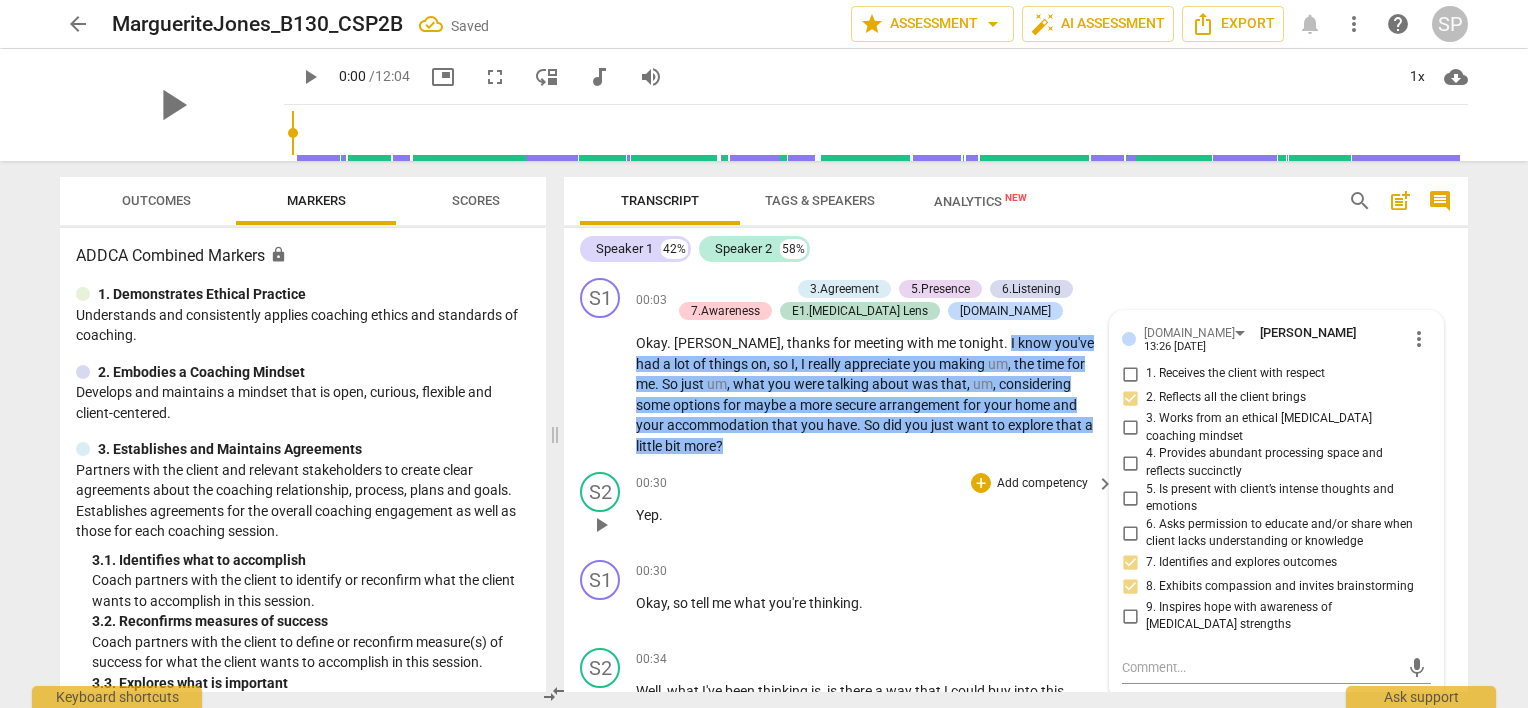 click on "00:30 + Add competency keyboard_arrow_right" at bounding box center (876, 483) 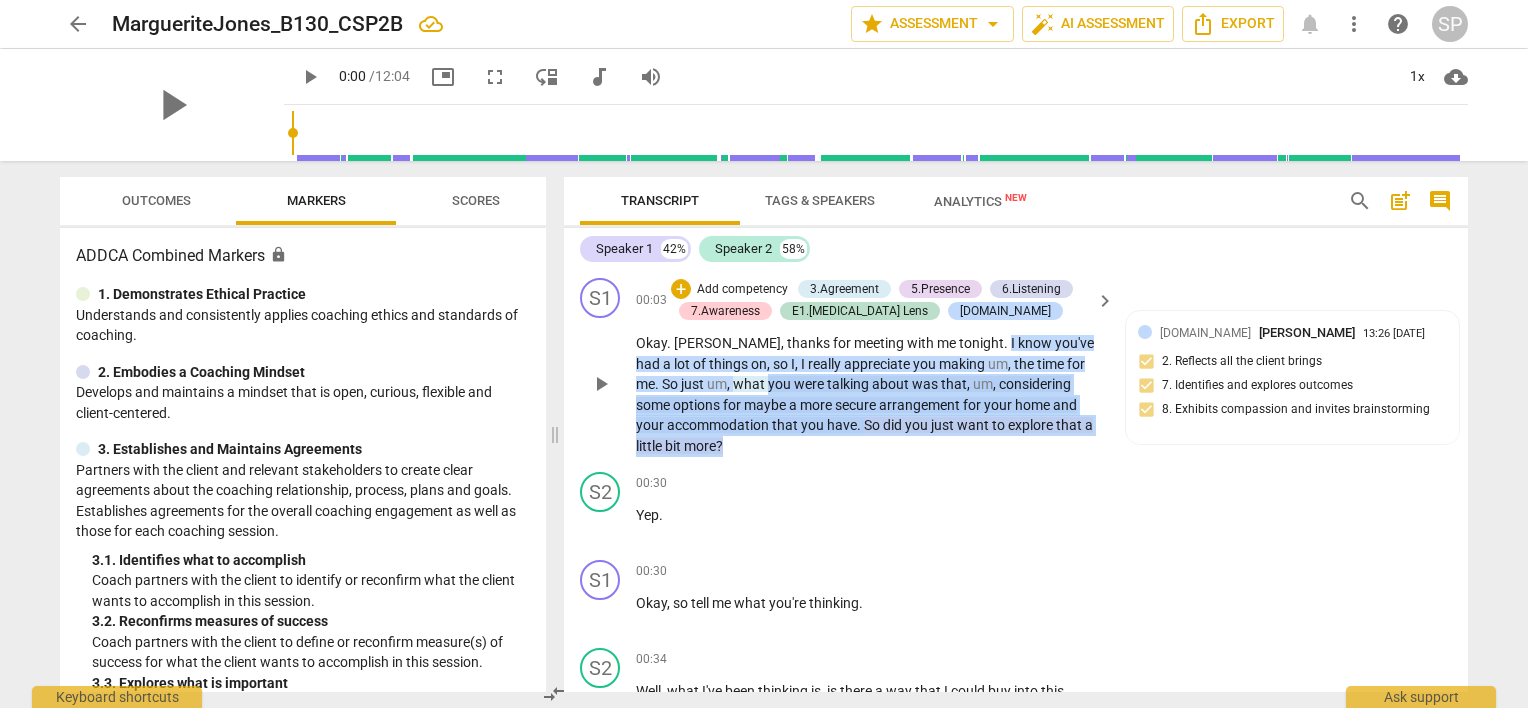 drag, startPoint x: 724, startPoint y: 380, endPoint x: 732, endPoint y: 454, distance: 74.431175 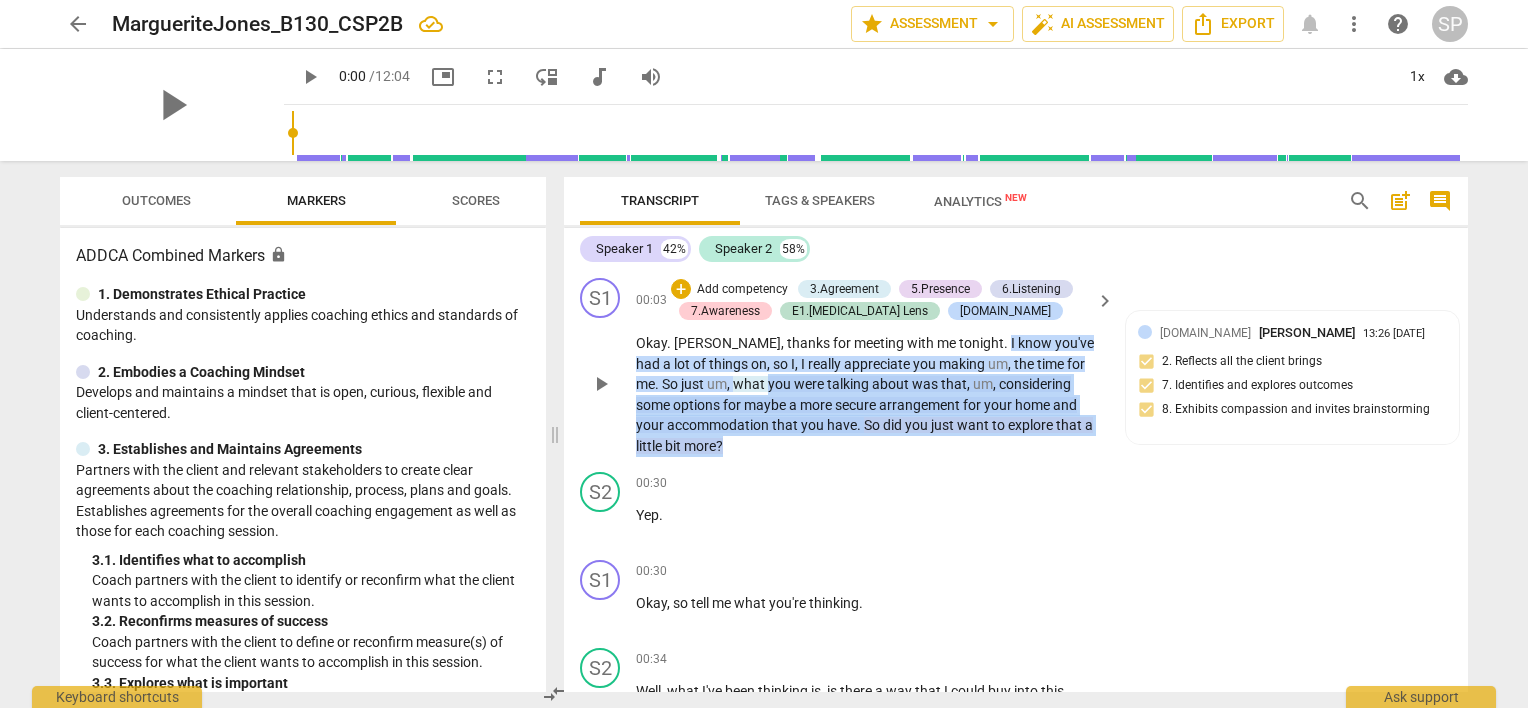 click on "Okay .   Marianne ,   thanks   for   meeting   with   me   tonight .   I   know   you've   had   a   lot   of   things   on ,   so   I ,   I   really   appreciate   you   making   um ,   the   time   for   me .   So   just   um ,   what   you   were   talking   about   was   that ,   um ,   considering   some   options   for   maybe   a   more   secure   arrangement   for   your   home   and   your   accommodation   that   you   have .   So   did   you   just   want   to   explore   that   a   little   bit   more ?" at bounding box center (870, 394) 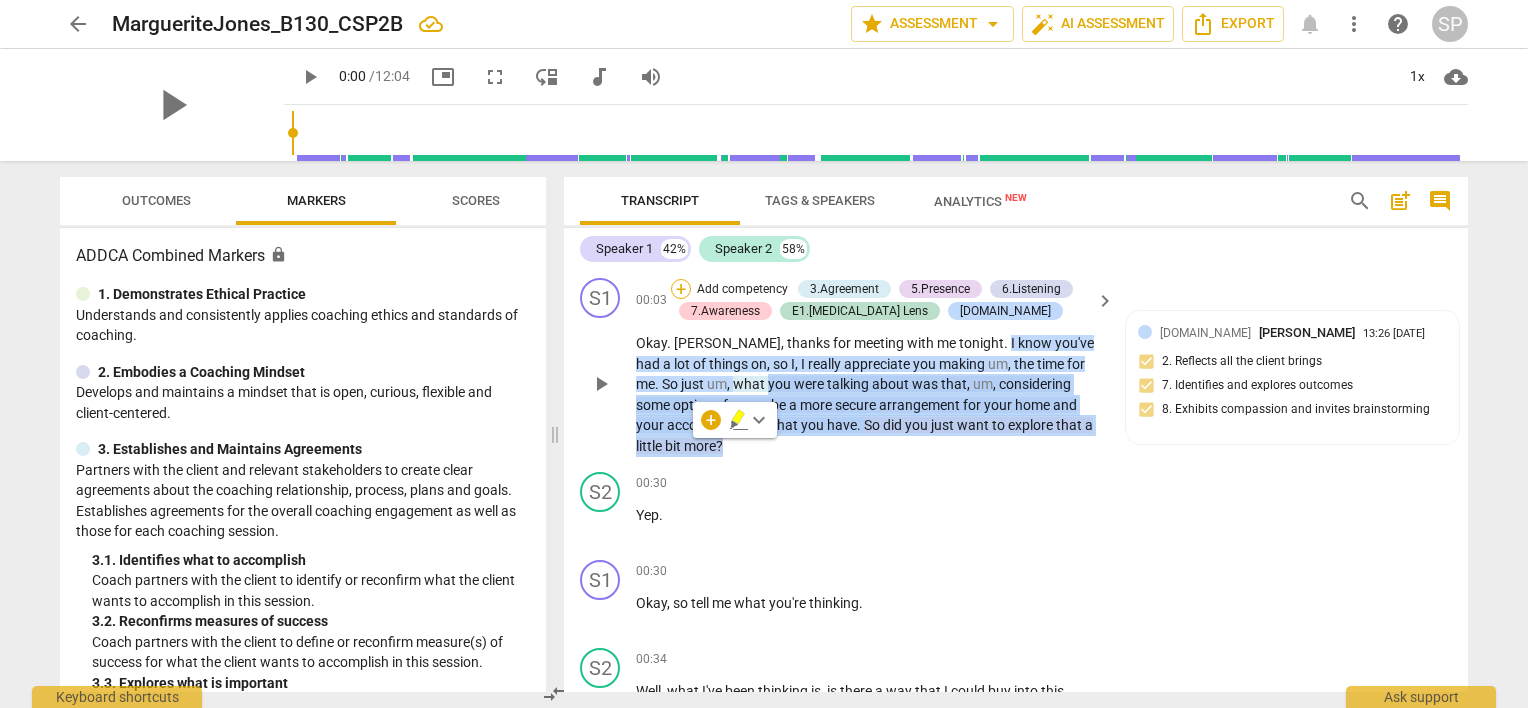 click on "+" at bounding box center (681, 289) 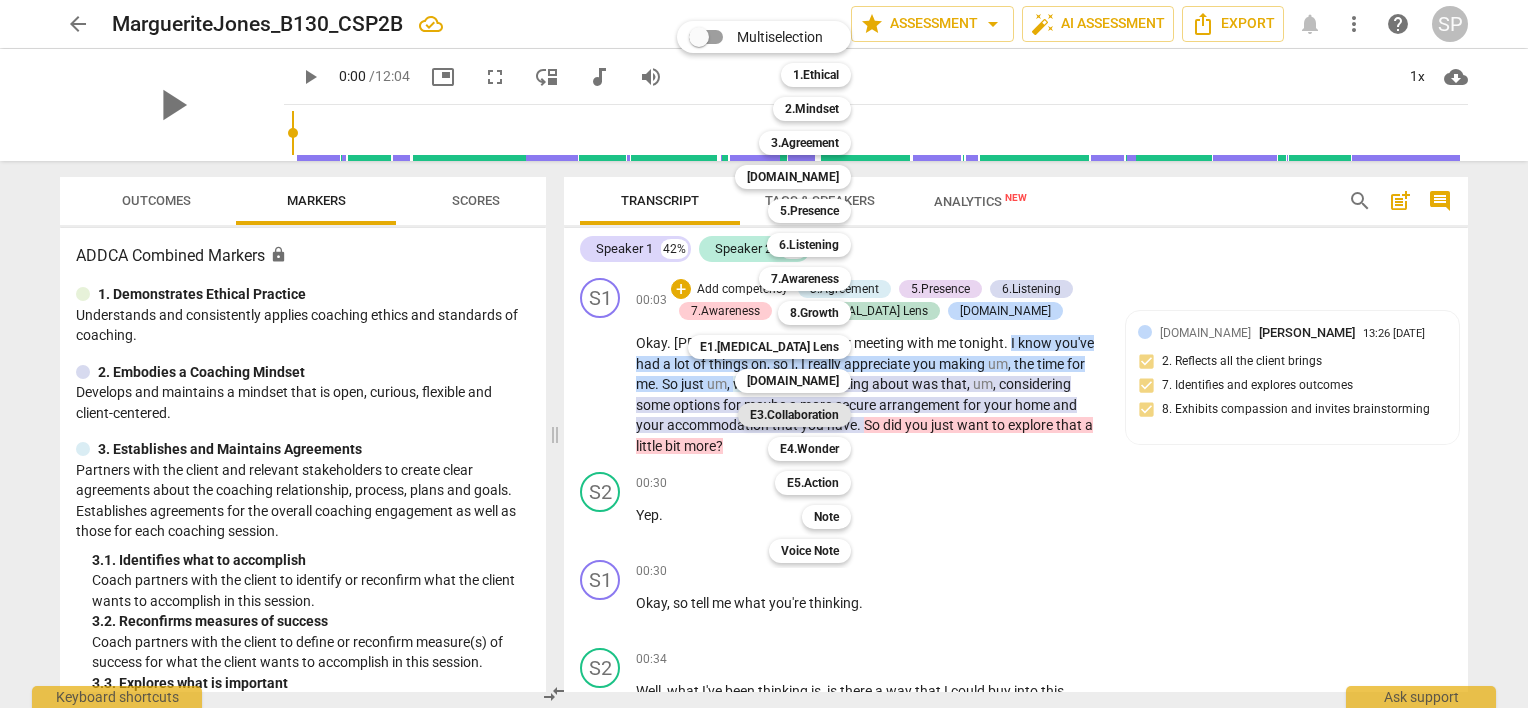 click on "E3.Collaboration" at bounding box center [794, 415] 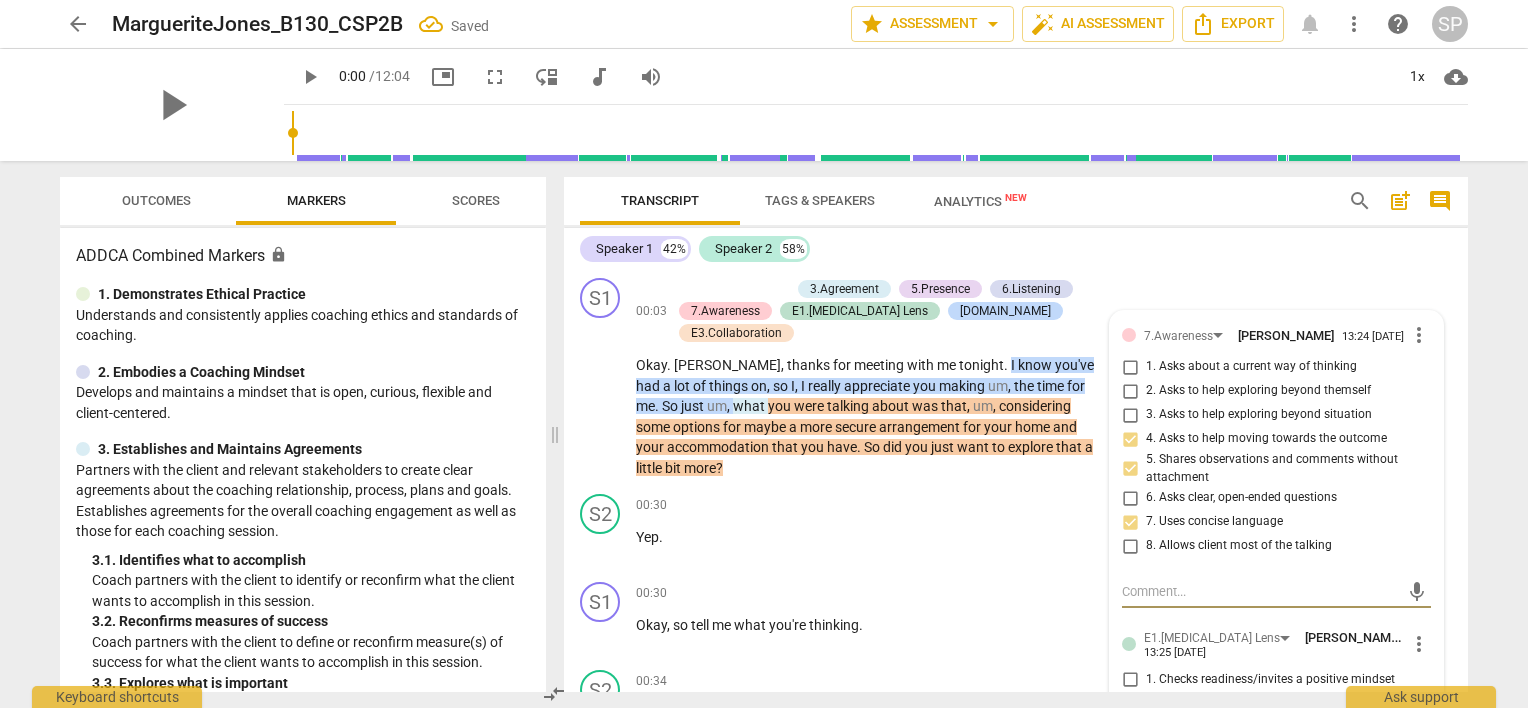 scroll, scrollTop: 600, scrollLeft: 0, axis: vertical 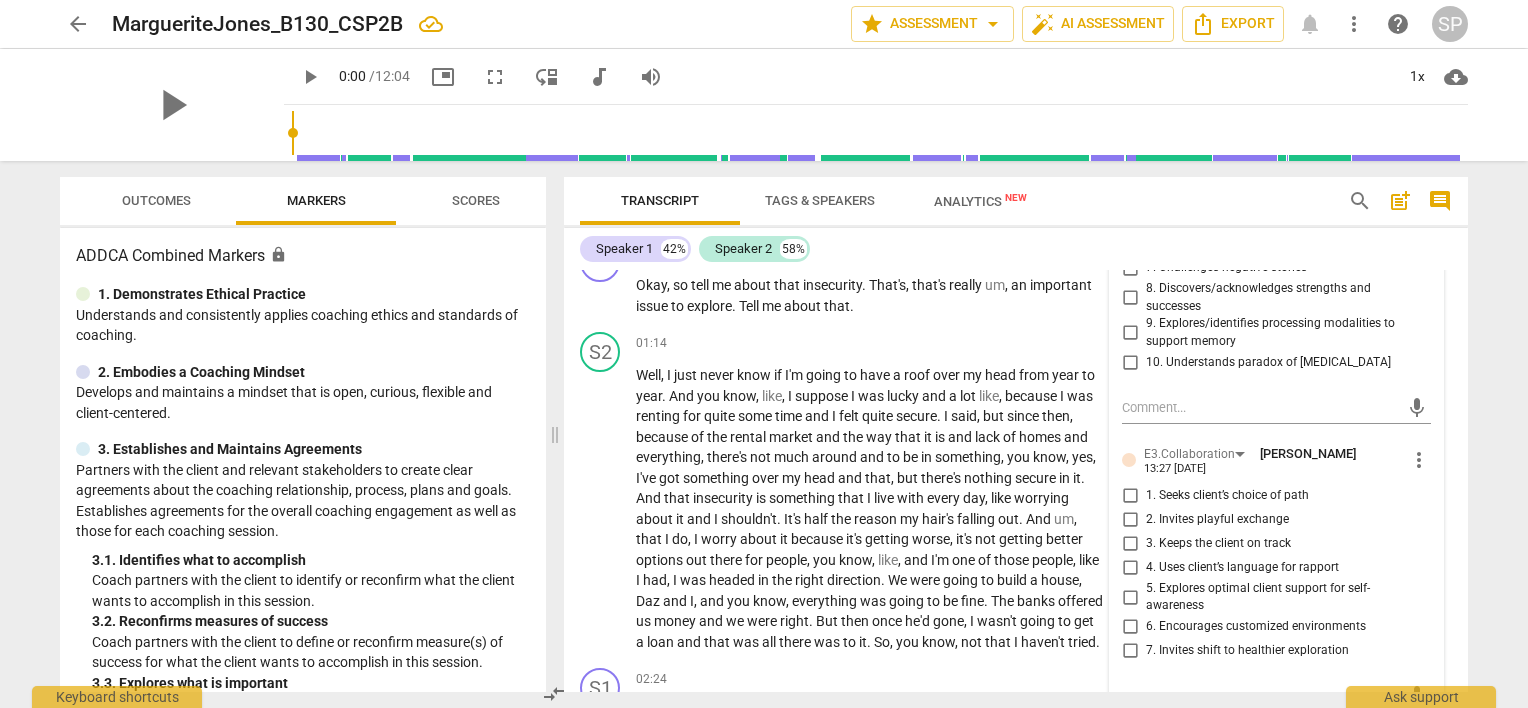 click on "4. Uses client’s language for rapport" at bounding box center (1130, 568) 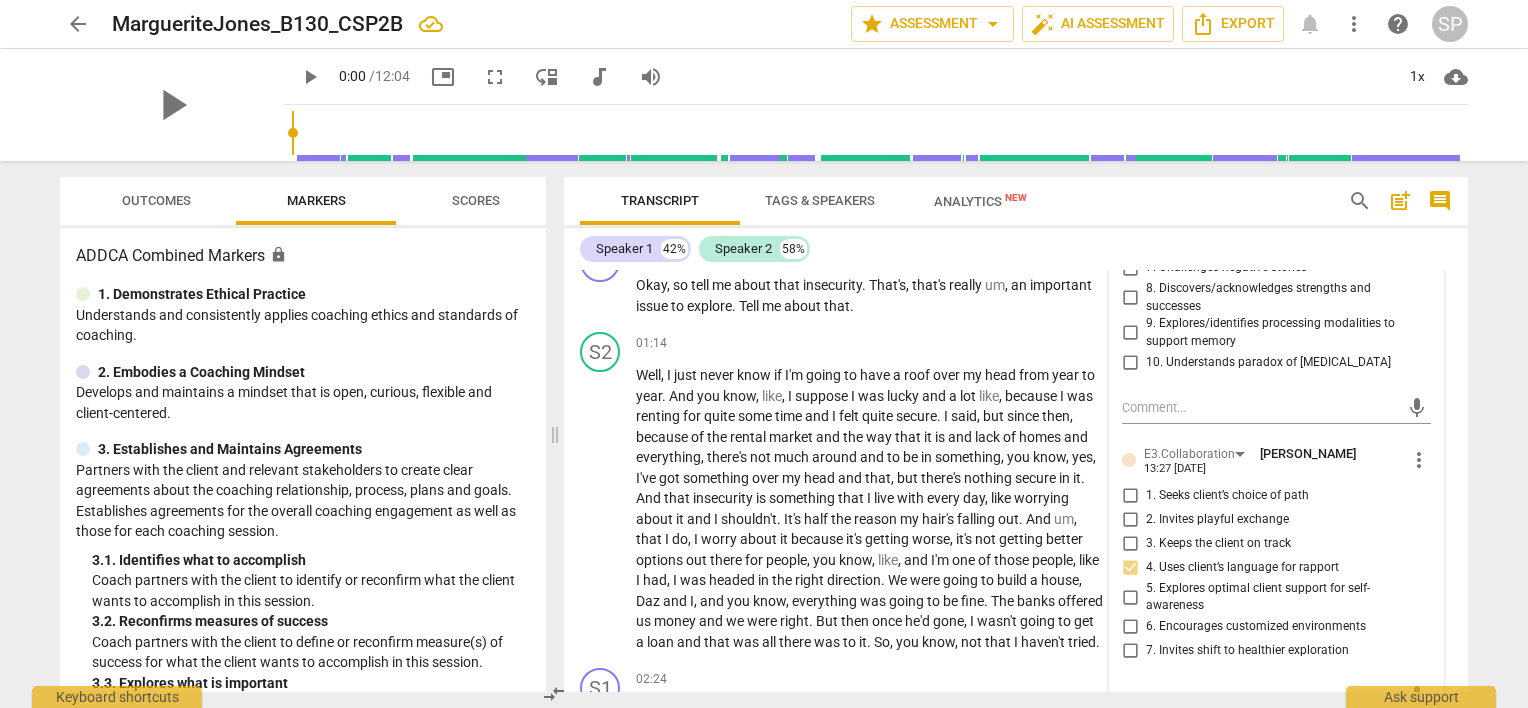 click on "1. Seeks client’s choice of path" at bounding box center [1130, 496] 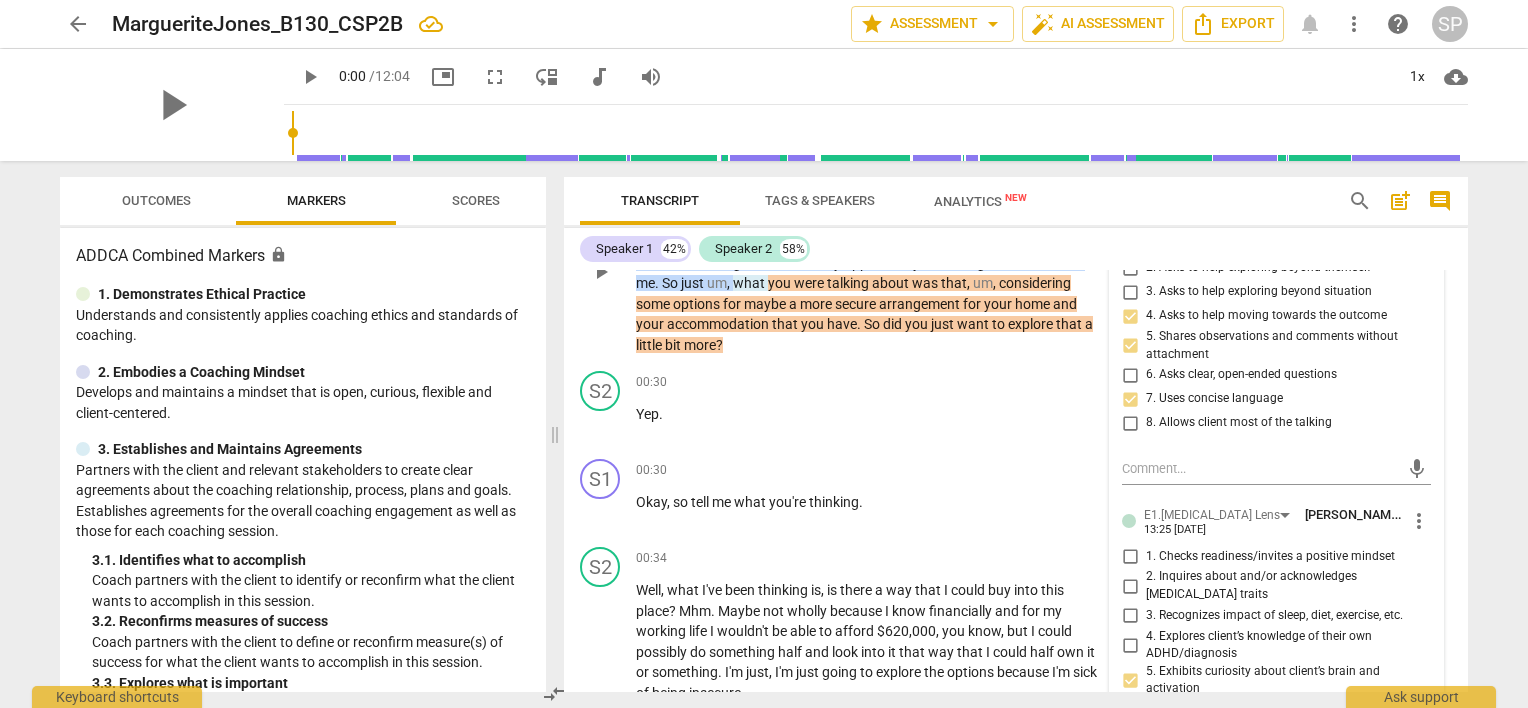 scroll, scrollTop: 0, scrollLeft: 0, axis: both 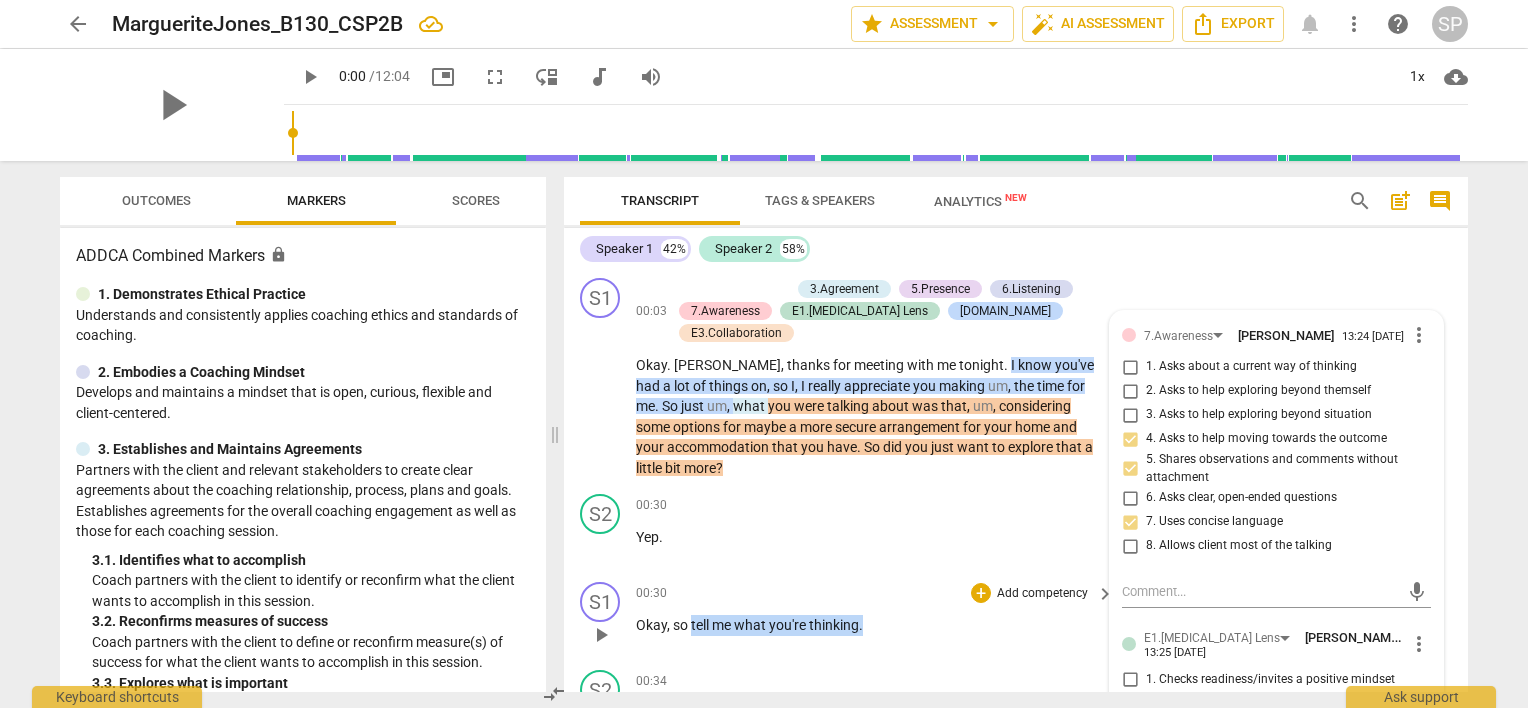 drag, startPoint x: 690, startPoint y: 598, endPoint x: 864, endPoint y: 599, distance: 174.00287 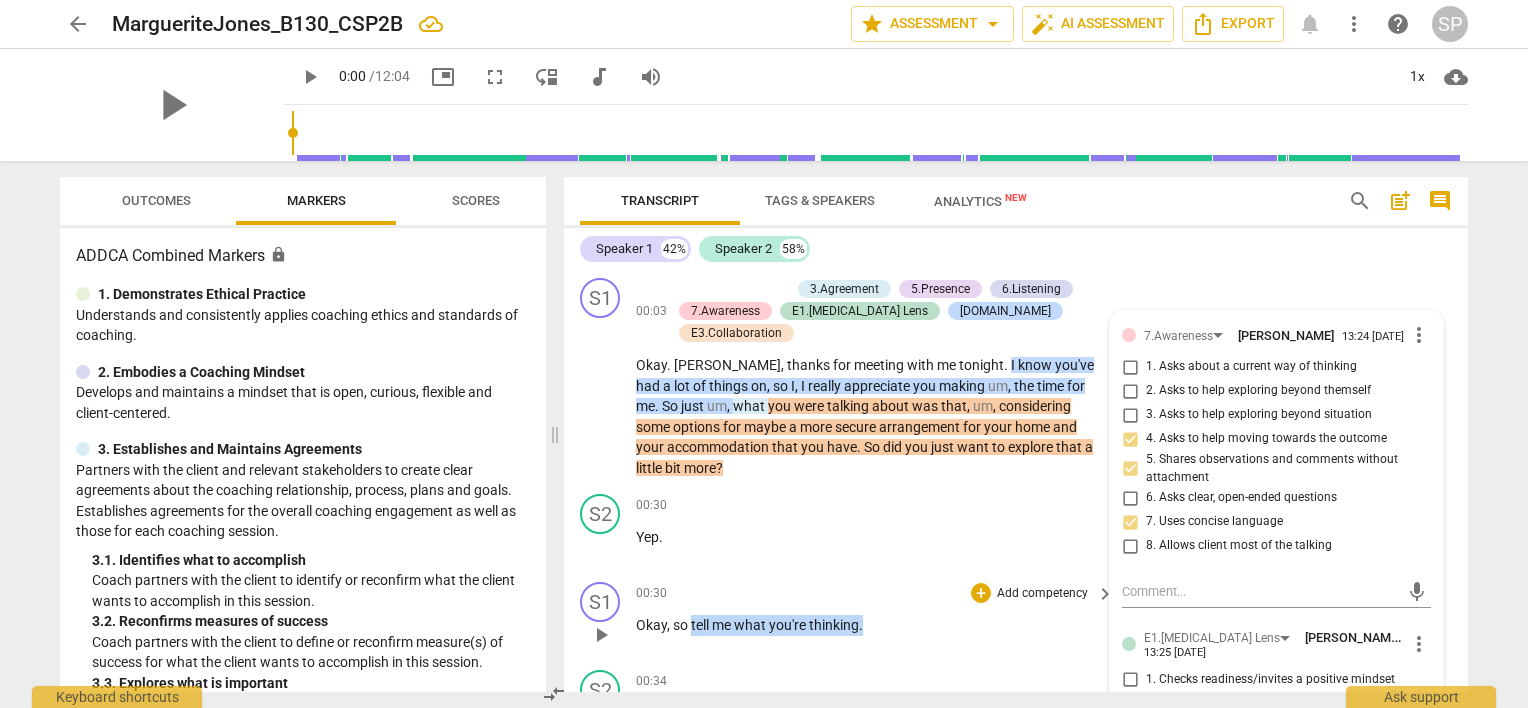 click on "Okay ,   so   tell   me   what   you're   thinking ." at bounding box center (870, 625) 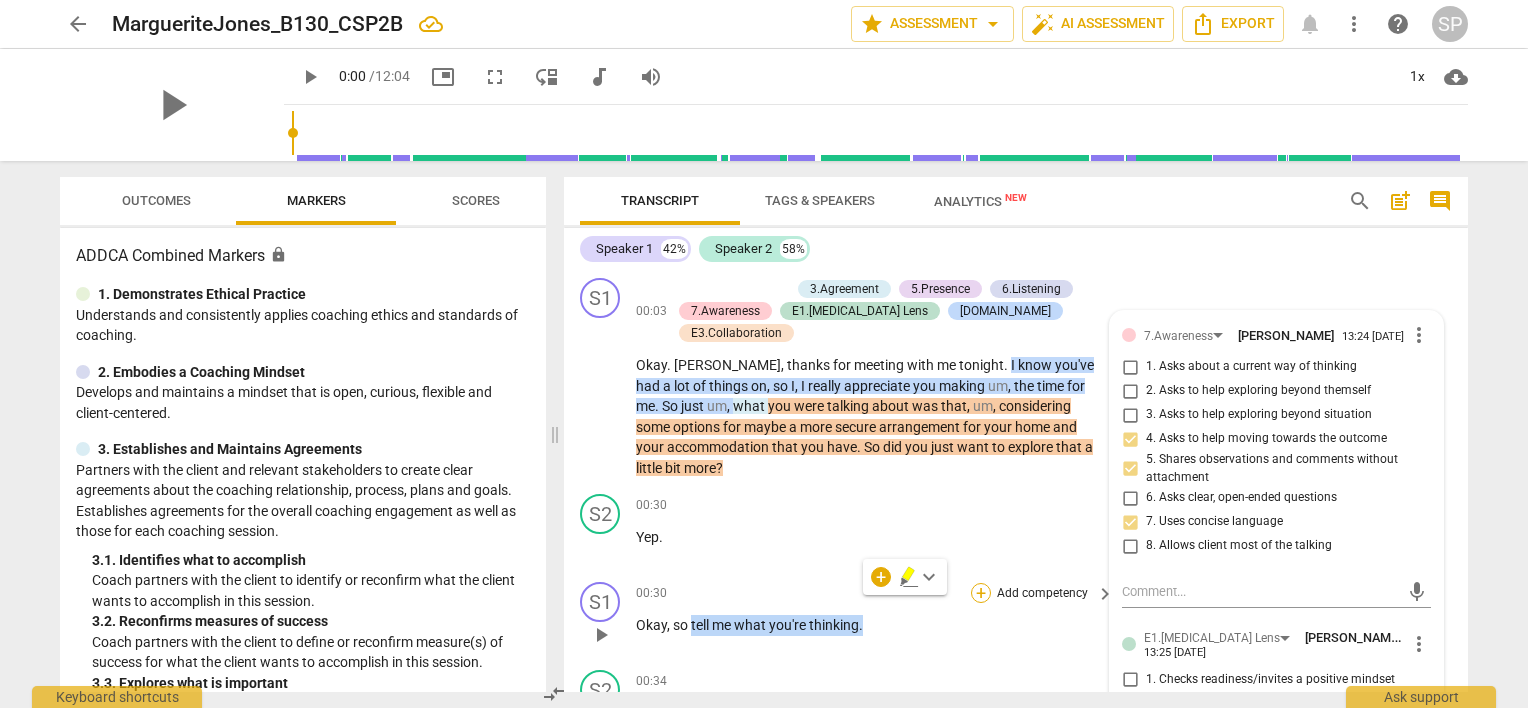click on "+" at bounding box center (981, 593) 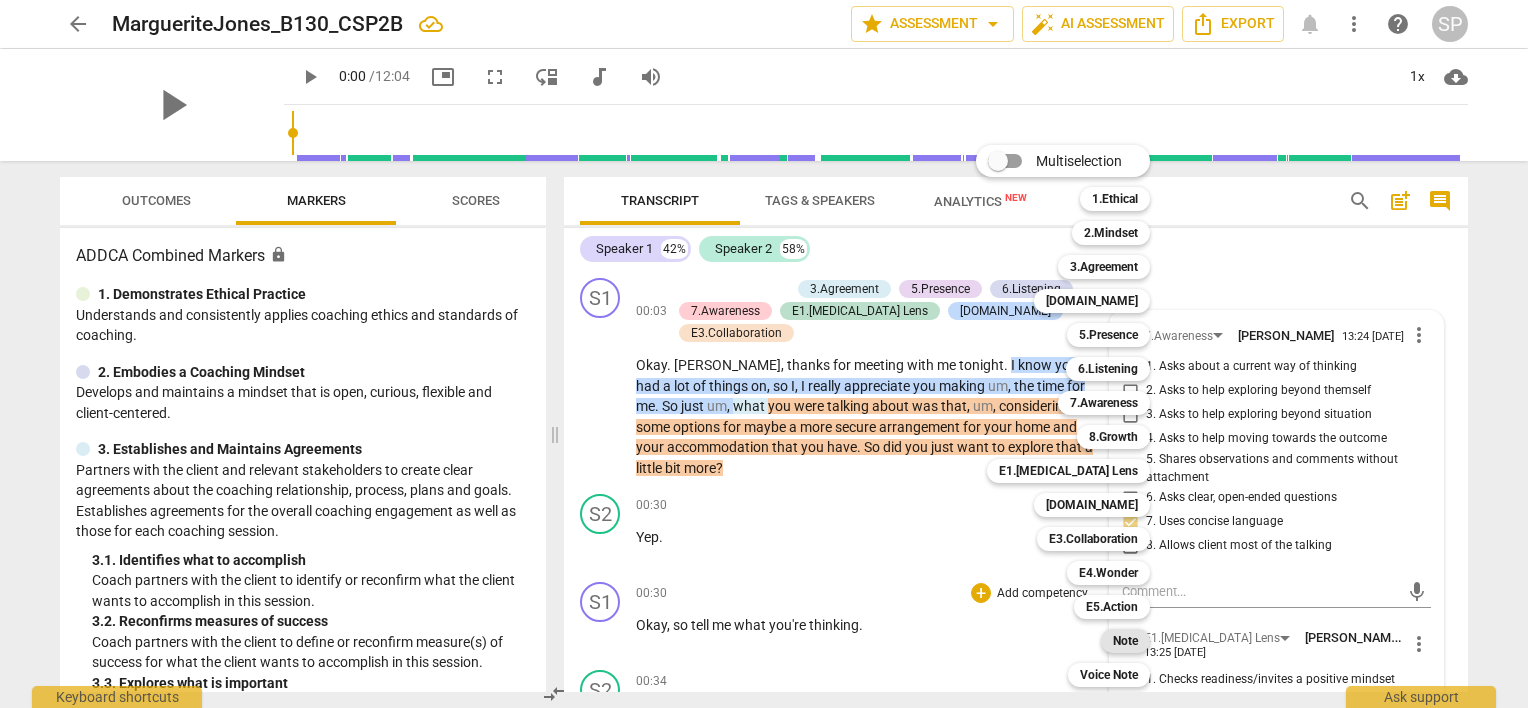 click on "Note" at bounding box center (1125, 641) 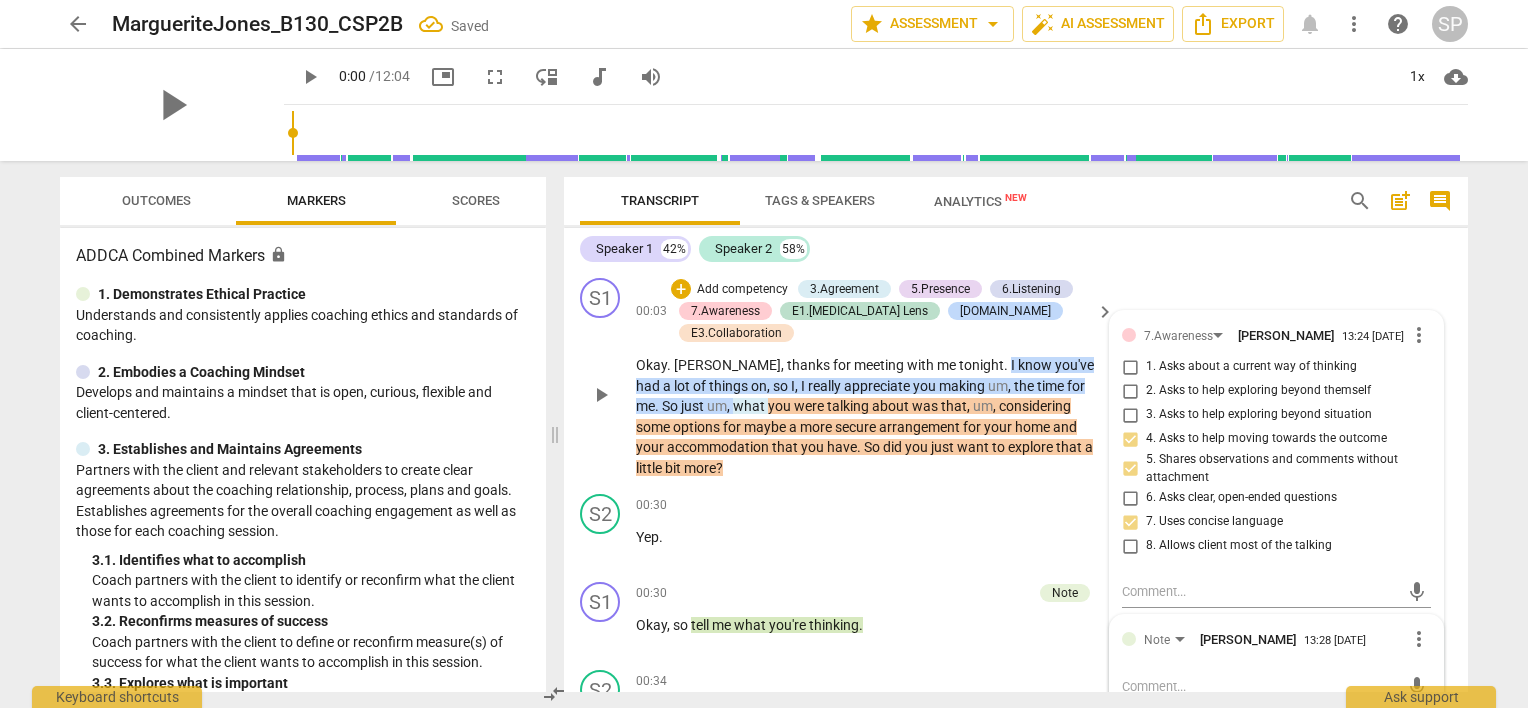 type on "I" 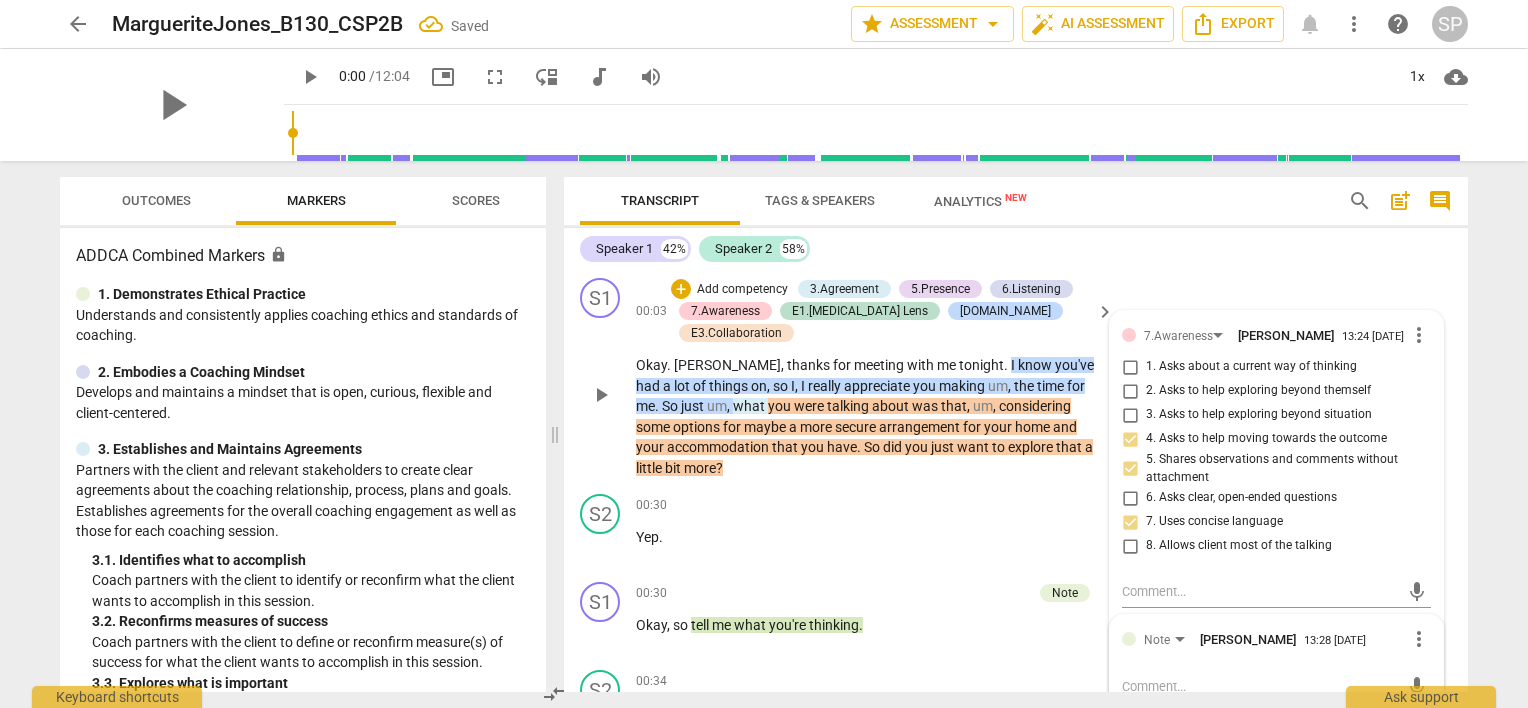 type on "I" 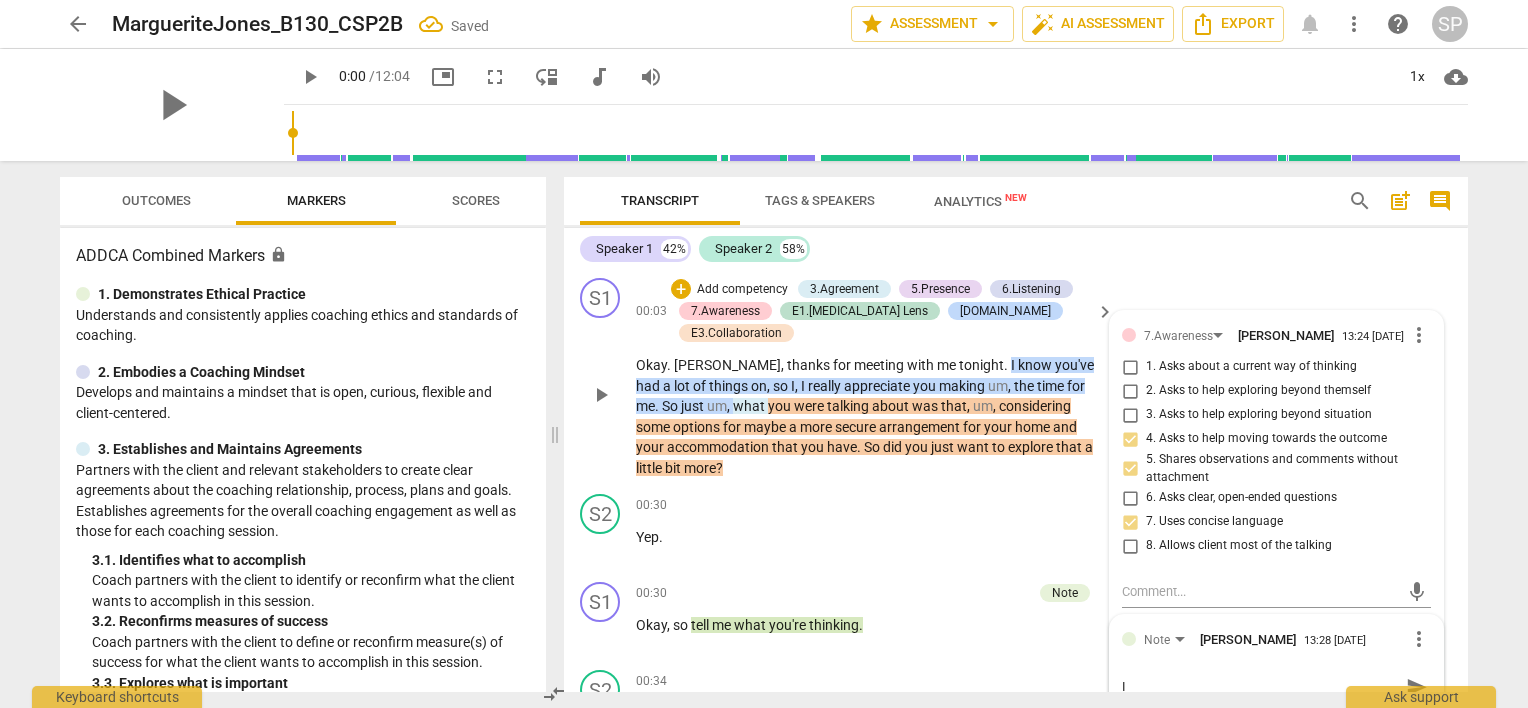 type on "In" 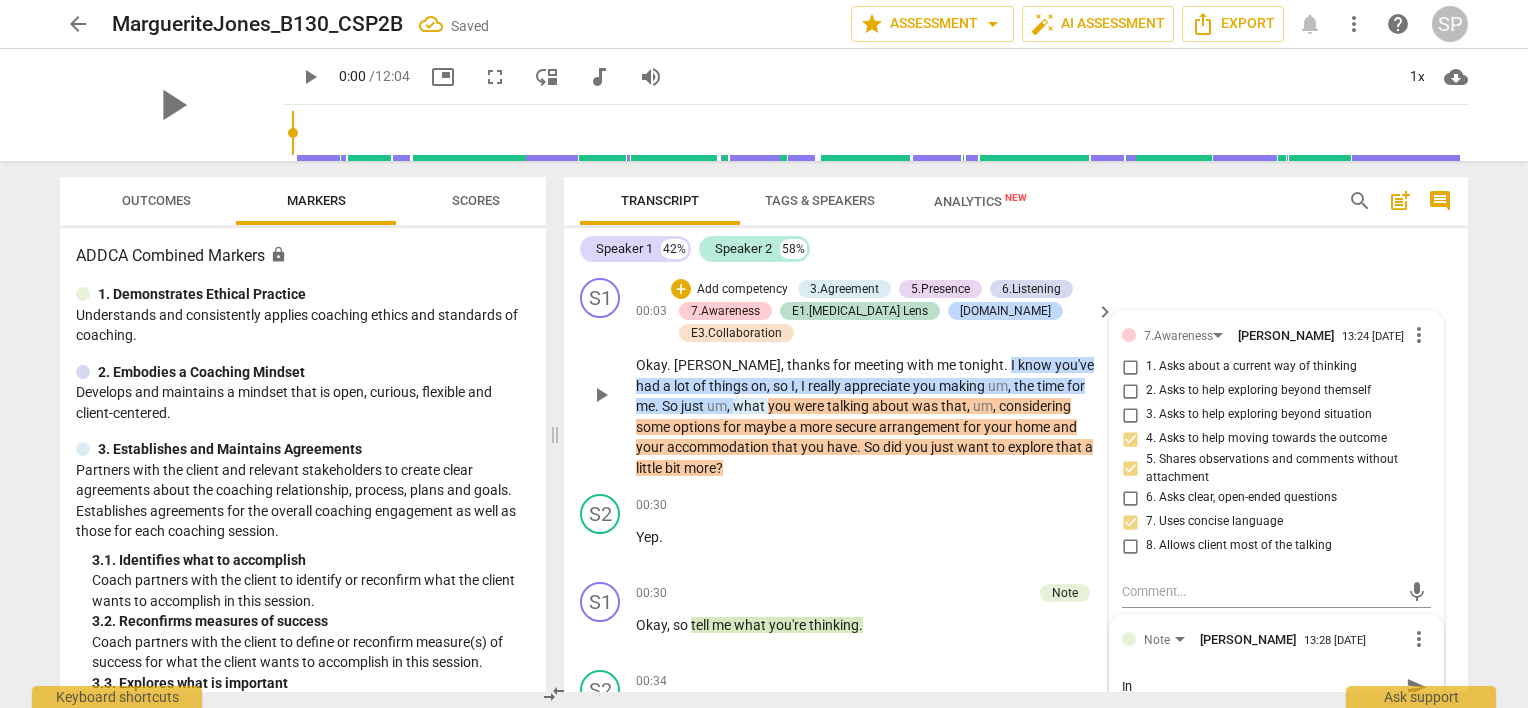 type on "Ins" 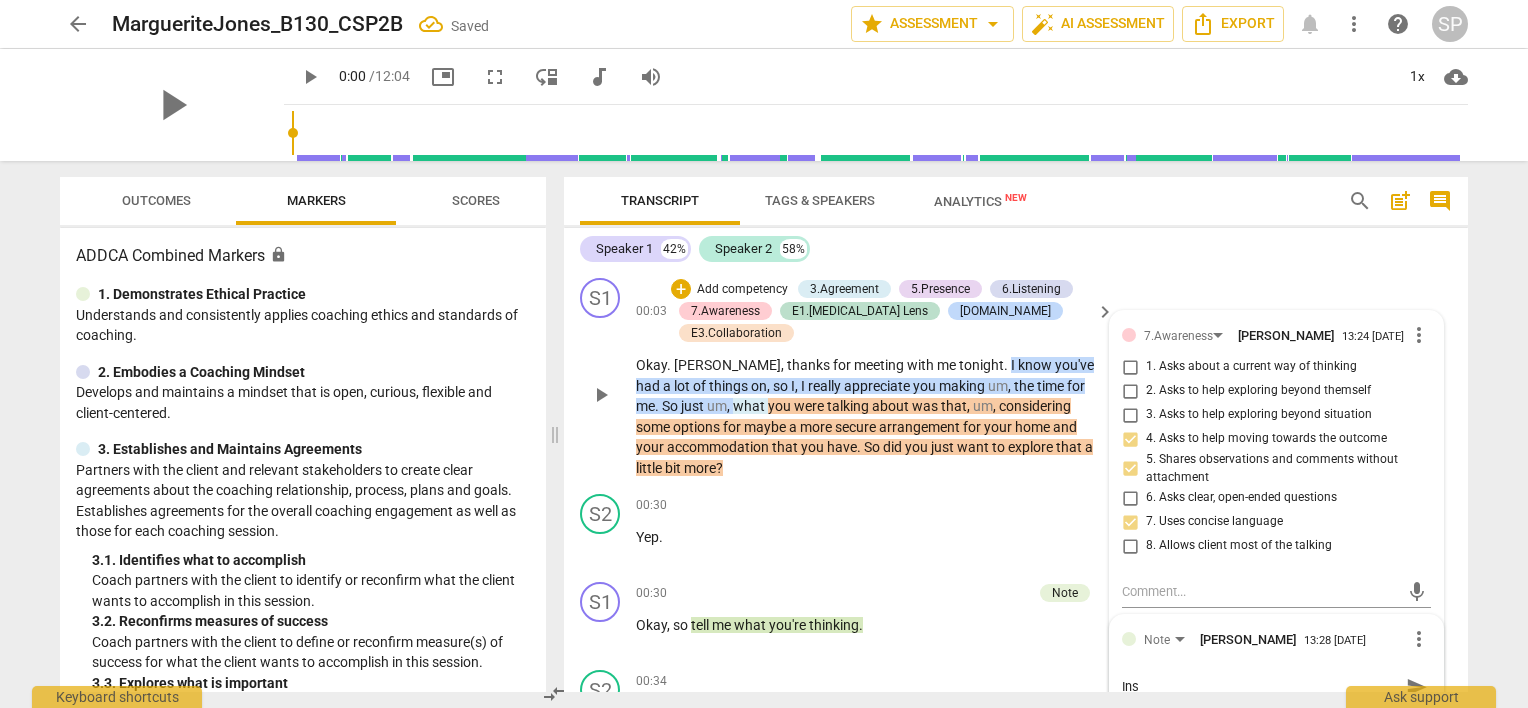 type on "Inst" 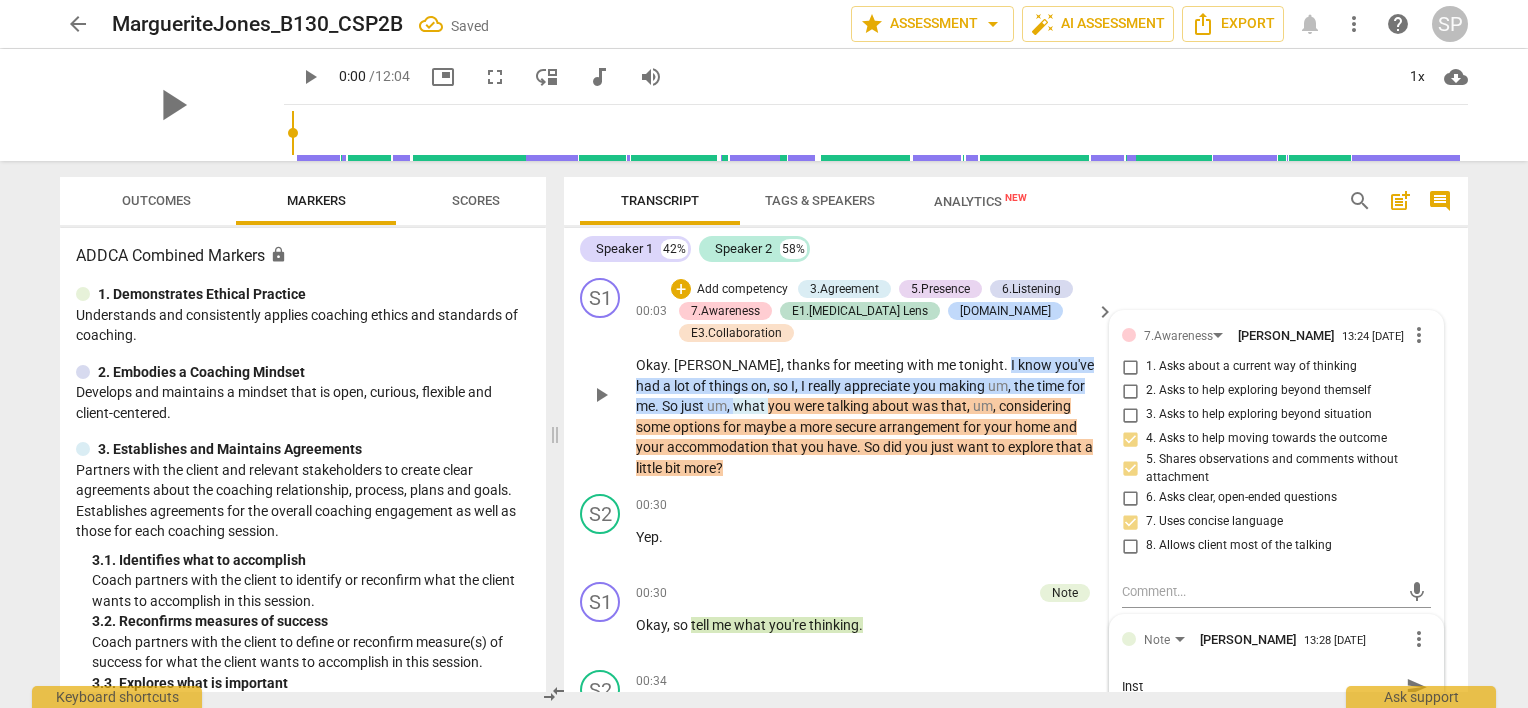 type on "Inste" 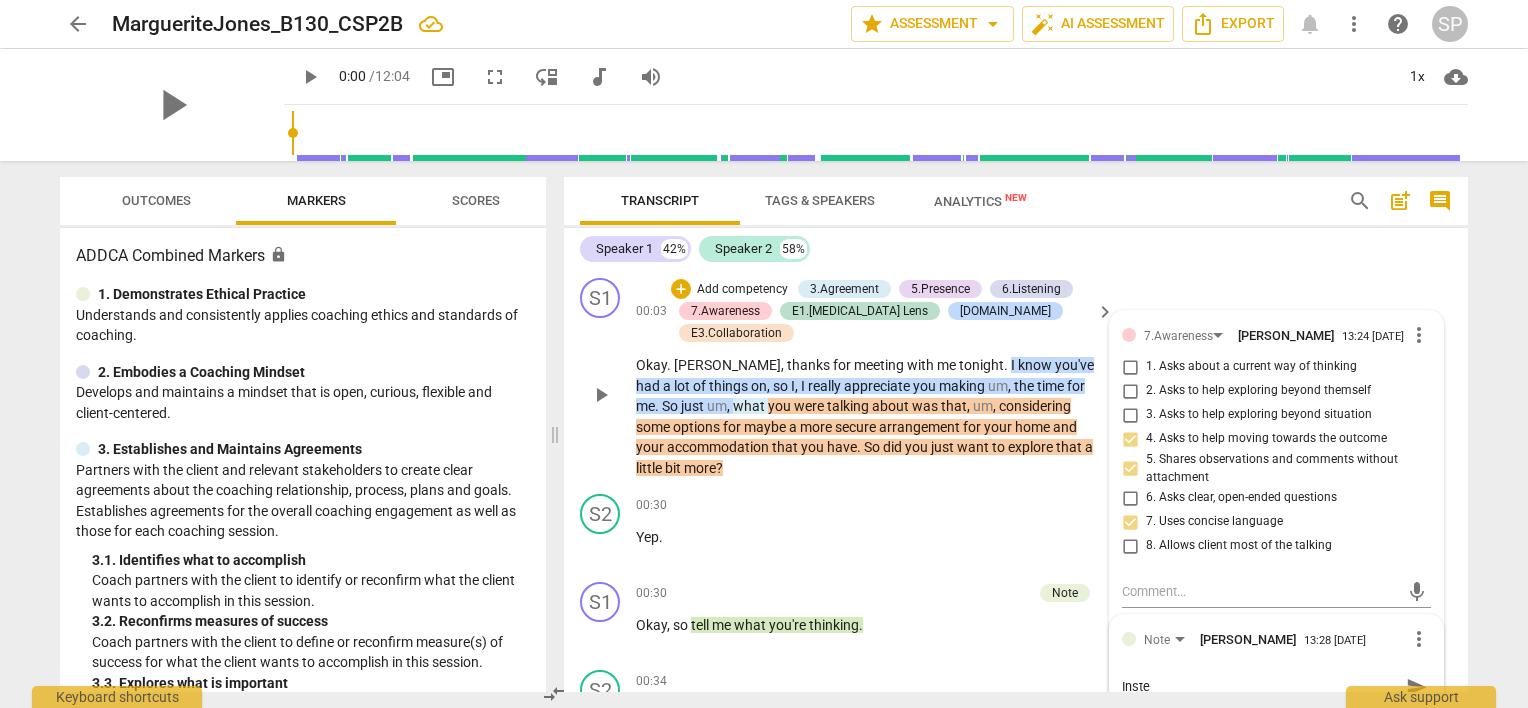 type on "Instea" 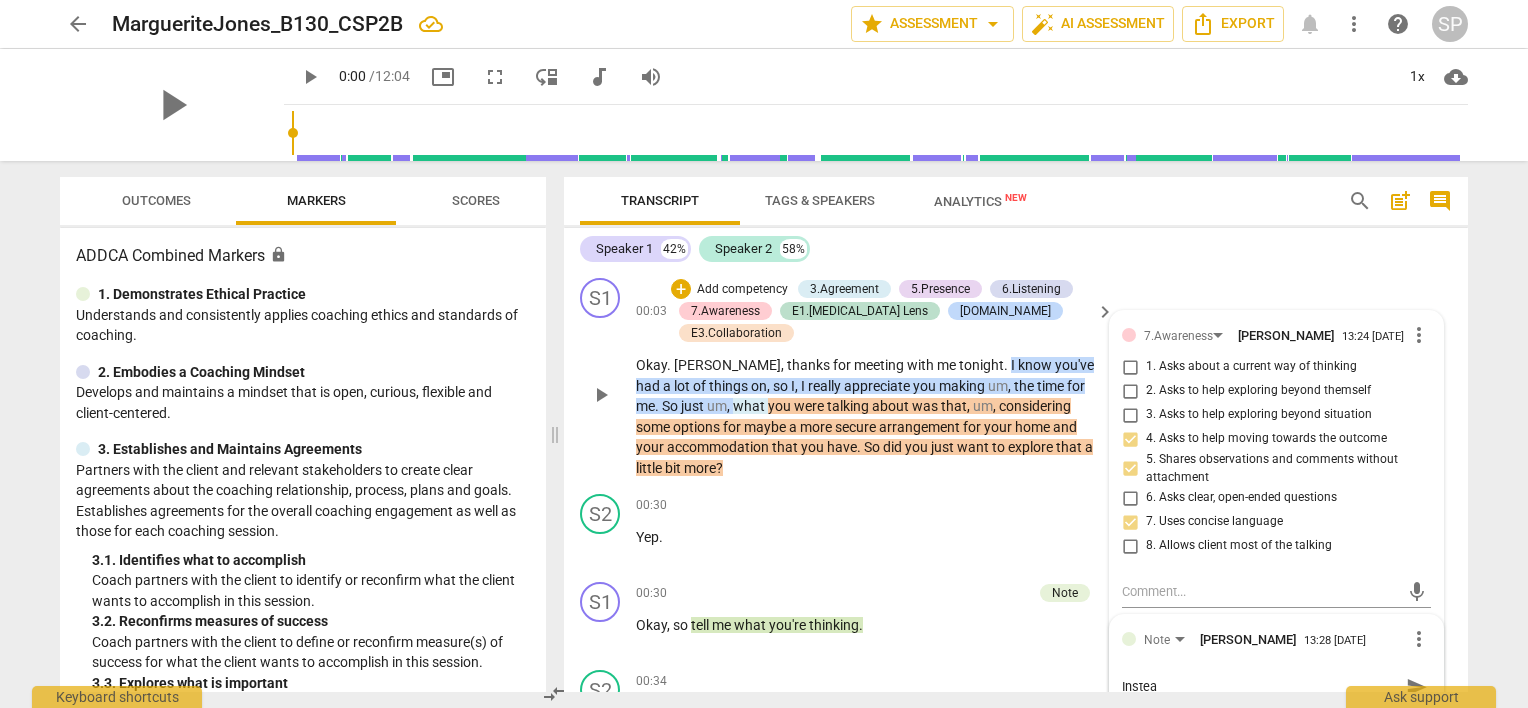 type on "Instead" 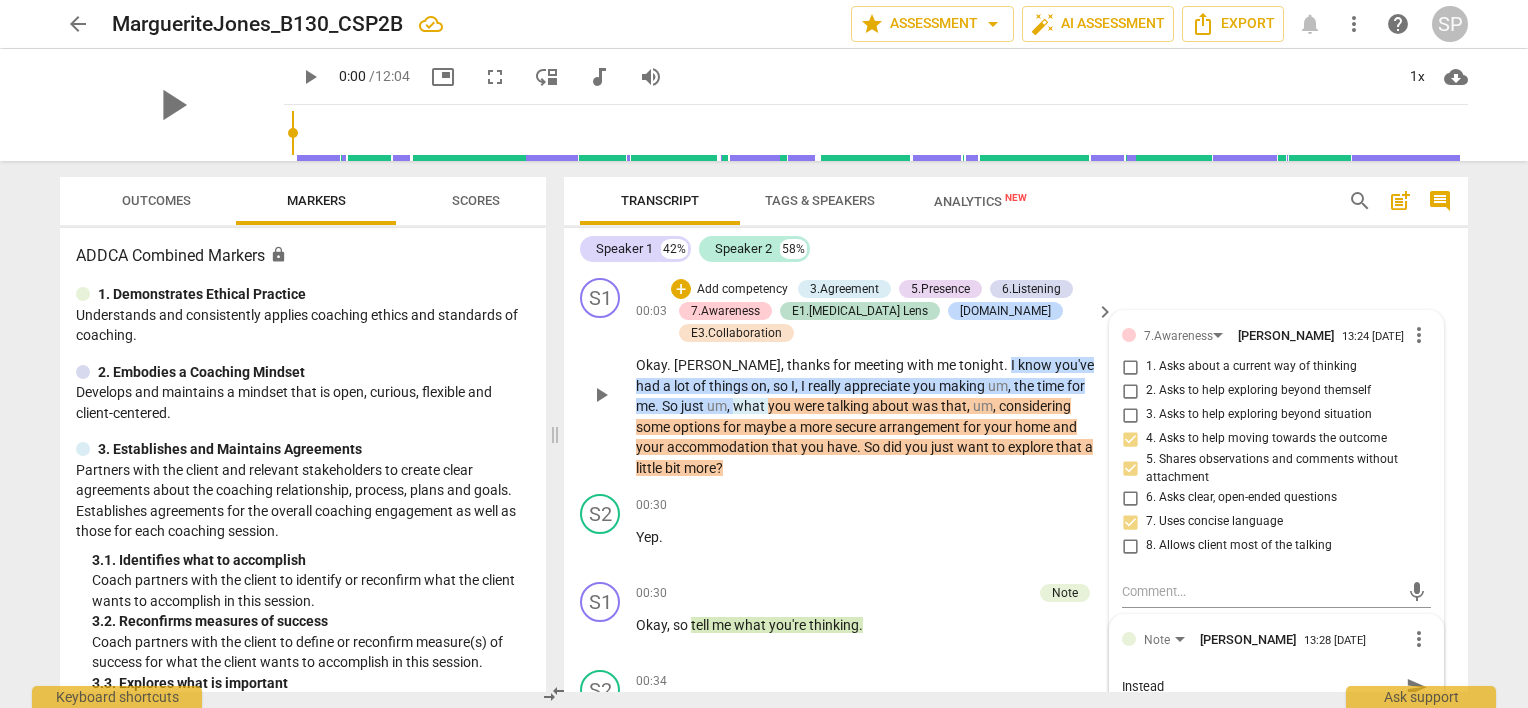 type on "Instead" 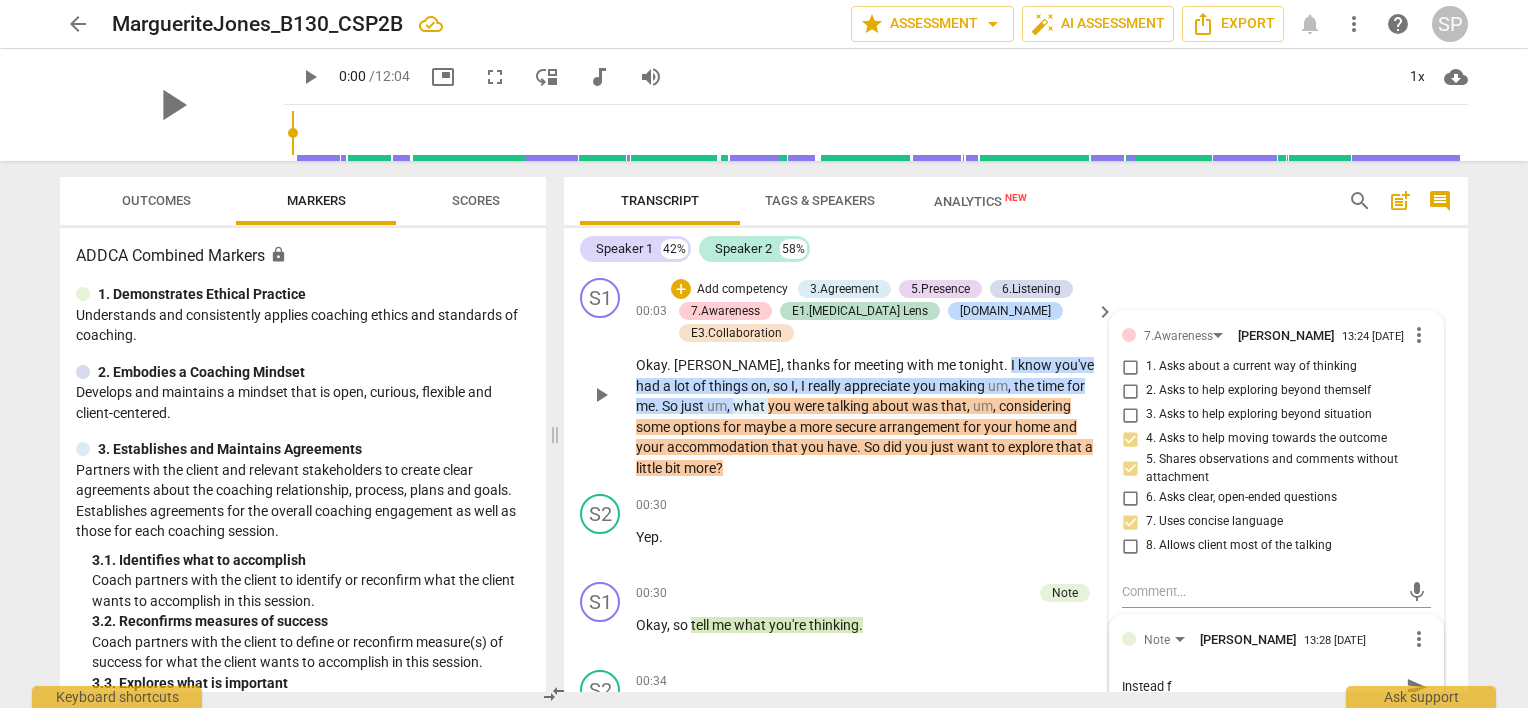 type on "Instead" 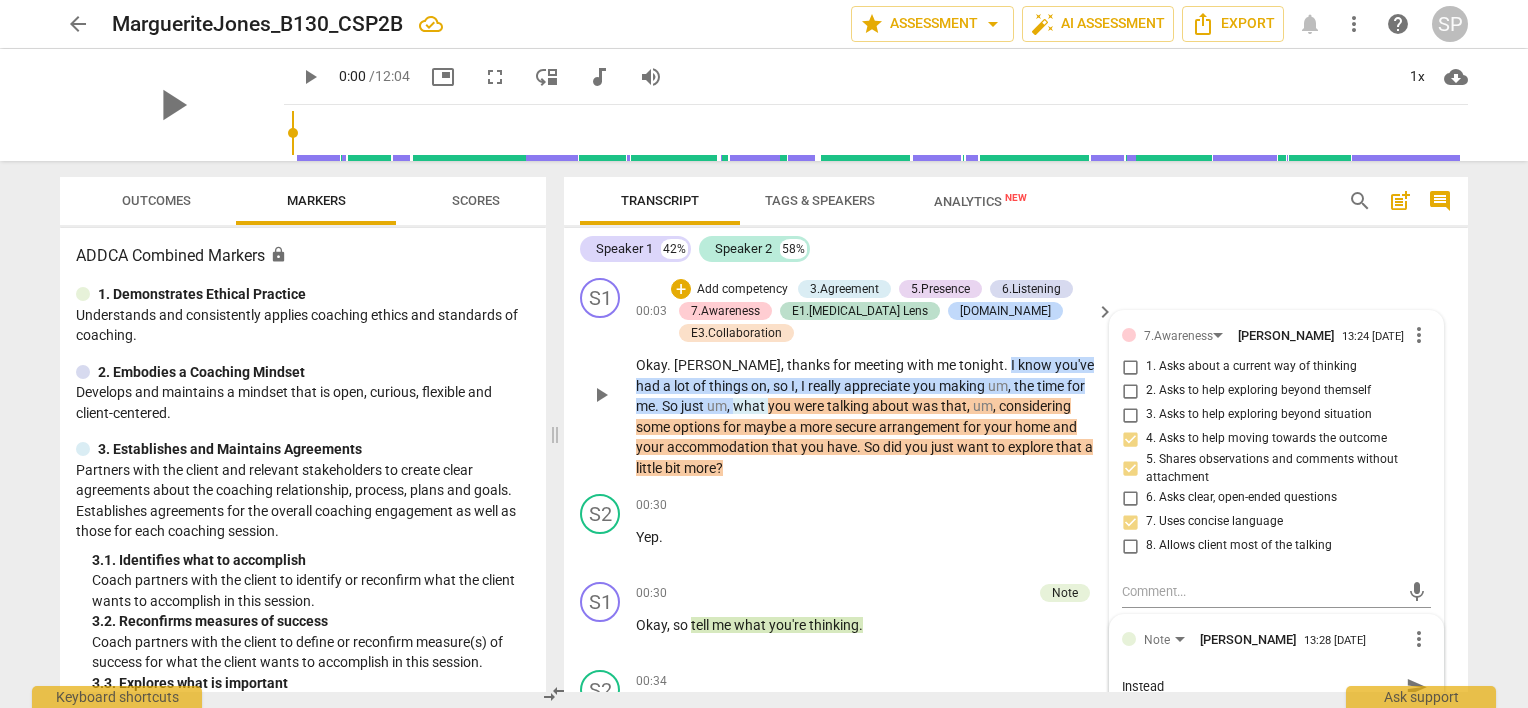 type on "Instead o" 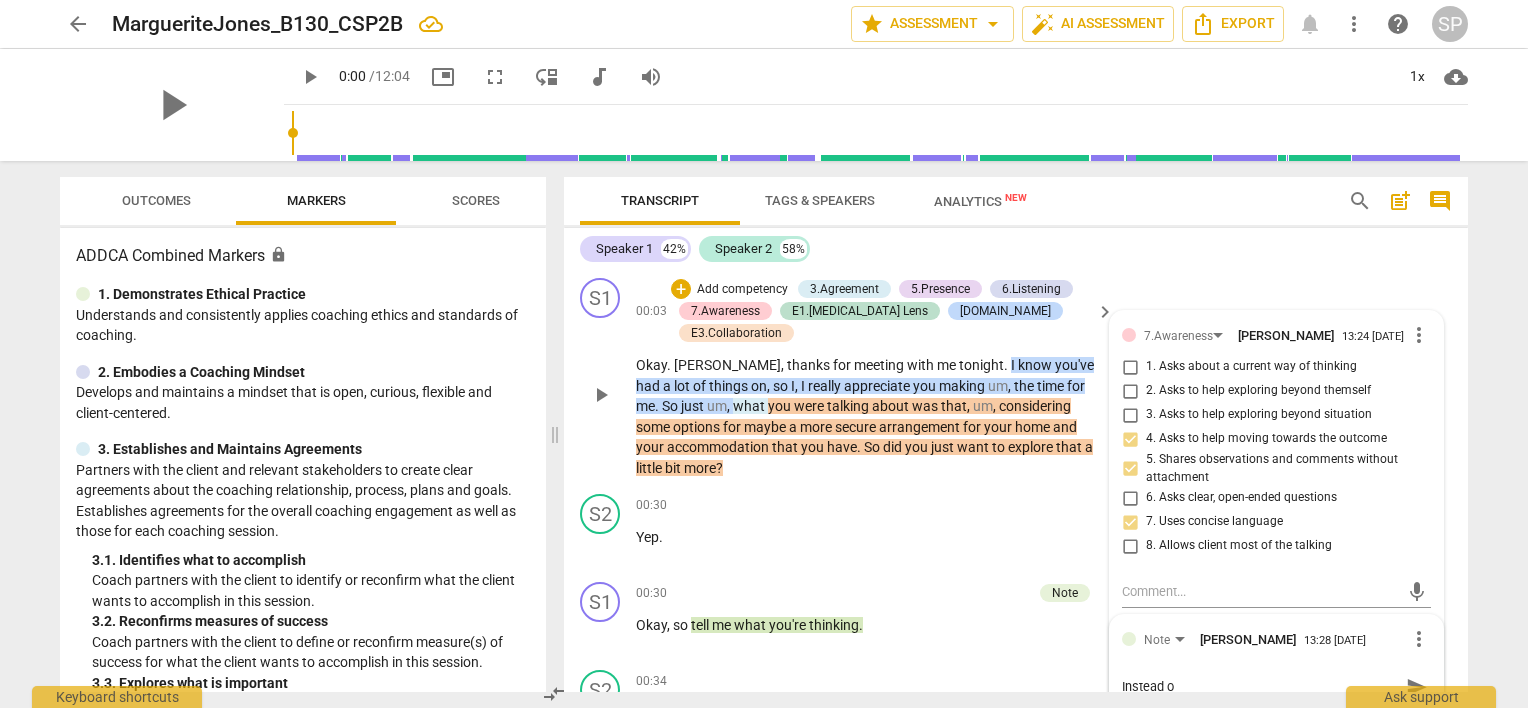 type on "Instead of" 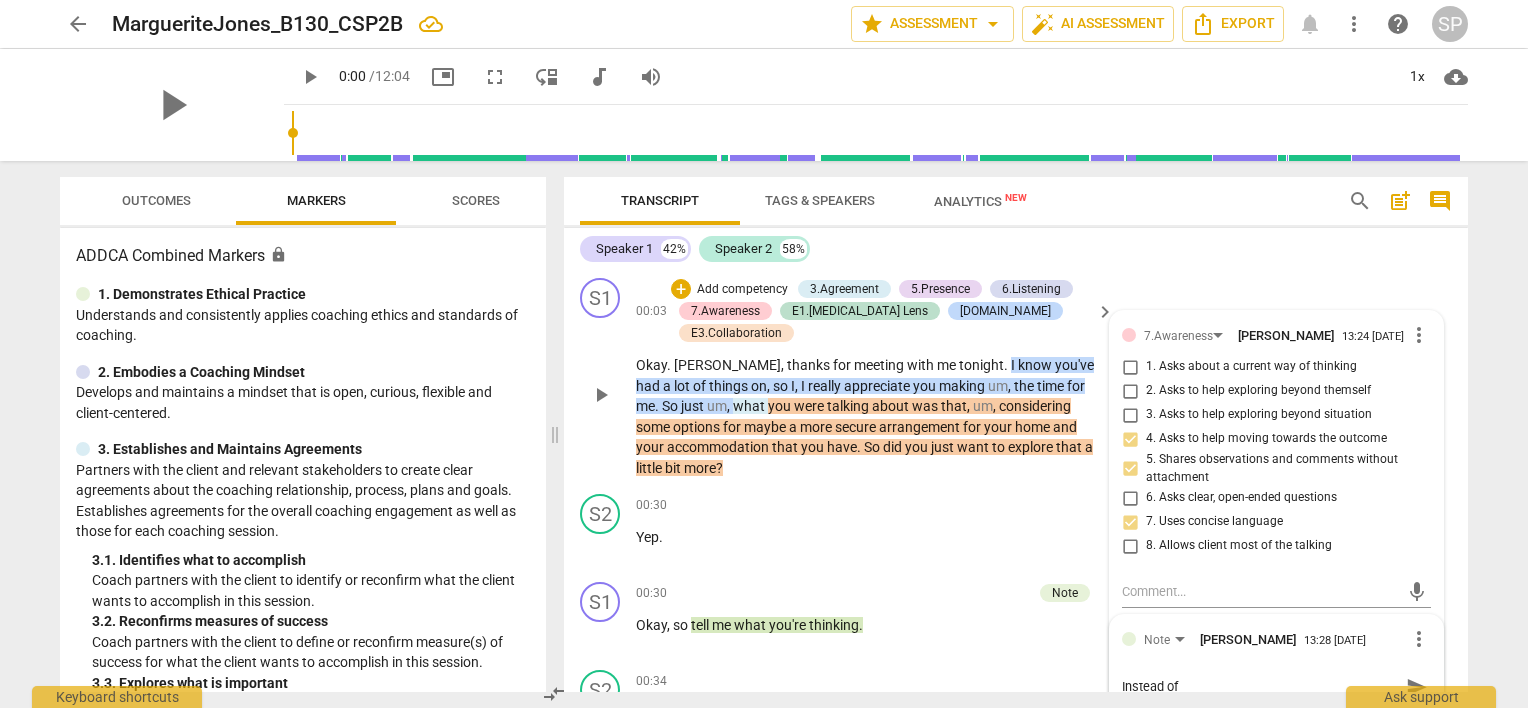 type on "Instead of" 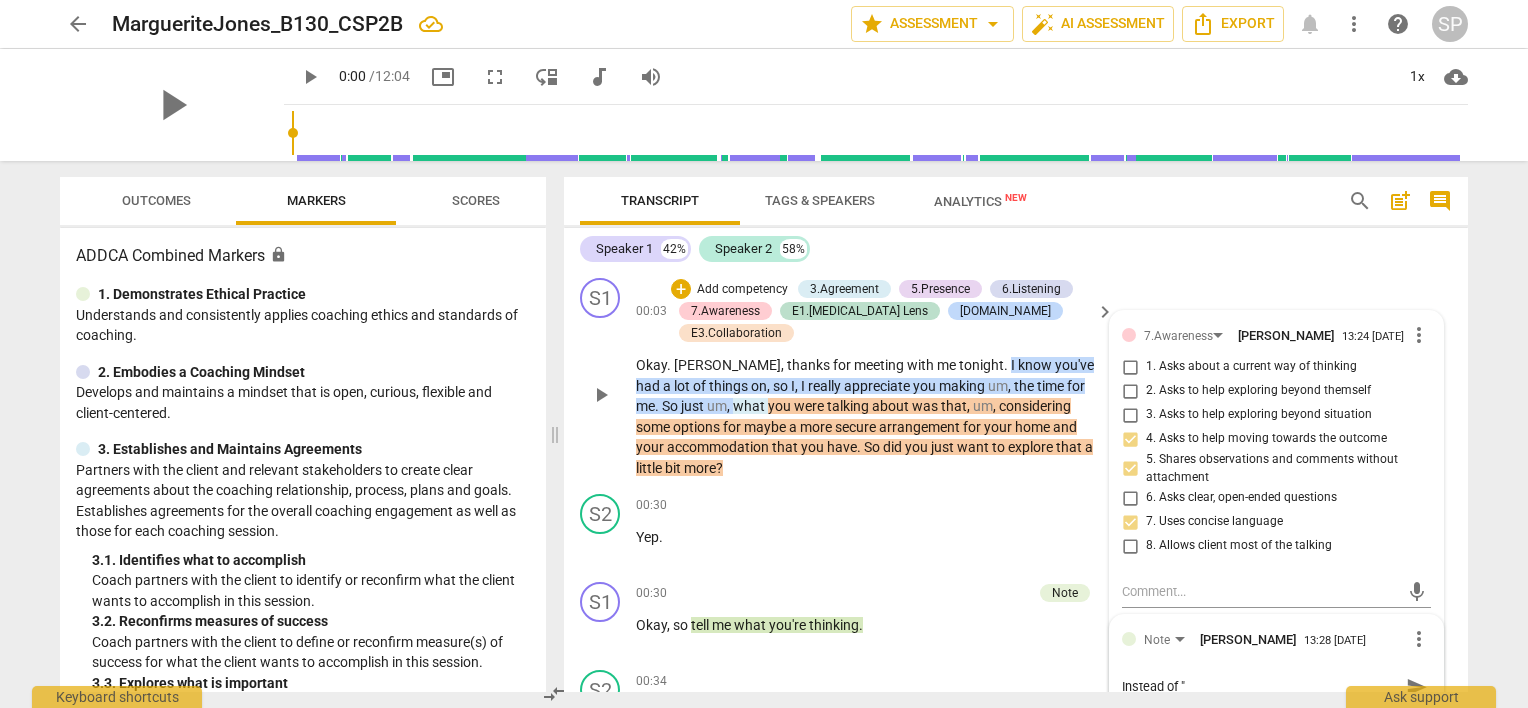 type on "Instead of "t" 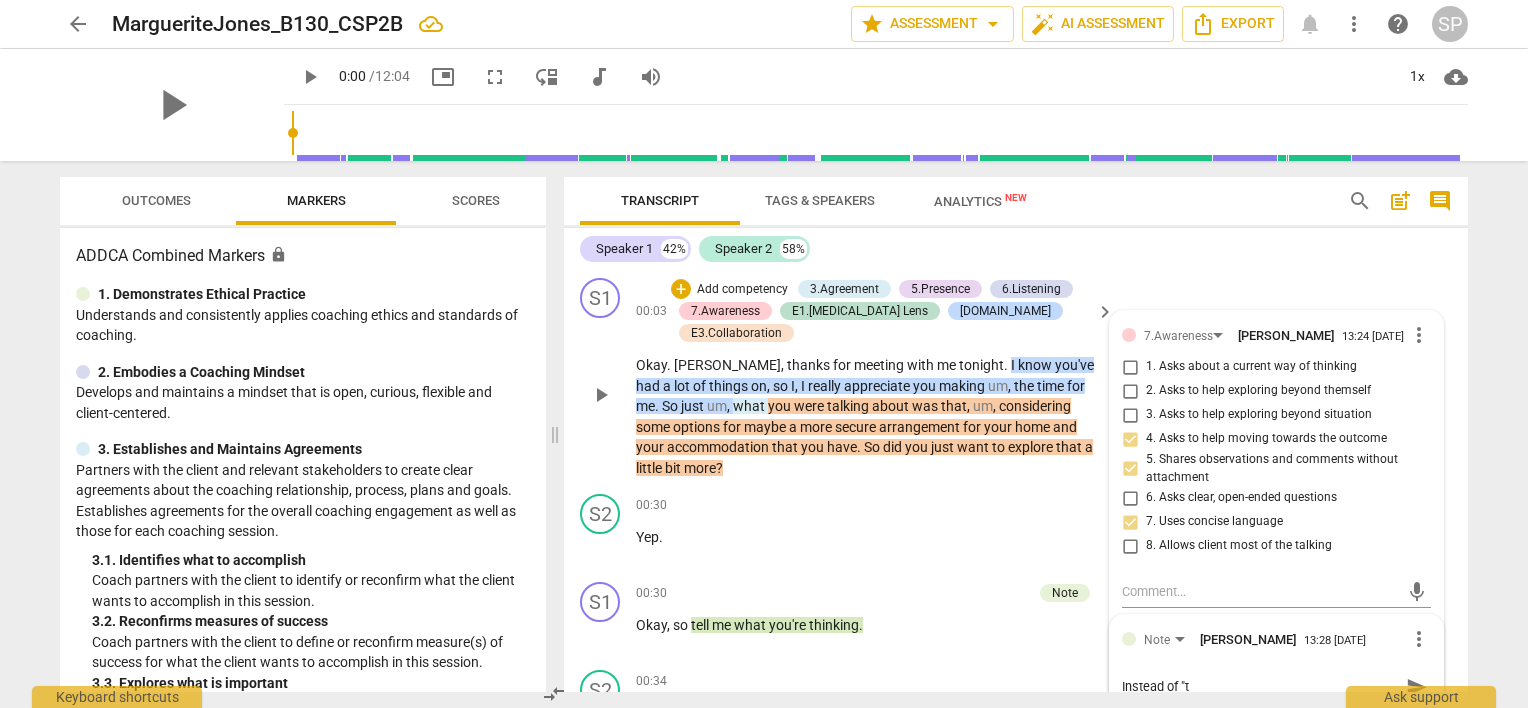 type on "Instead of "te" 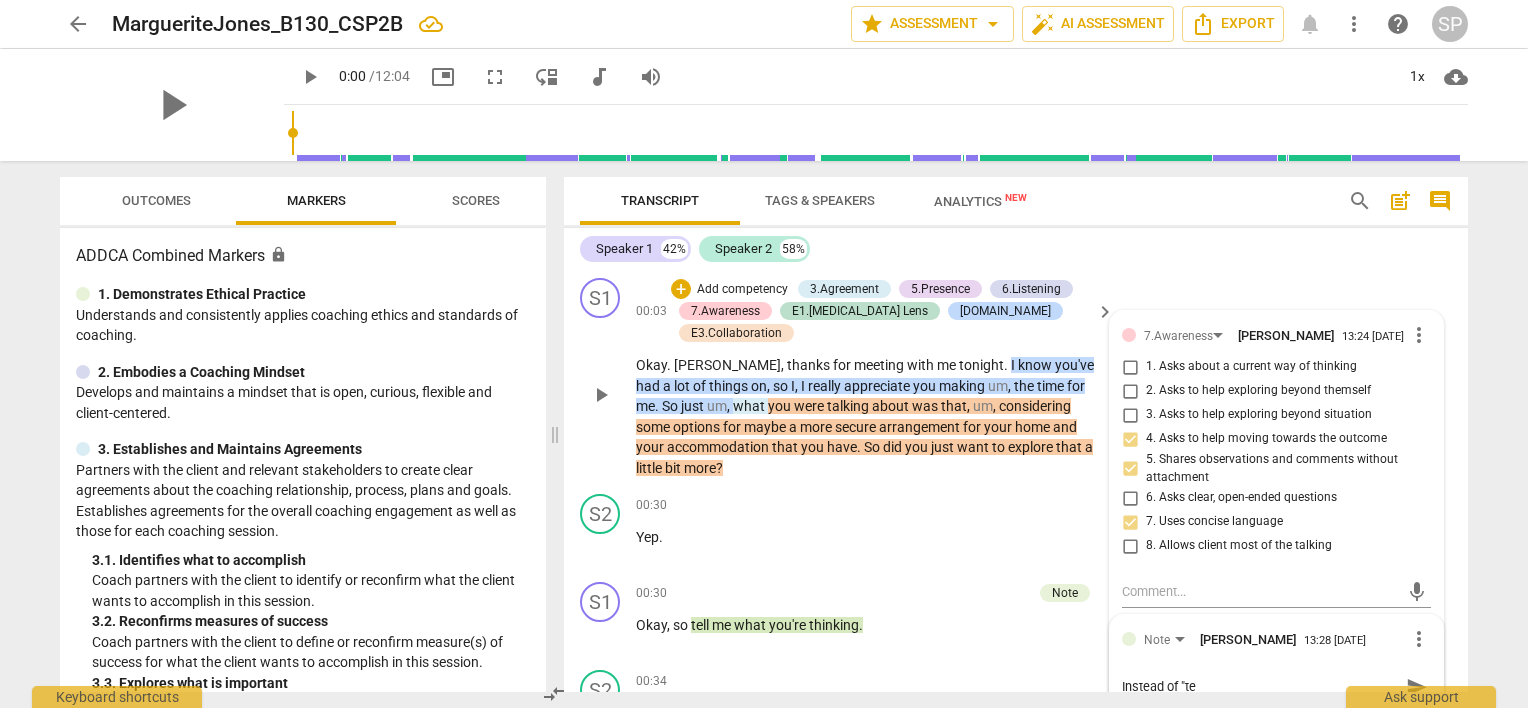 type on "Instead of "t" 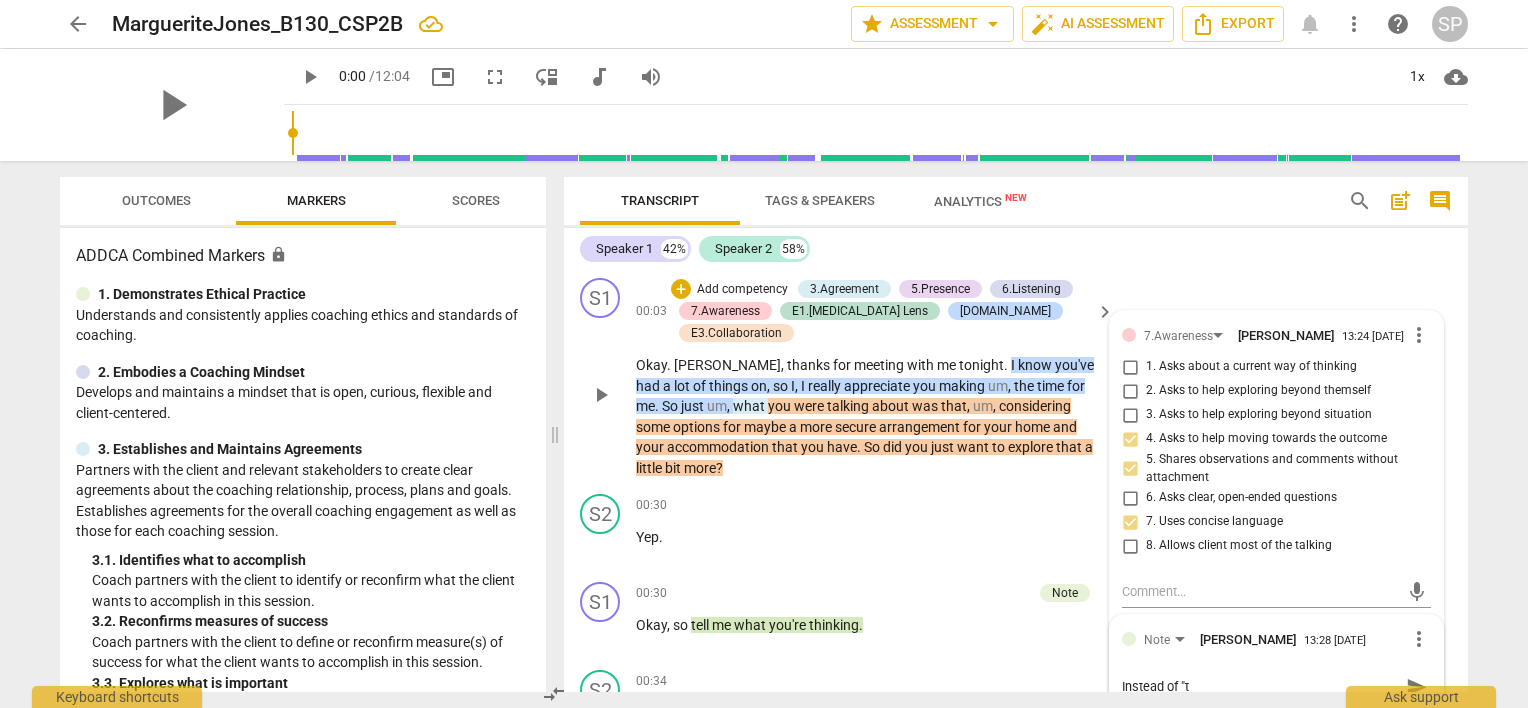 type on "Instead of "" 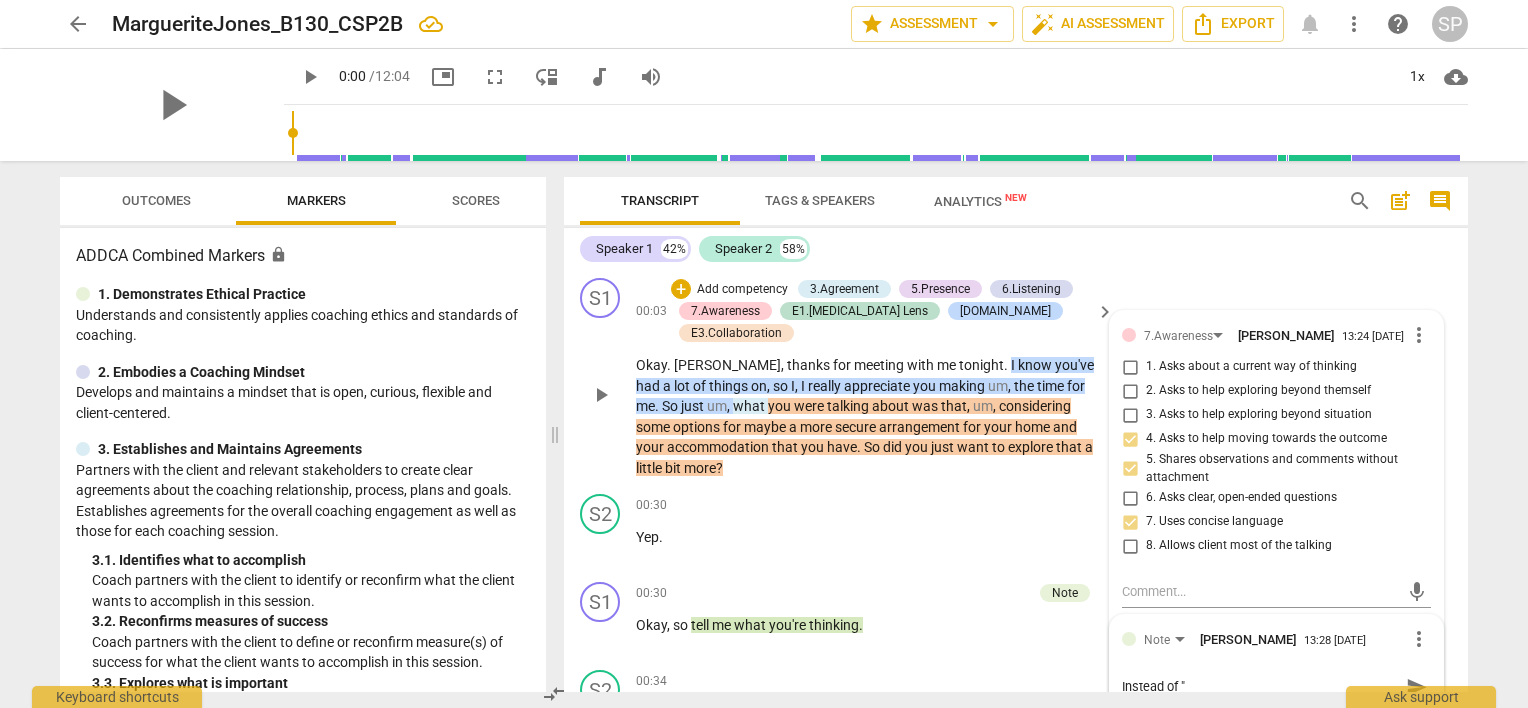 type on "Instead of "T" 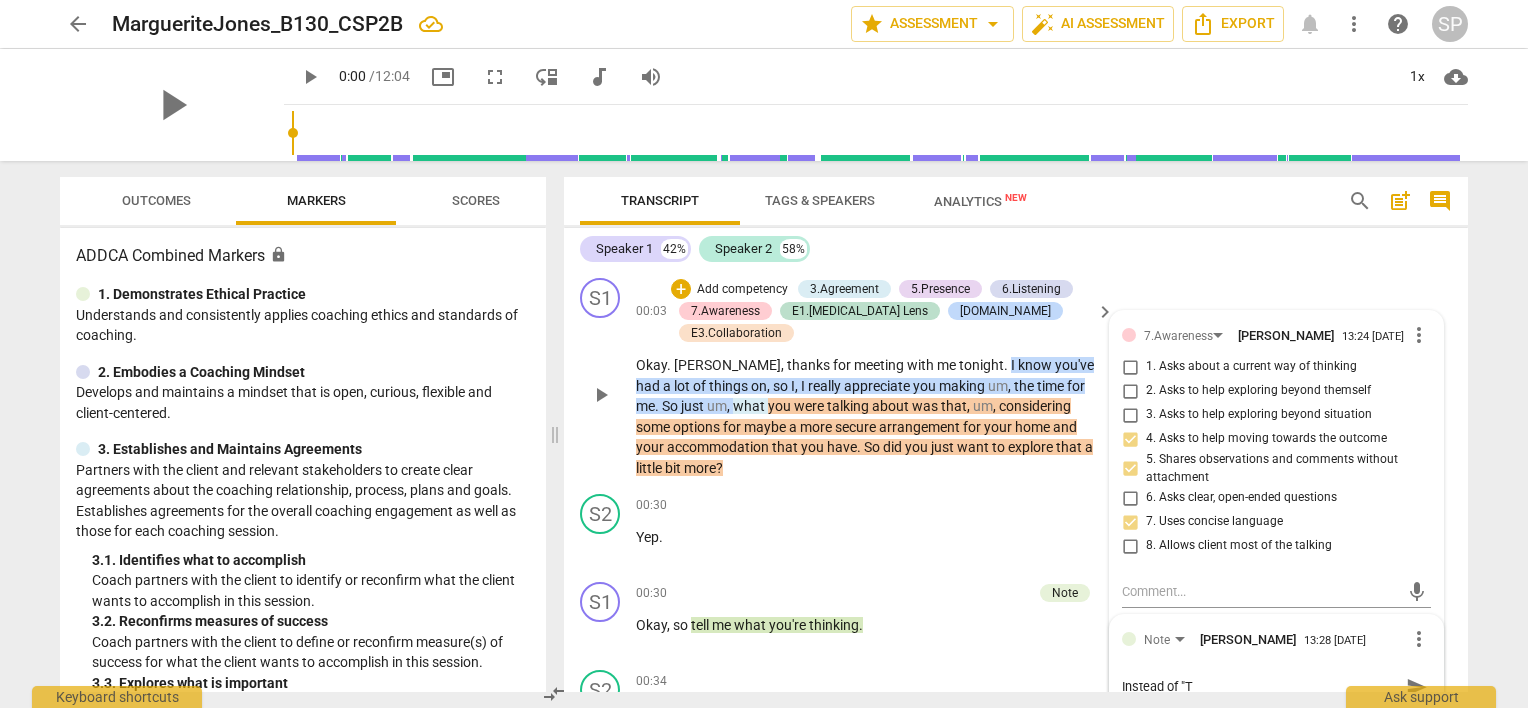 type on "Instead of "Te" 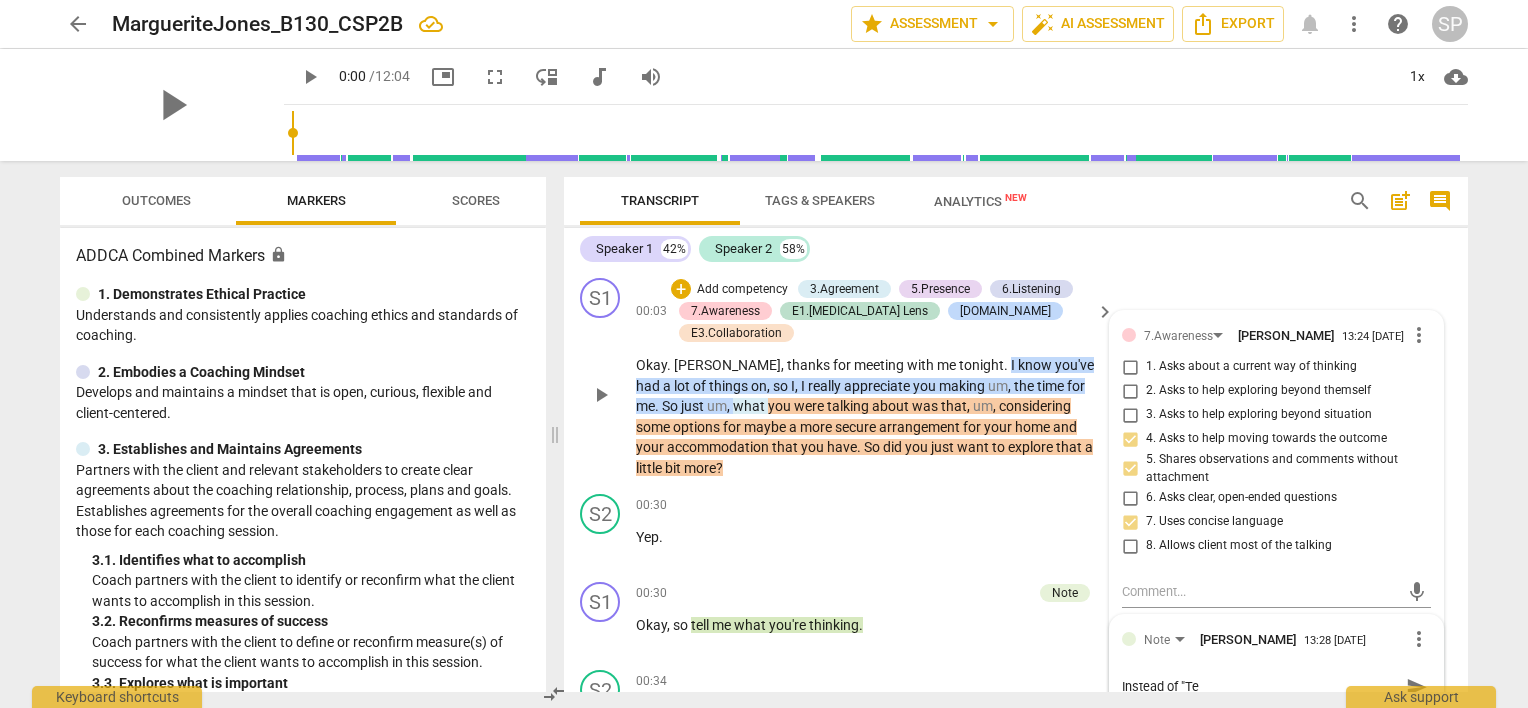 type on "Instead of "Tel" 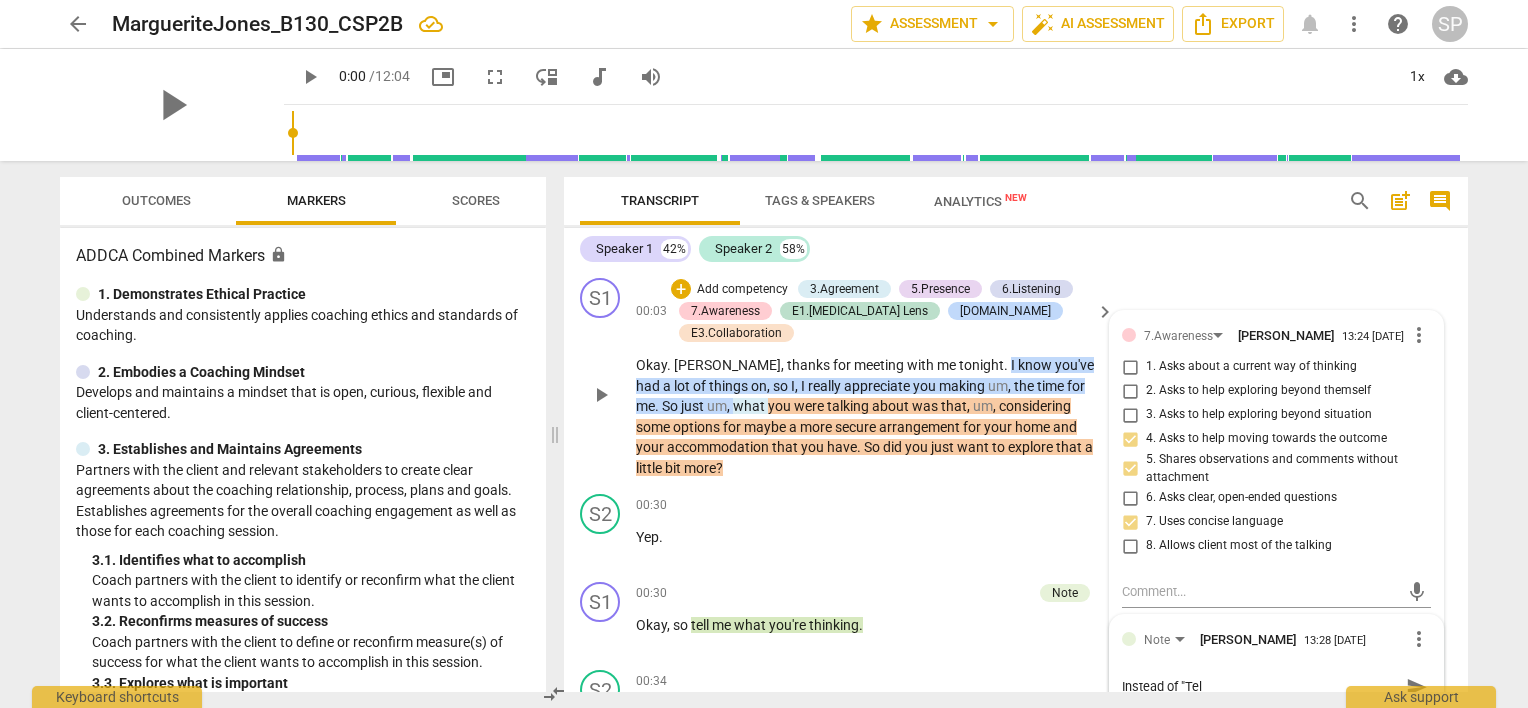 type on "Instead of "Tel" 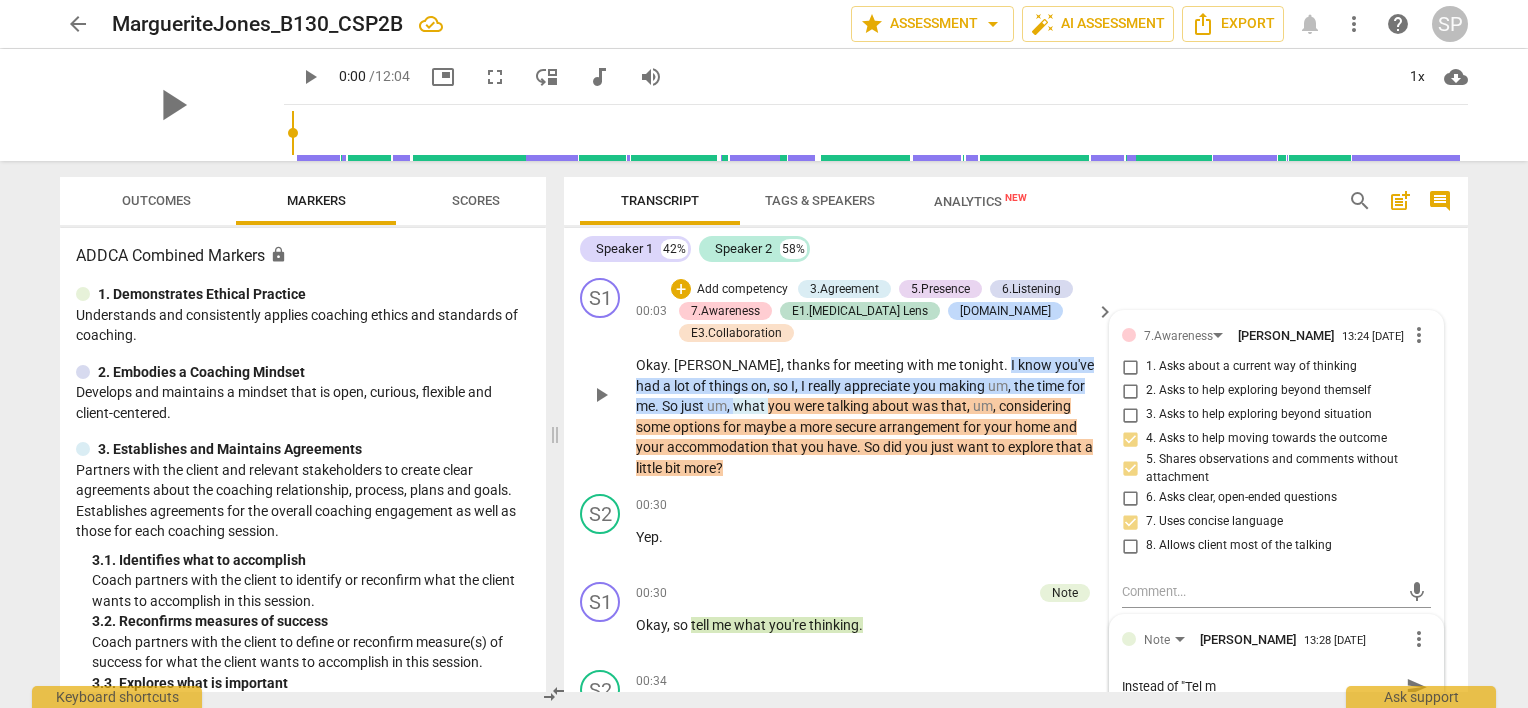 type on "Instead of "Tel" 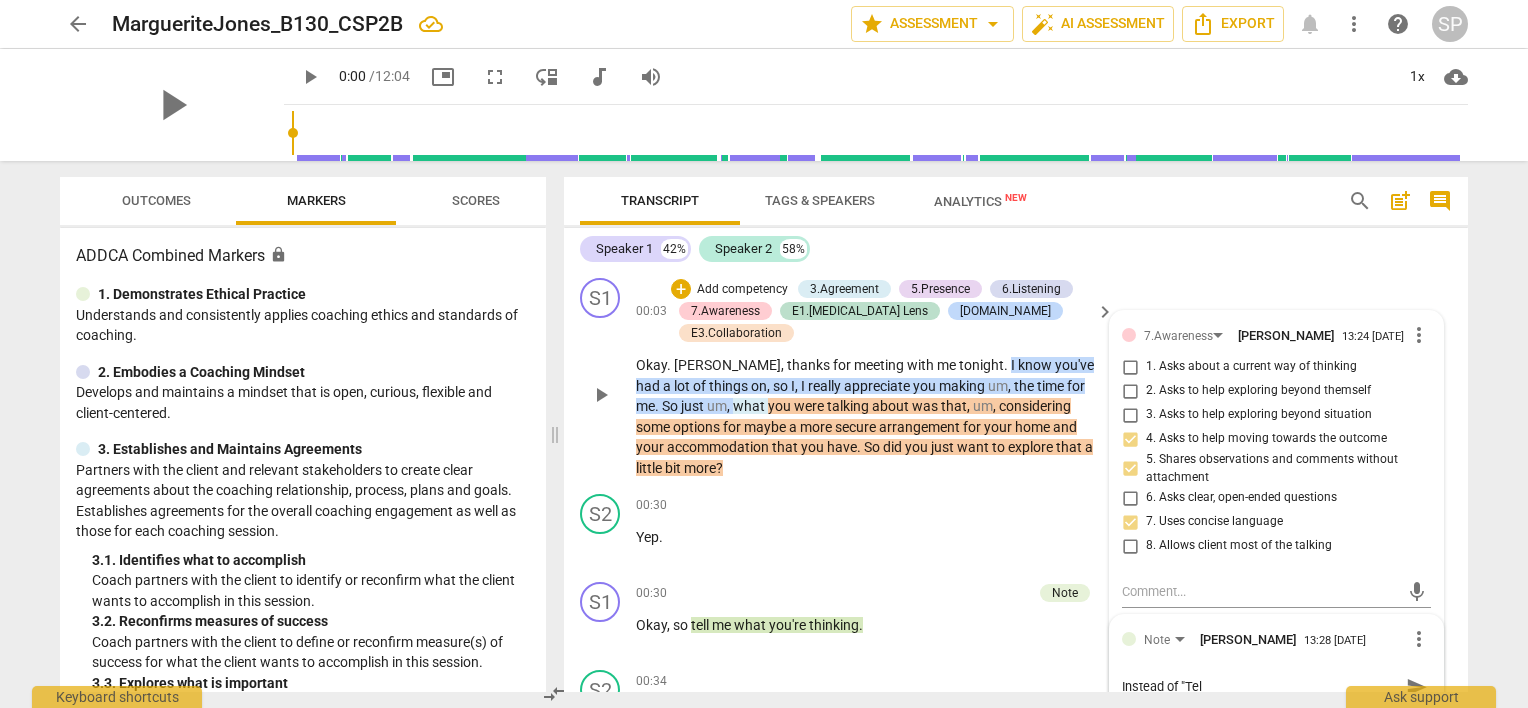 type on "Instead of "Tel" 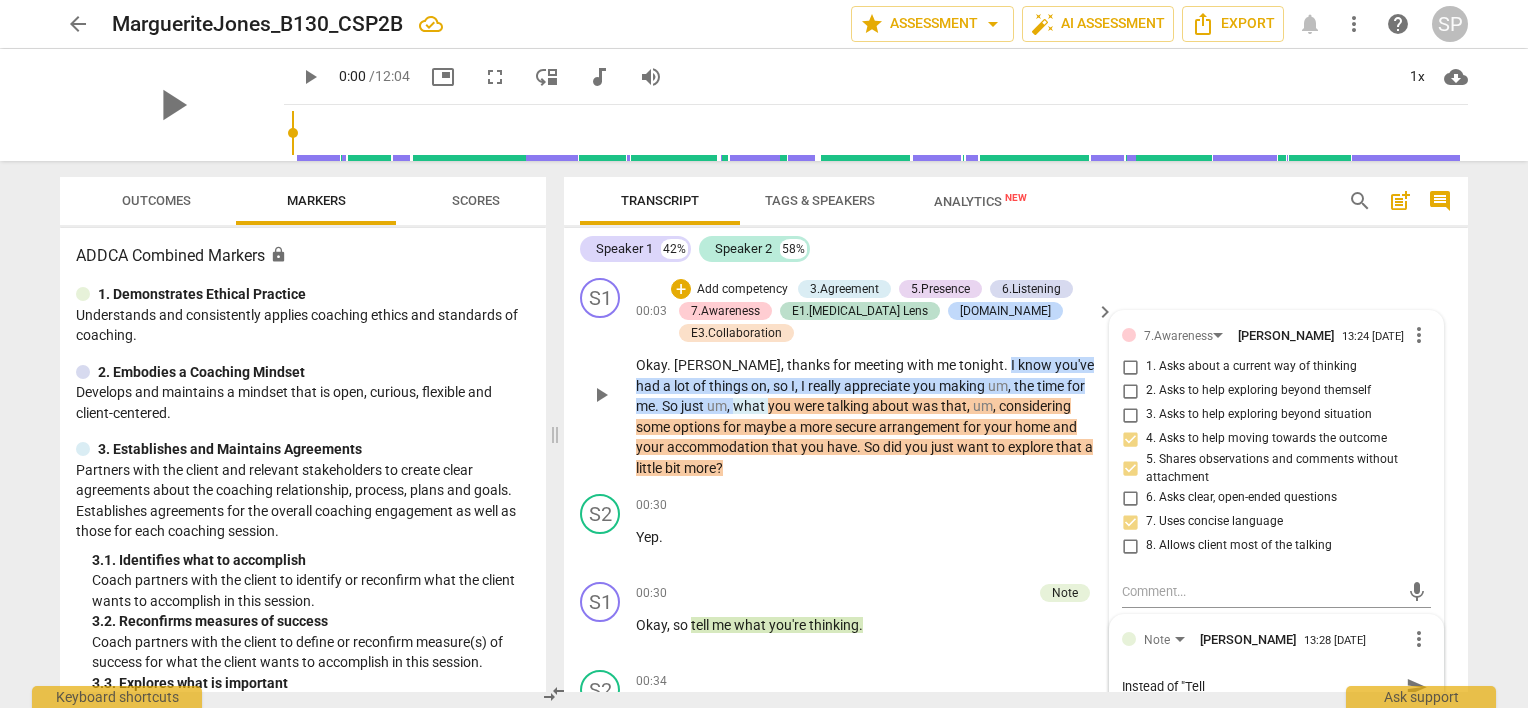 type on "Instead of "Tell" 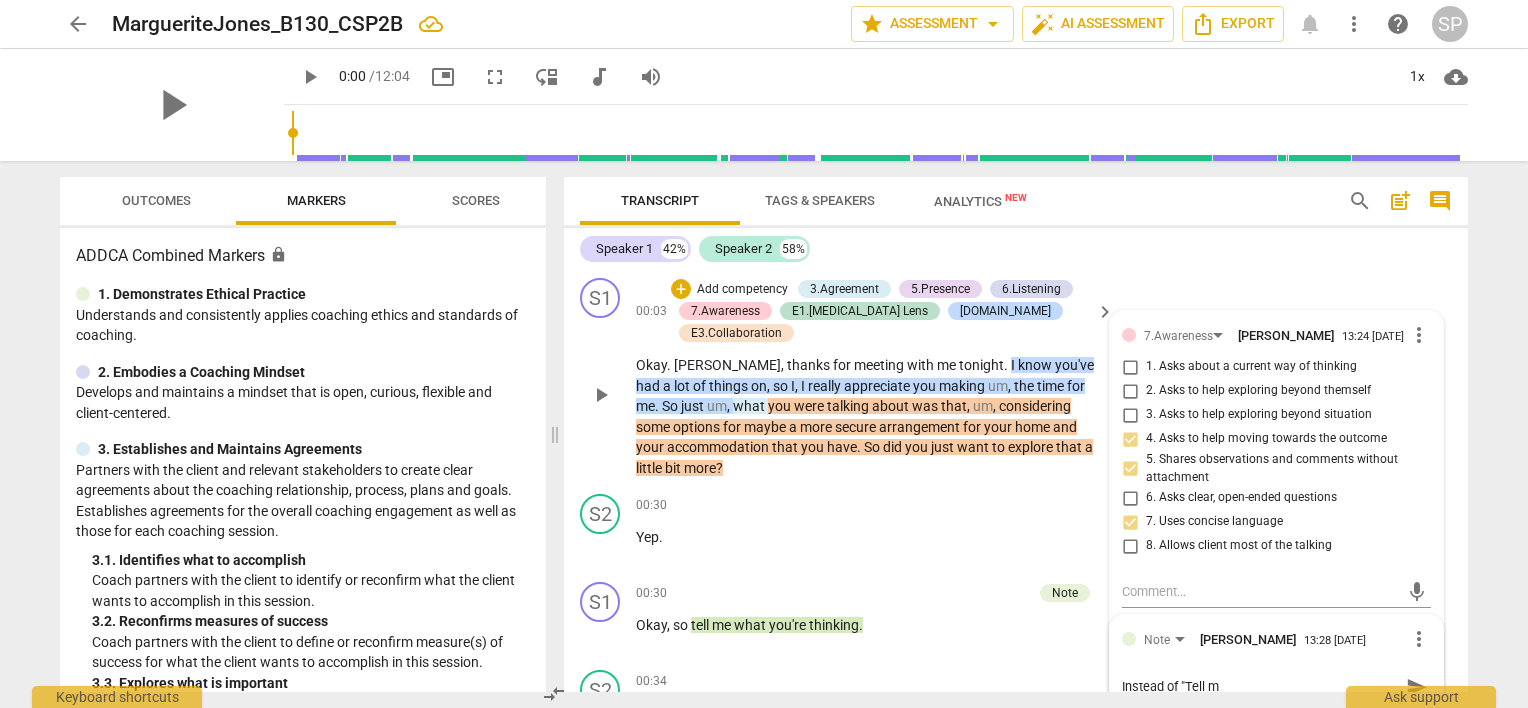 type on "Instead of "Tell me" 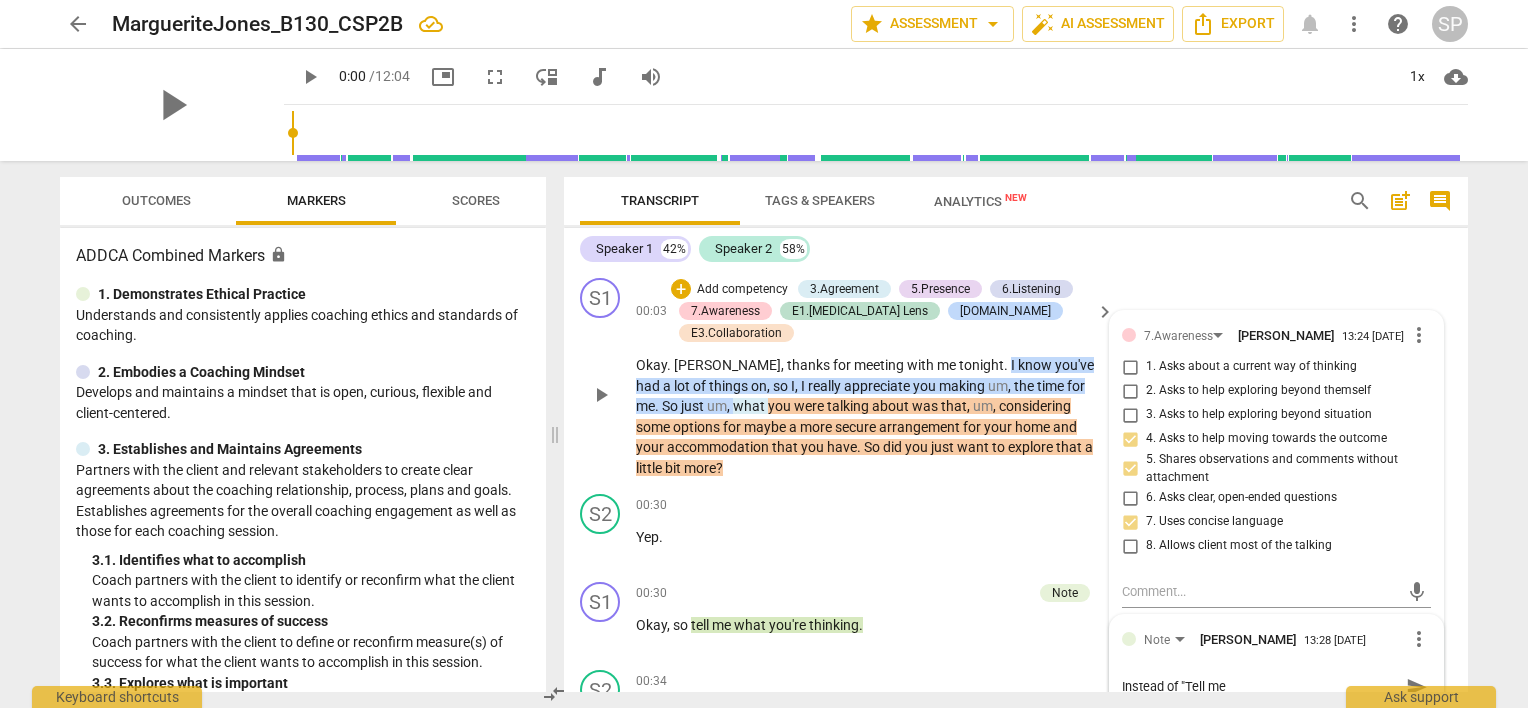 type on "Instead of "Tell me," 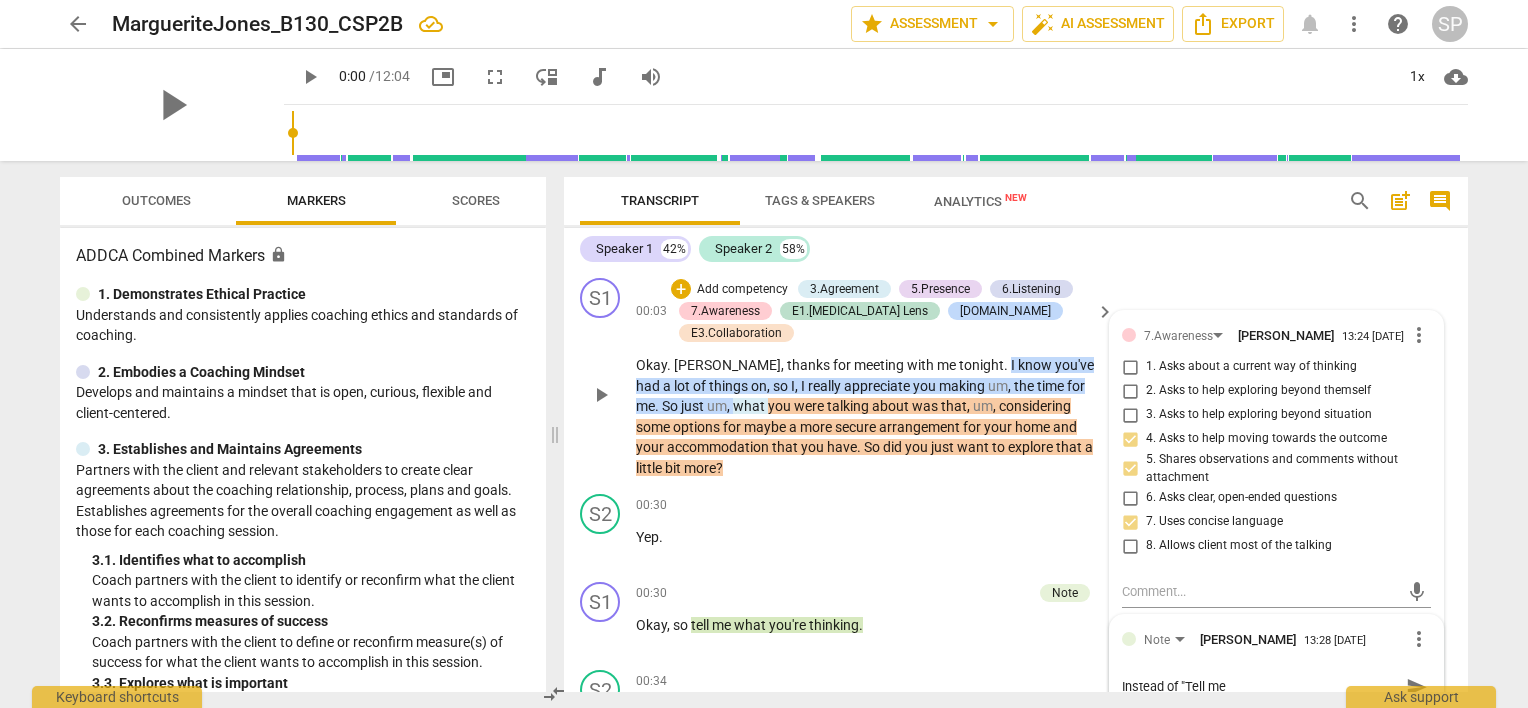 type on "Instead of "Tell me," 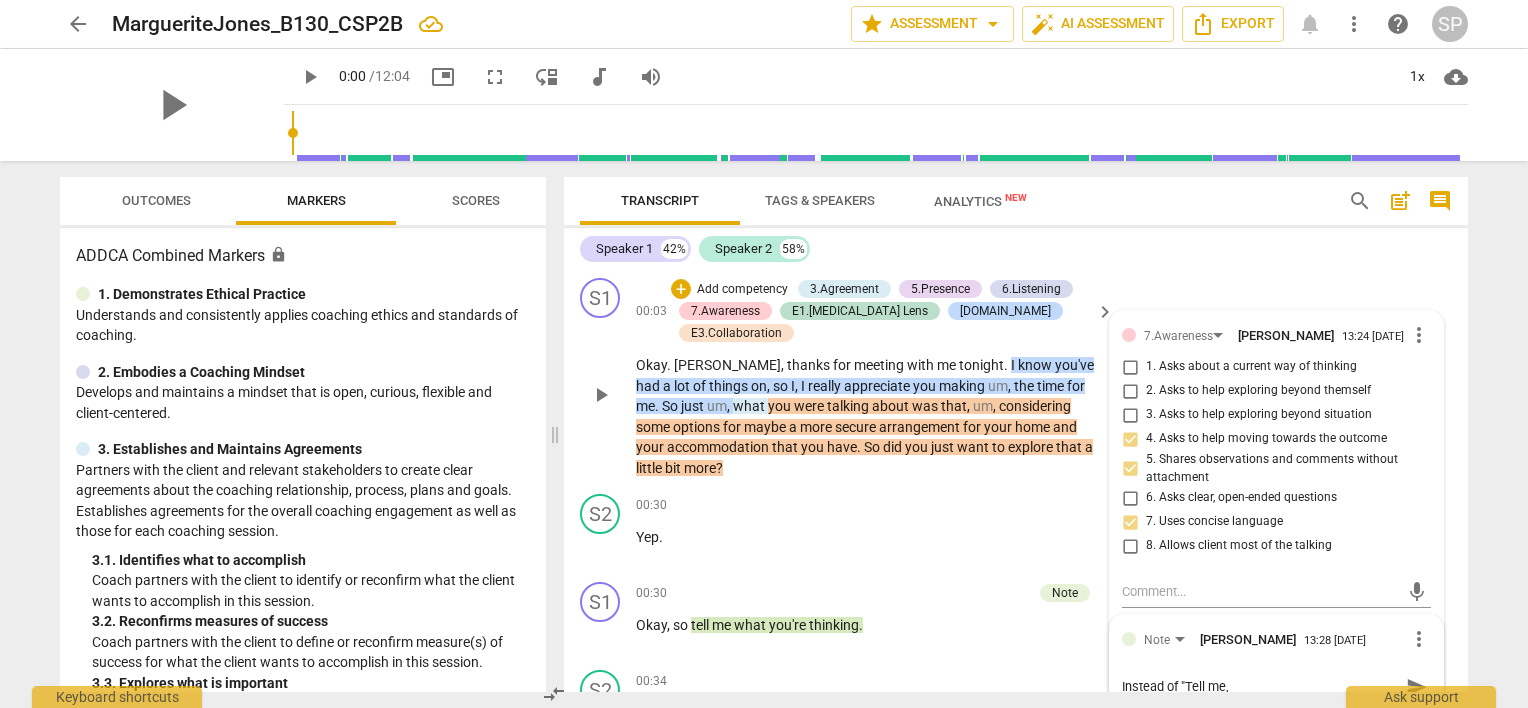 type on "Instead of "Tell me,"" 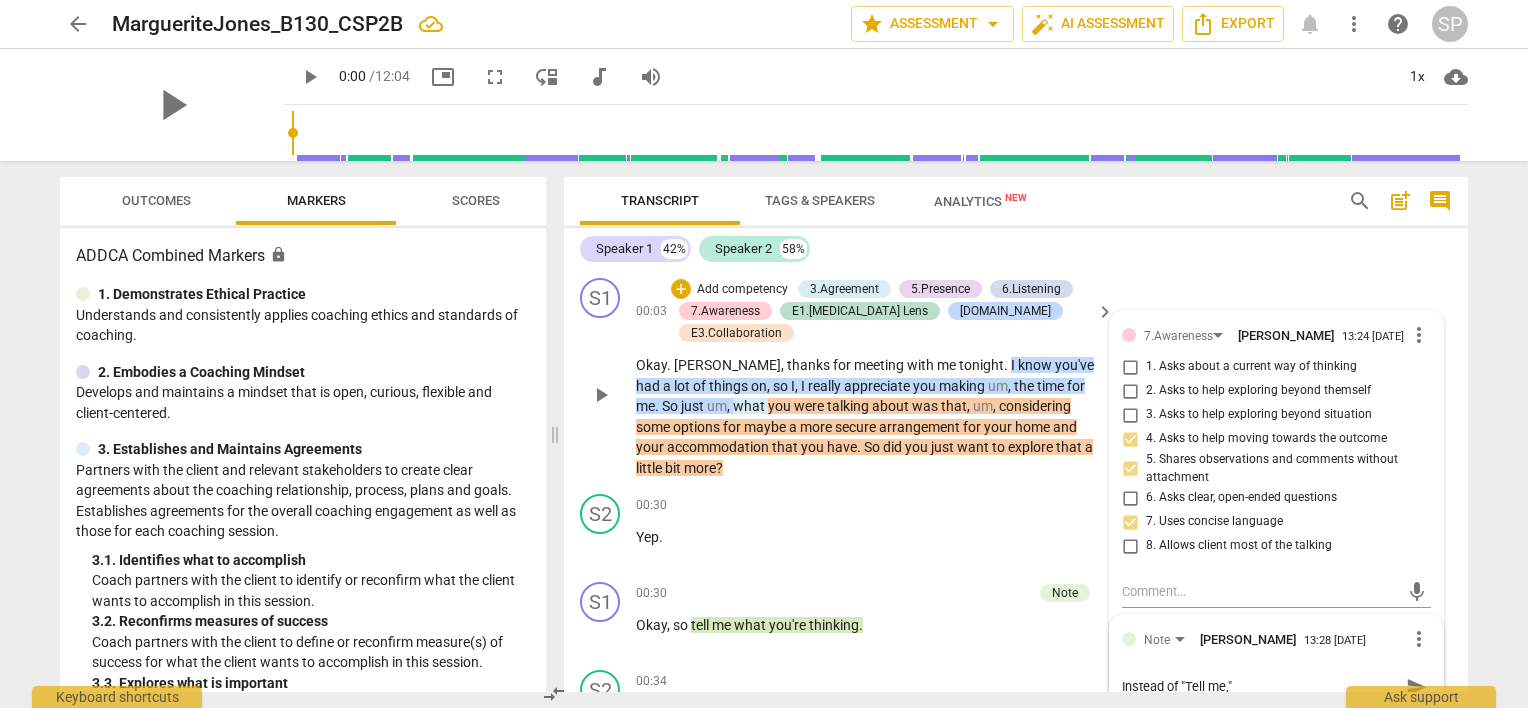 type on "Instead of "Tell me,"" 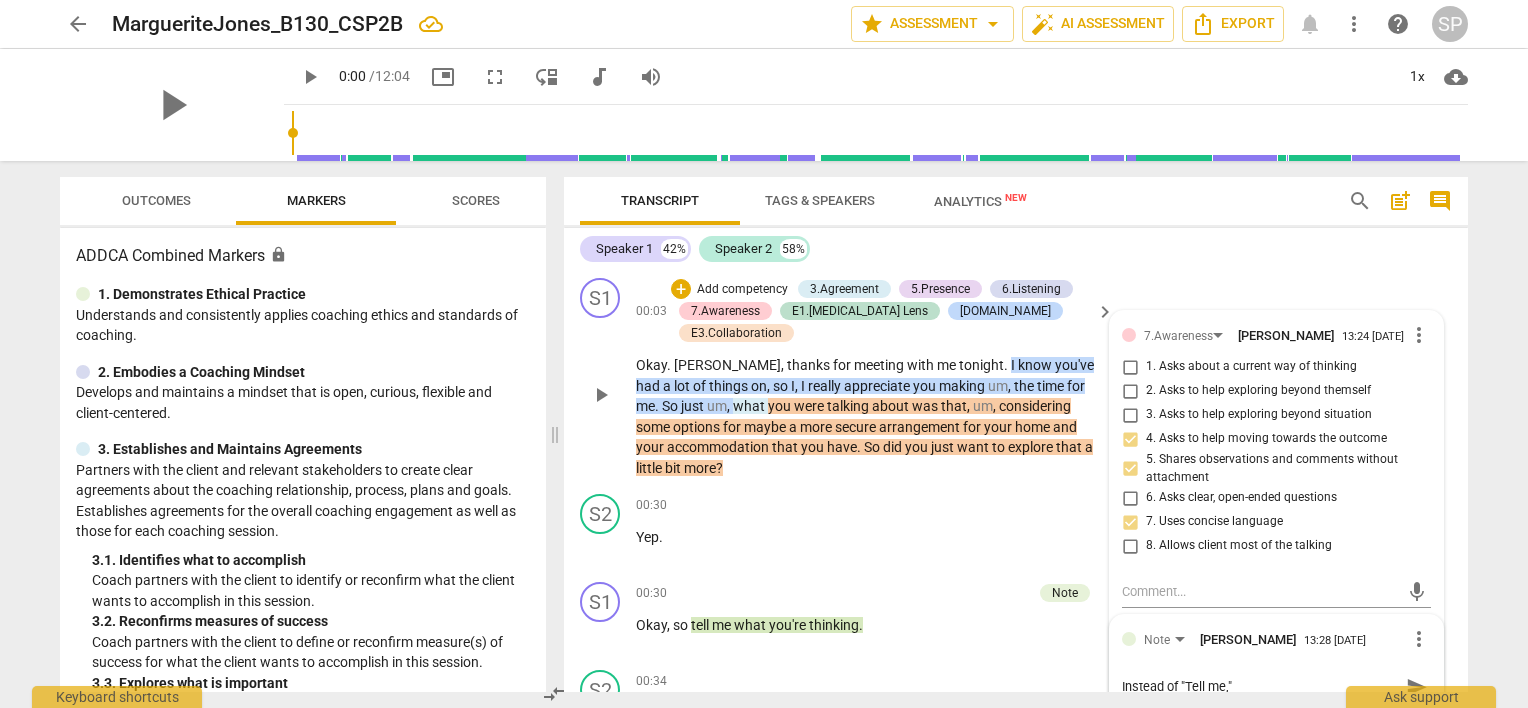 type on "Instead of "Tell me," a" 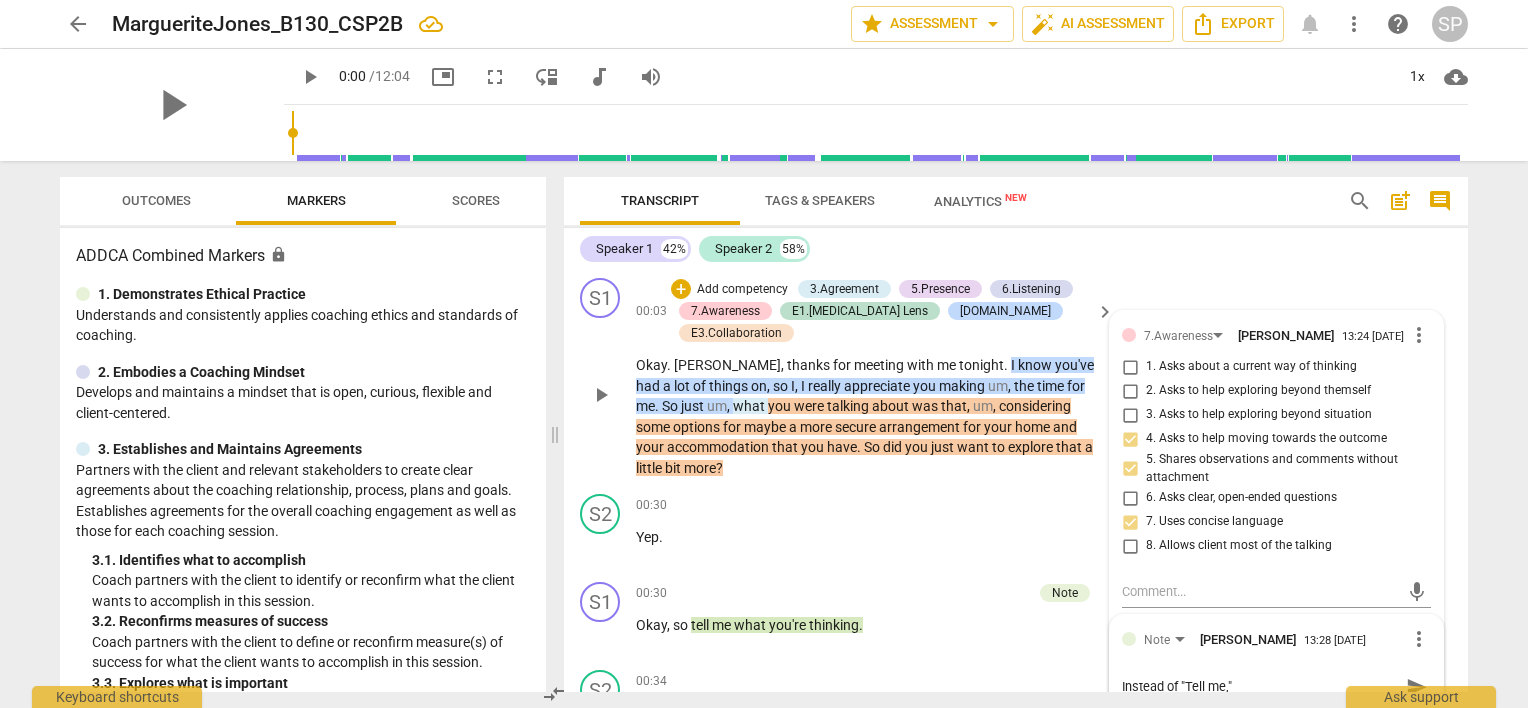 type on "Instead of "Tell me," a" 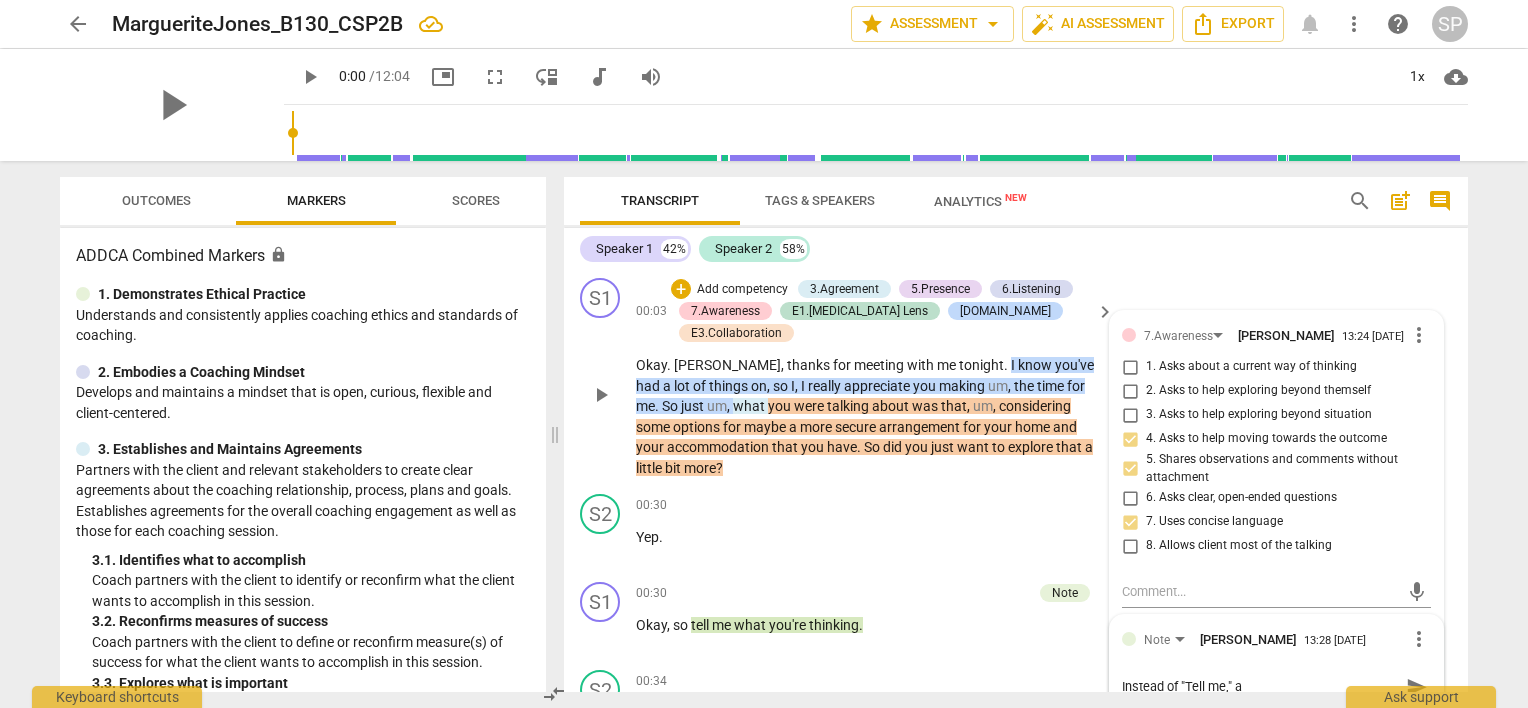 type on "Instead of "Tell me," as" 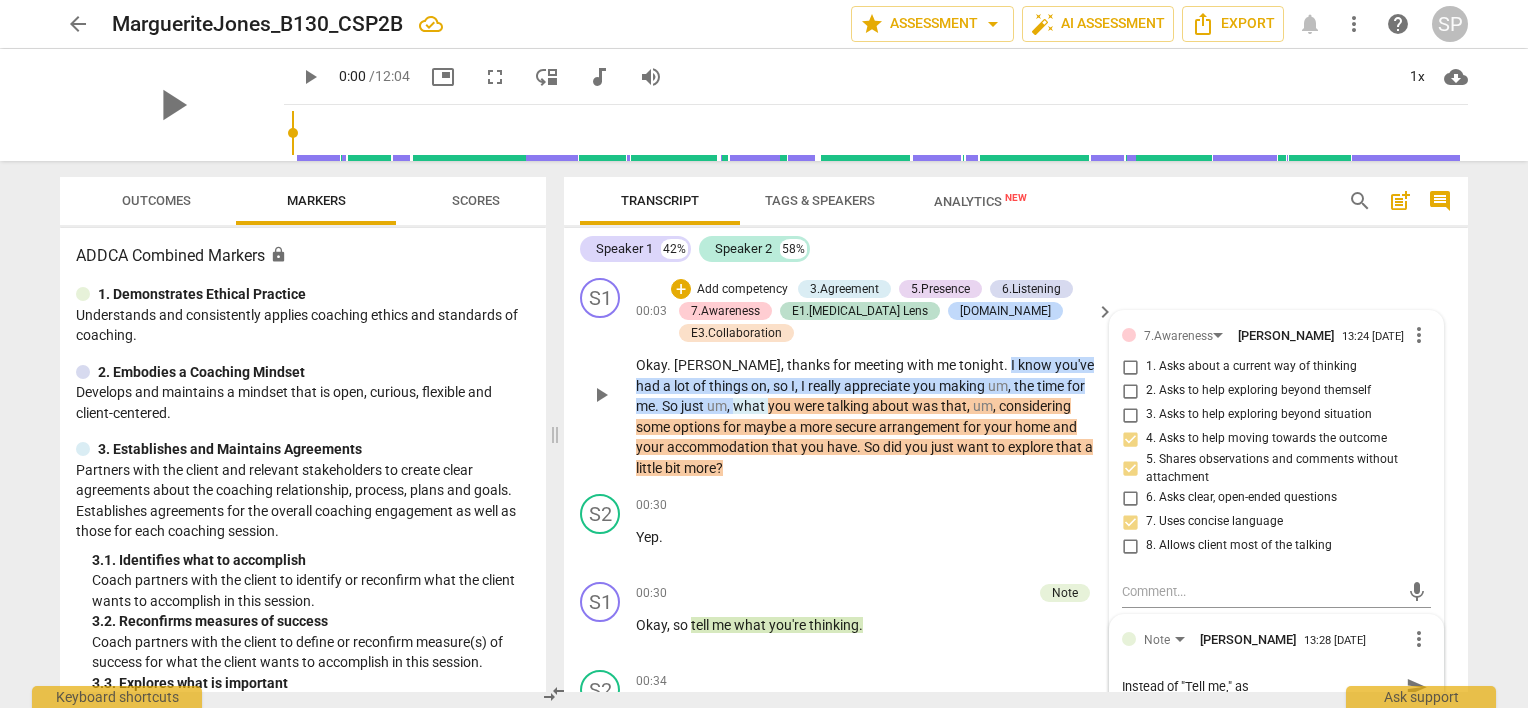 type on "Instead of "Tell me," ask" 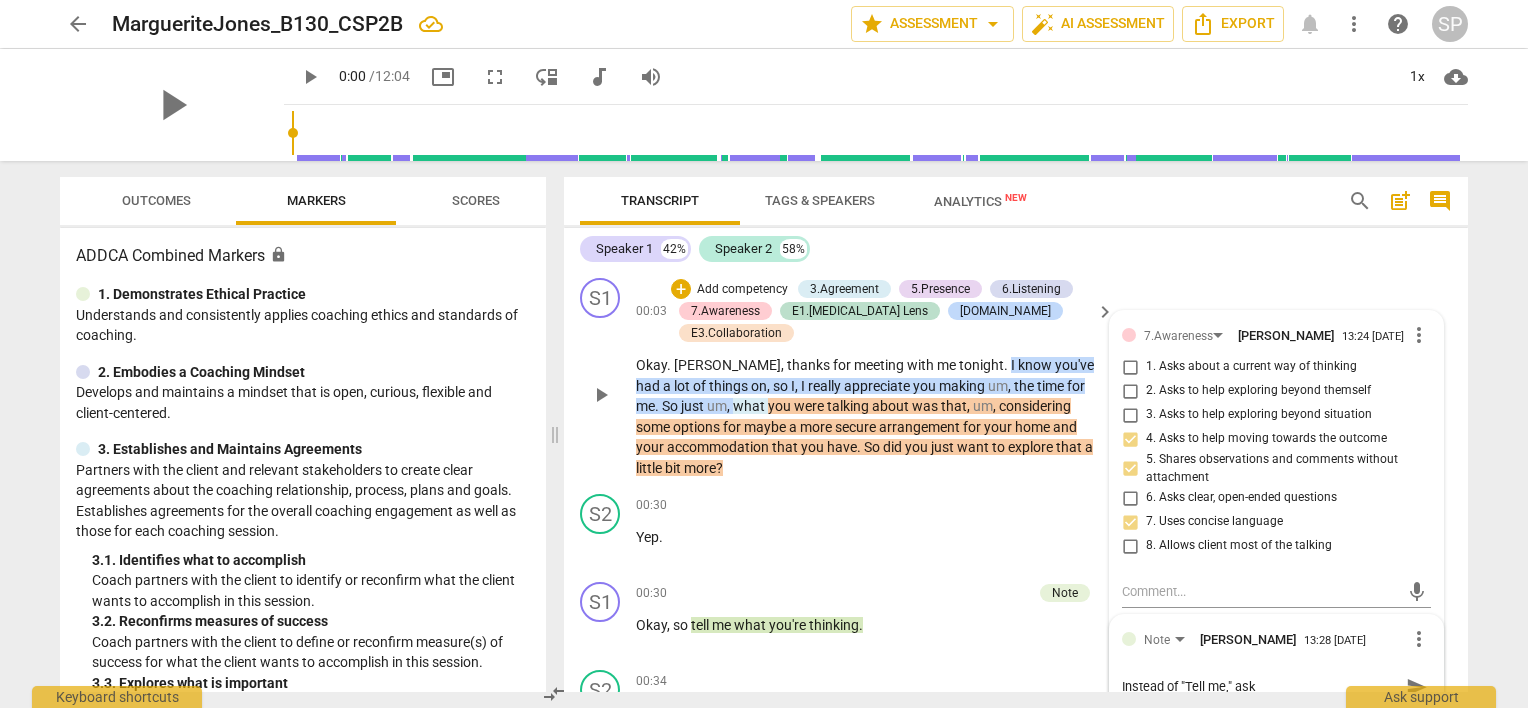 type on "Instead of "Tell me," as" 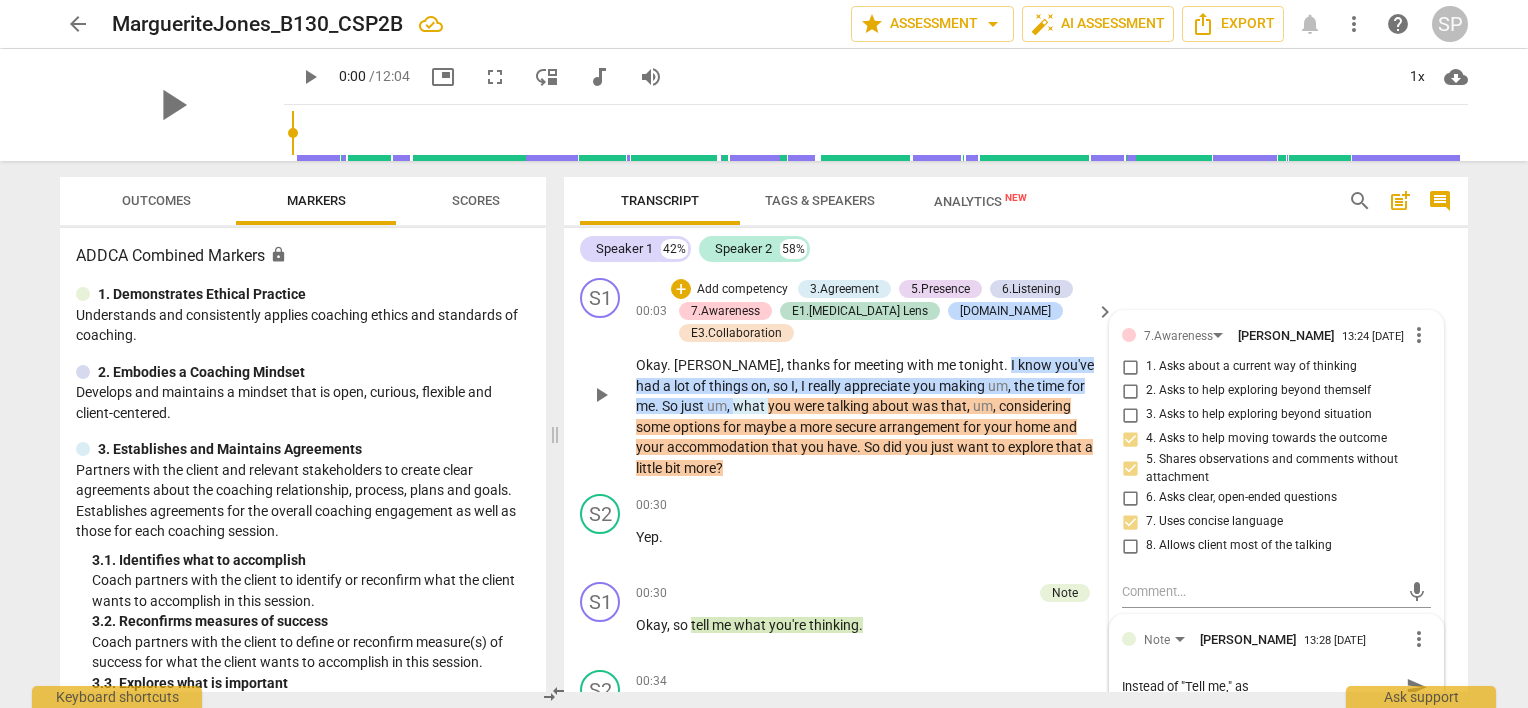 type on "Instead of "Tell me," a" 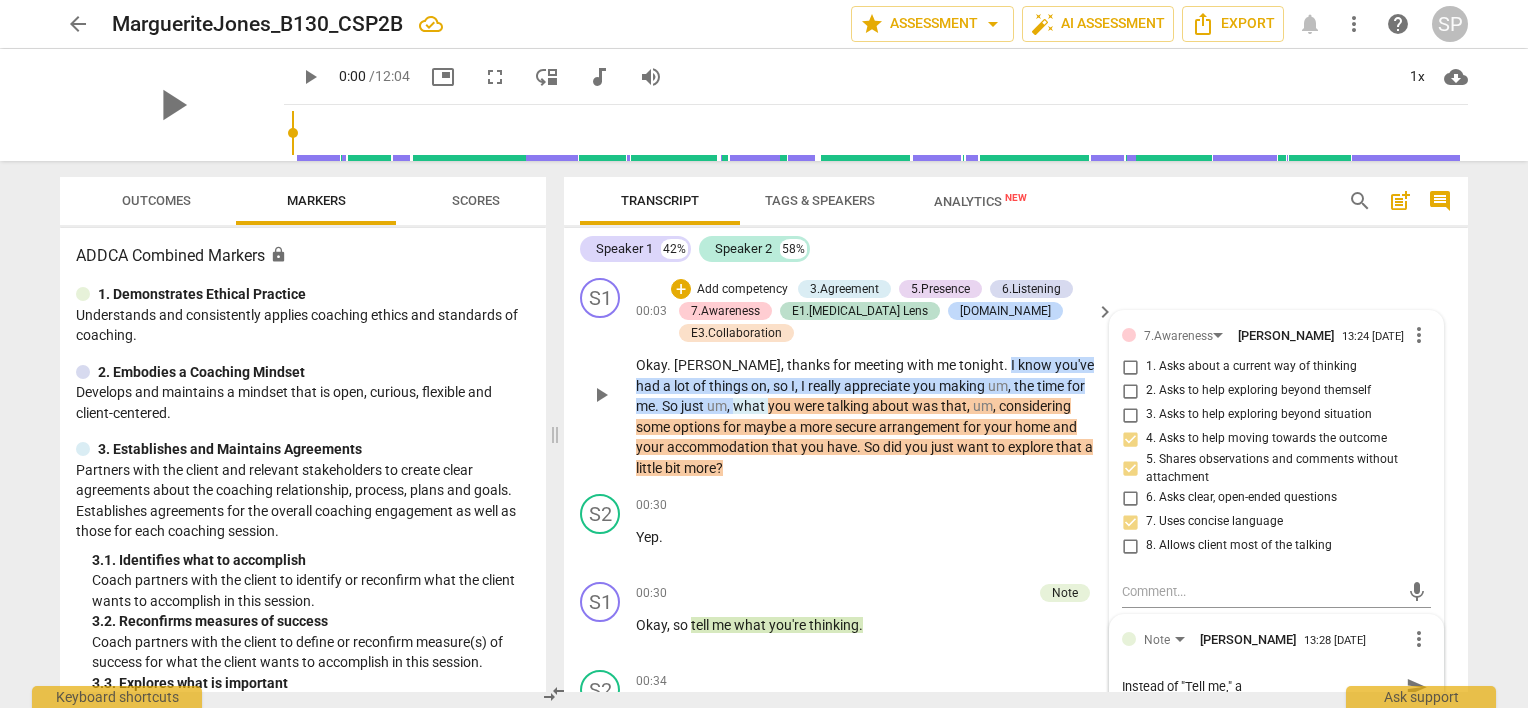 type on "Instead of "Tell me,"" 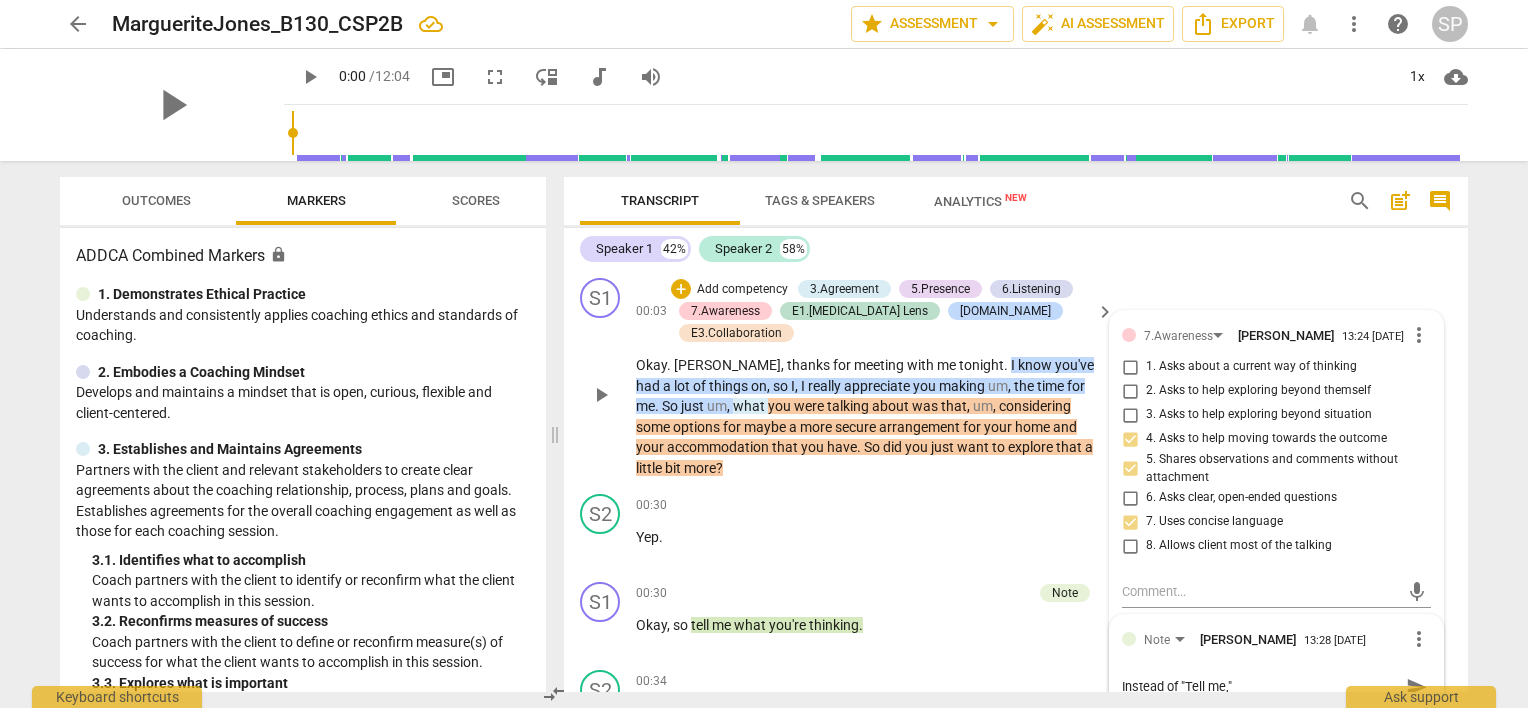 type on "Instead of "Tell me," w" 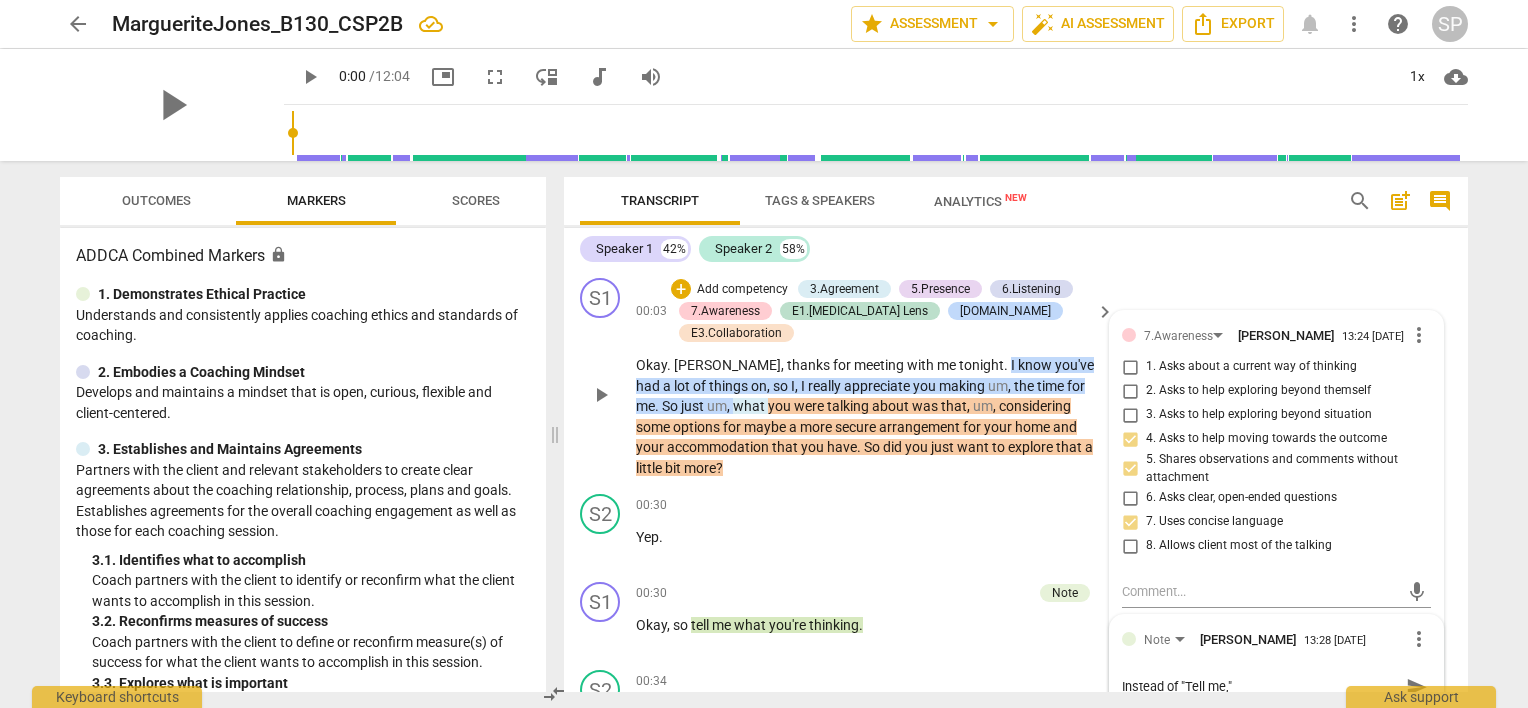 type on "Instead of "Tell me," w" 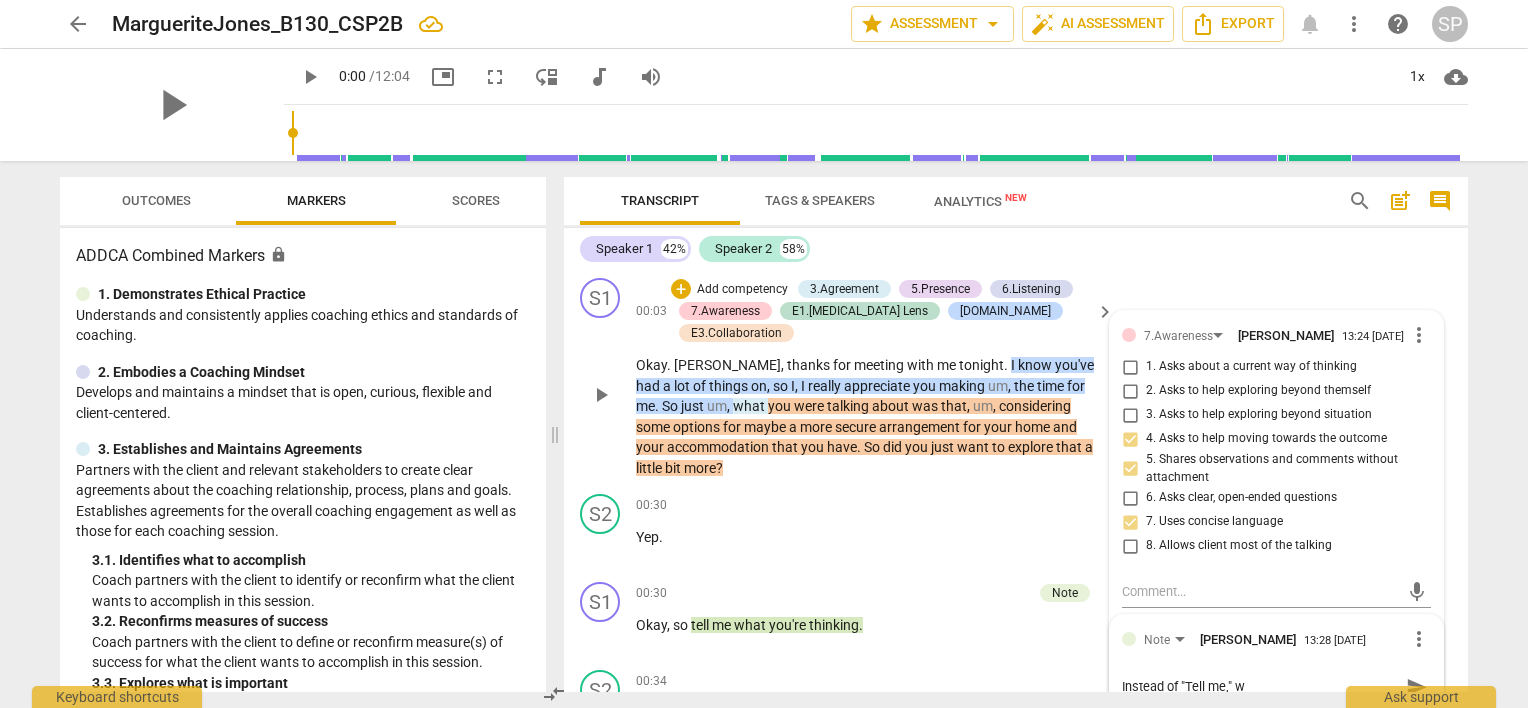 type on "Instead of "Tell me," wh" 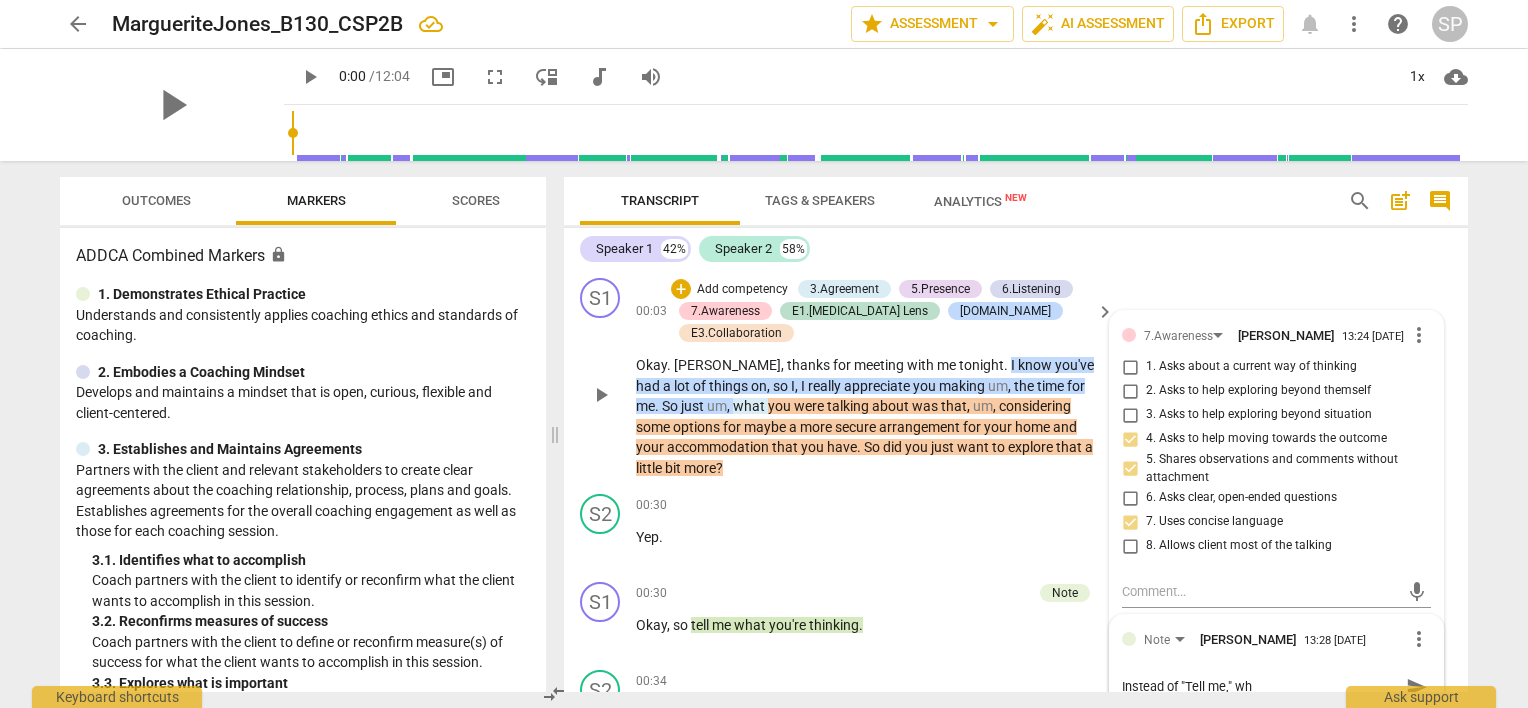 type on "Instead of "Tell me," whi" 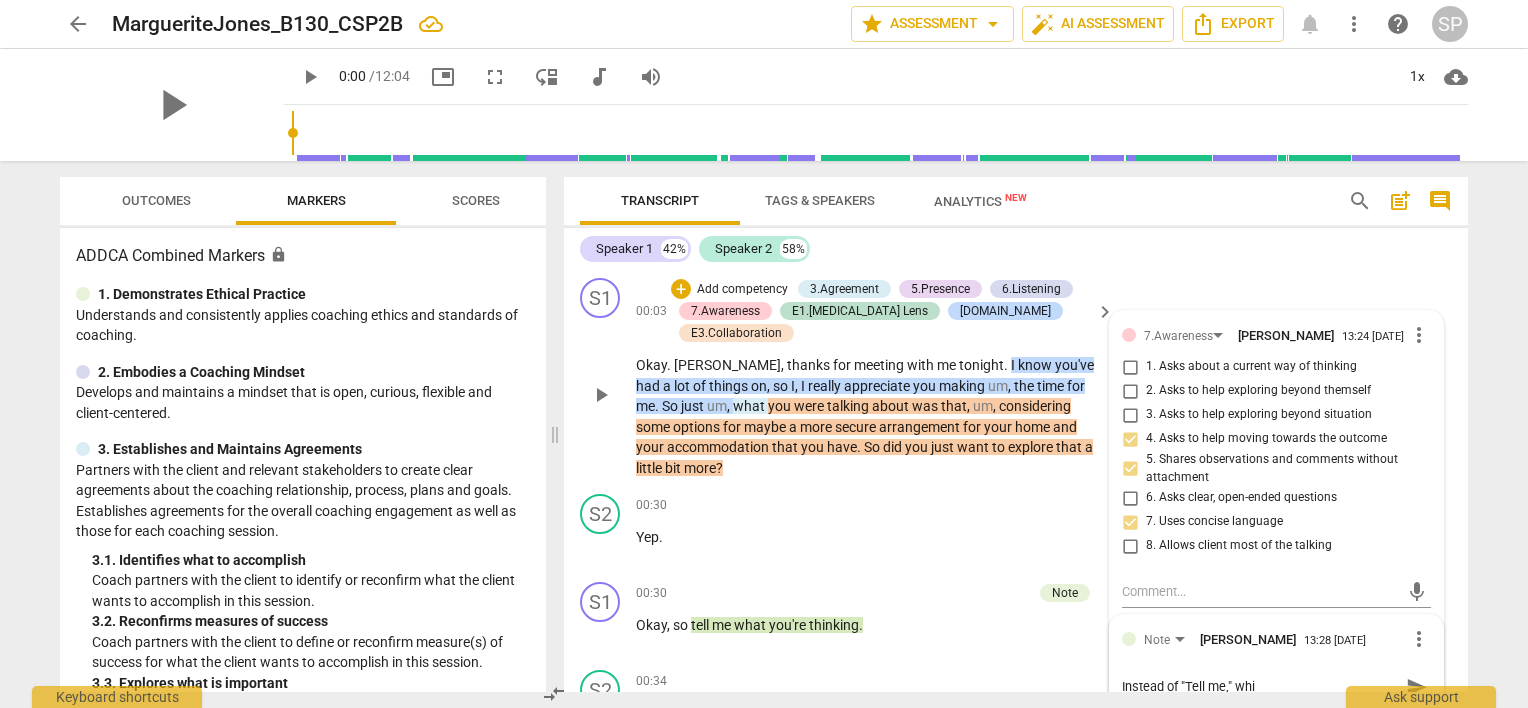 type on "Instead of "Tell me," whic" 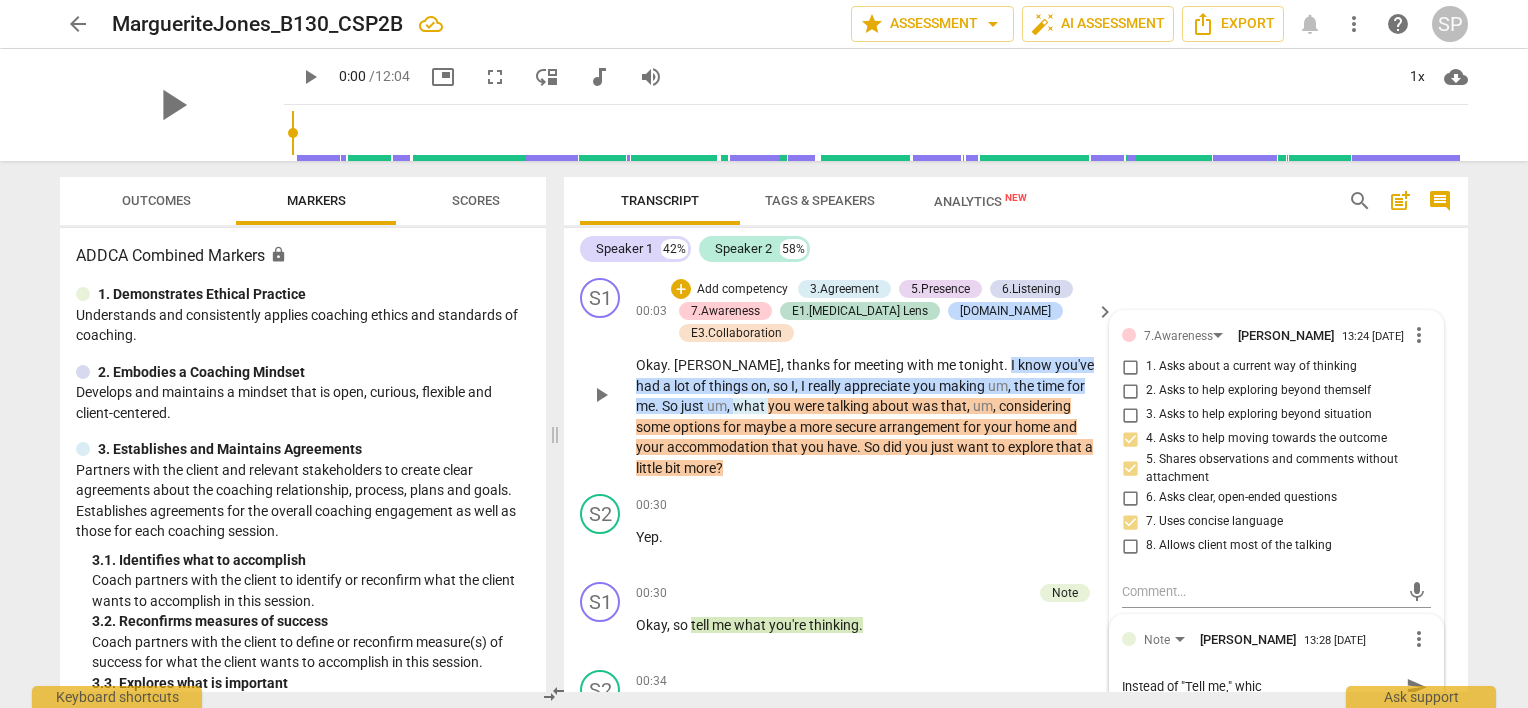 type on "Instead of "Tell me," which" 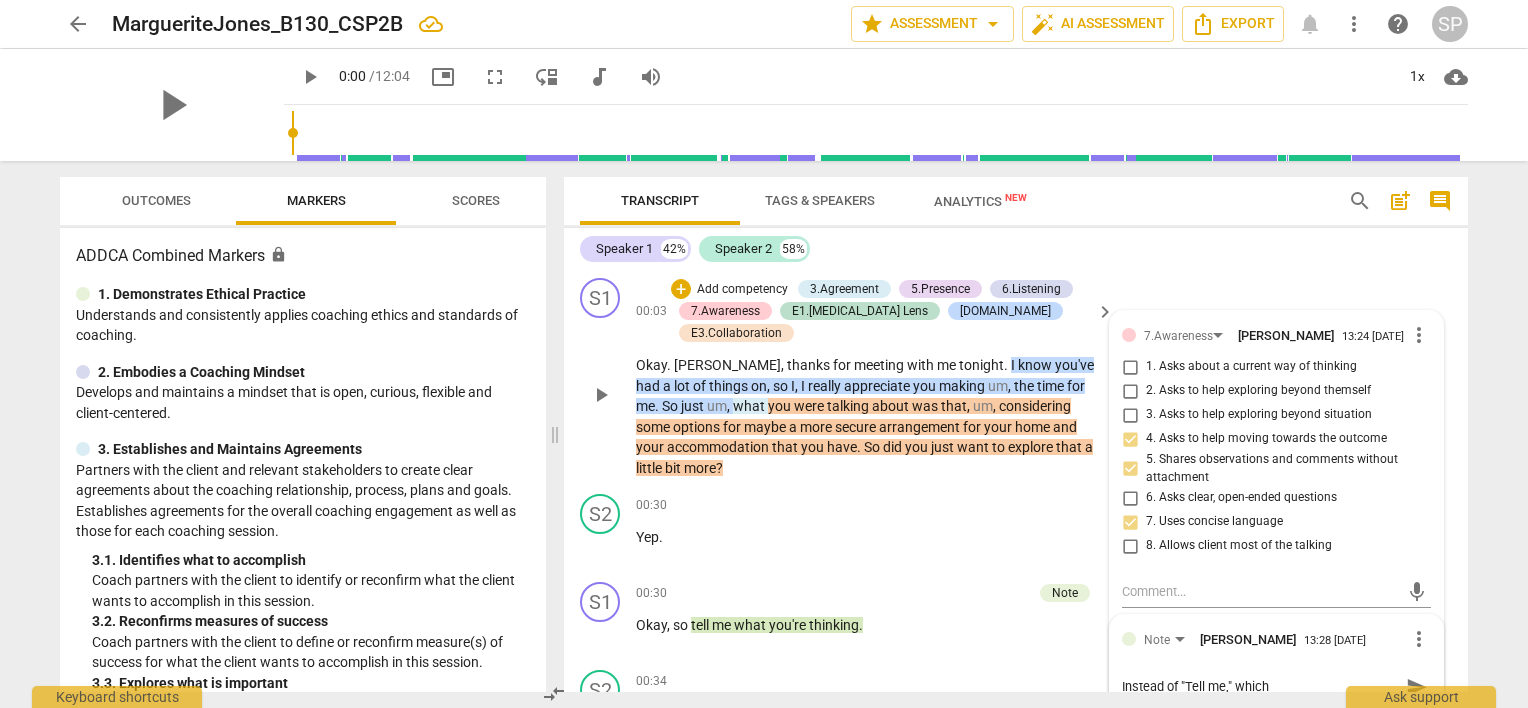 type on "Instead of "Tell me," which" 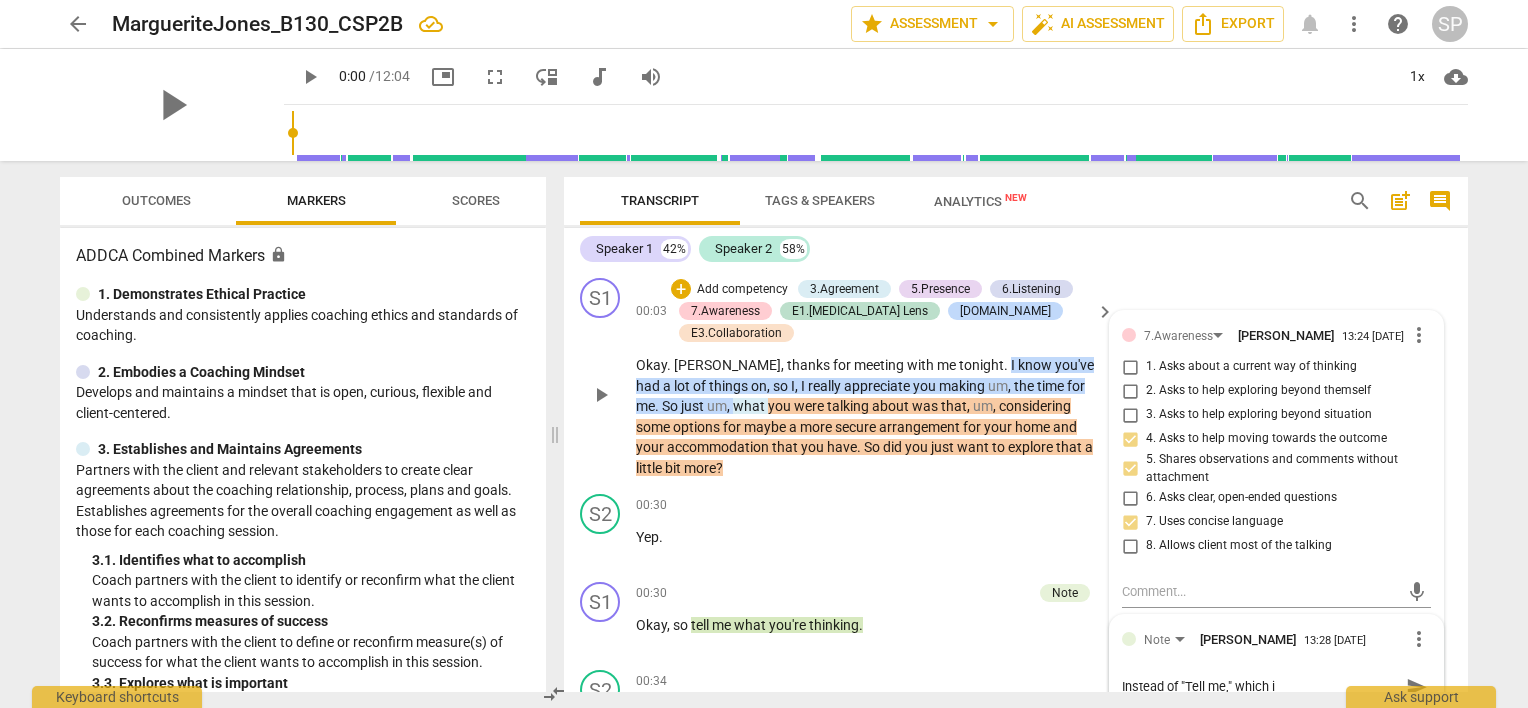 type on "Instead of "Tell me," which is" 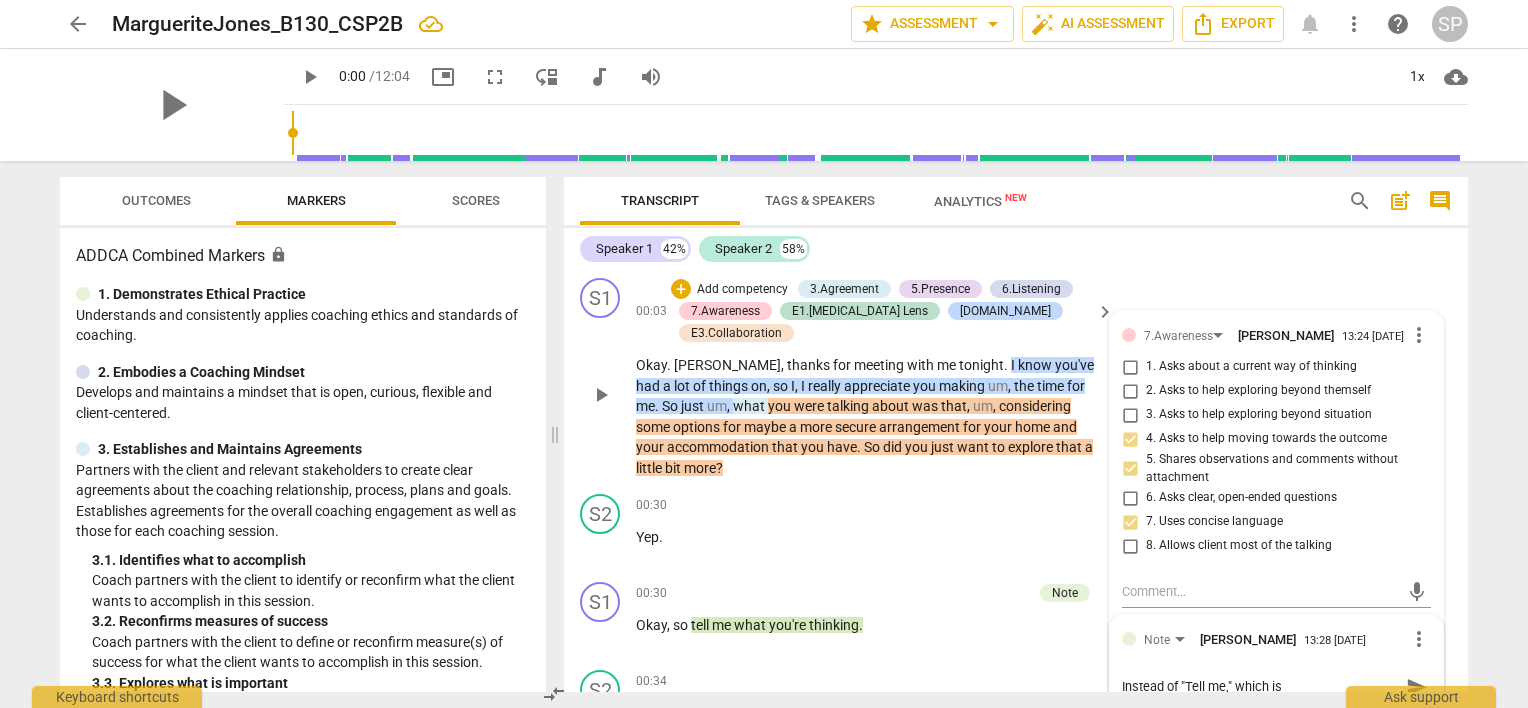 type on "Instead of "Tell me," which is" 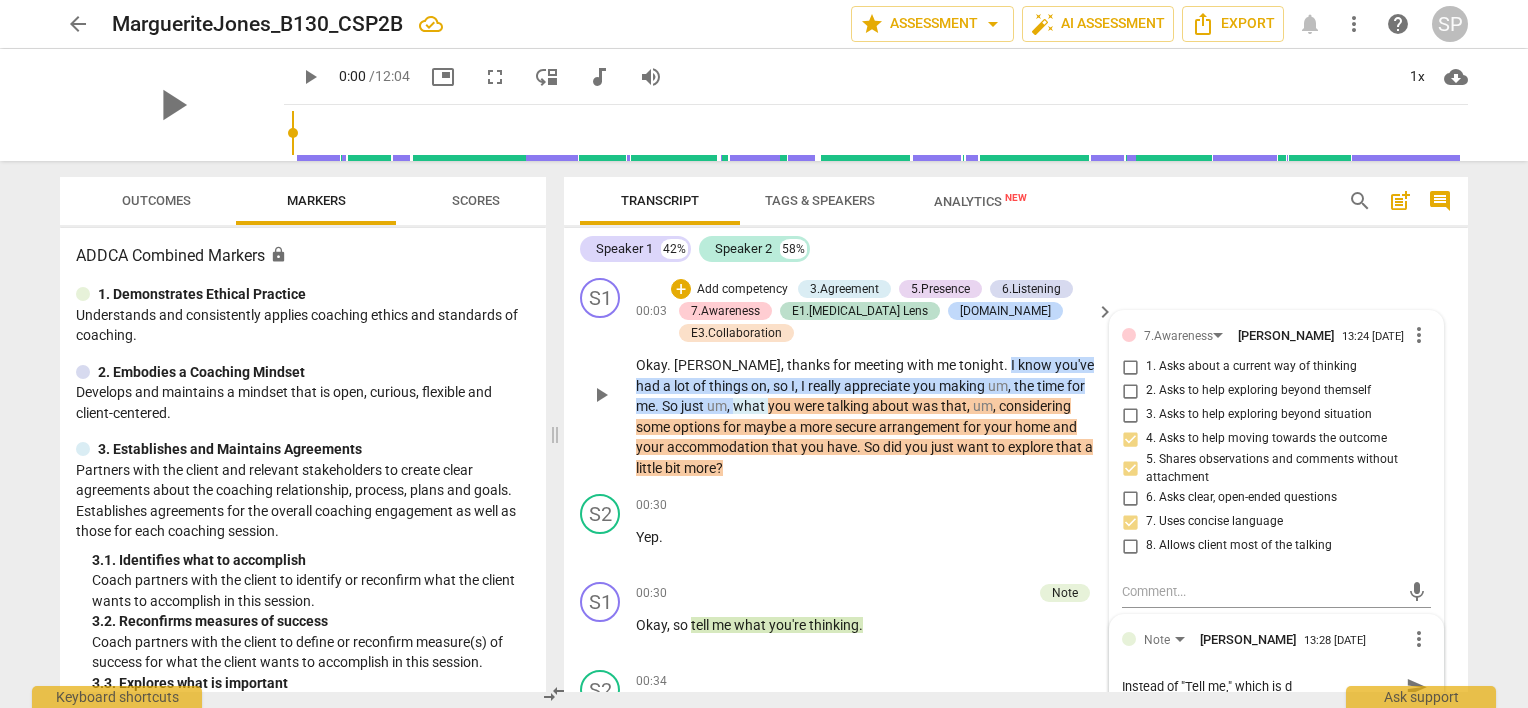 type on "Instead of "Tell me," which is dr" 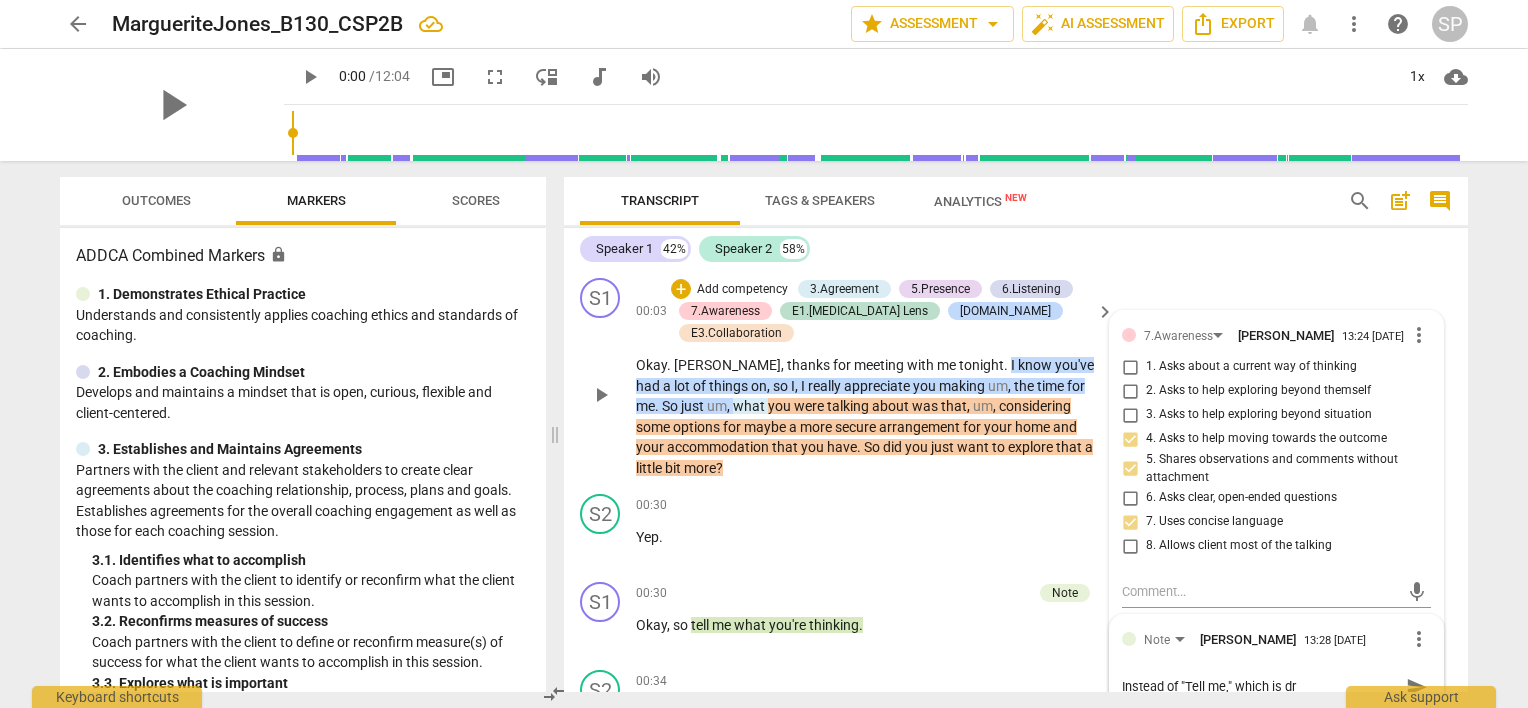 type on "Instead of "Tell me," which is d" 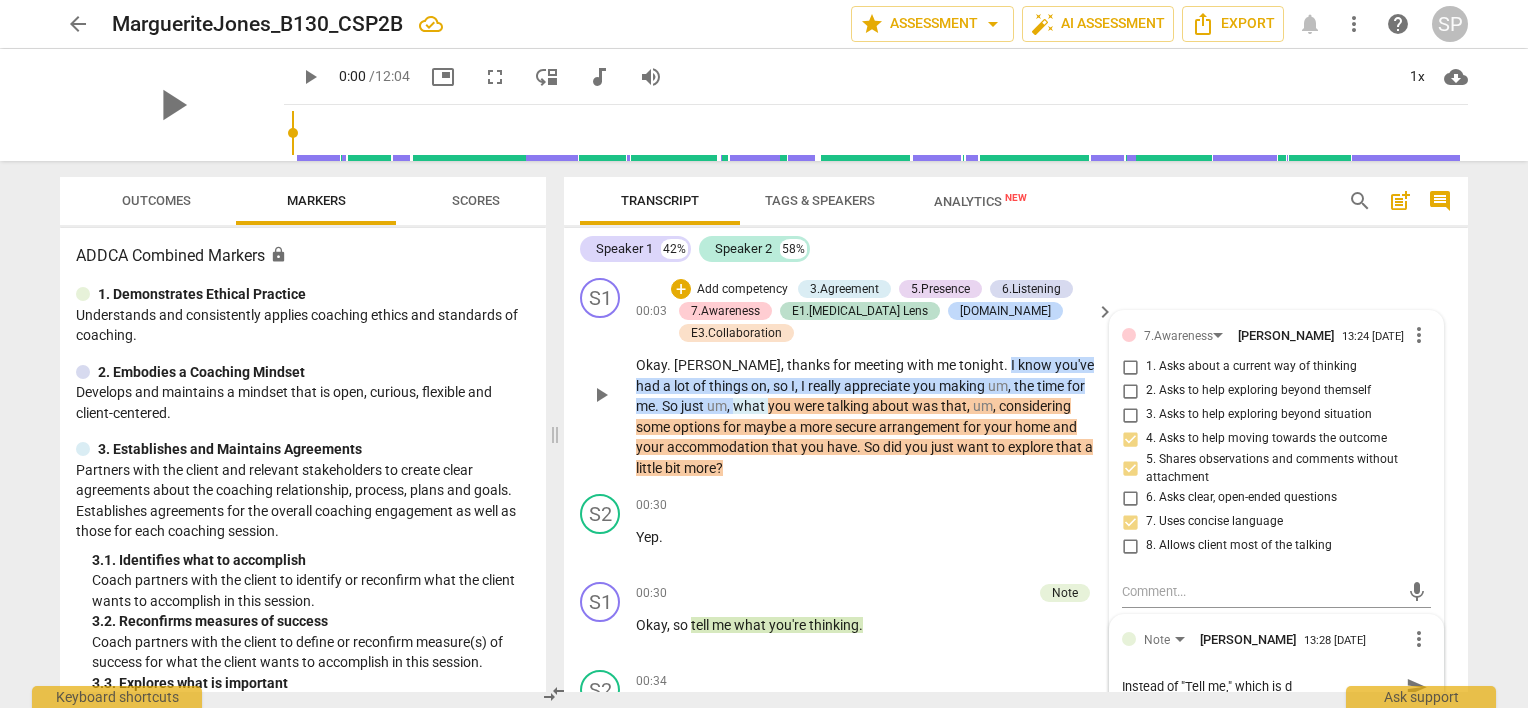 type on "Instead of "Tell me," which is di" 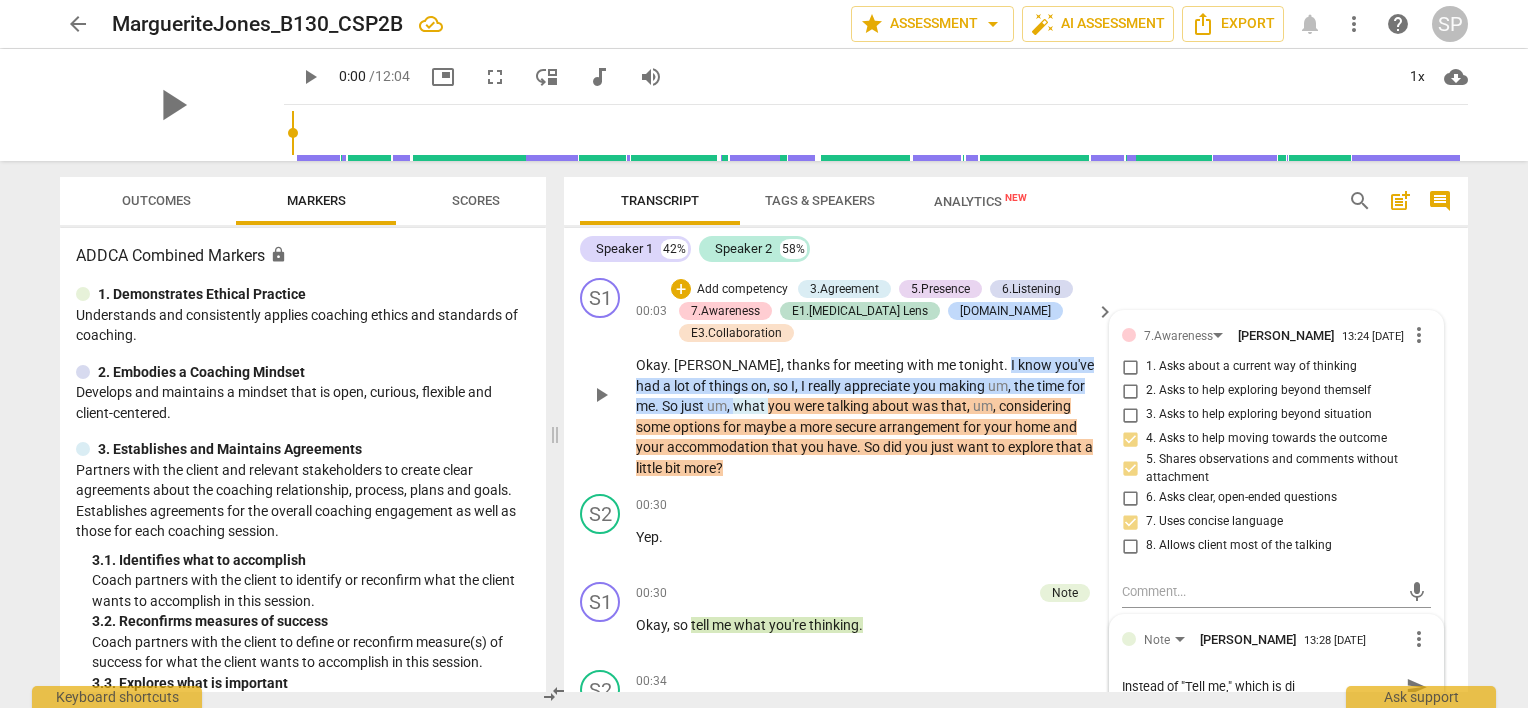 type on "Instead of "Tell me," which is dir" 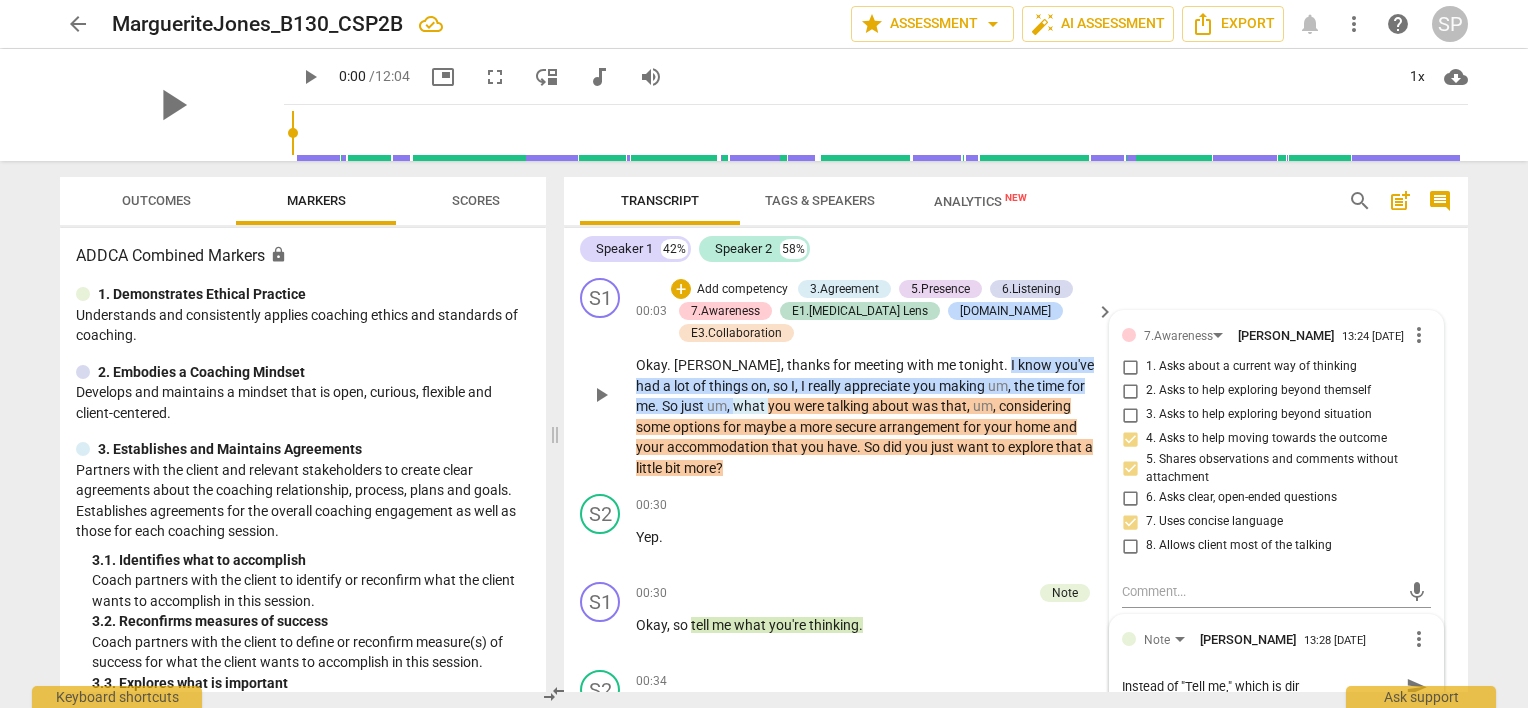 type on "Instead of "Tell me," which is dire" 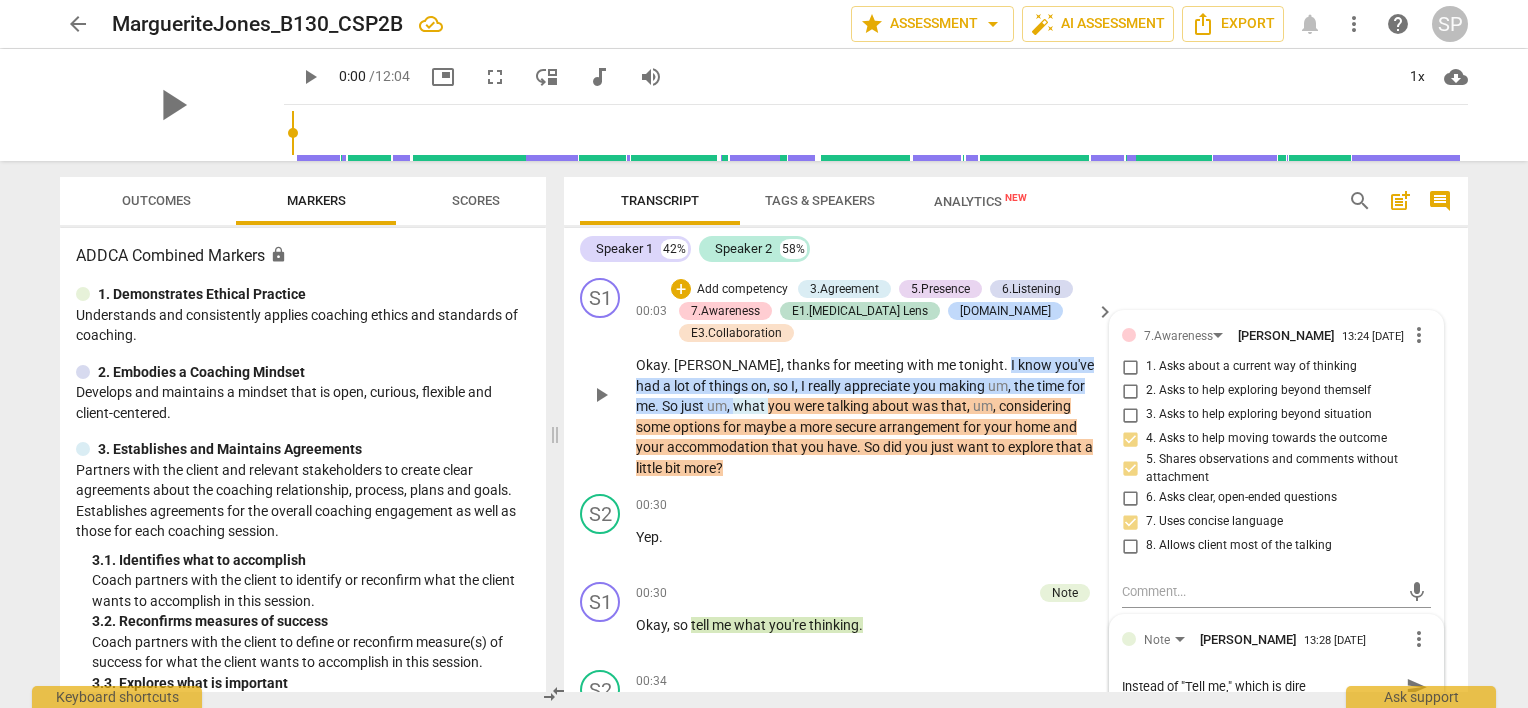 type on "Instead of "Tell me," which is direc" 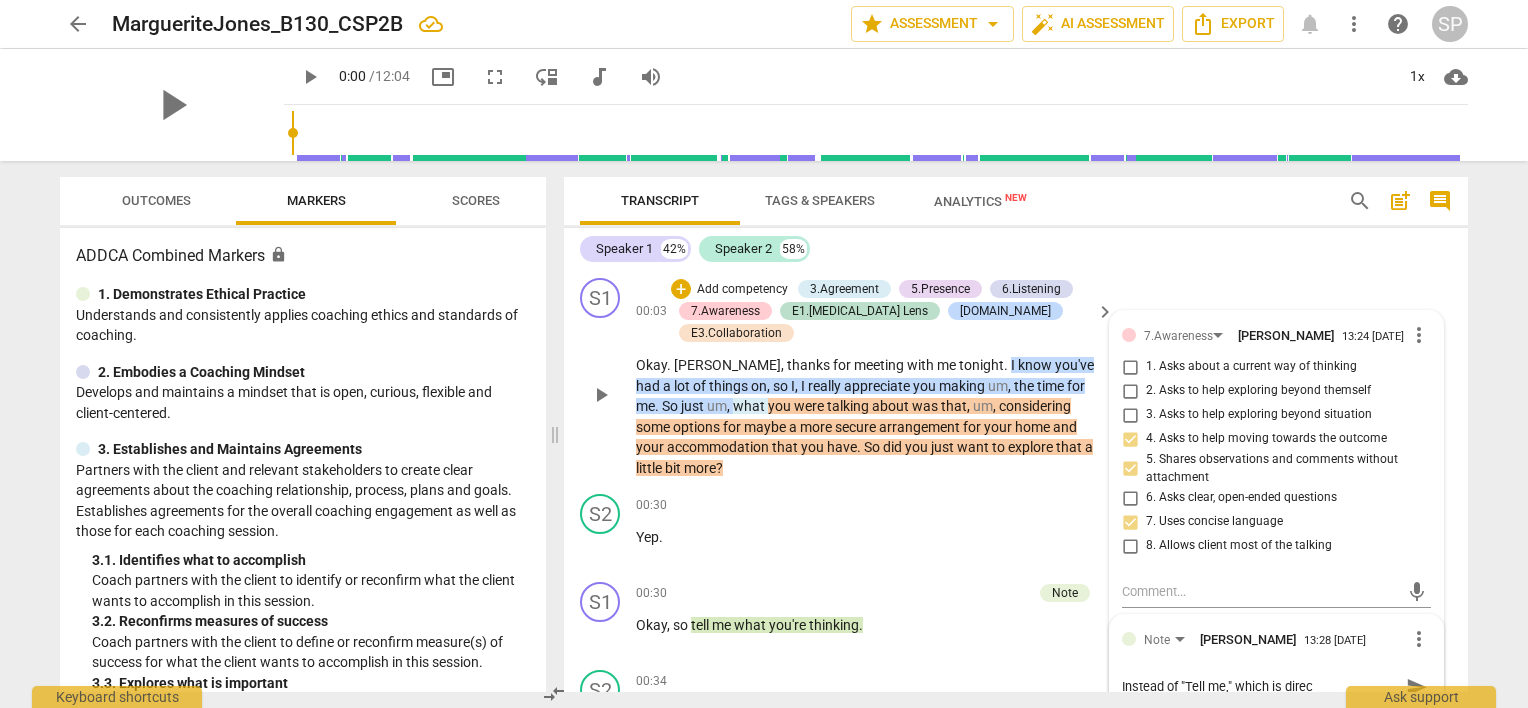 type on "Instead of "Tell me," which is direct" 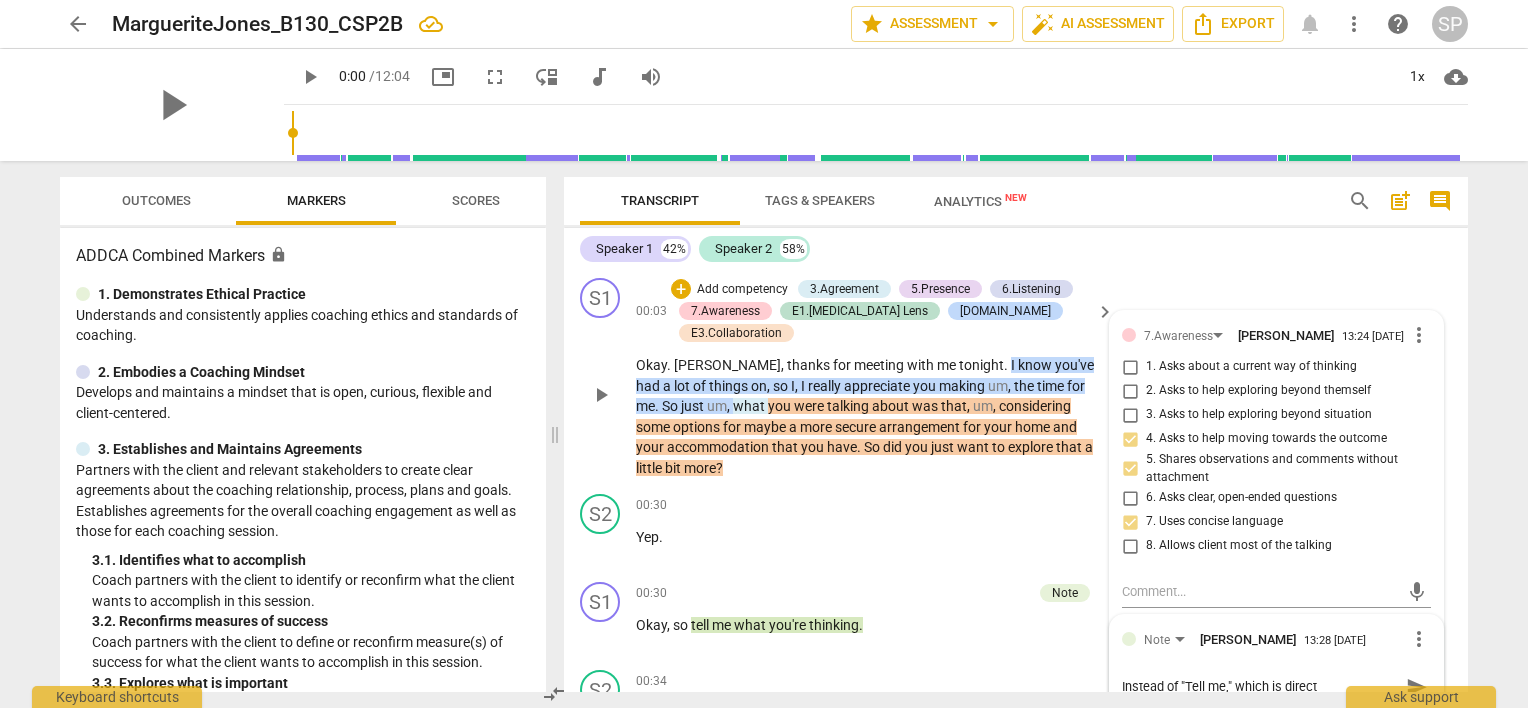 type on "Instead of "Tell me," which is directi" 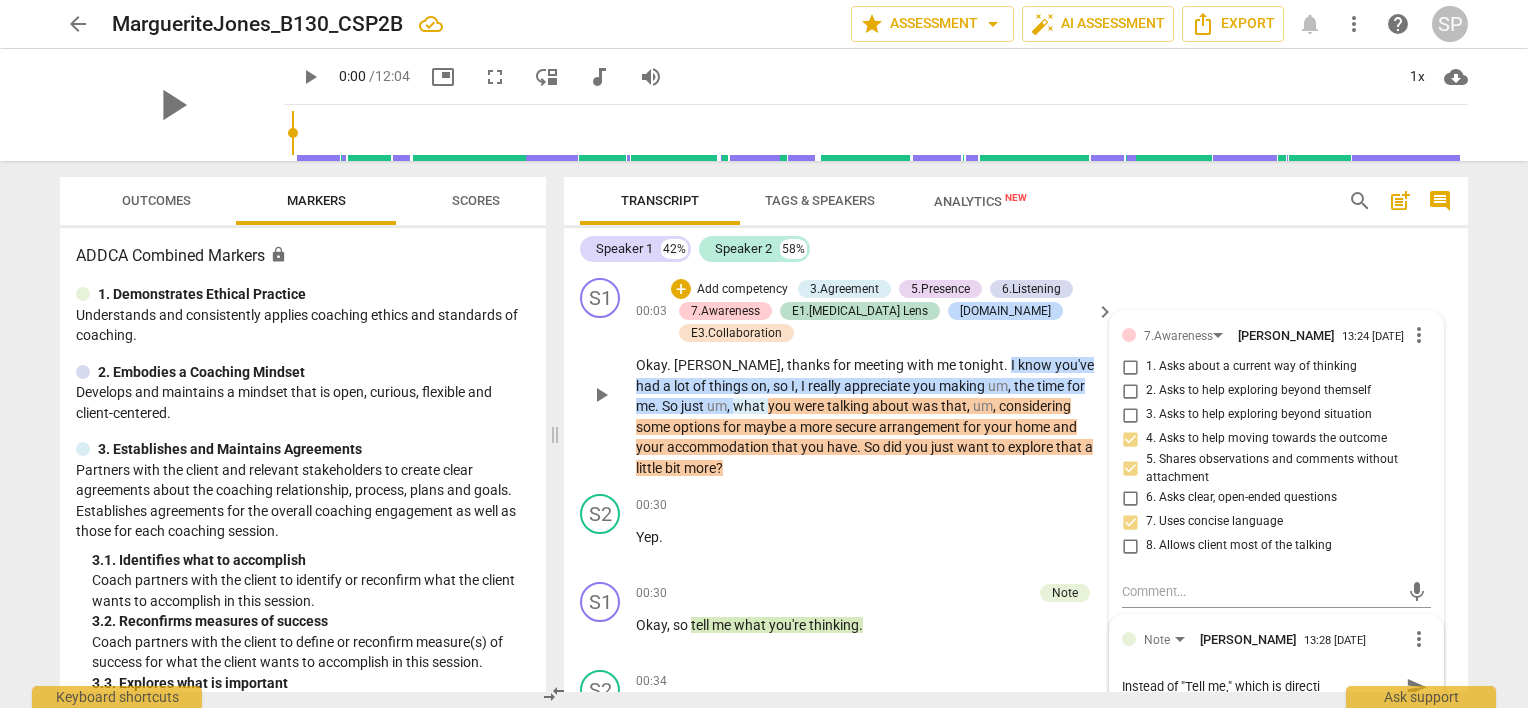 type on "Instead of "Tell me," which is directiv" 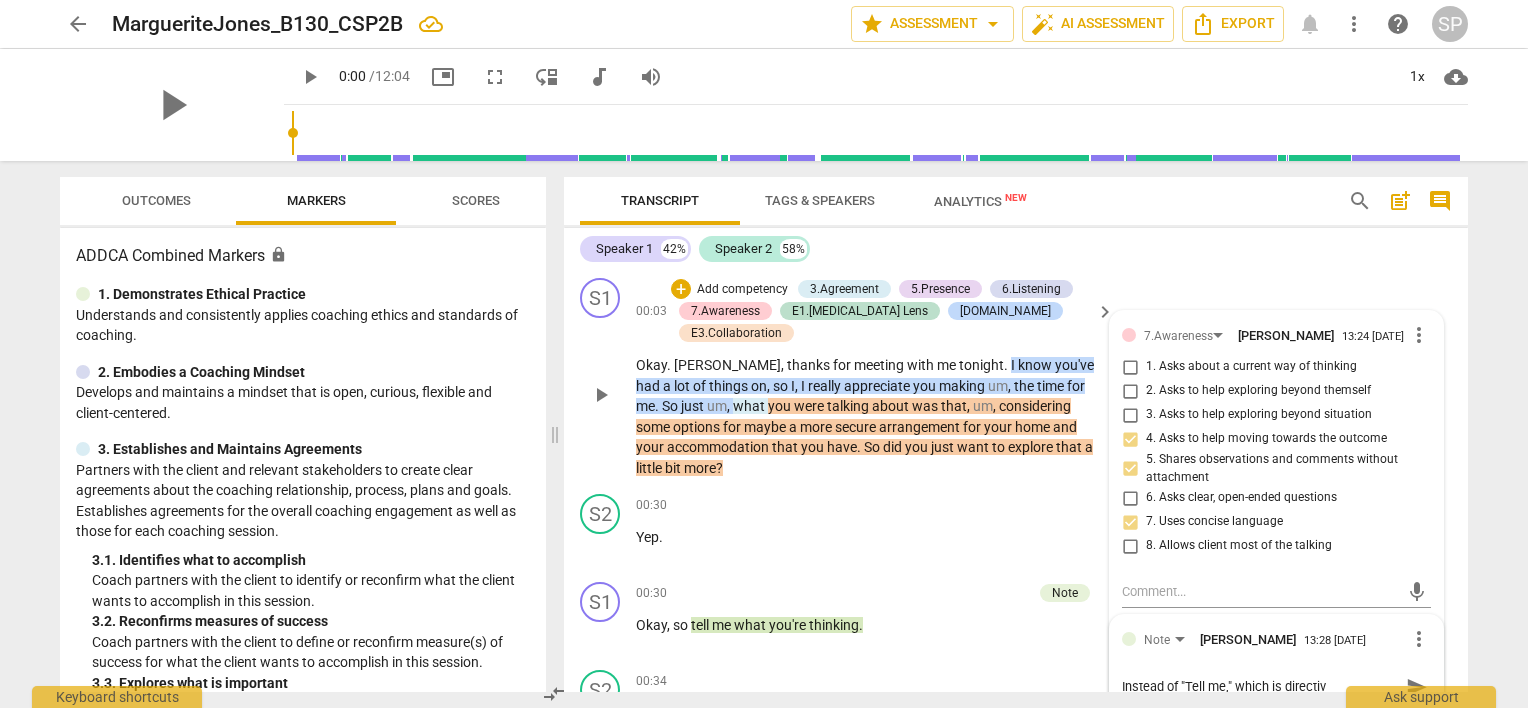 type on "Instead of "Tell me," which is directive" 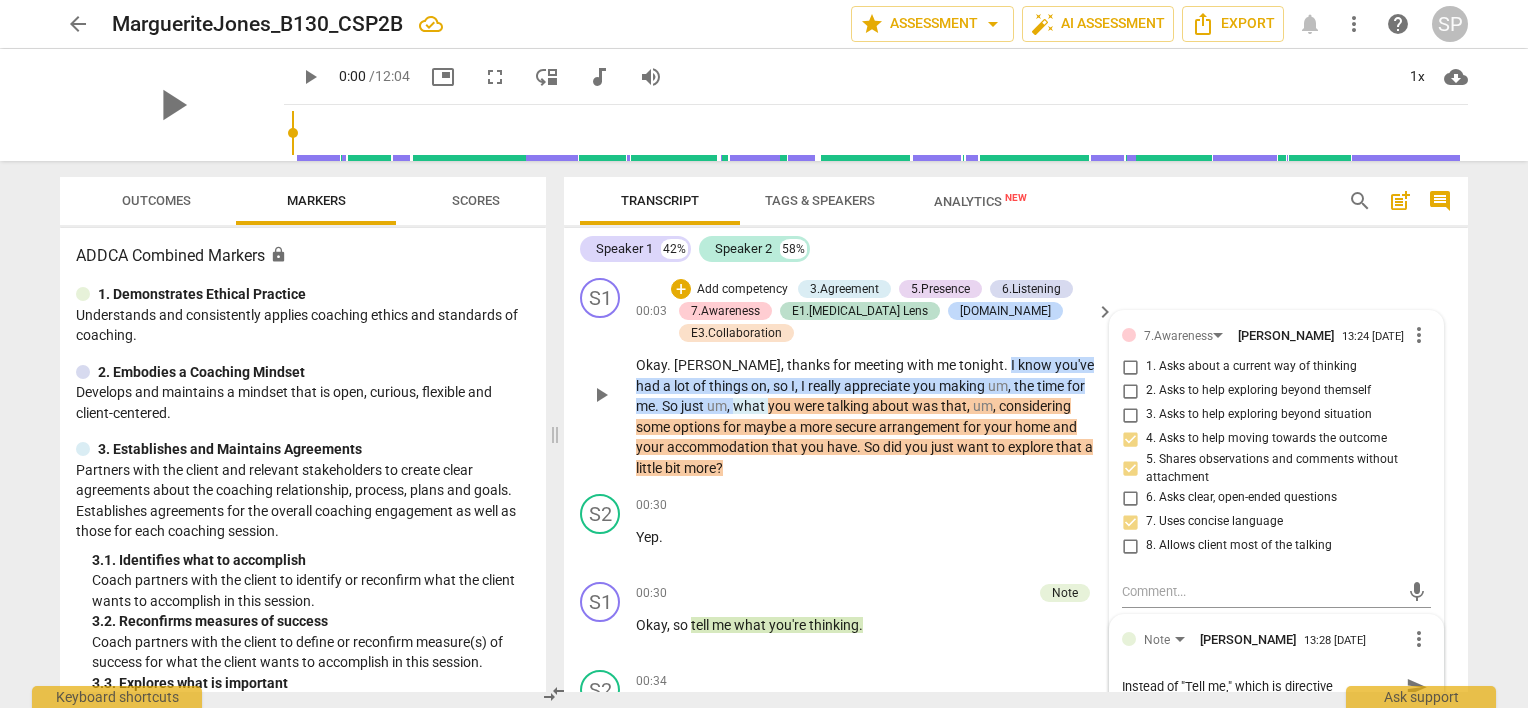 type on "Instead of "Tell me," which is directive," 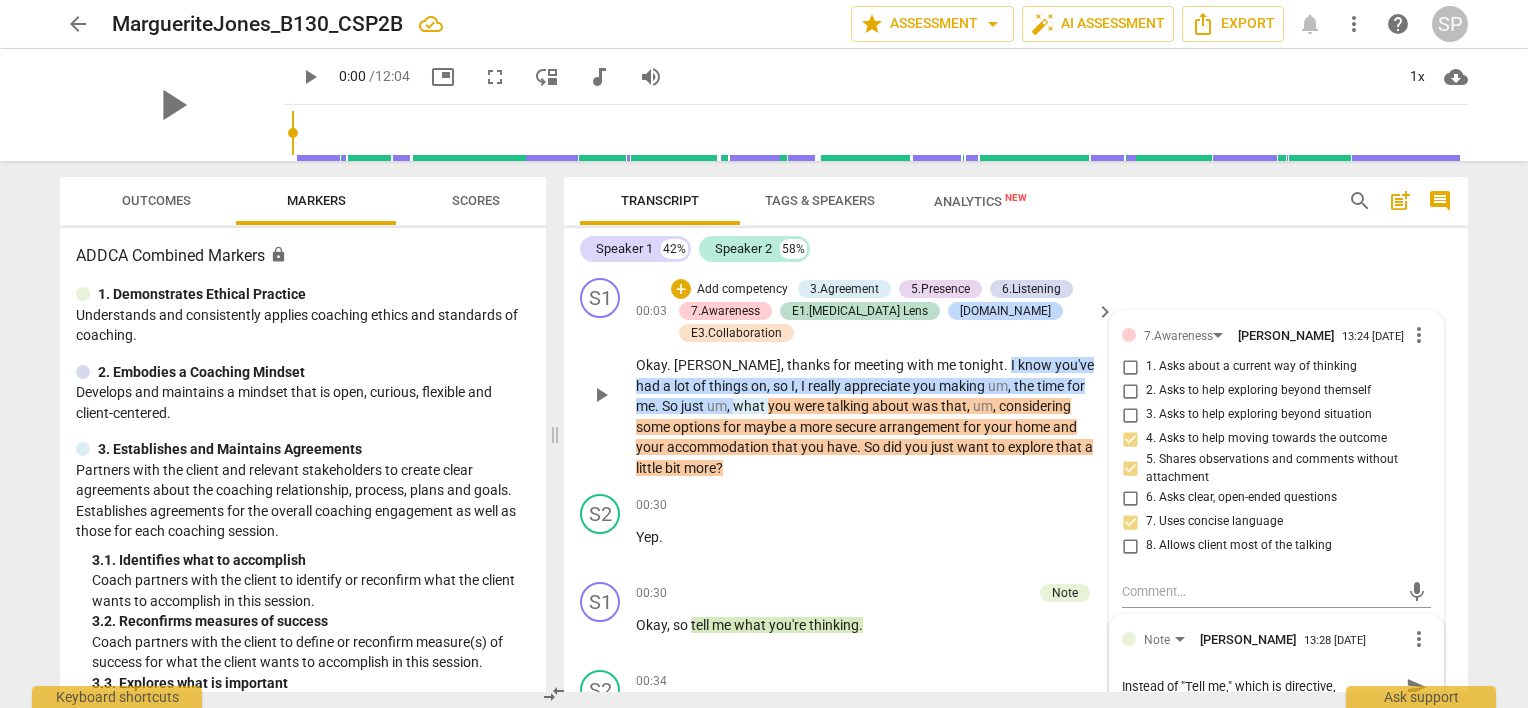 type on "Instead of "Tell me," which is directive," 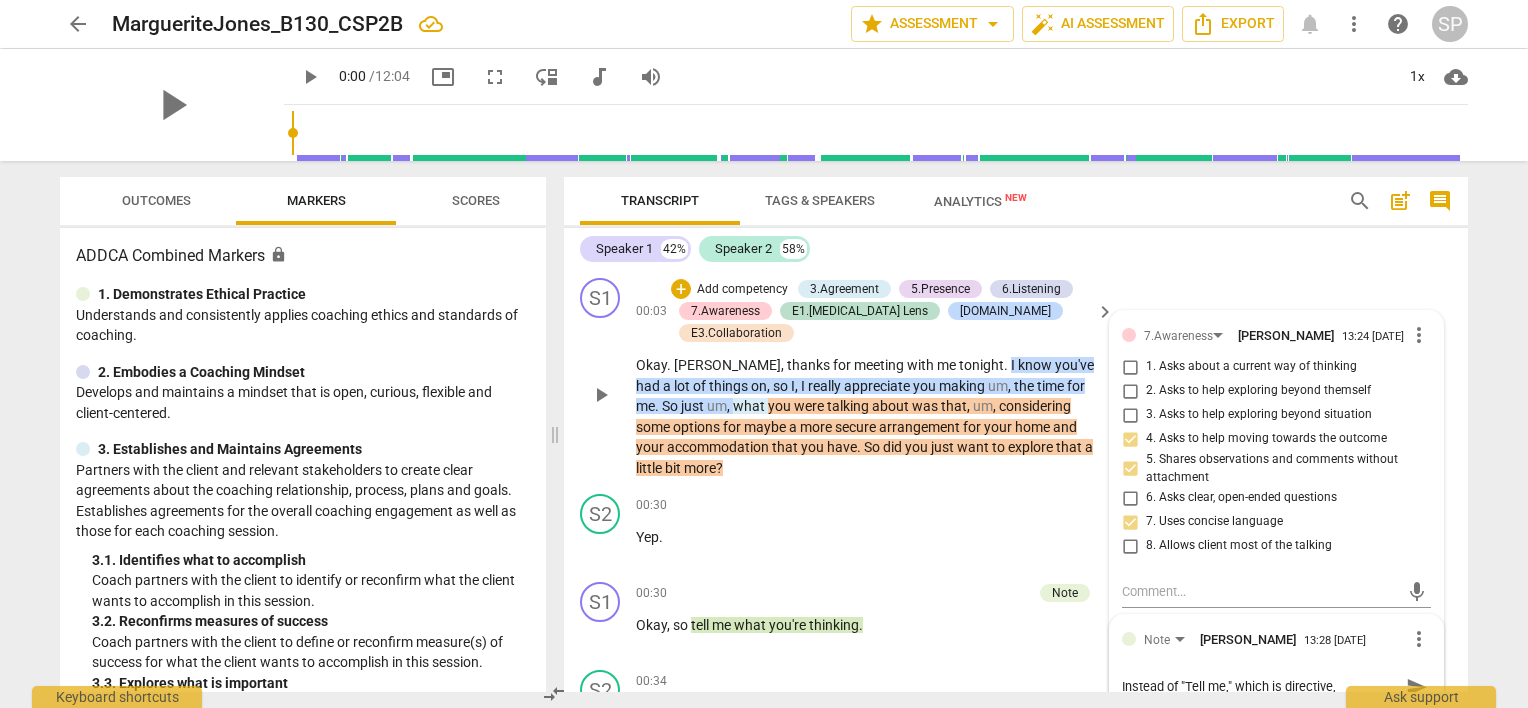 type on "Instead of "Tell me," which is directive, a" 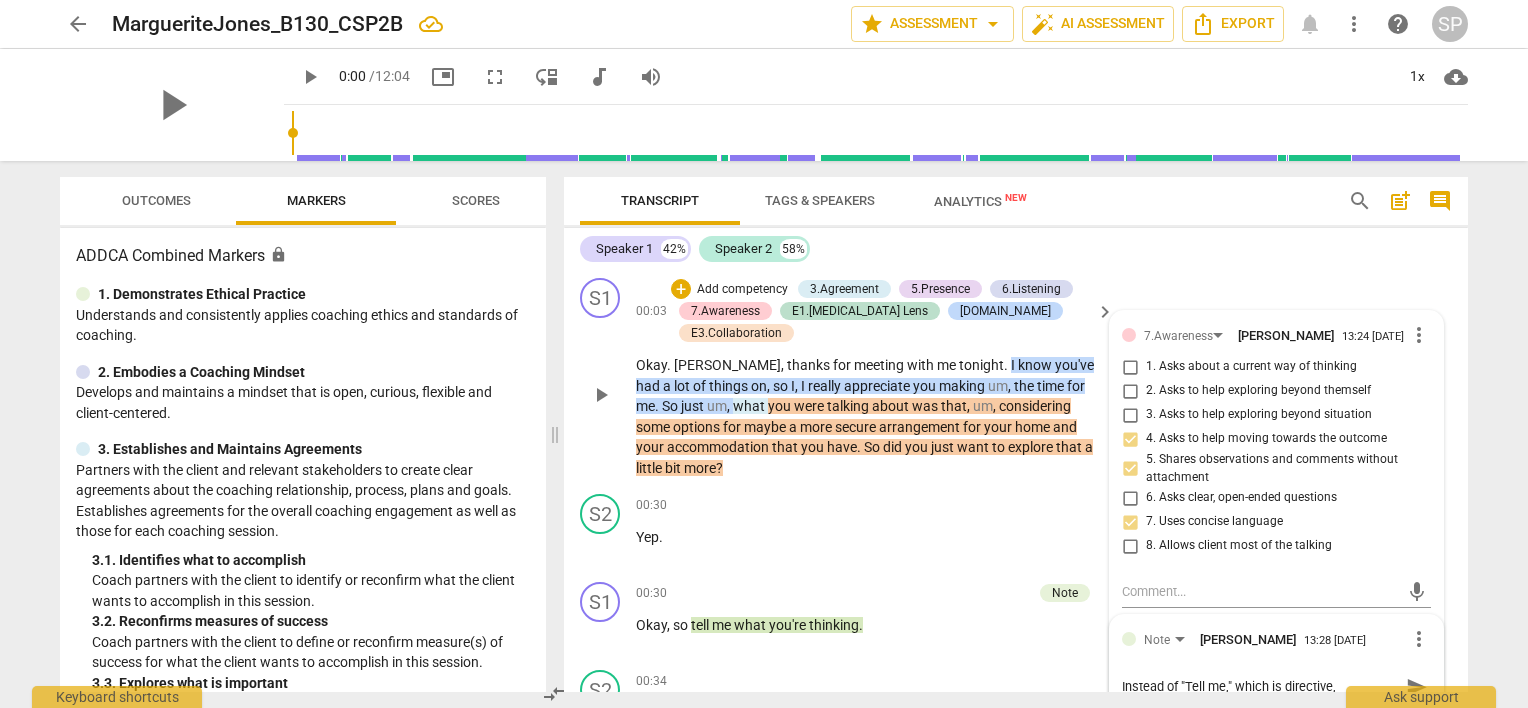 type on "Instead of "Tell me," which is directive, a" 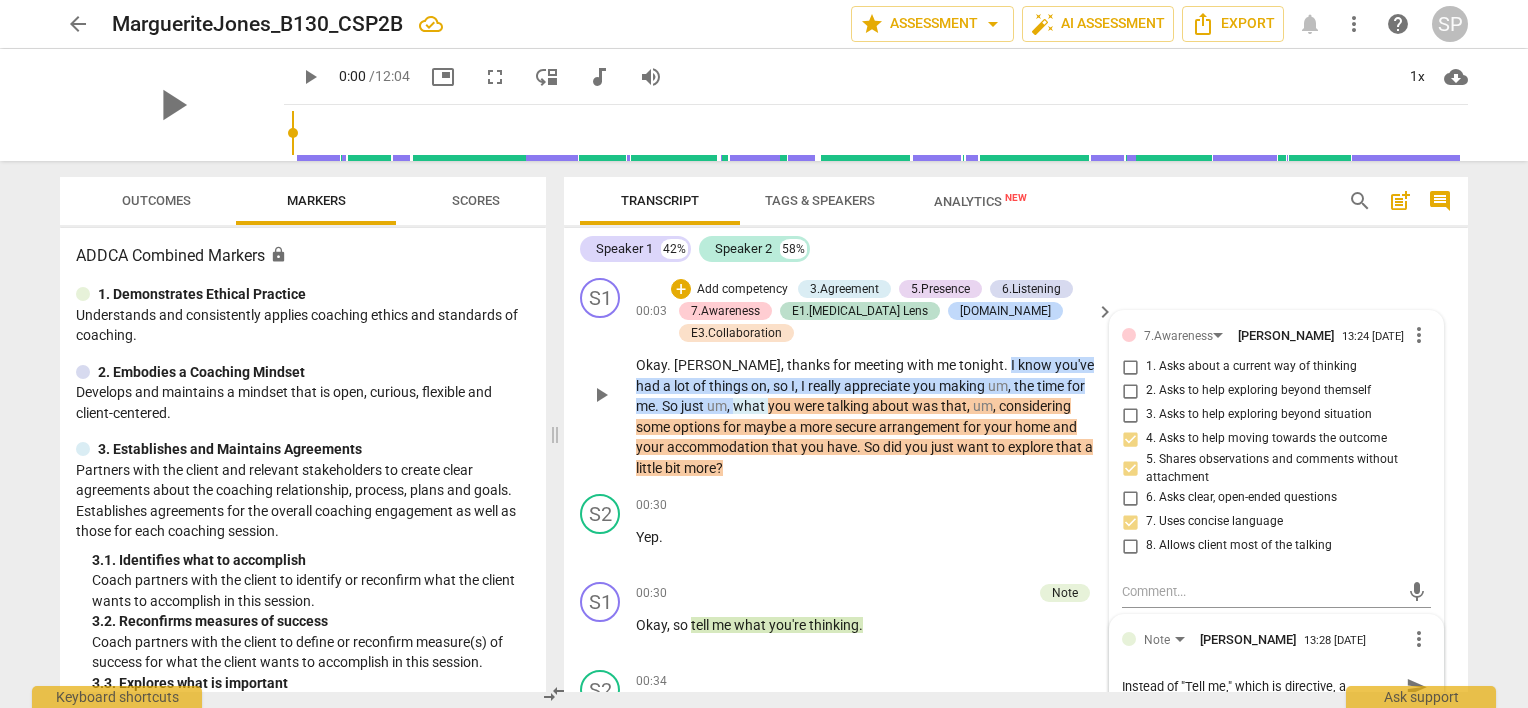 type on "Instead of "Tell me," which is directive, as" 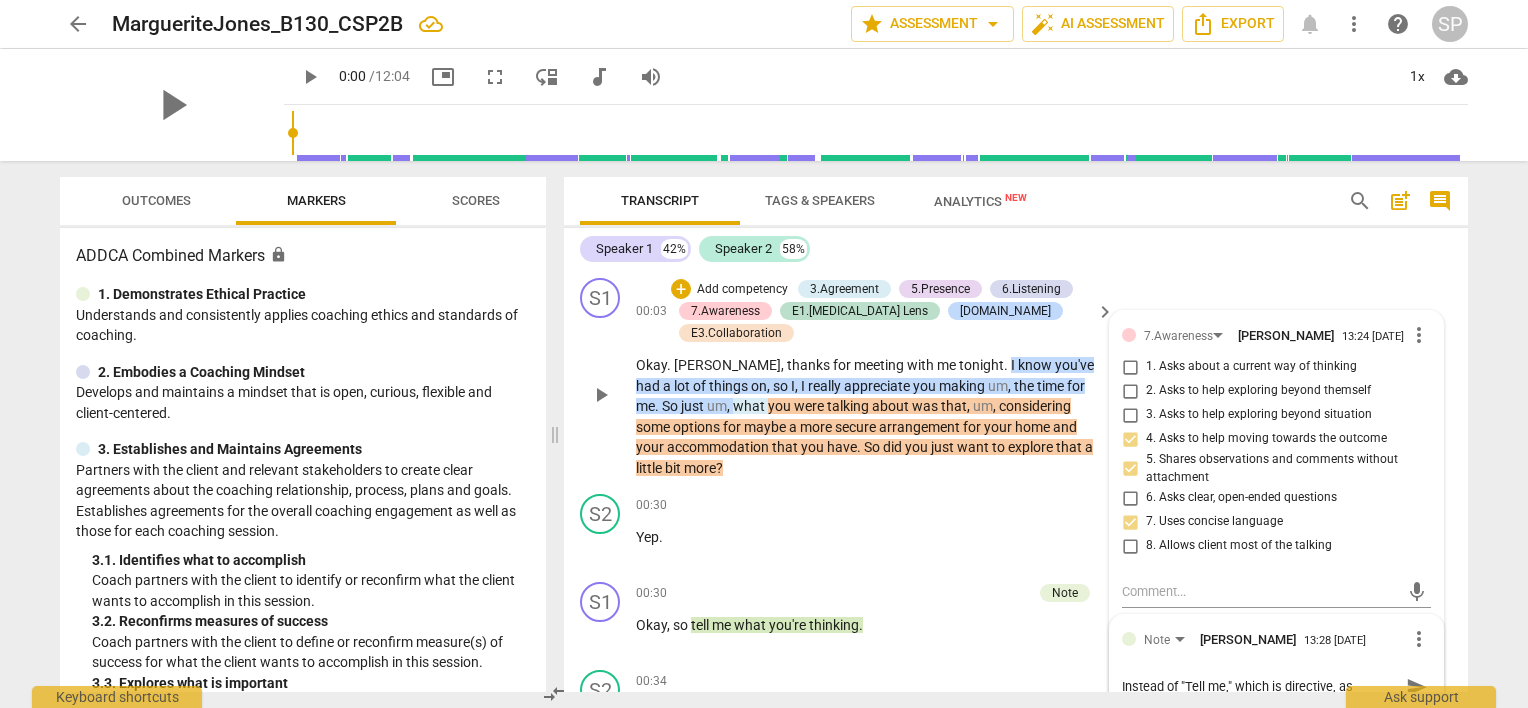 type on "Instead of "Tell me," which is directive, ask" 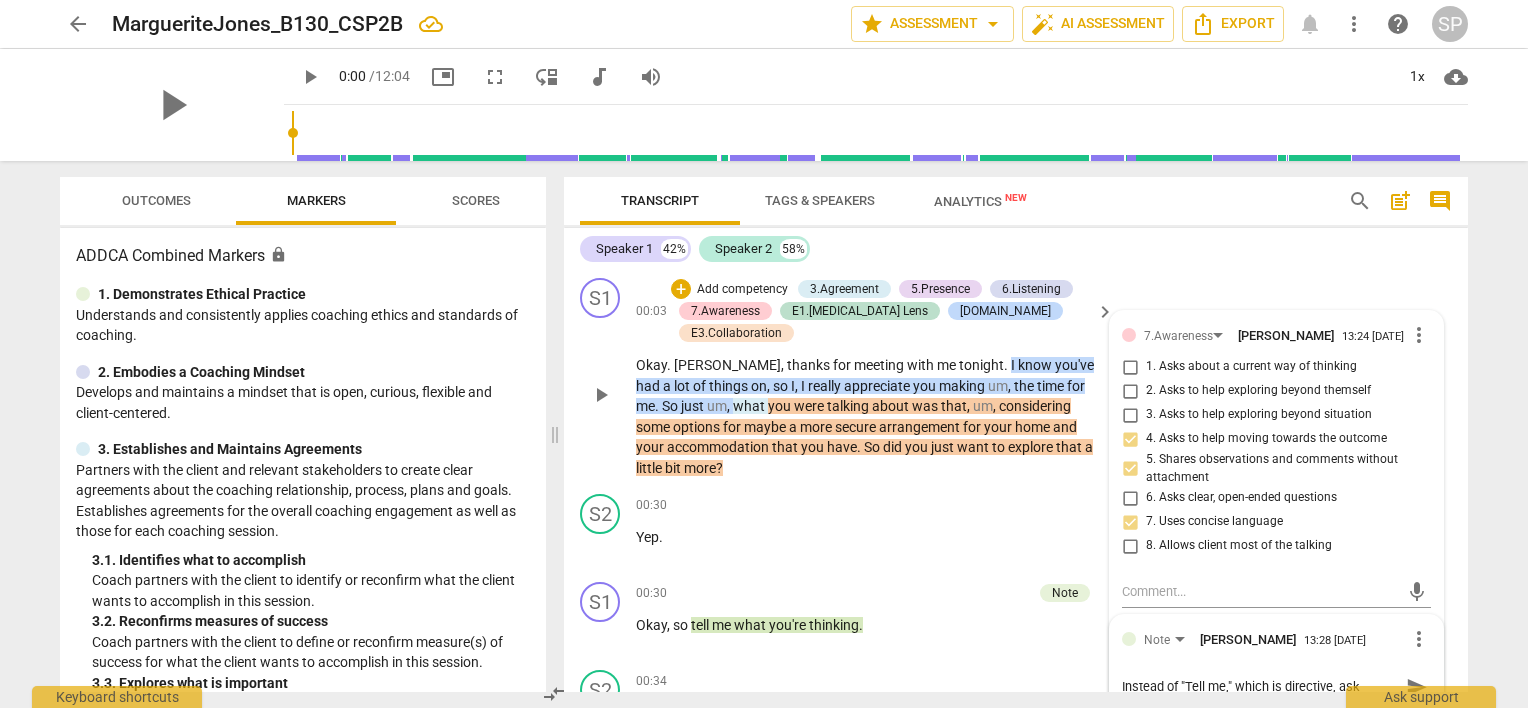 type on "Instead of "Tell me," which is directive, ask" 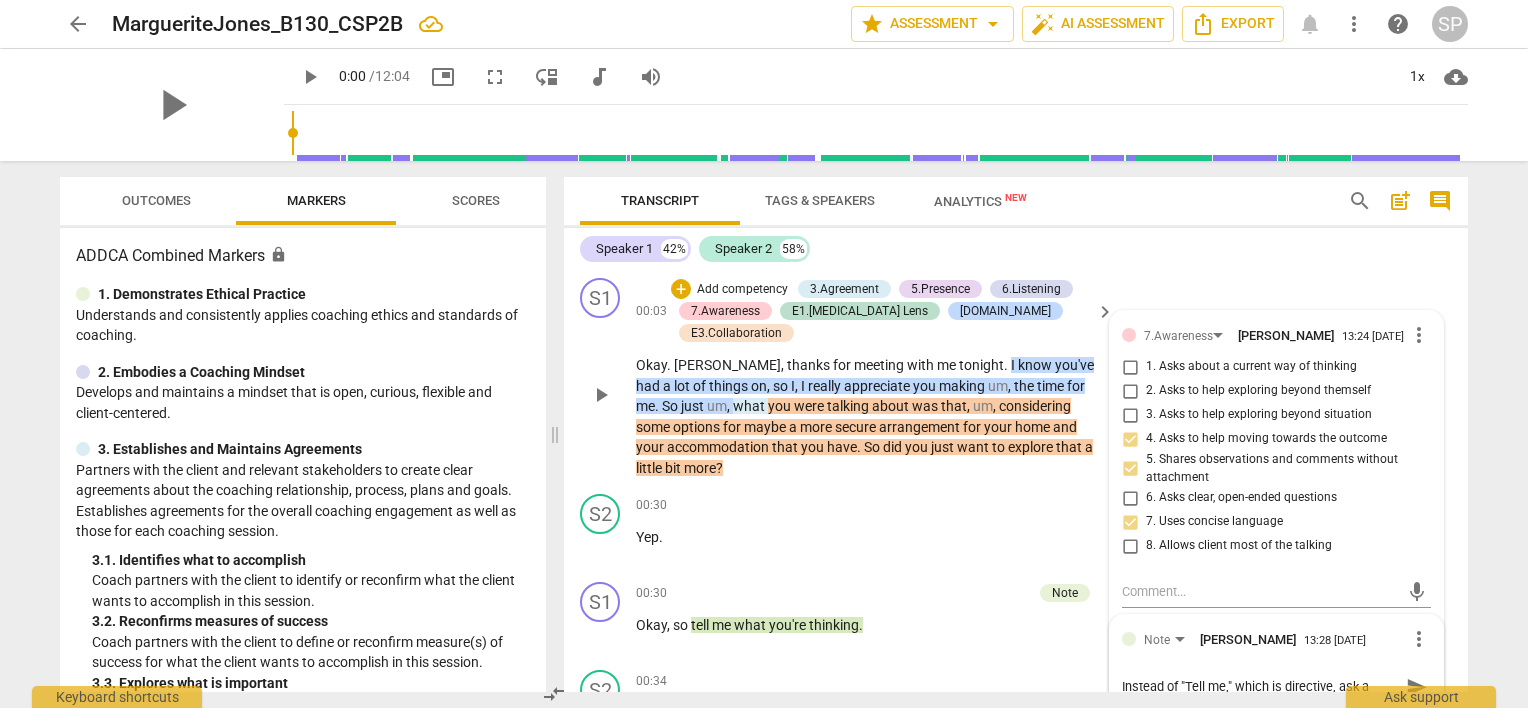 type on "Instead of "Tell me," which is directive, ask a" 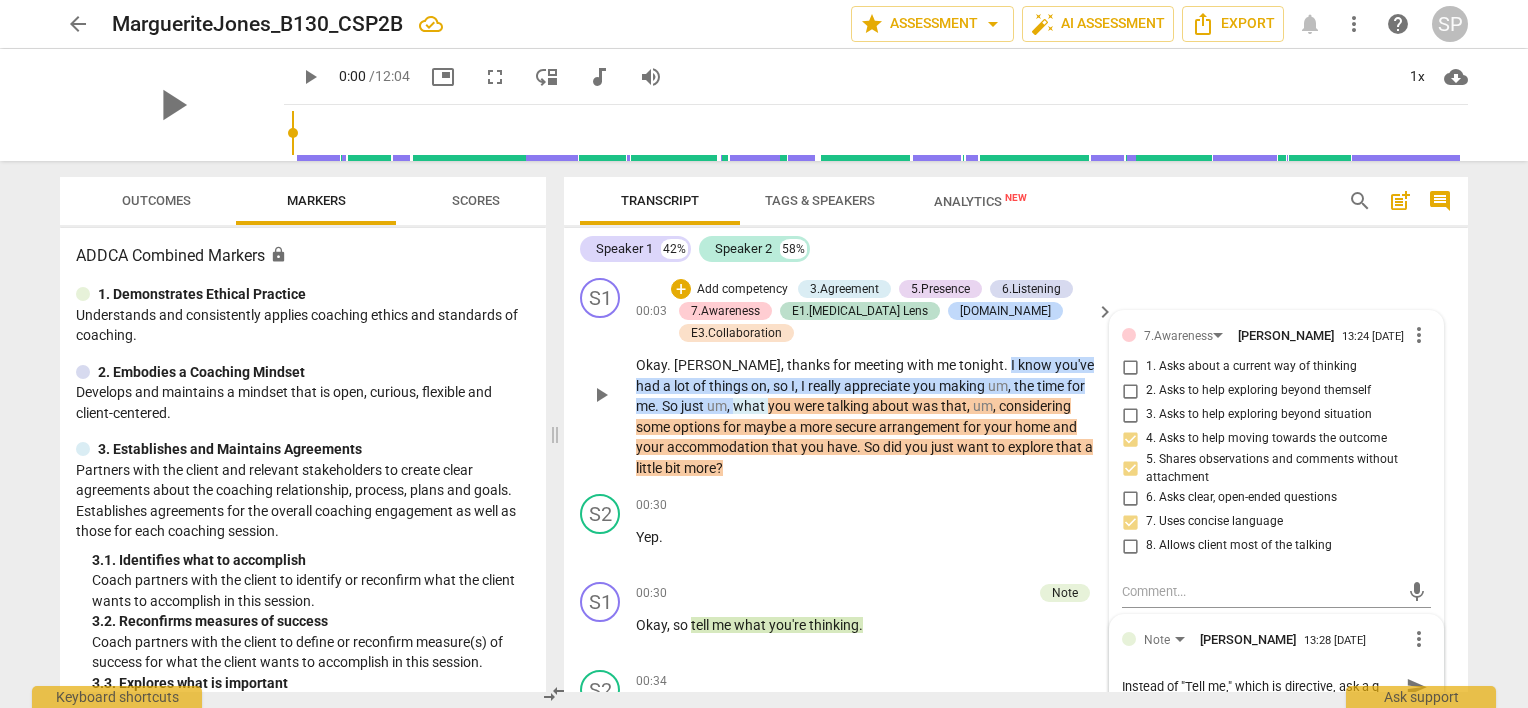 type on "Instead of "Tell me," which is directive, ask a qu" 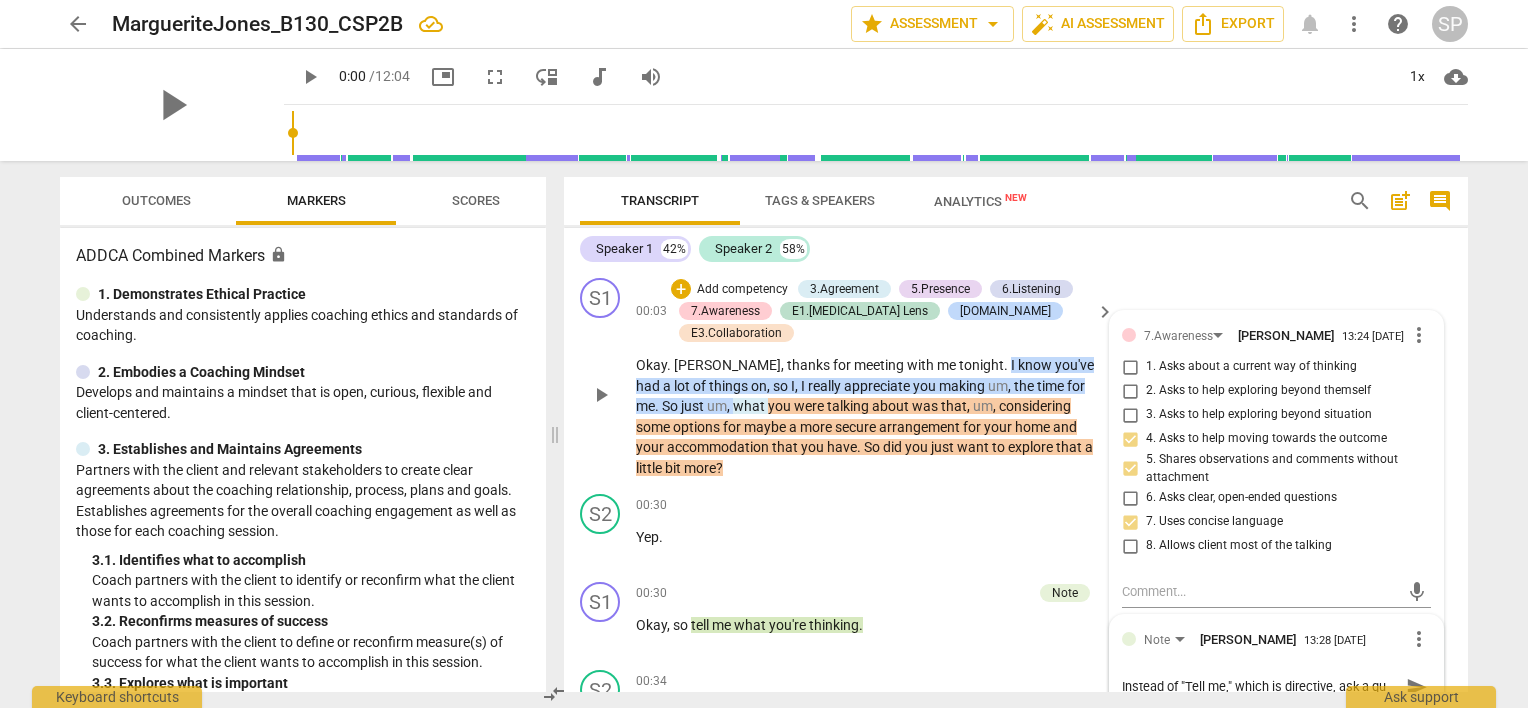 type on "Instead of "Tell me," which is directive, ask a que" 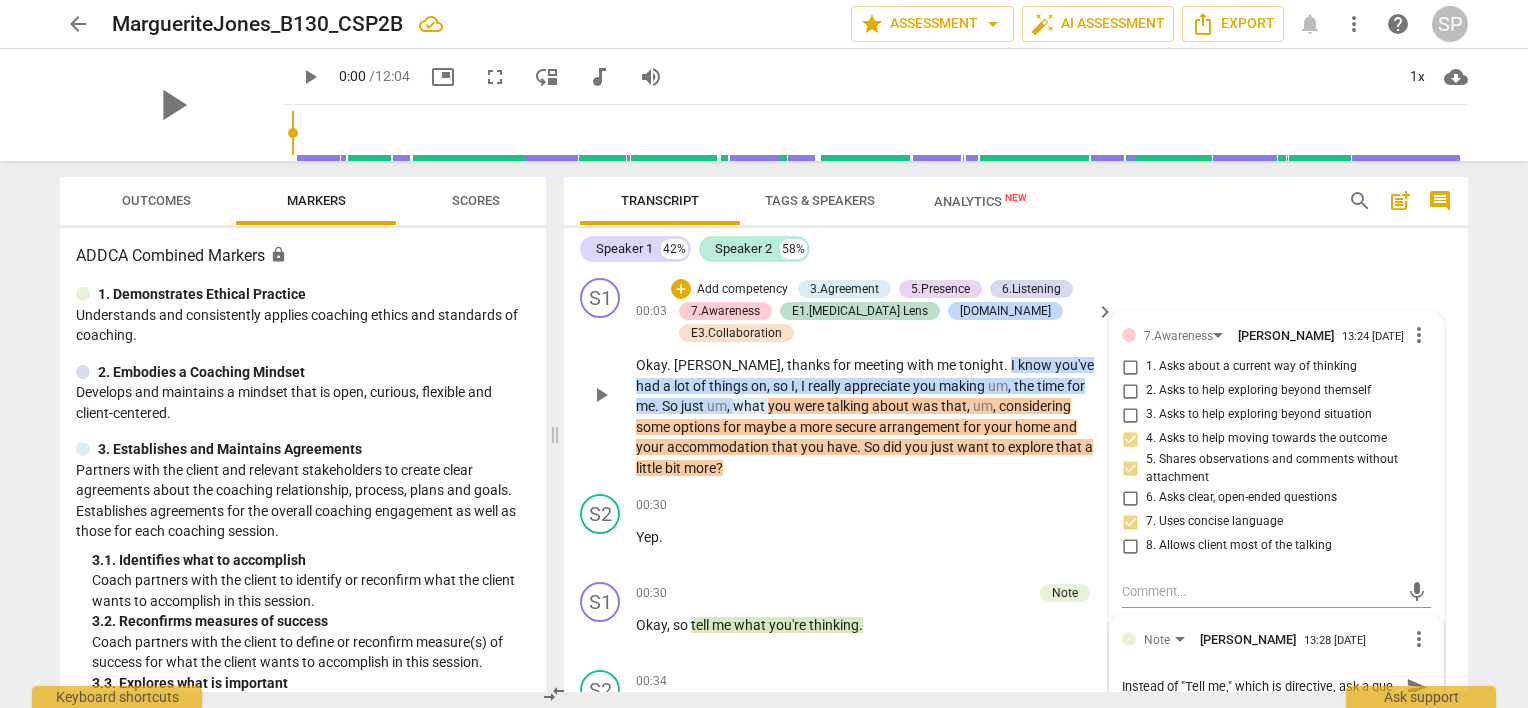 scroll, scrollTop: 16, scrollLeft: 0, axis: vertical 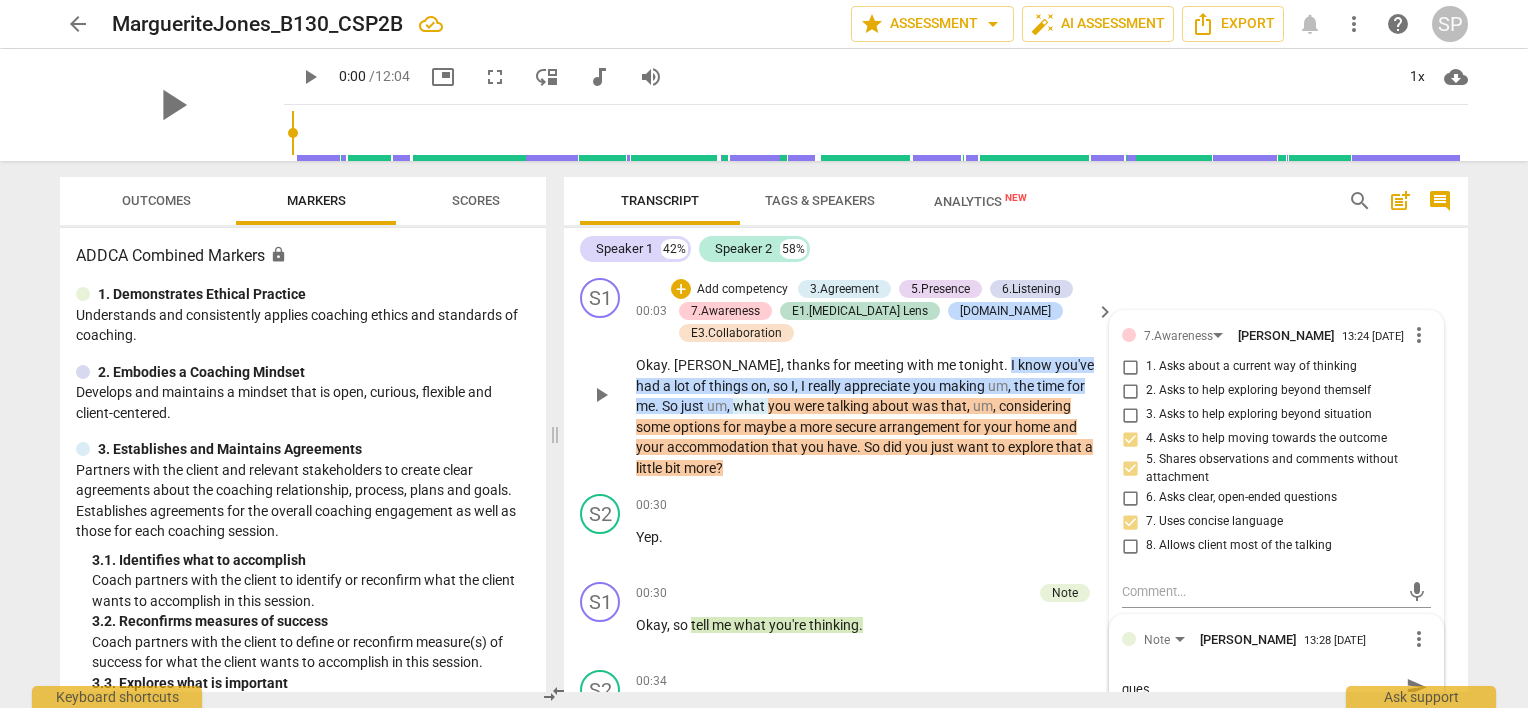 type on "Instead of "Tell me," which is directive, ask a quest" 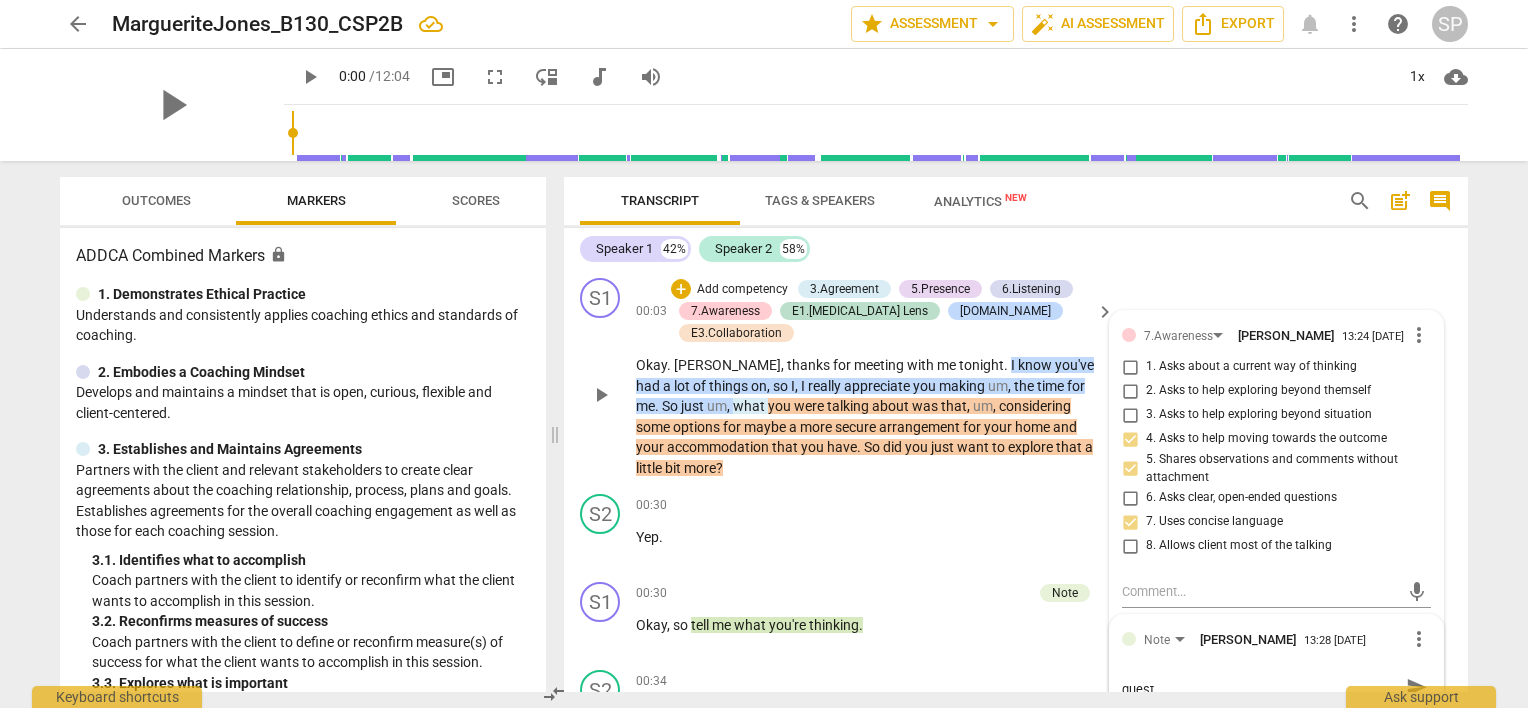 type on "Instead of "Tell me," which is directive, ask a questi" 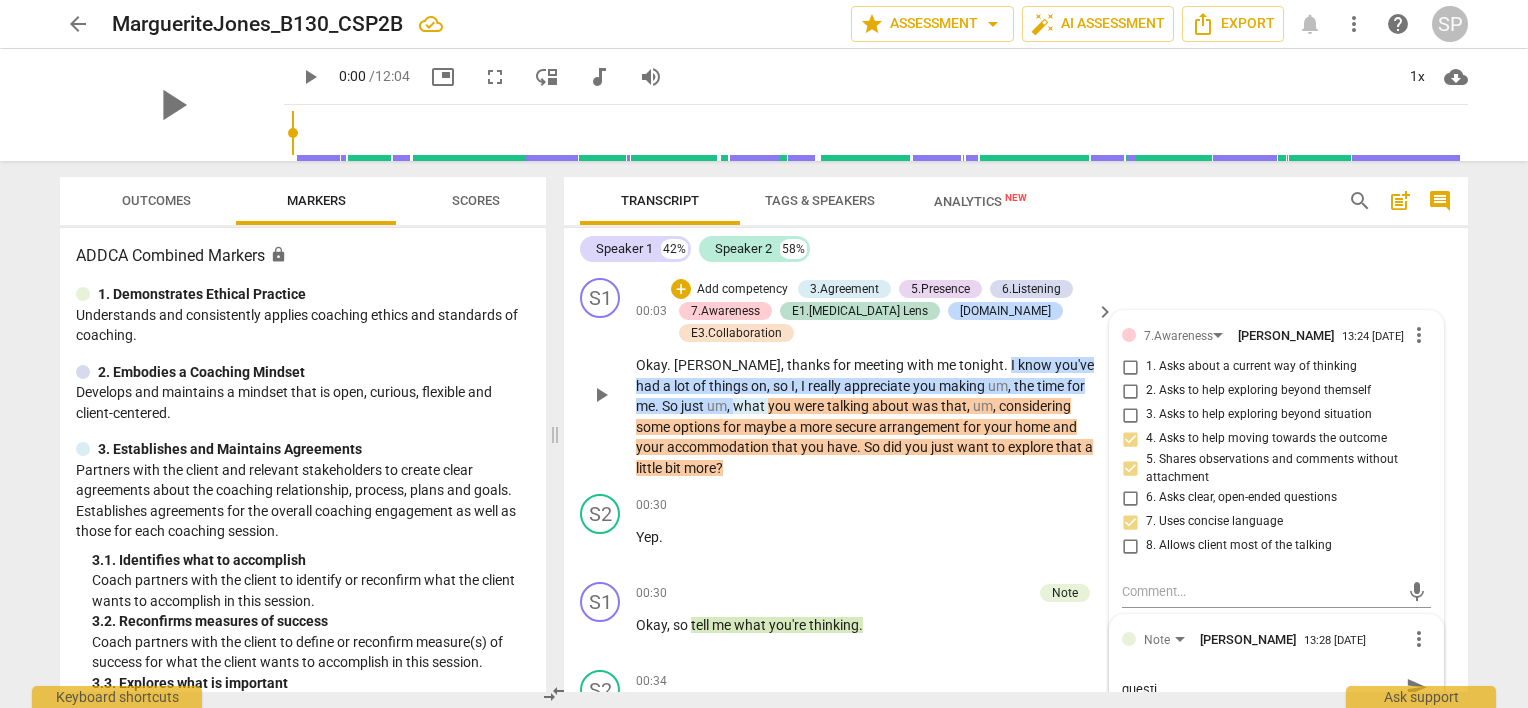 type on "Instead of "Tell me," which is directive, ask a questio" 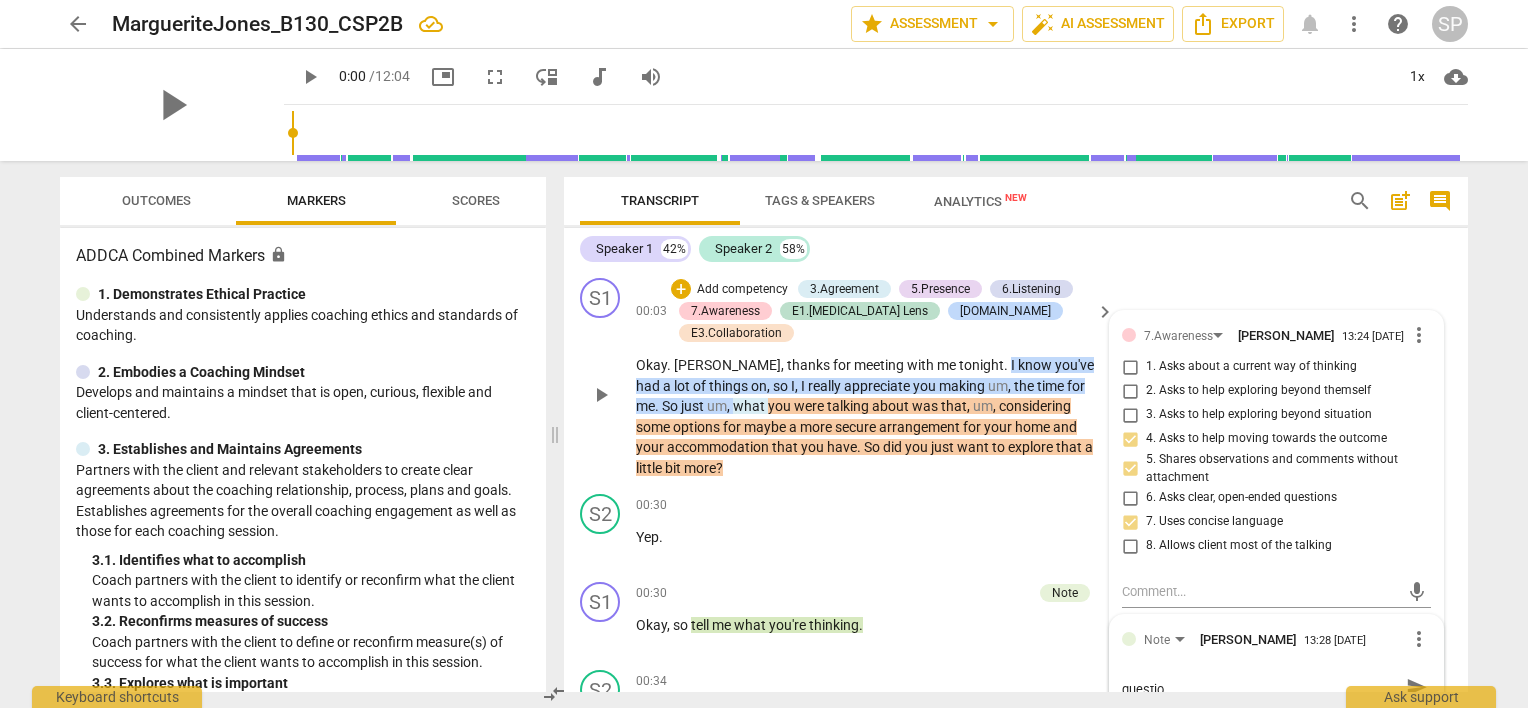 type on "Instead of "Tell me," which is directive, ask a question" 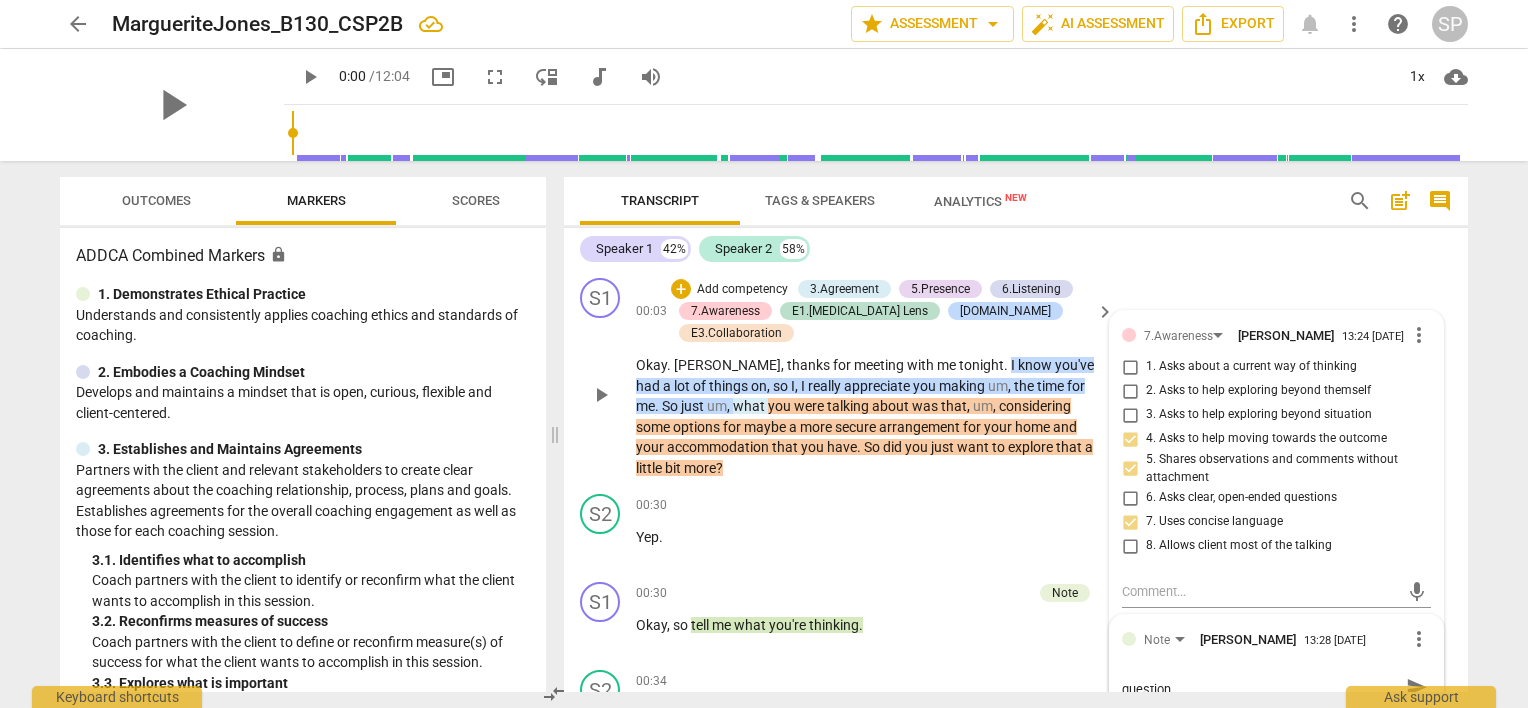 type on "Instead of "Tell me," which is directive, ask a question" 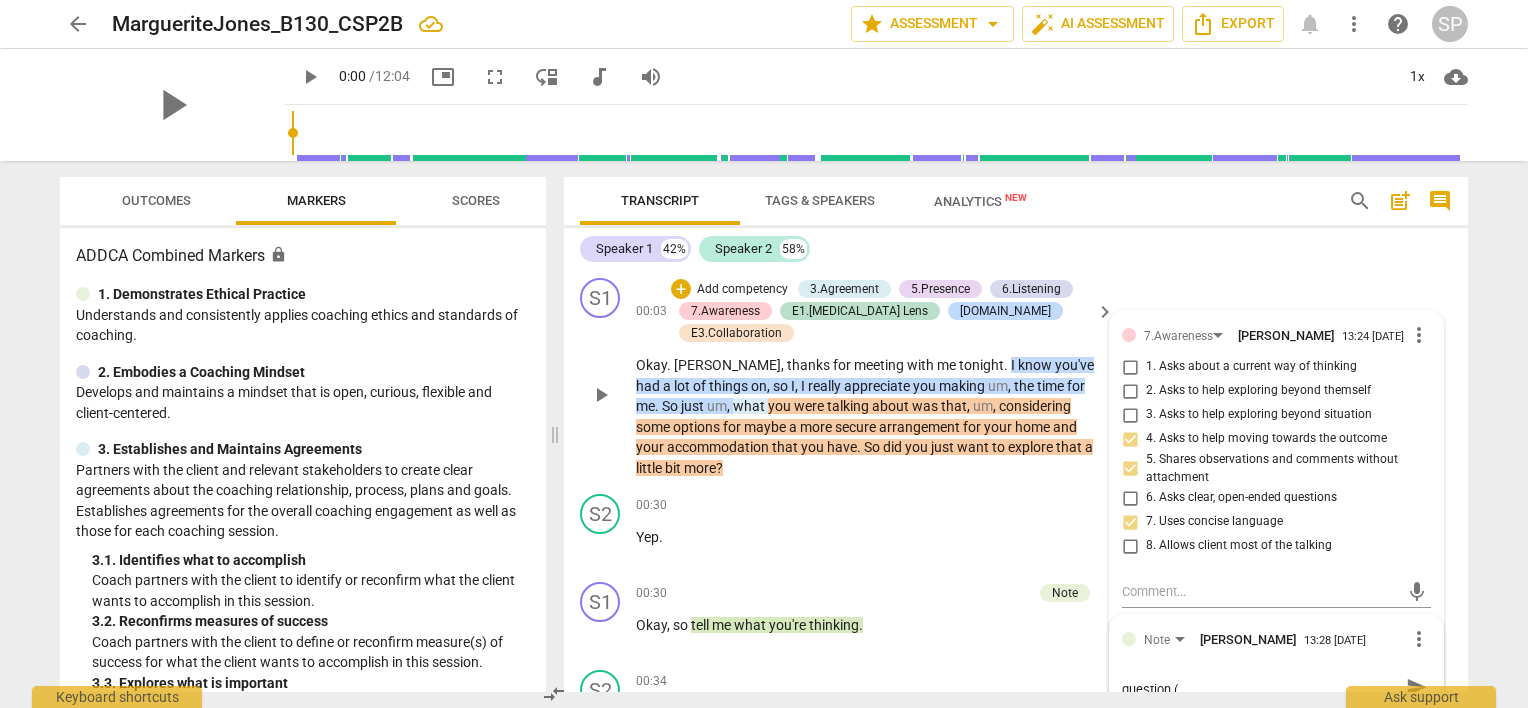 scroll, scrollTop: 0, scrollLeft: 0, axis: both 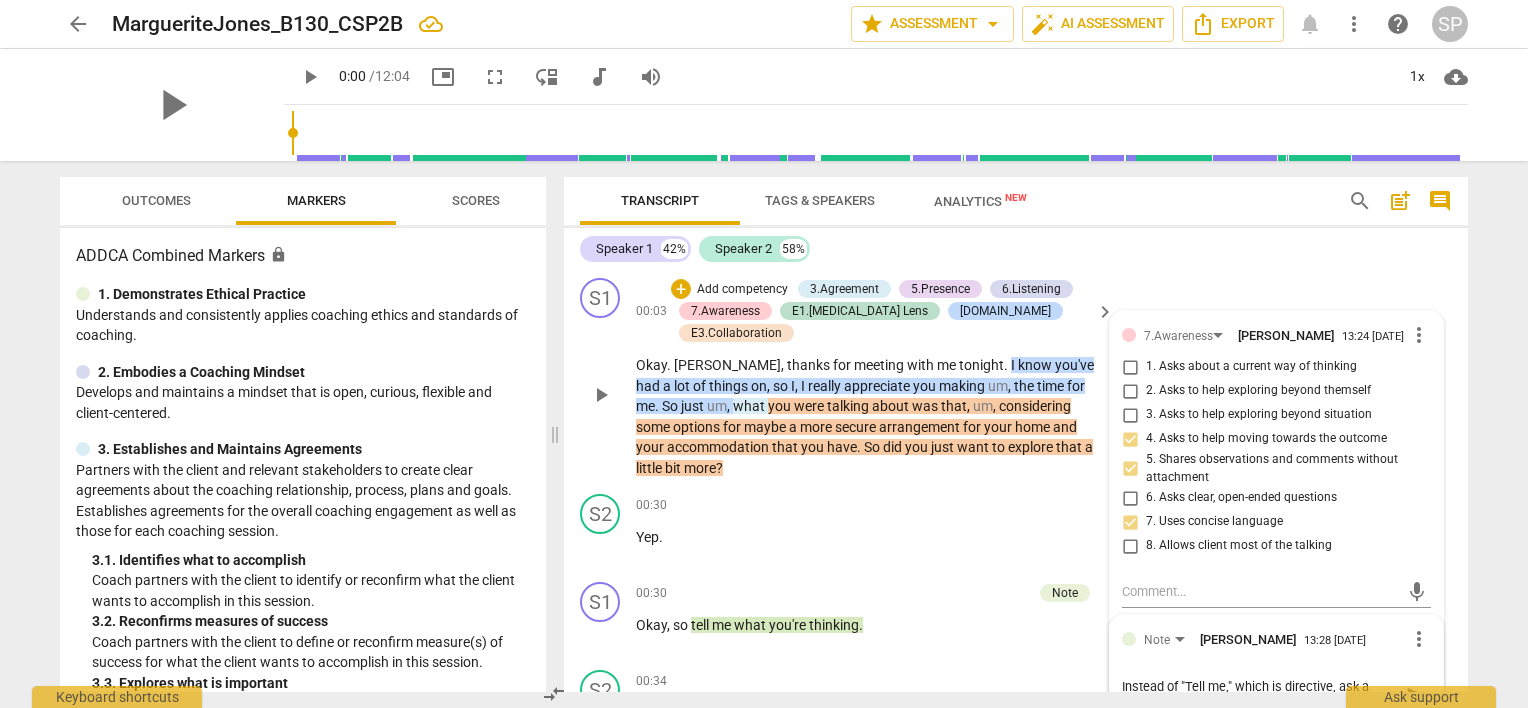 type on "Instead of "Tell me," which is directive, ask a question ("" 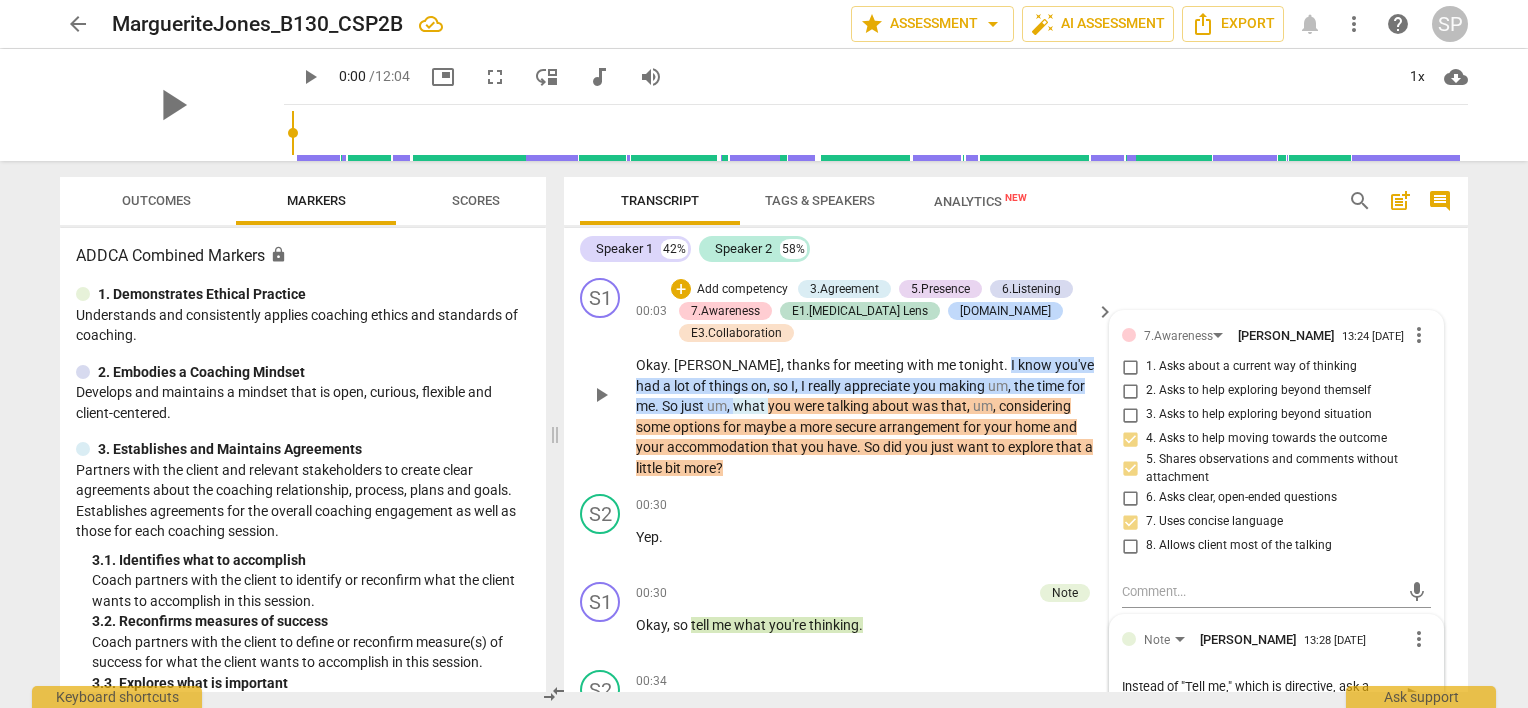 type on "Instead of "Tell me," which is directive, ask a question ("" 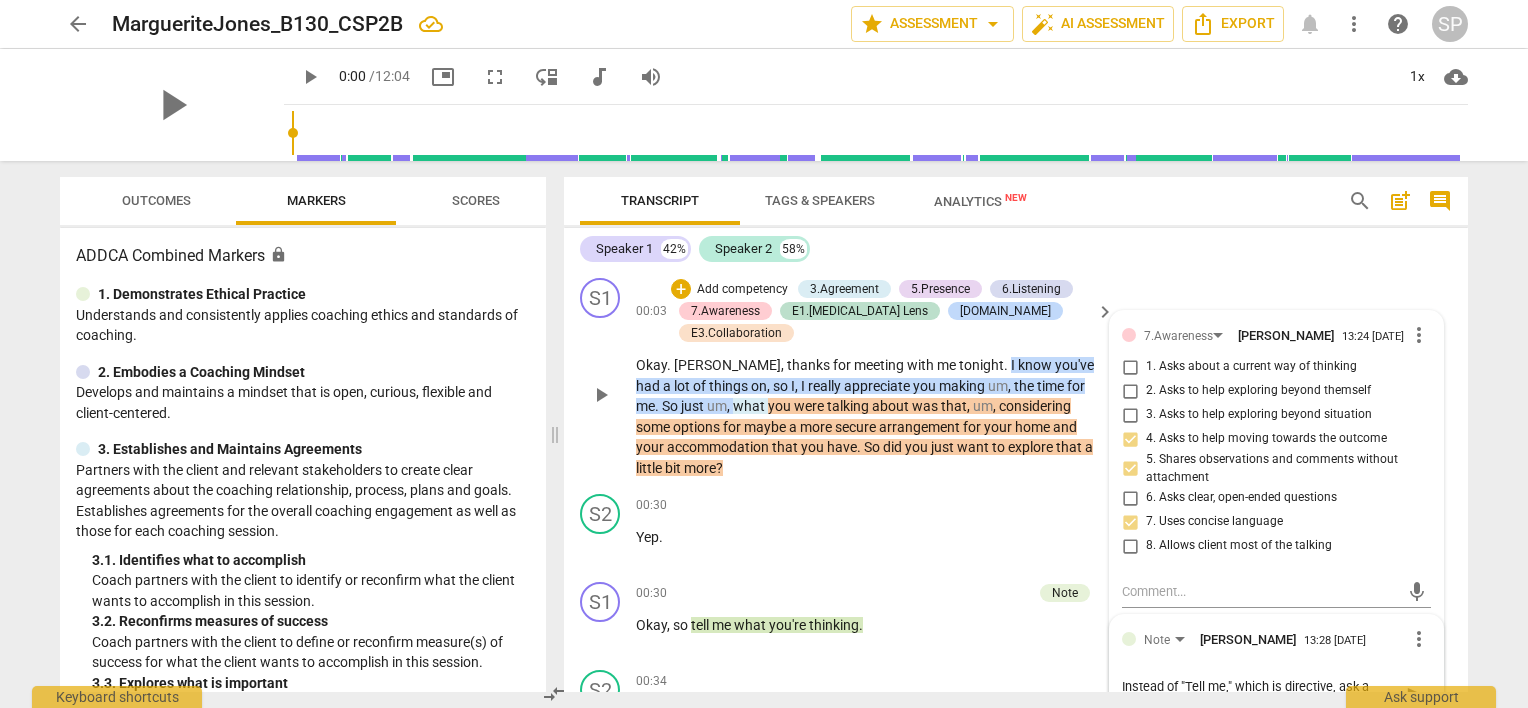 type on "Instead of "Tell me," which is directive, ask a question ("What wou" 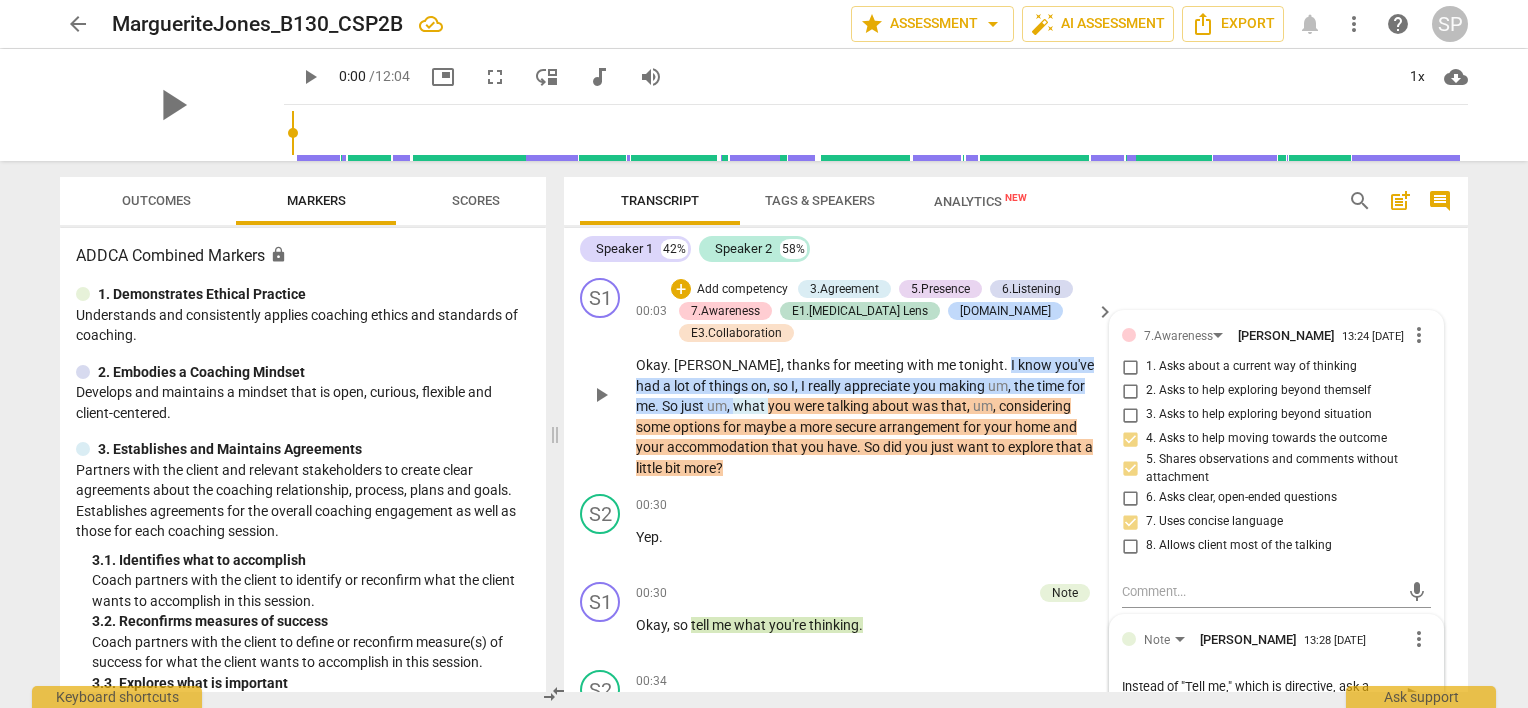 type on "Instead of "Tell me," which is directive, ask a question ("What wou" 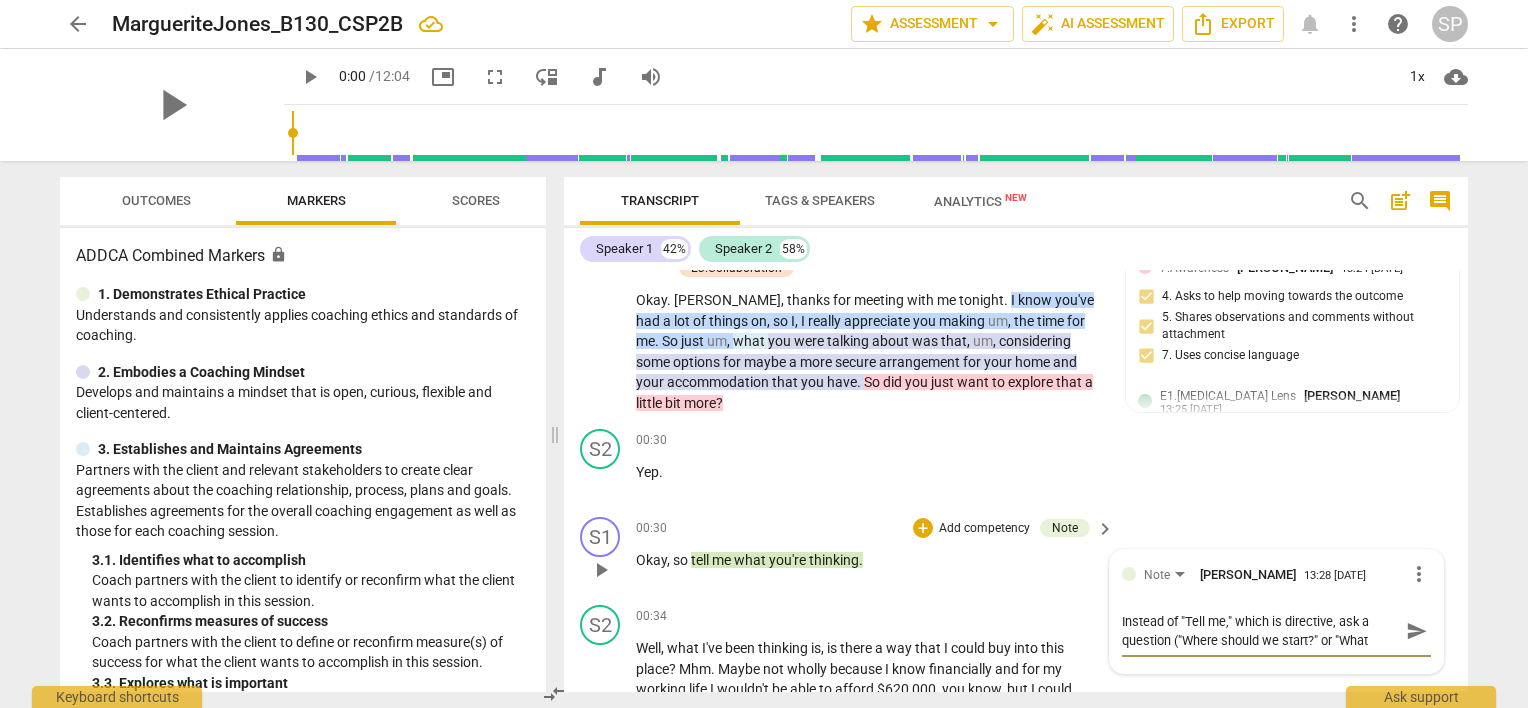 scroll, scrollTop: 100, scrollLeft: 0, axis: vertical 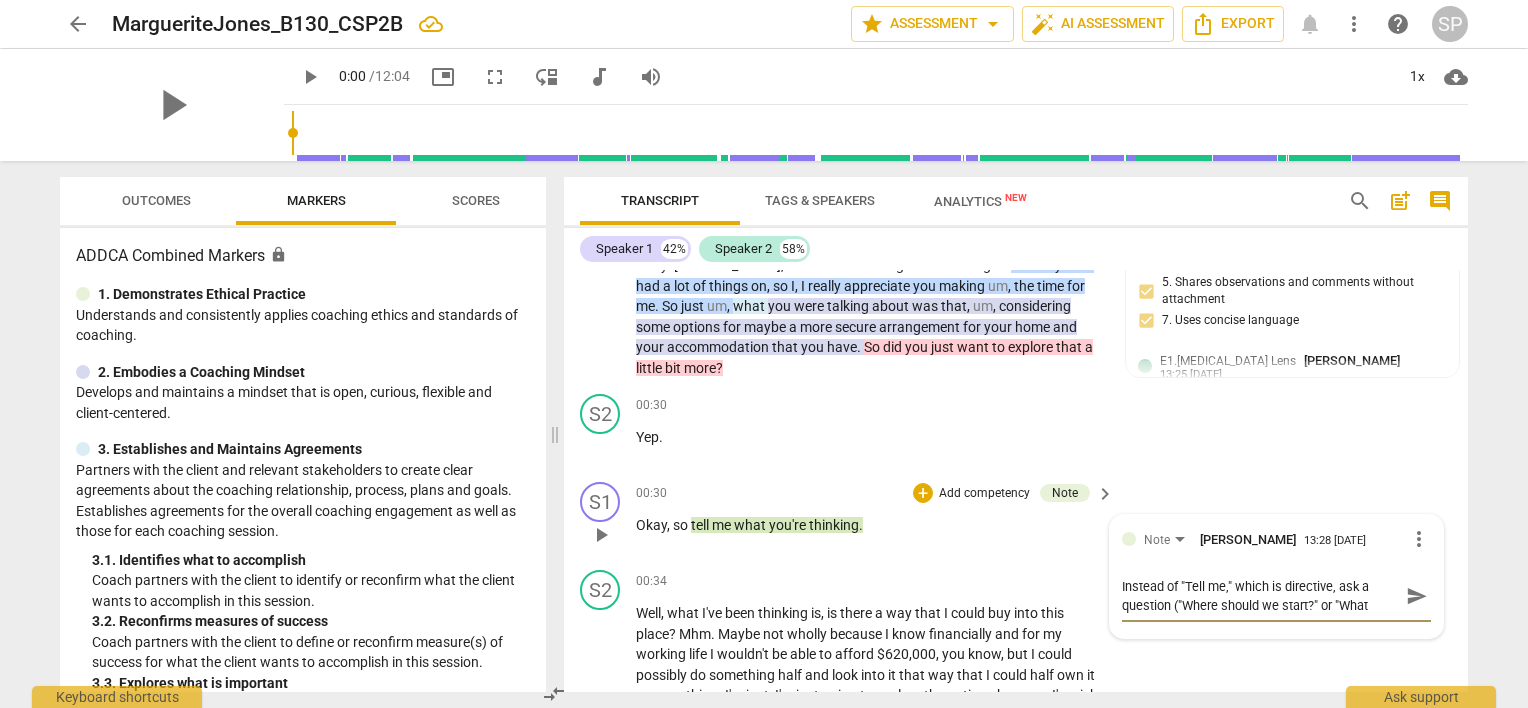 click on "Instead of "Tell me," which is directive, ask a question ("Where should we start?" or "What" at bounding box center (1260, 596) 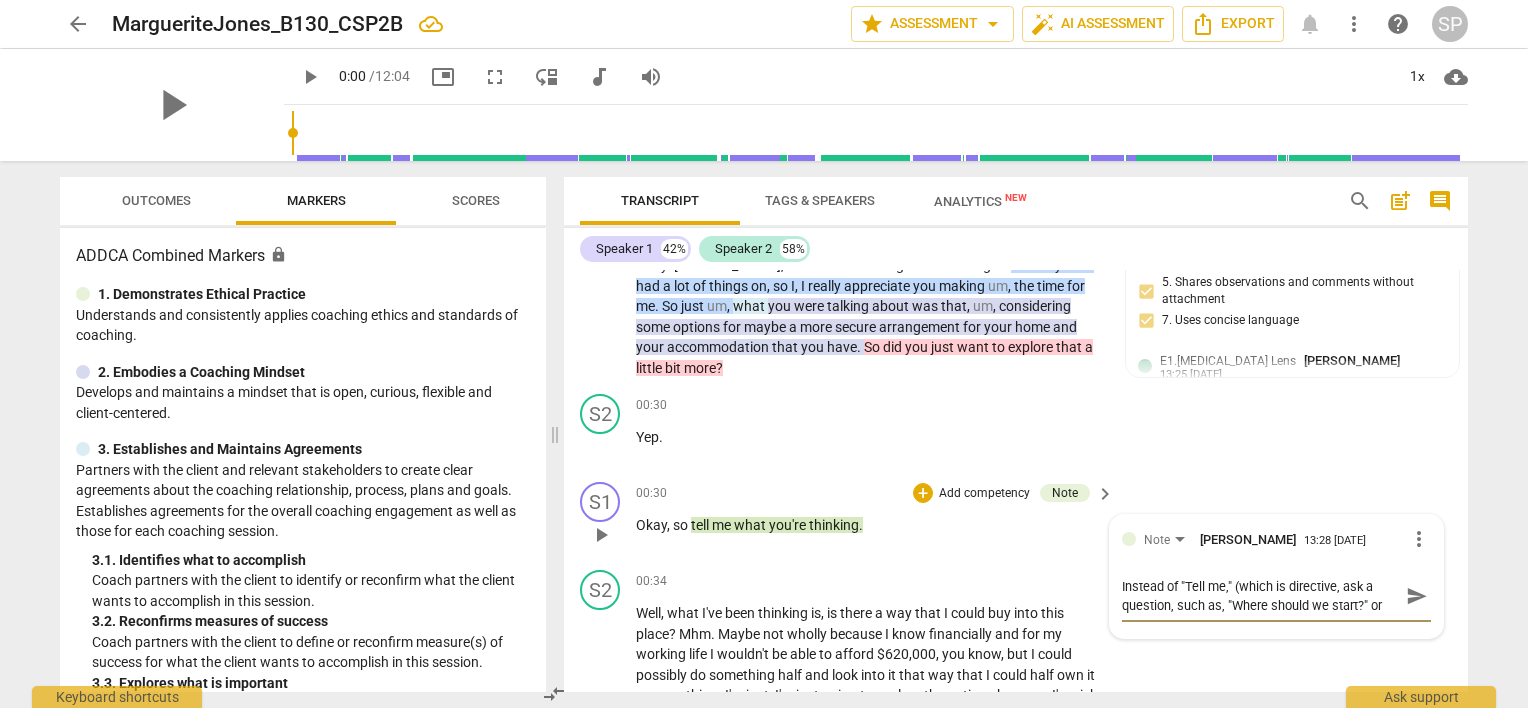 click on "Instead of "Tell me," (which is directive, ask a question, such as, "Where should we start?" or "What" at bounding box center (1260, 596) 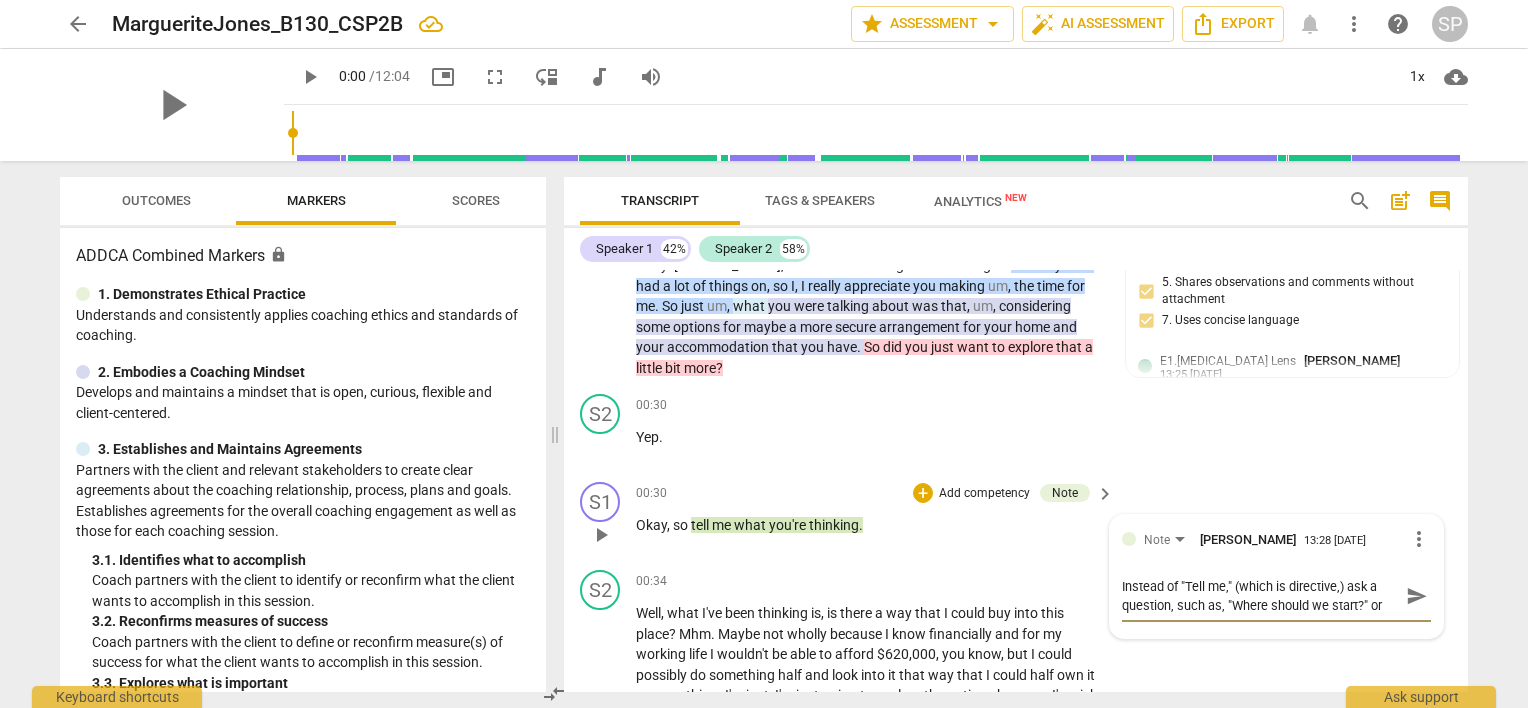 click on "Instead of "Tell me," (which is directive,) ask a question, such as, "Where should we start?" or "What" at bounding box center (1260, 596) 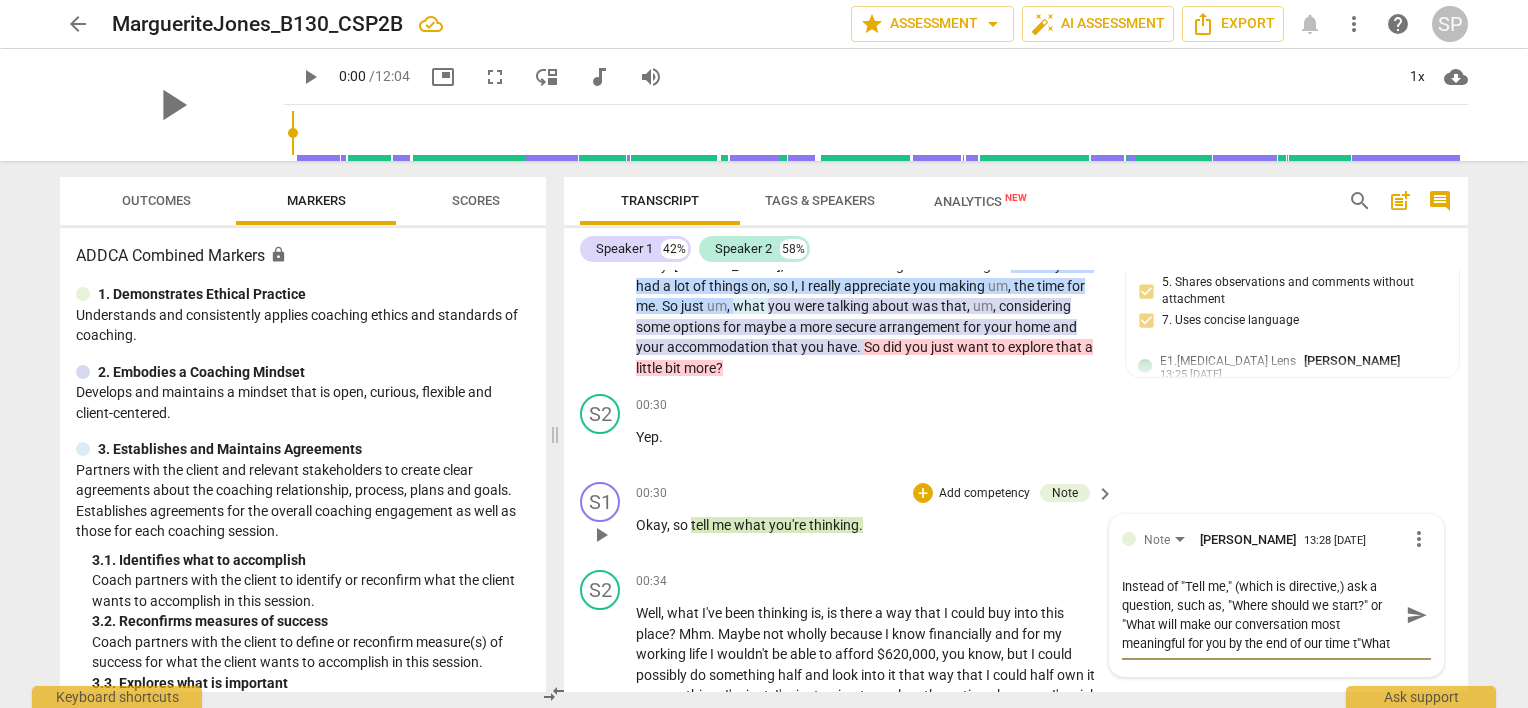 scroll, scrollTop: 16, scrollLeft: 0, axis: vertical 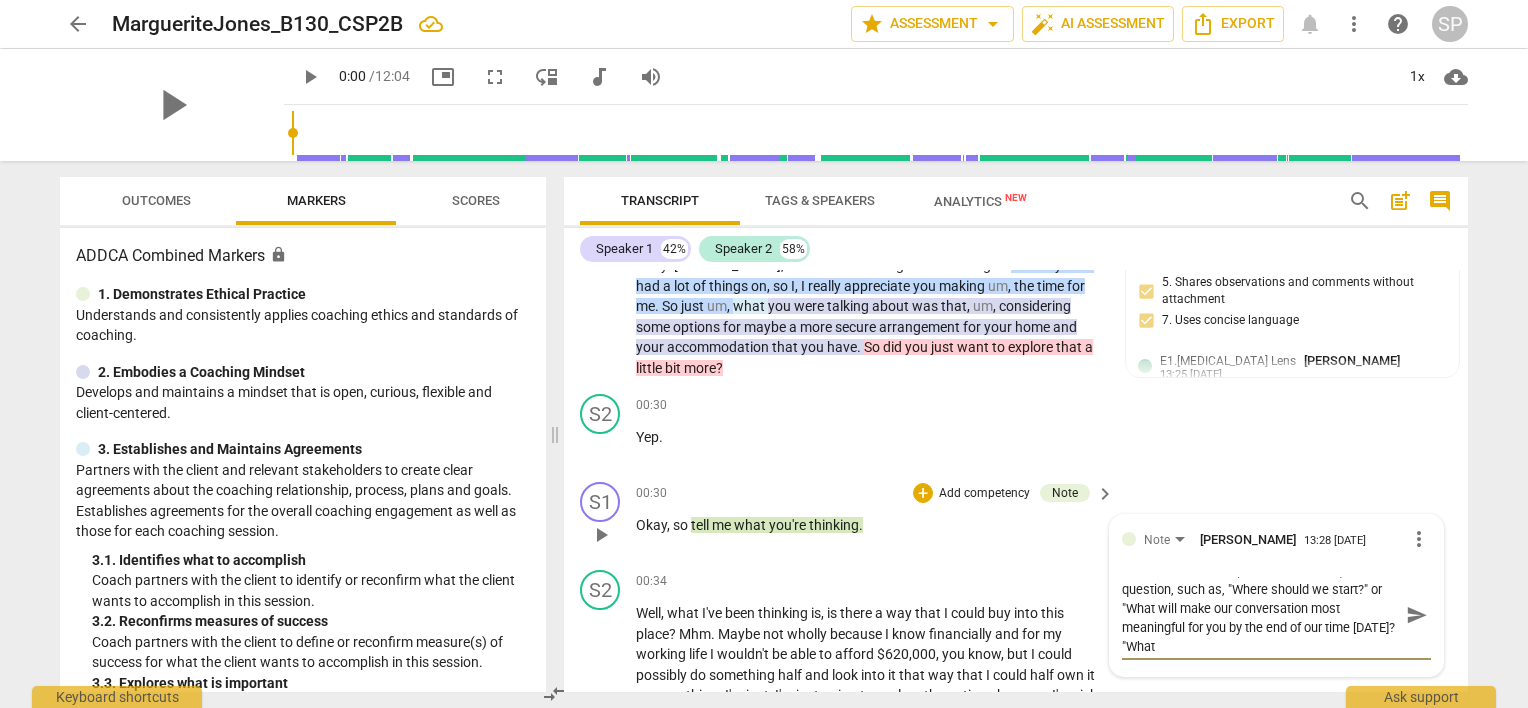 click on "Instead of "Tell me," (which is directive,) ask a question, such as, "Where should we start?" or "What will make our conversation most meaningful for you by the end of our time today? "What" at bounding box center (1260, 615) 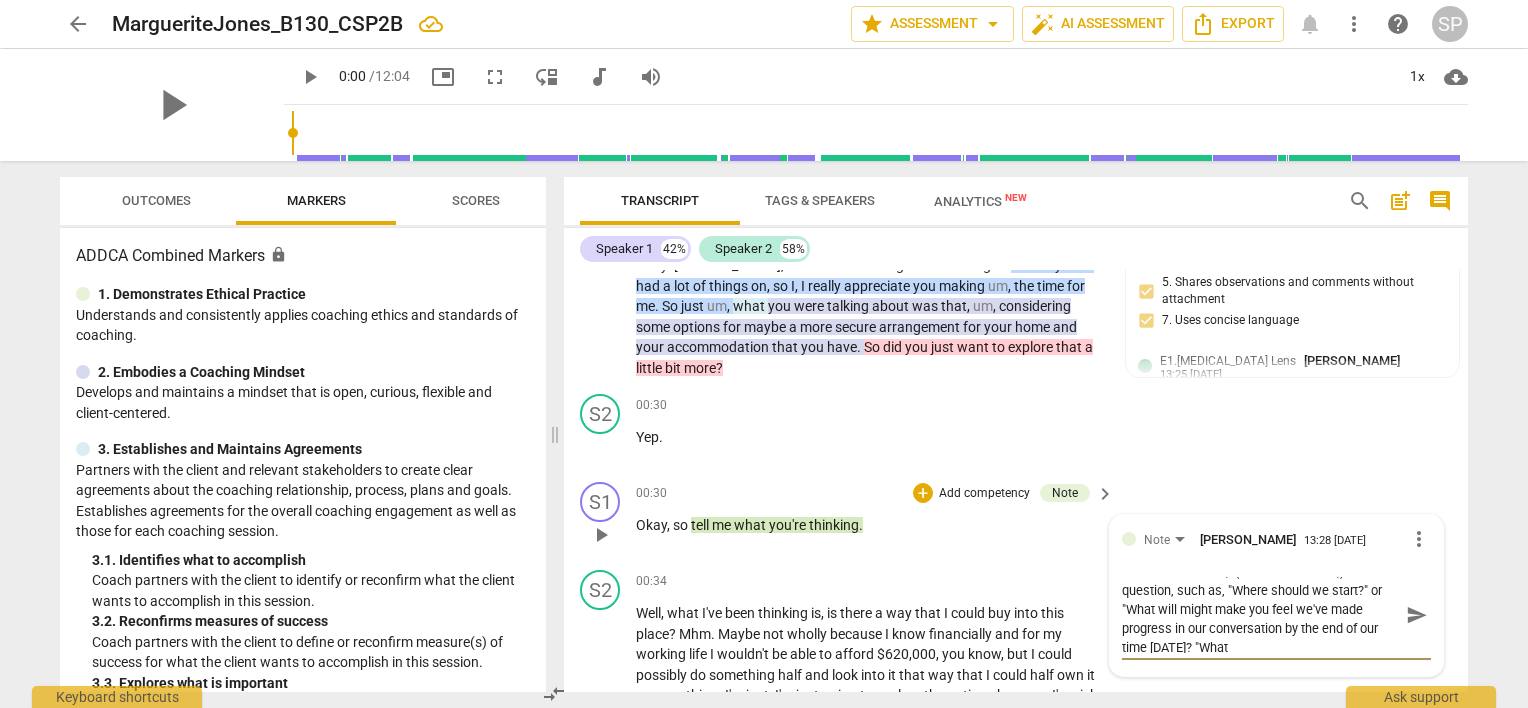 scroll, scrollTop: 19, scrollLeft: 0, axis: vertical 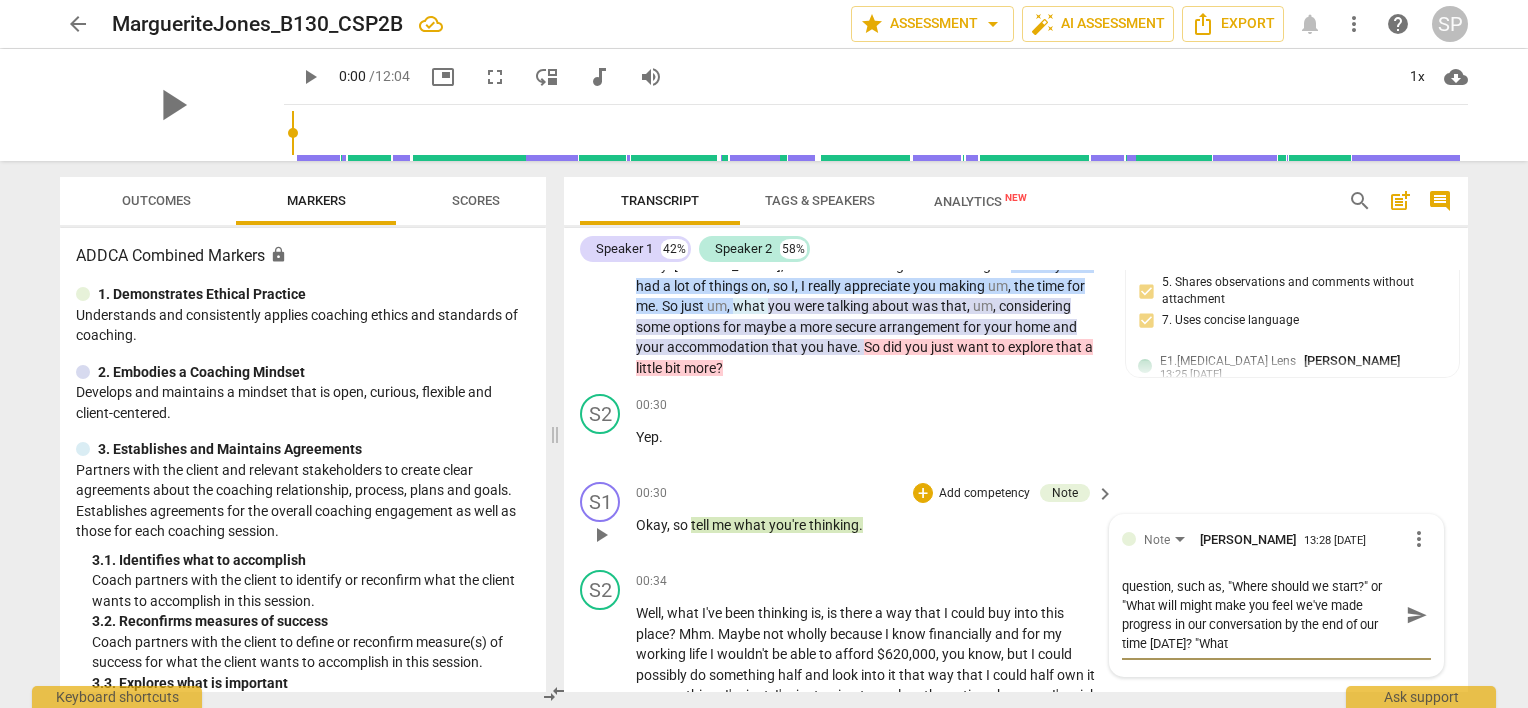 click on "Instead of "Tell me," (which is directive,) ask a question, such as, "Where should we start?" or "What will might make you feel we've made progress in our conversation by the end of our time today? "What" at bounding box center (1260, 615) 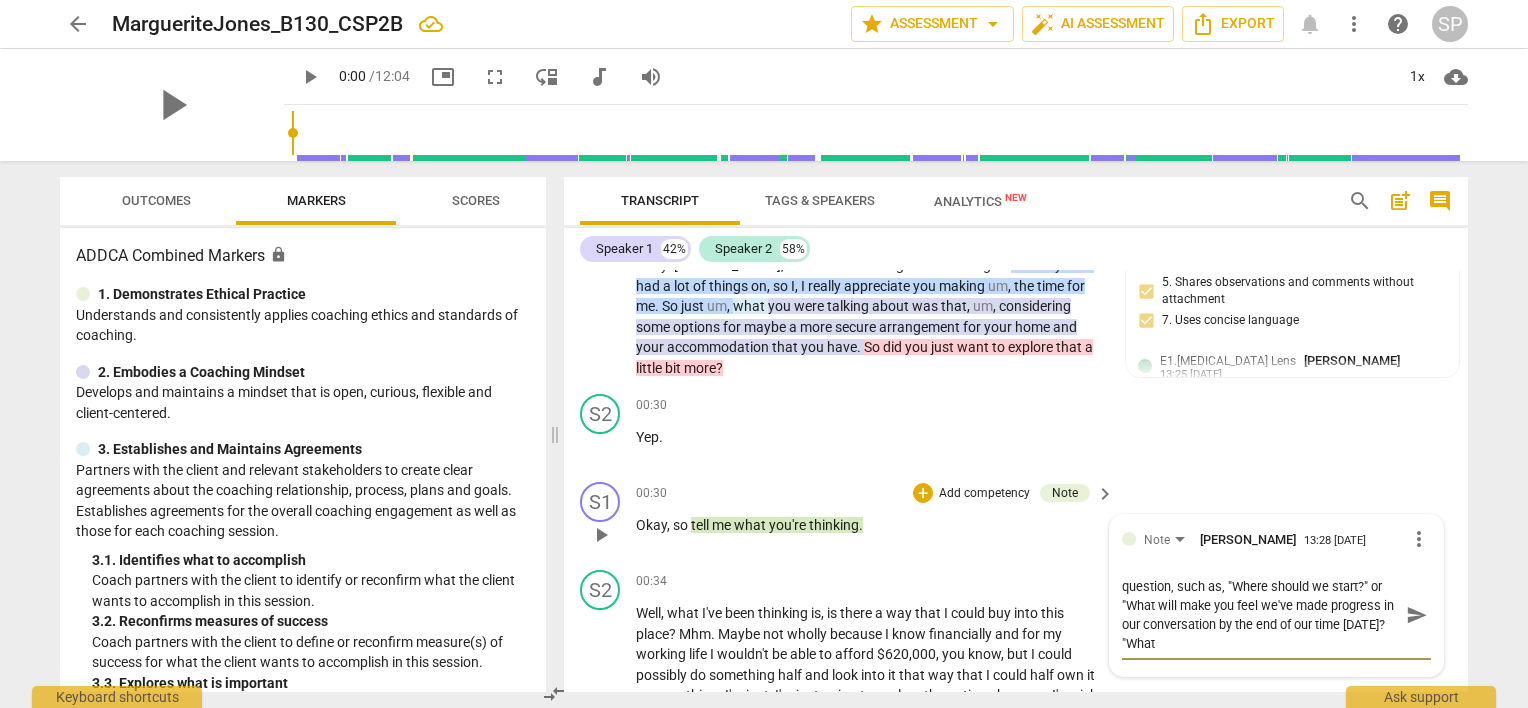 click on "Instead of "Tell me," (which is directive,) ask a question, such as, "Where should we start?" or "What will make you feel we've made progress in our conversation by the end of our time today? "What" at bounding box center [1260, 615] 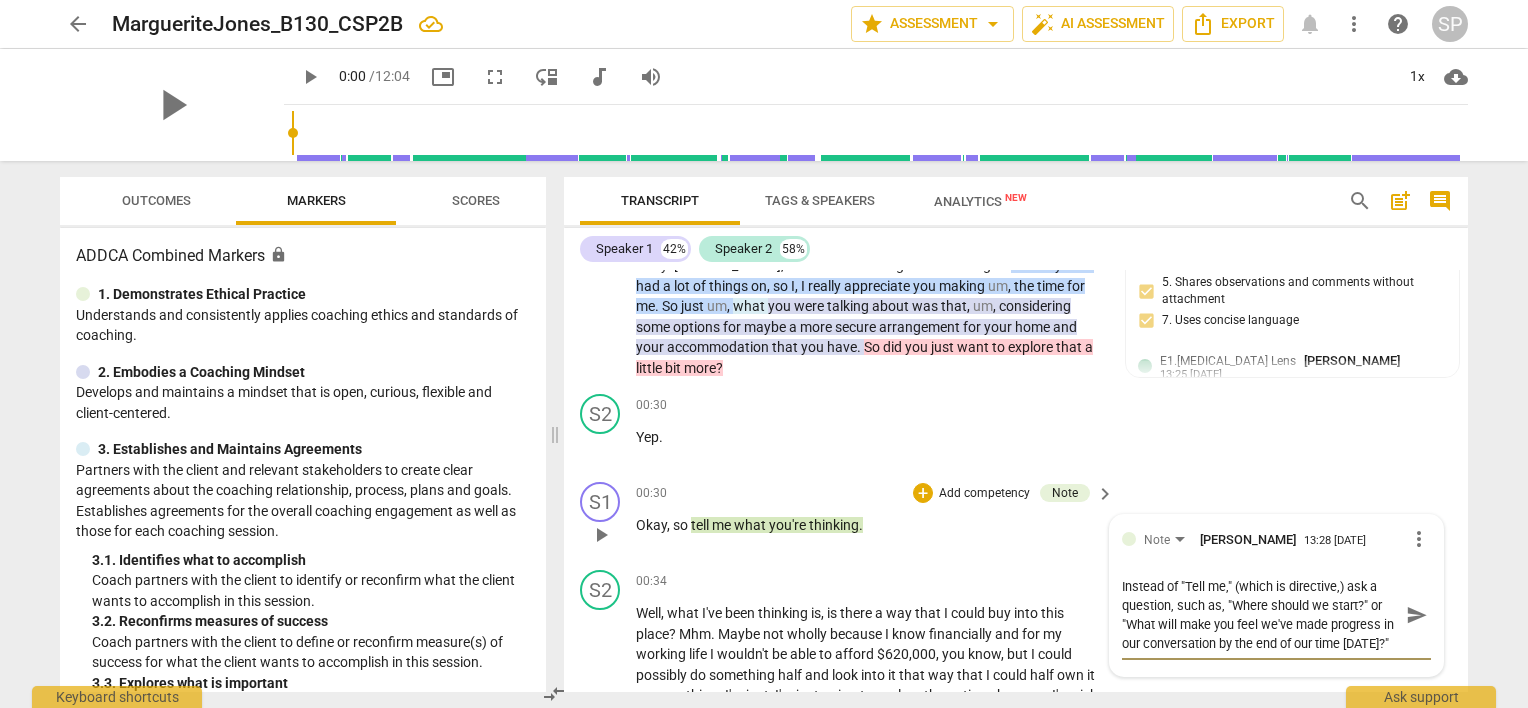 click on "send" at bounding box center [1417, 615] 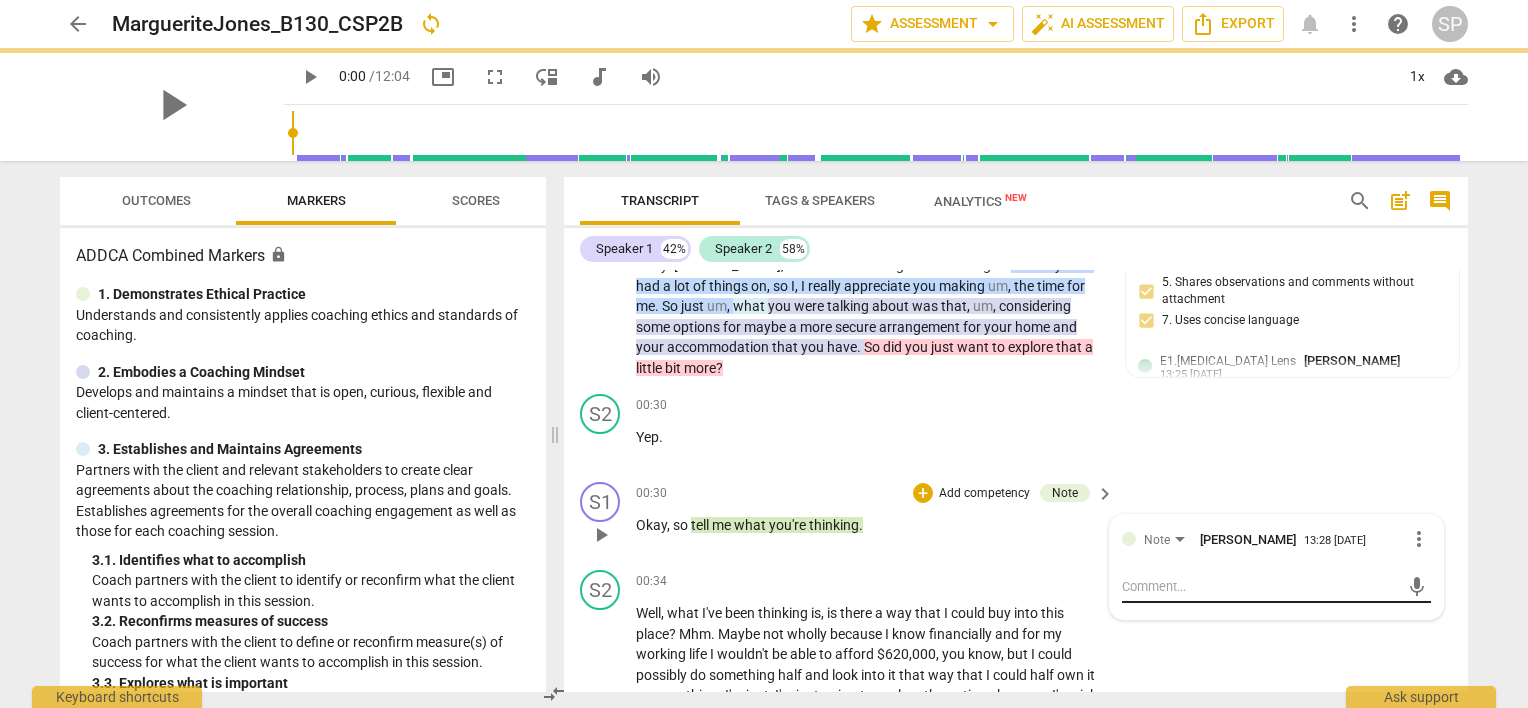 scroll, scrollTop: 0, scrollLeft: 0, axis: both 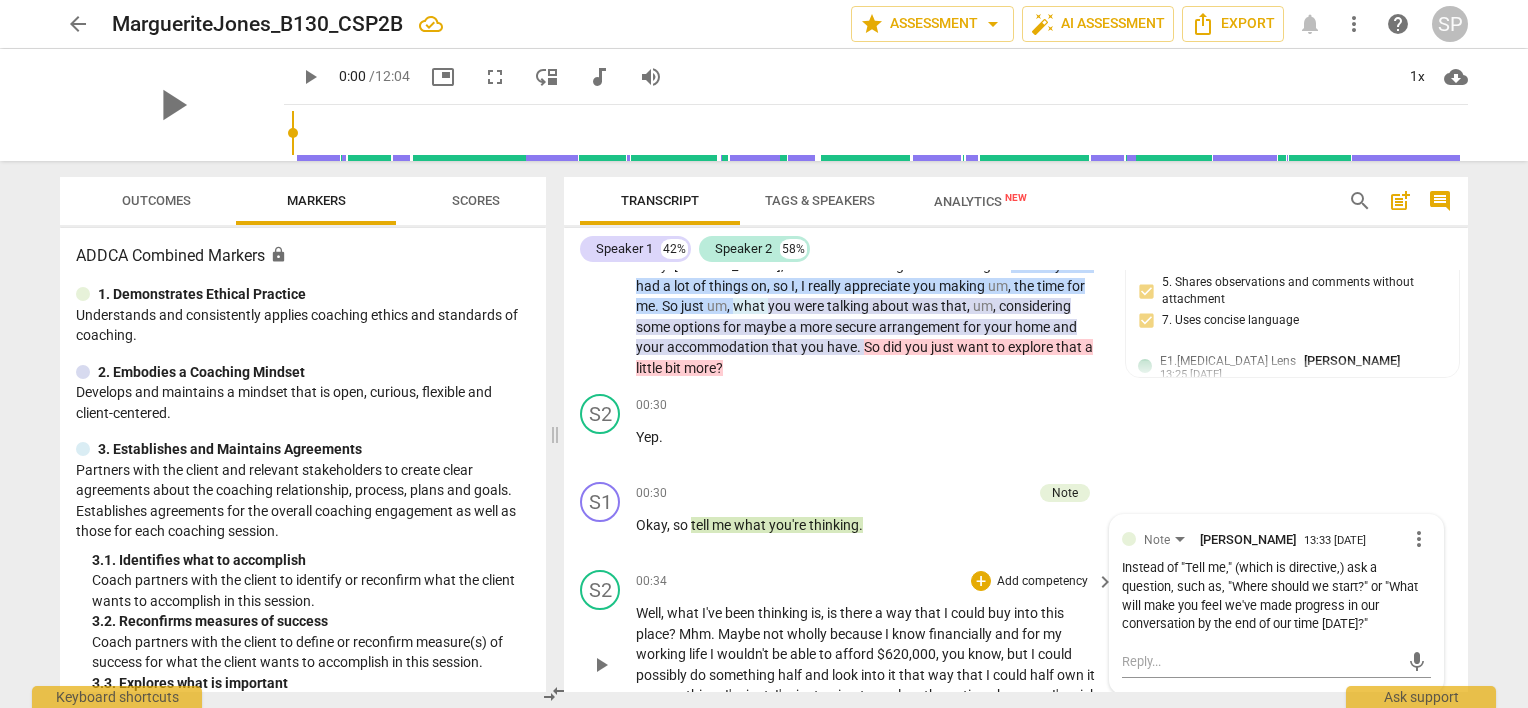 click on "play_arrow" at bounding box center [601, 665] 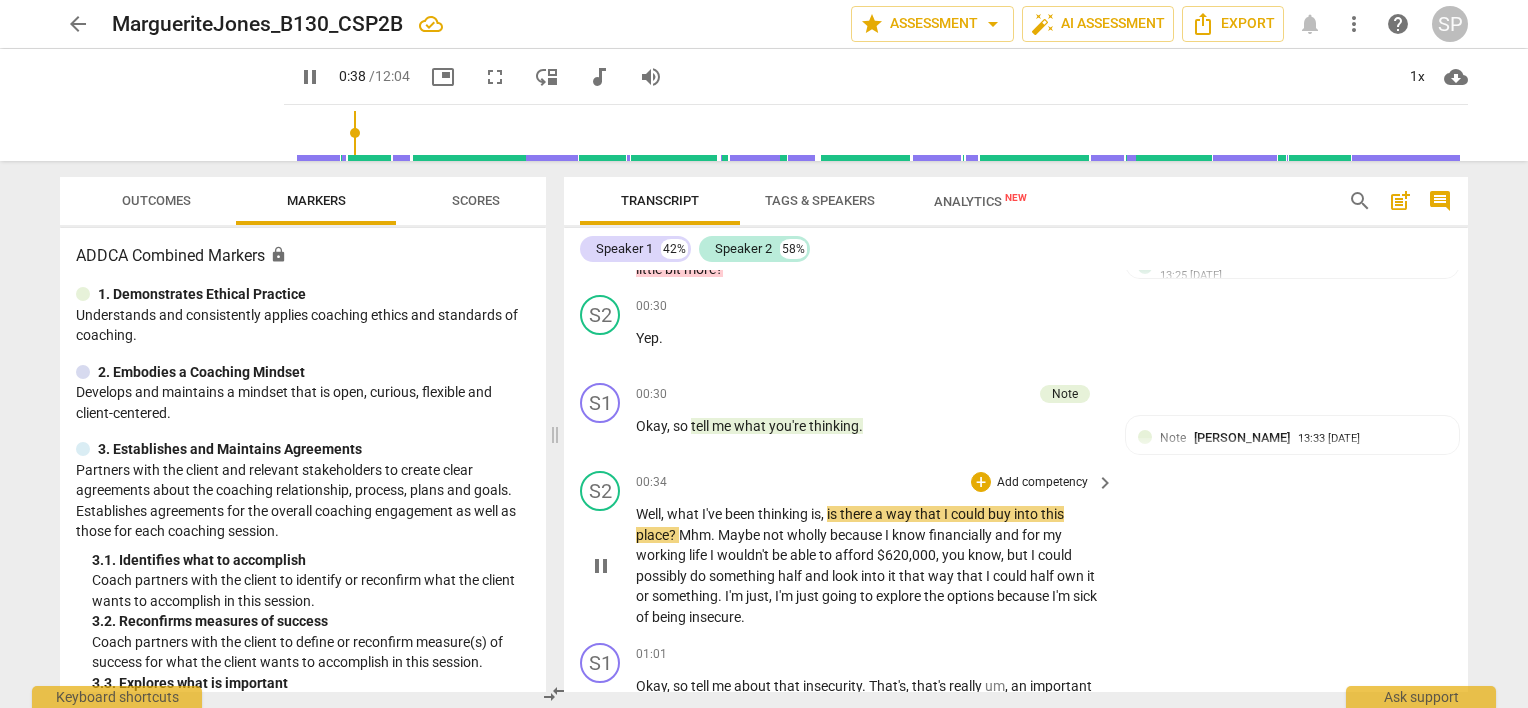 scroll, scrollTop: 200, scrollLeft: 0, axis: vertical 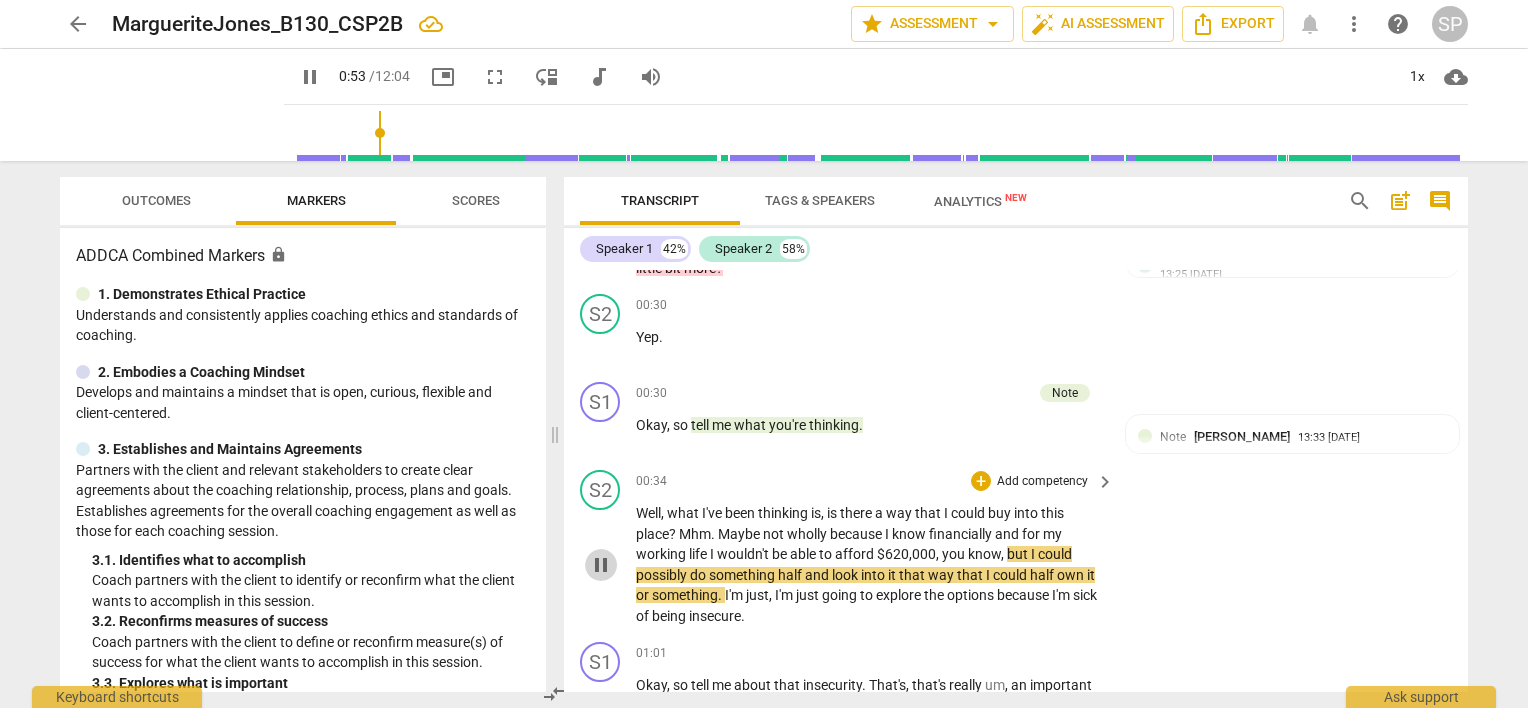 click on "pause" at bounding box center (601, 565) 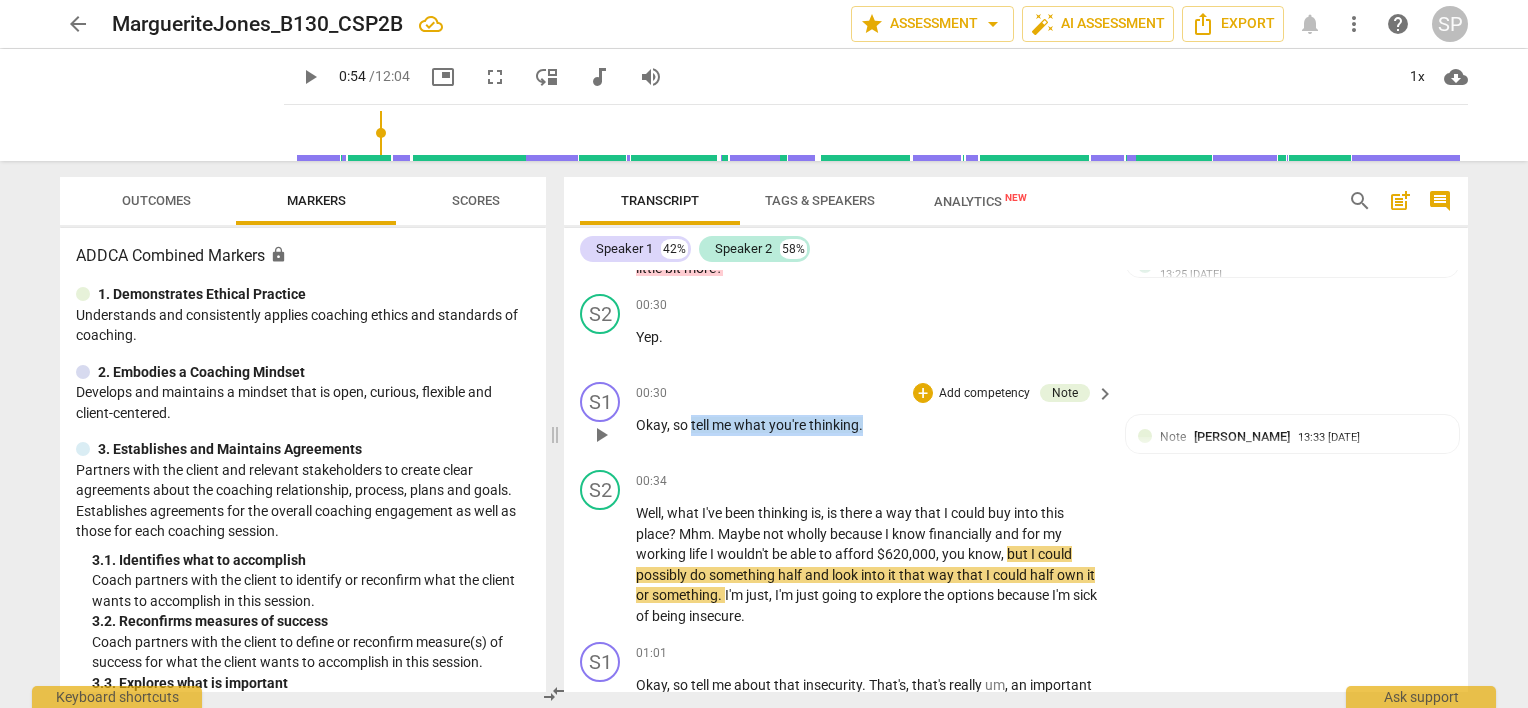 drag, startPoint x: 691, startPoint y: 400, endPoint x: 864, endPoint y: 400, distance: 173 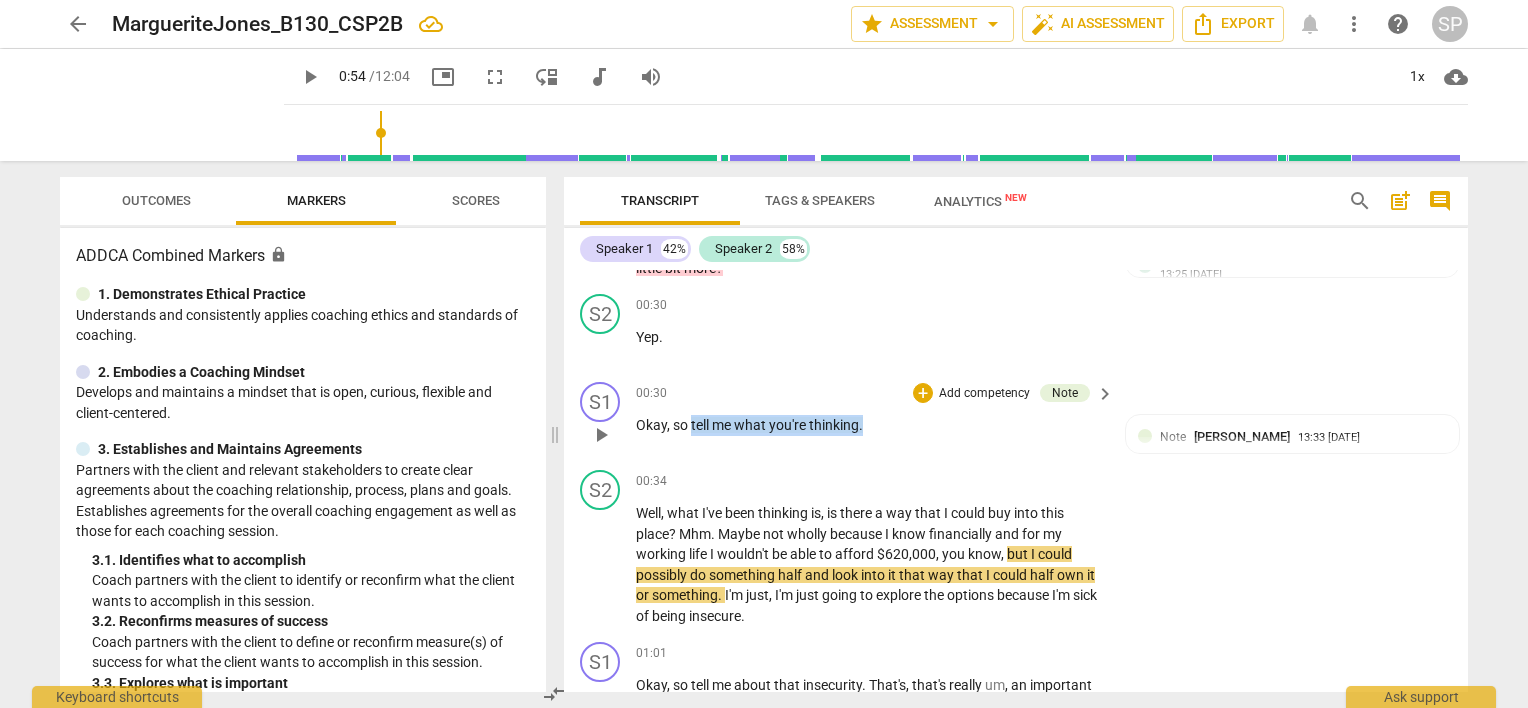 click on "Okay ,   so   tell   me   what   you're   thinking ." at bounding box center (870, 425) 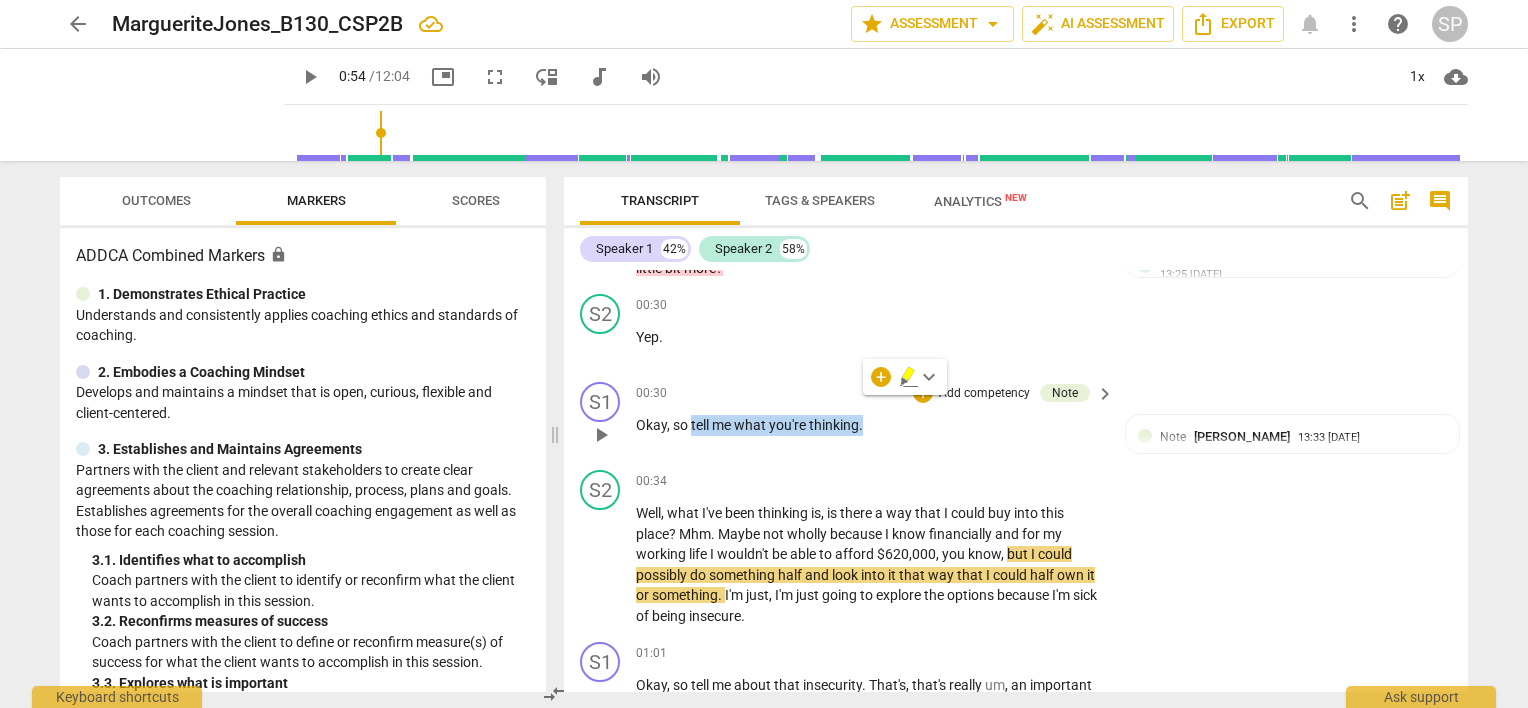 click on "Add competency" at bounding box center [984, 394] 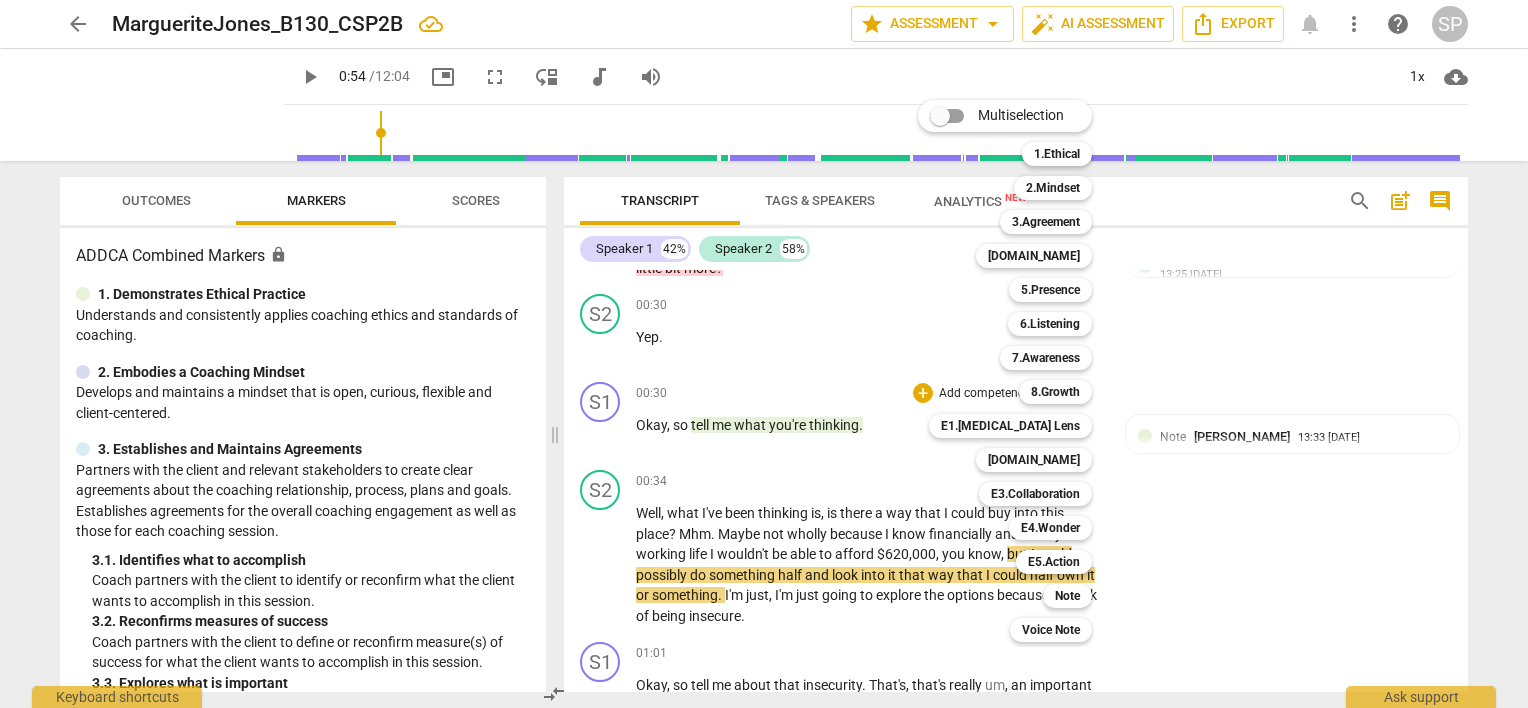 click on "Multiselection m 1.Ethical 1 2.Mindset 2 3.Agreement 3 [DOMAIN_NAME] 4 5.Presence 5 6.Listening 6 7.Awareness 7 8.Growth 8 E1.[MEDICAL_DATA] Lens 9 [DOMAIN_NAME] 0 E3.Collaboration q E4.Wonder w E5.Action r Note t Voice Note y" at bounding box center (1020, 371) 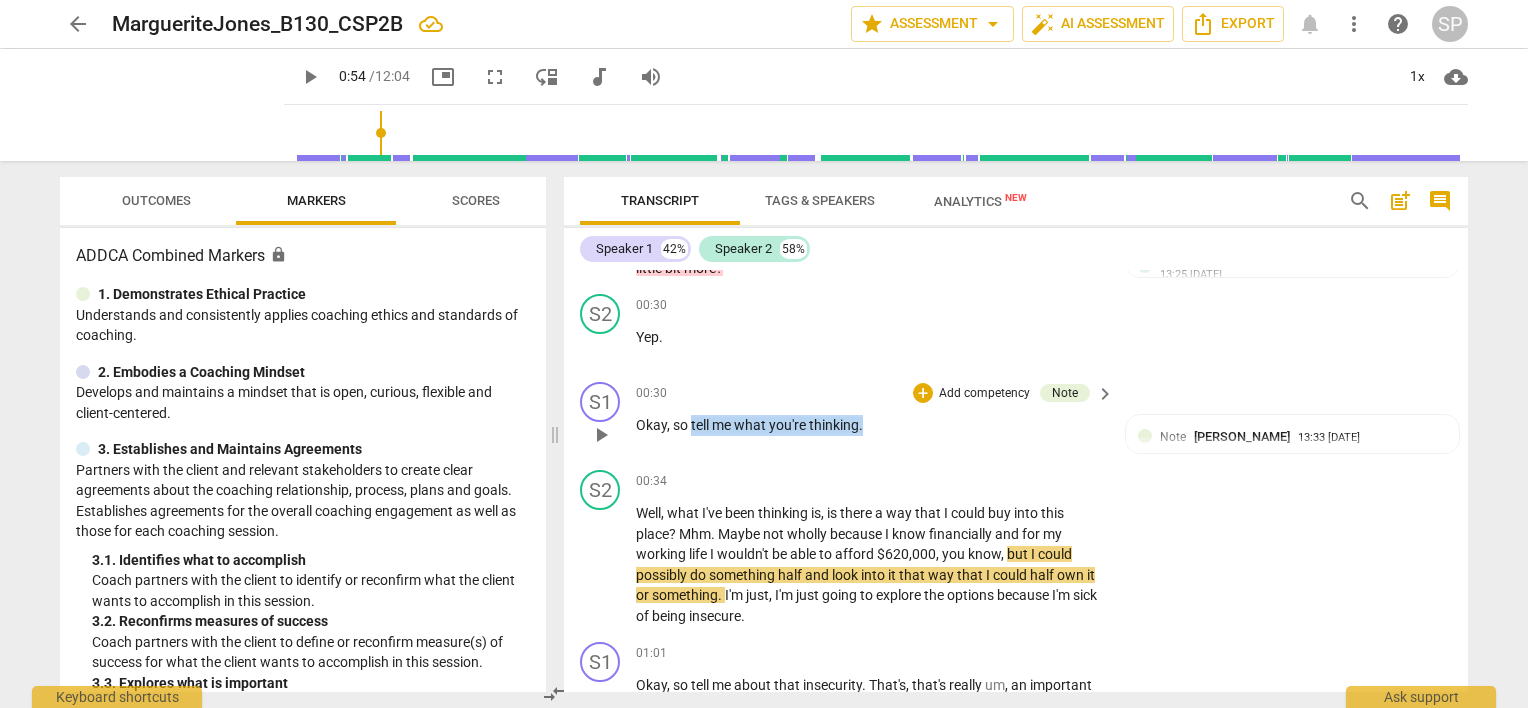 drag, startPoint x: 692, startPoint y: 402, endPoint x: 868, endPoint y: 400, distance: 176.01137 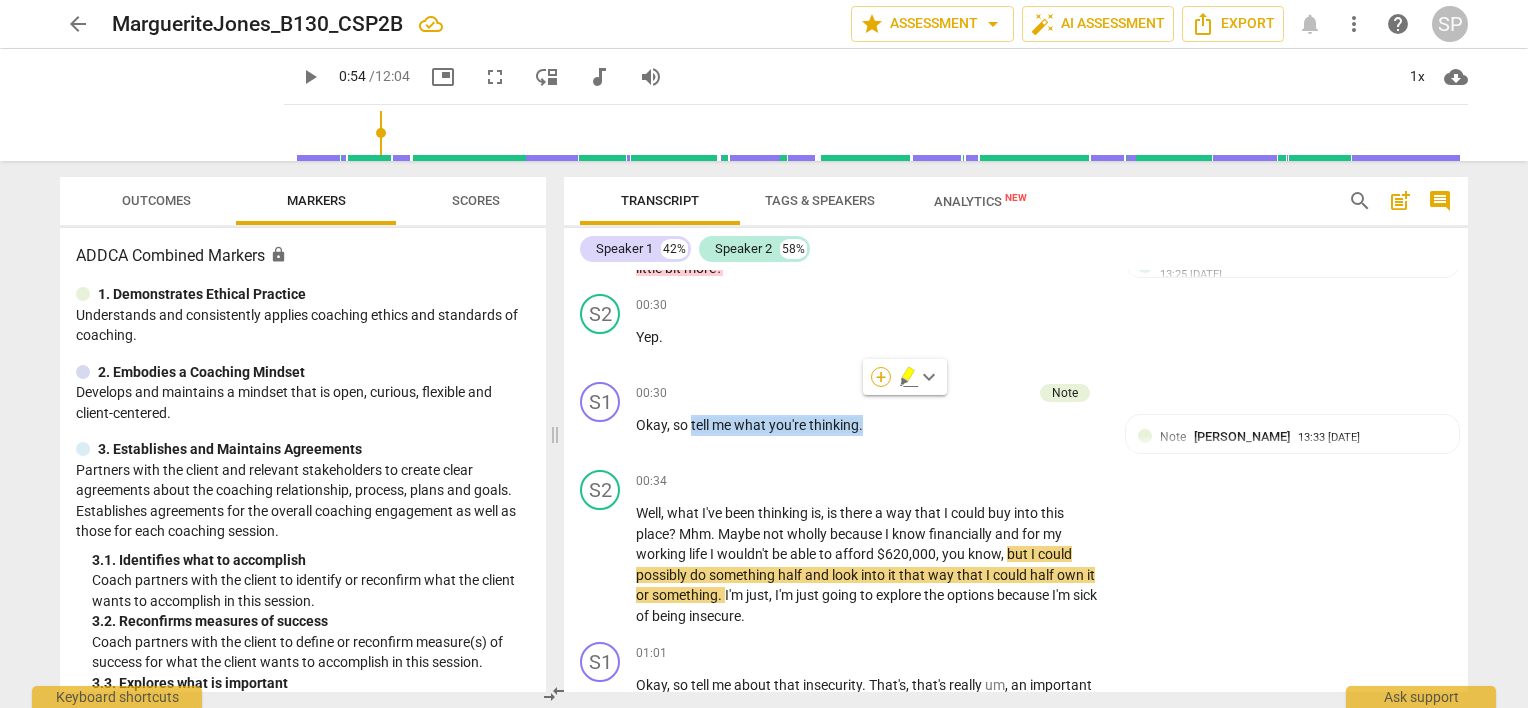 click on "+" at bounding box center (881, 377) 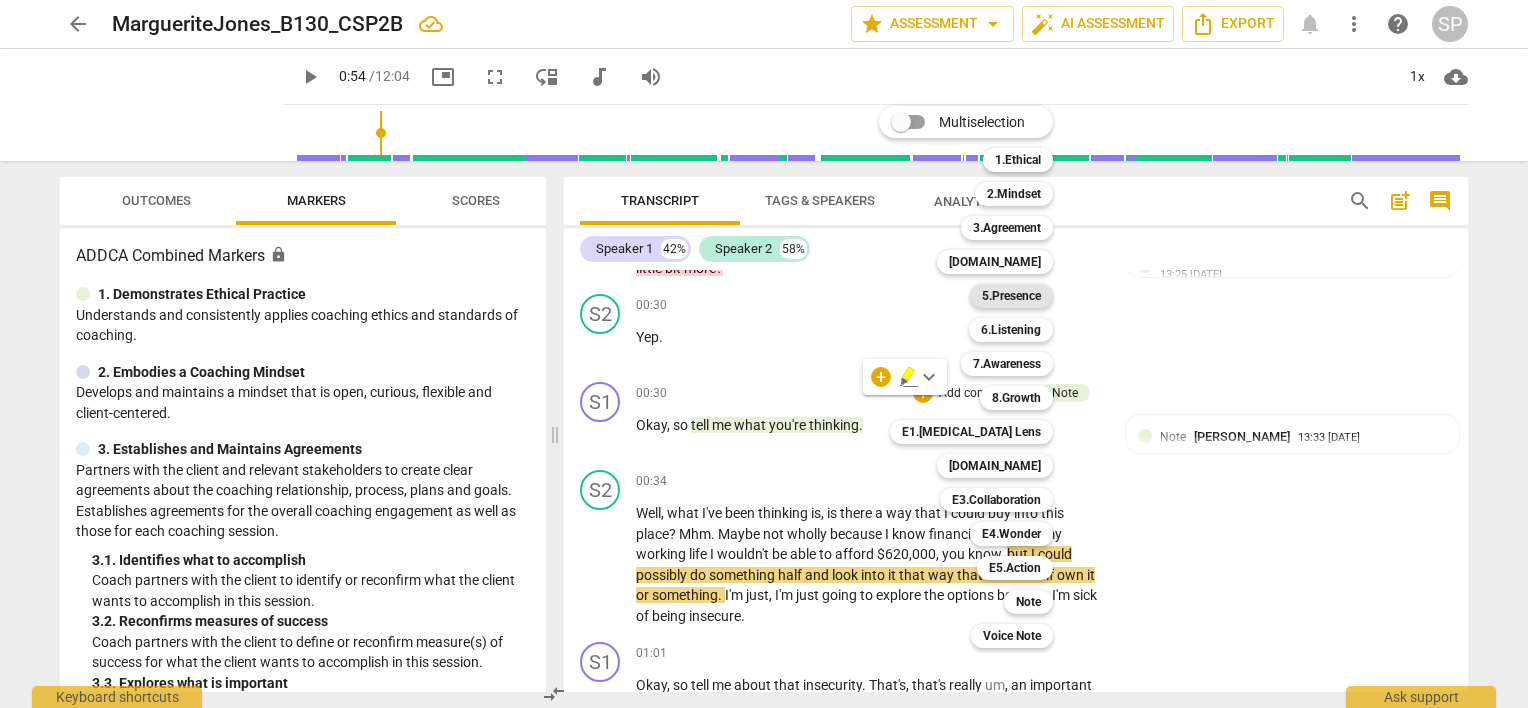 click on "5.Presence" at bounding box center [1011, 296] 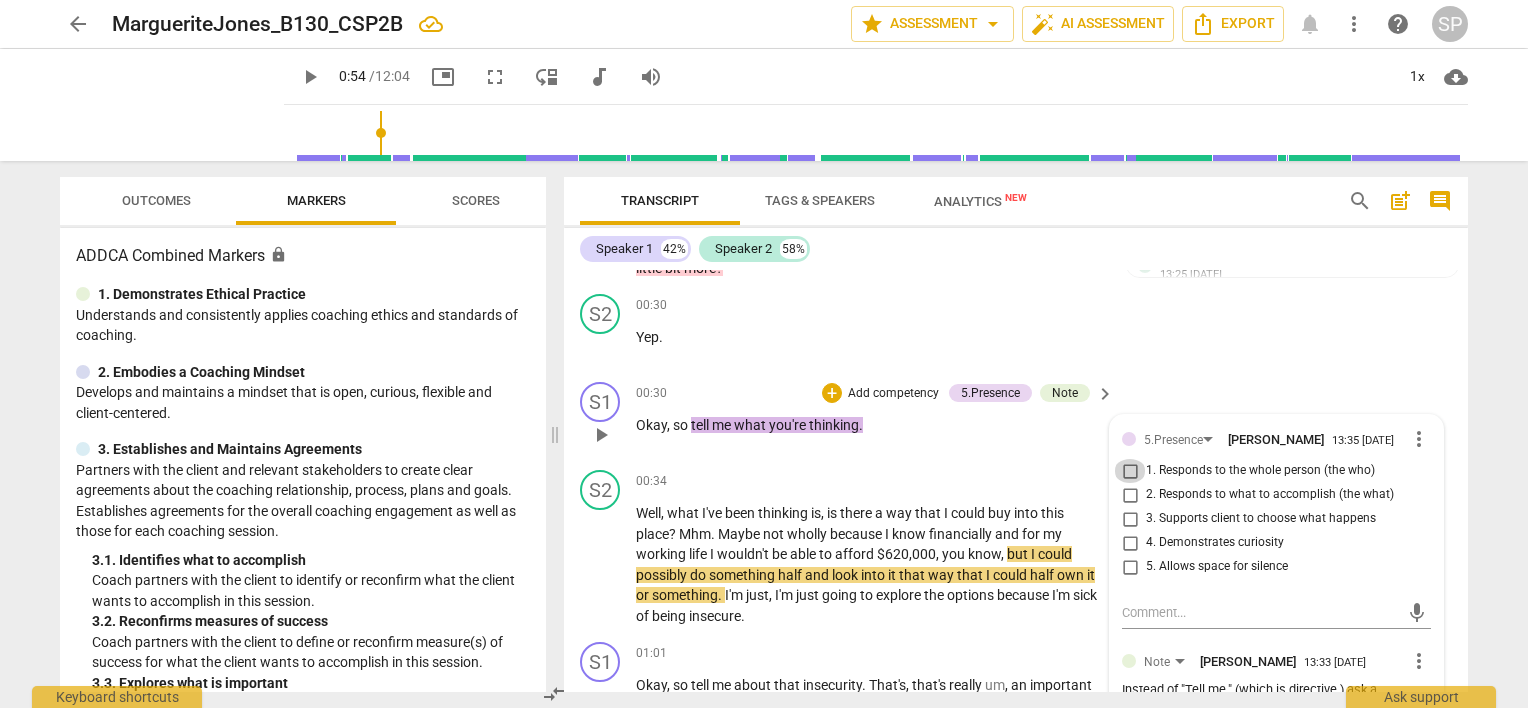 click on "1. Responds to the whole person (the who)" at bounding box center (1130, 471) 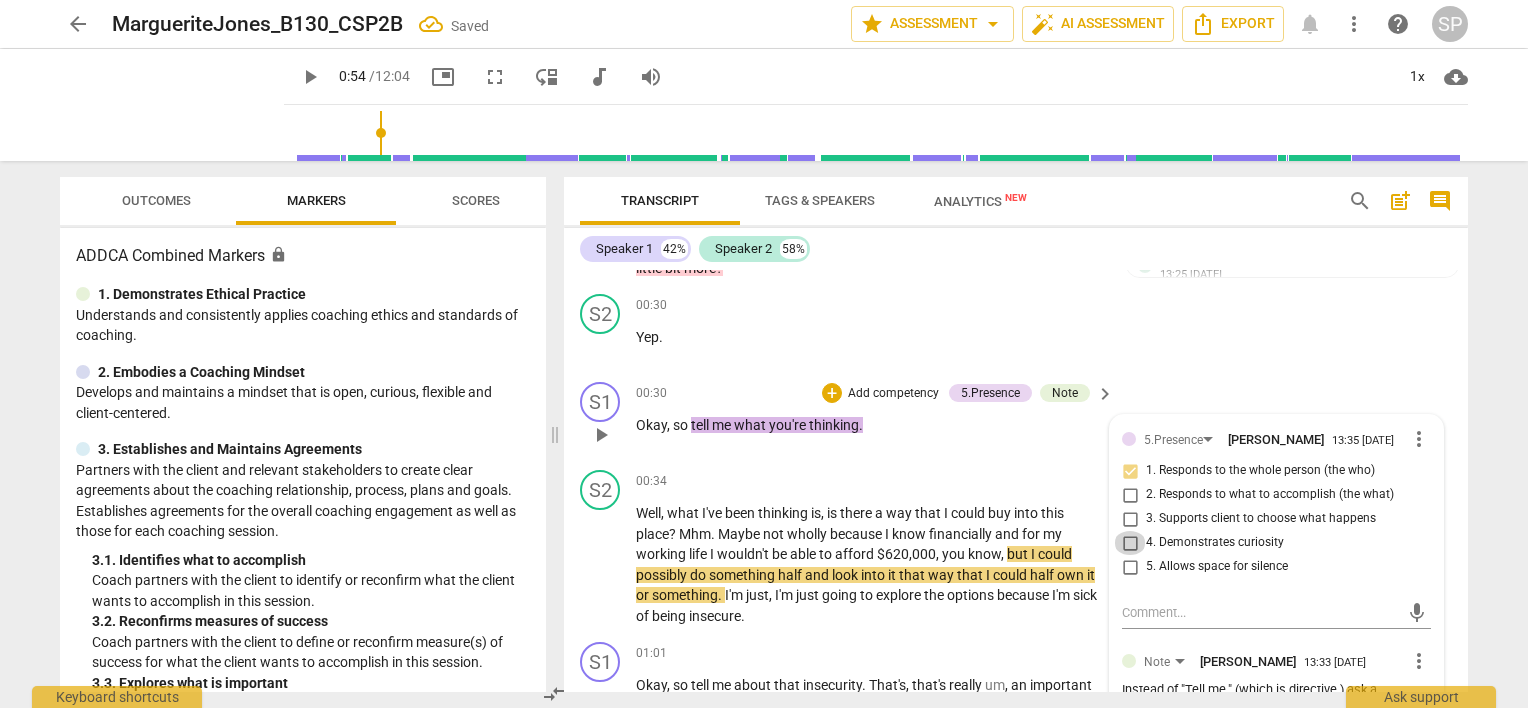 click on "4. Demonstrates curiosity" at bounding box center (1130, 543) 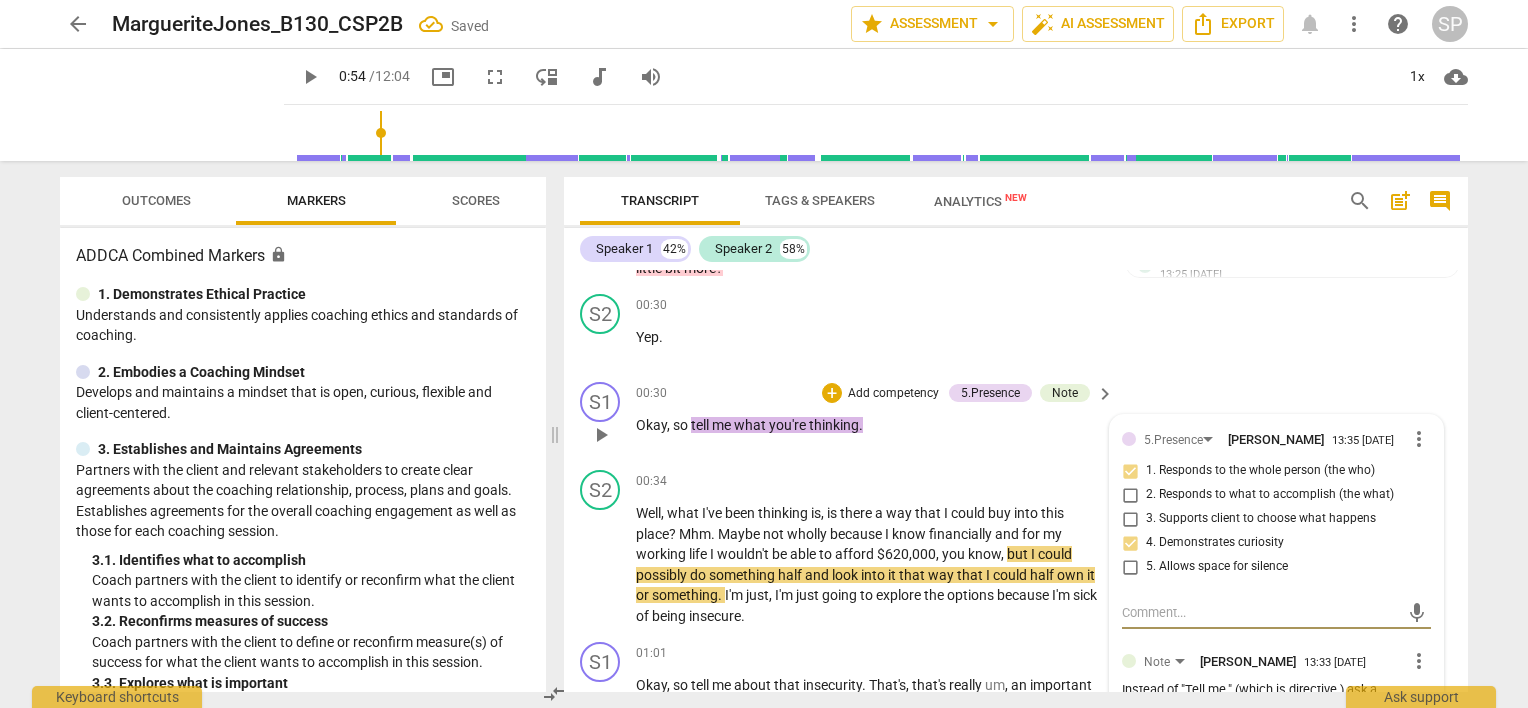 click at bounding box center (1260, 612) 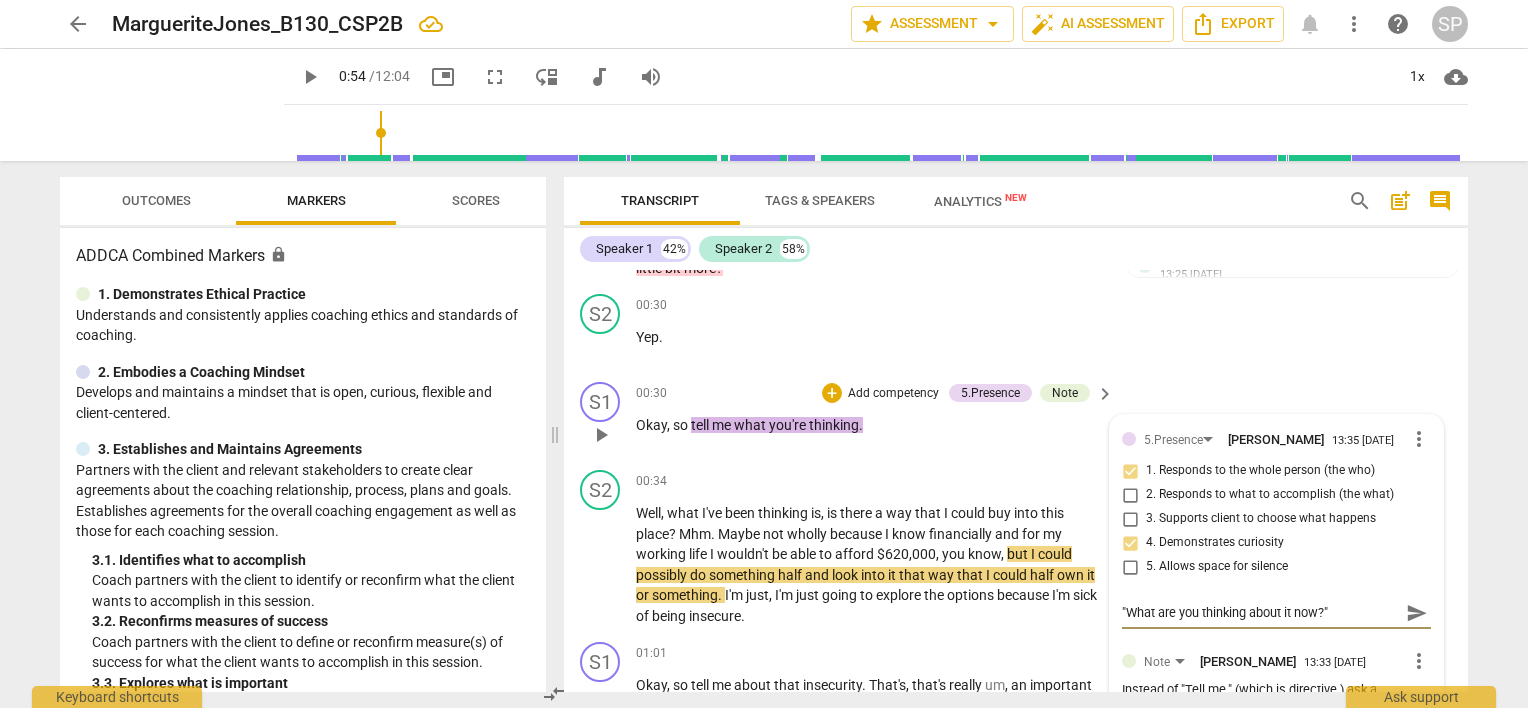 click on "send" at bounding box center (1417, 613) 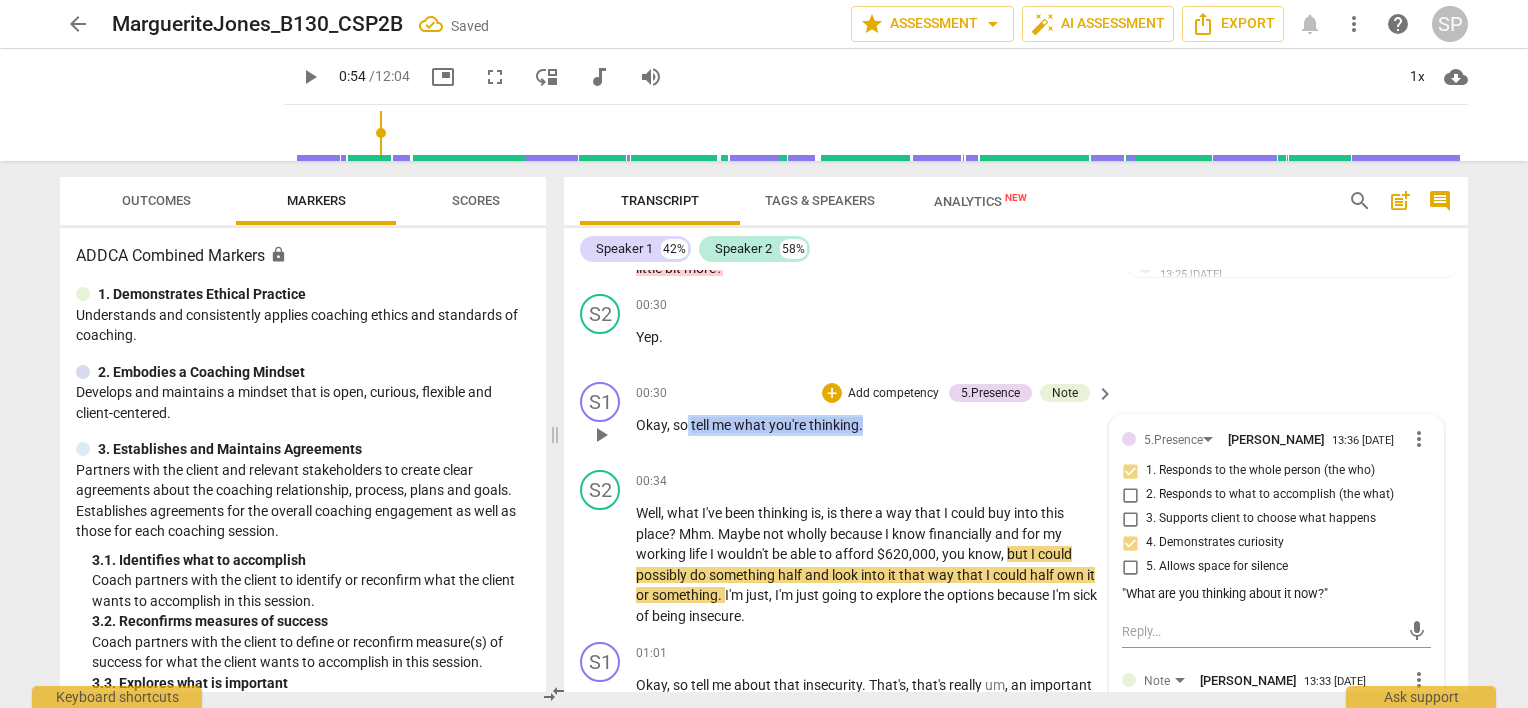 drag, startPoint x: 687, startPoint y: 400, endPoint x: 875, endPoint y: 409, distance: 188.2153 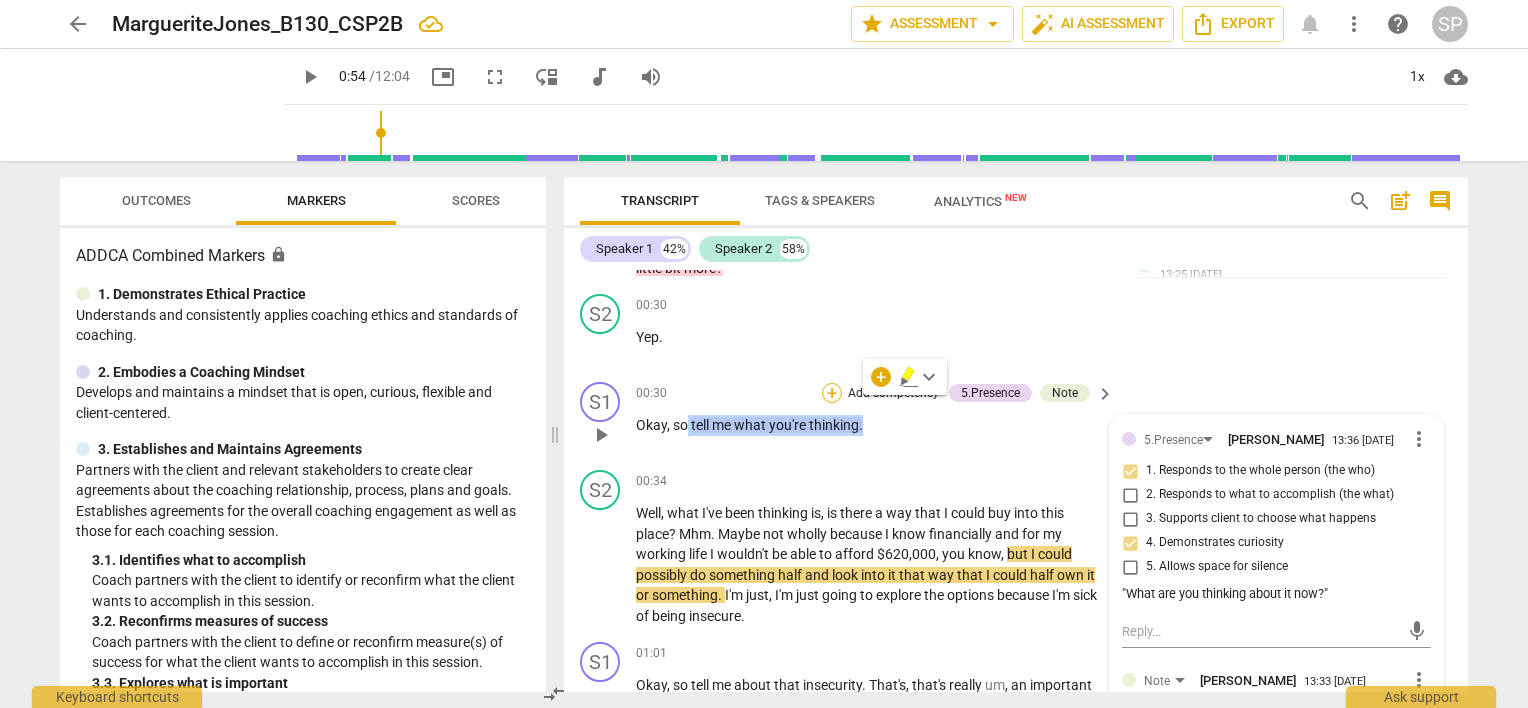 click on "+" at bounding box center (832, 393) 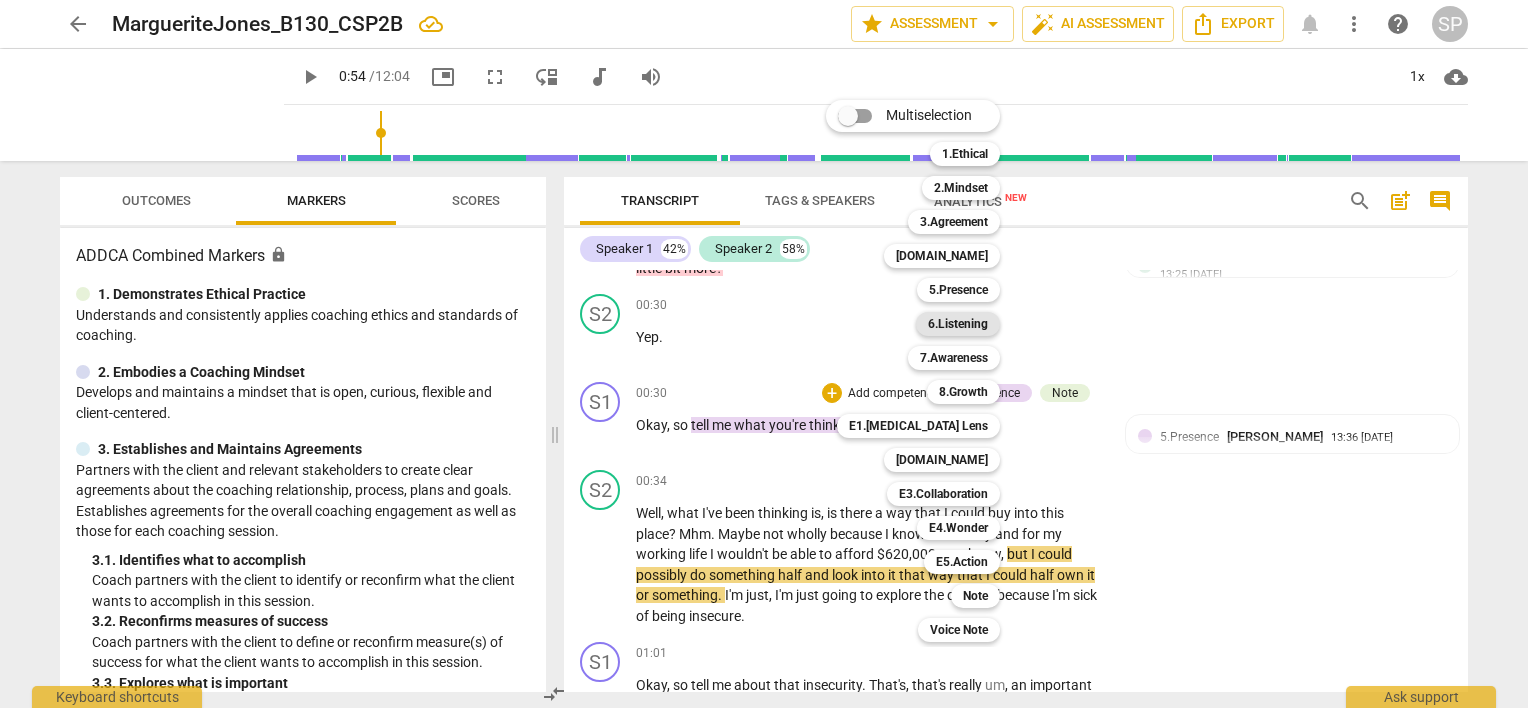 click on "6.Listening" at bounding box center [958, 324] 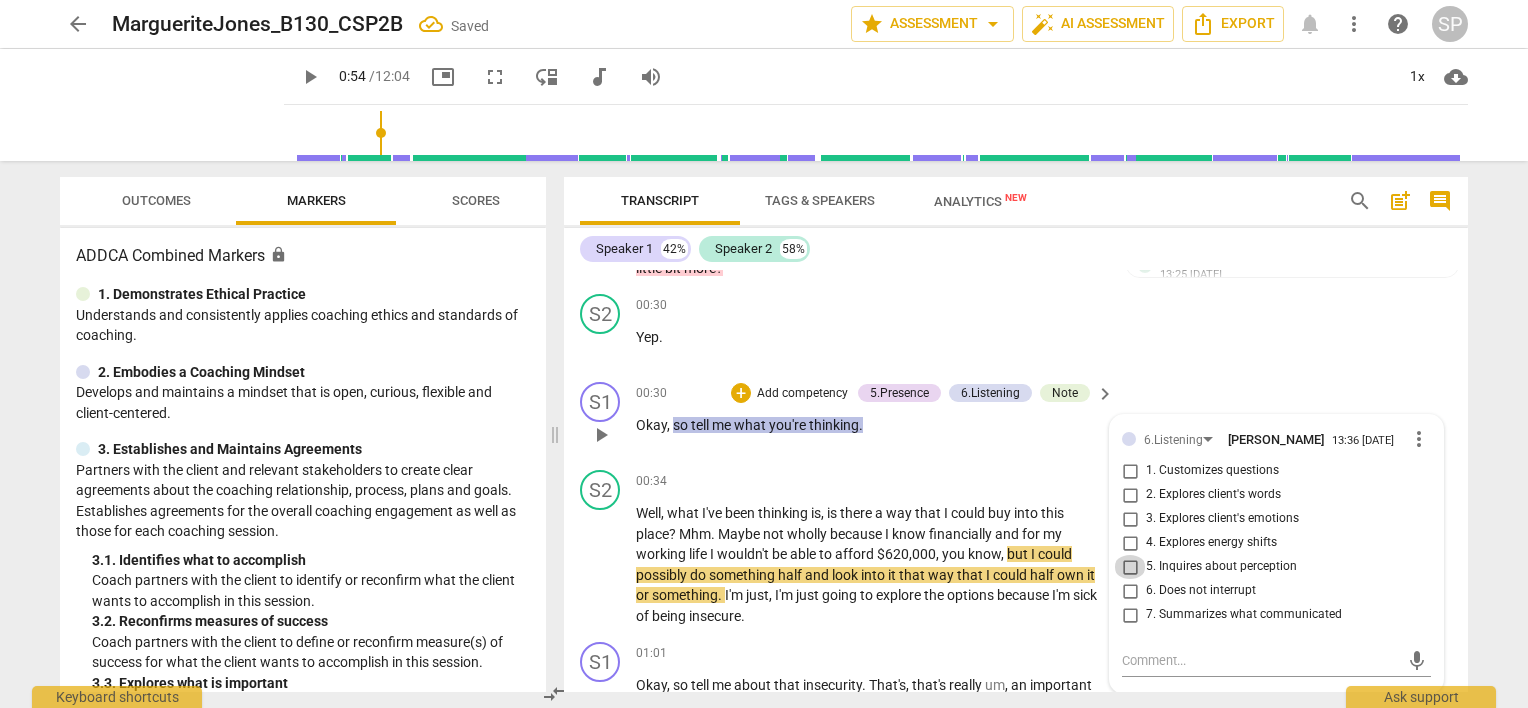 click on "5. Inquires about perception" at bounding box center [1130, 567] 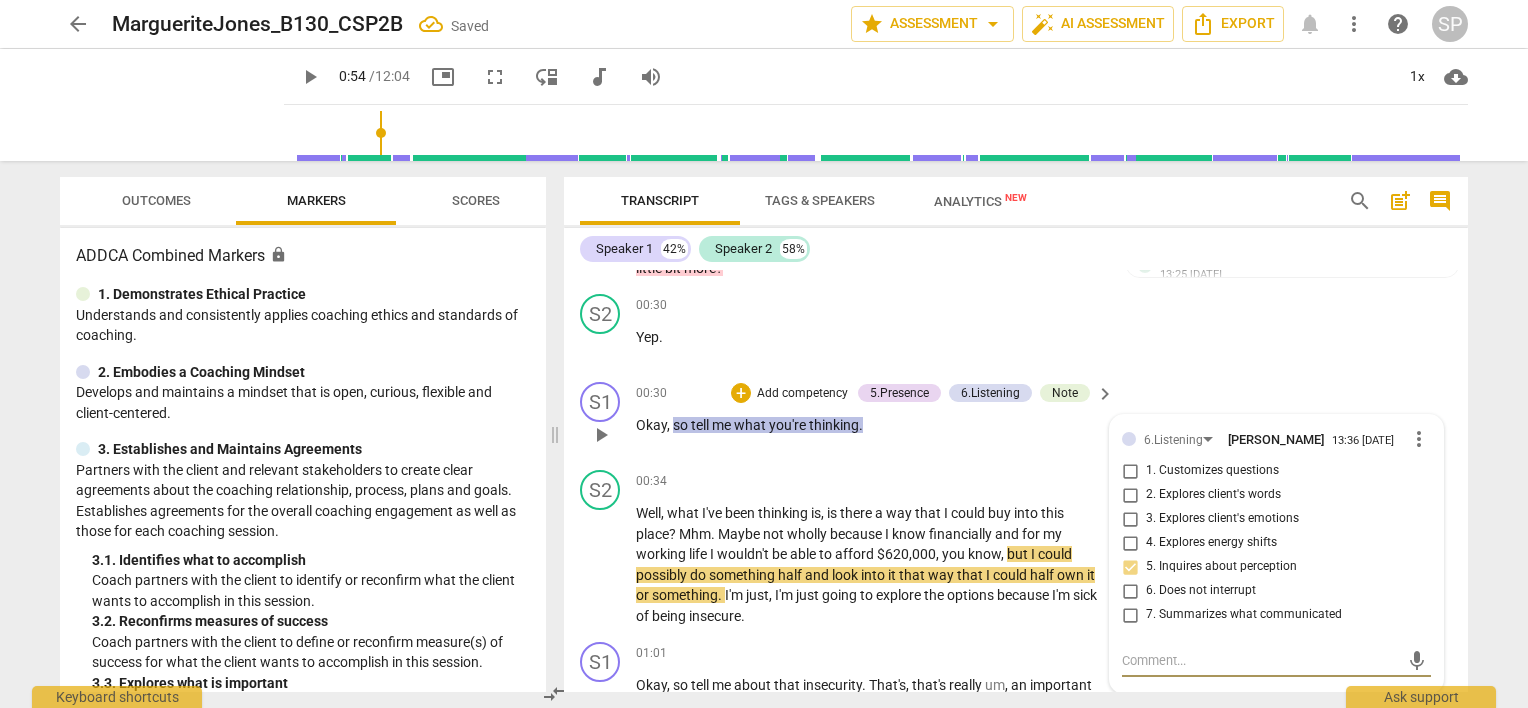 click at bounding box center [1260, 660] 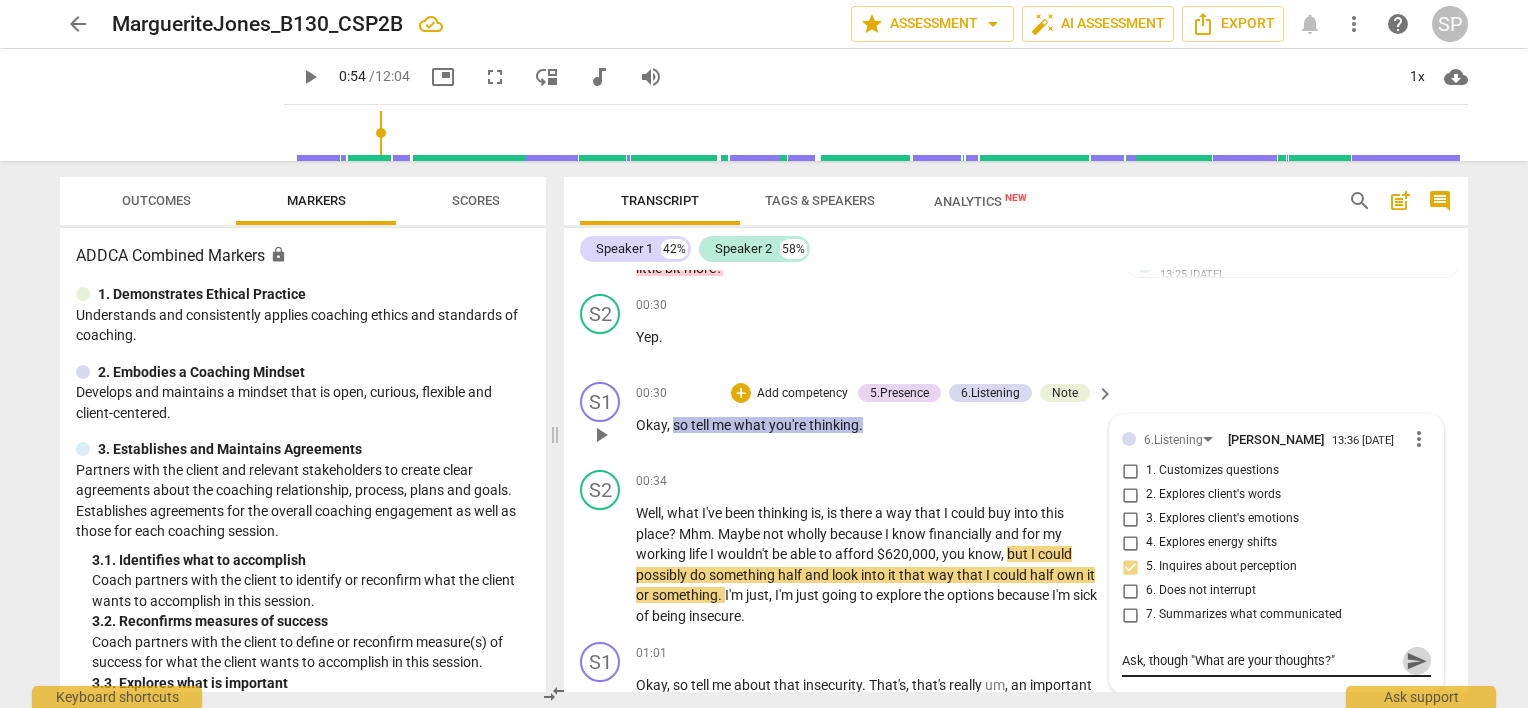 click on "send" at bounding box center (1417, 661) 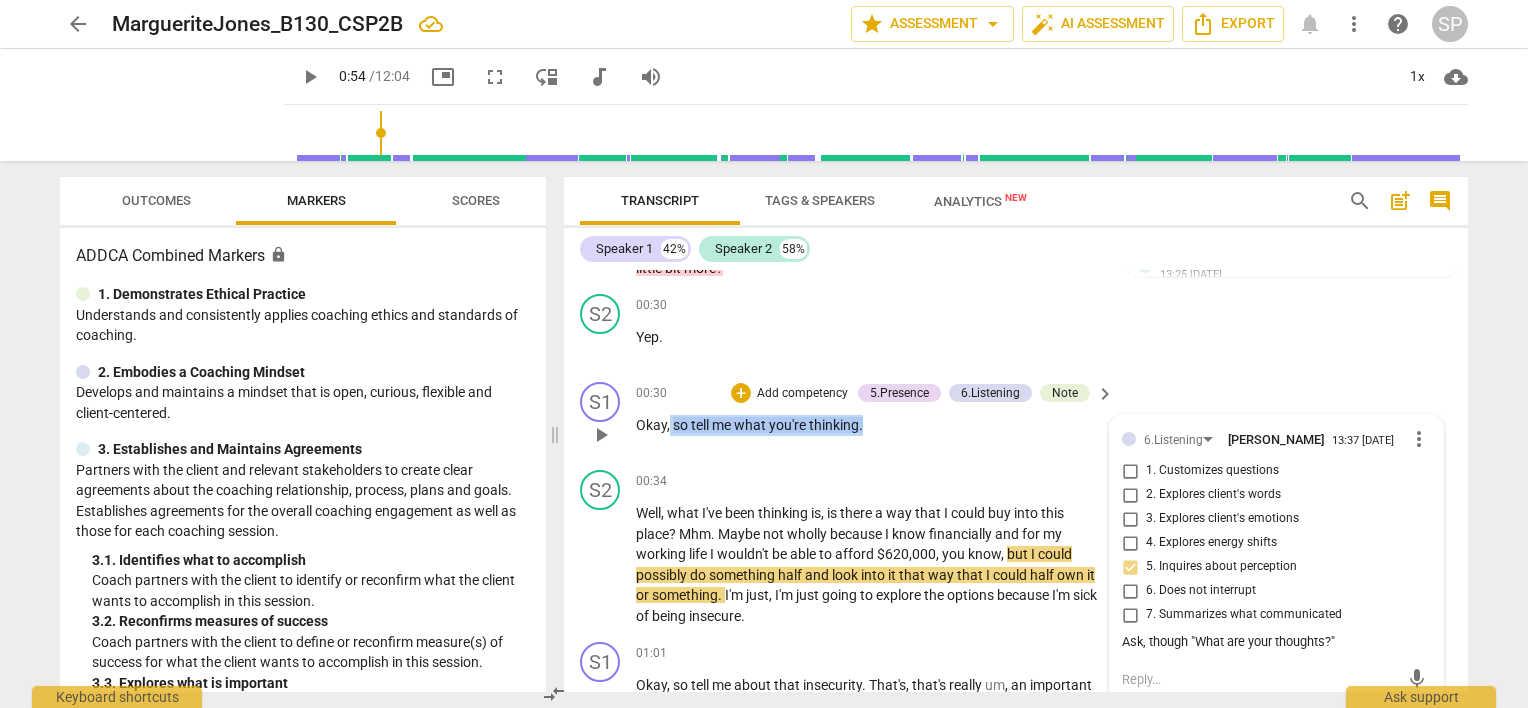 drag, startPoint x: 669, startPoint y: 402, endPoint x: 862, endPoint y: 416, distance: 193.50711 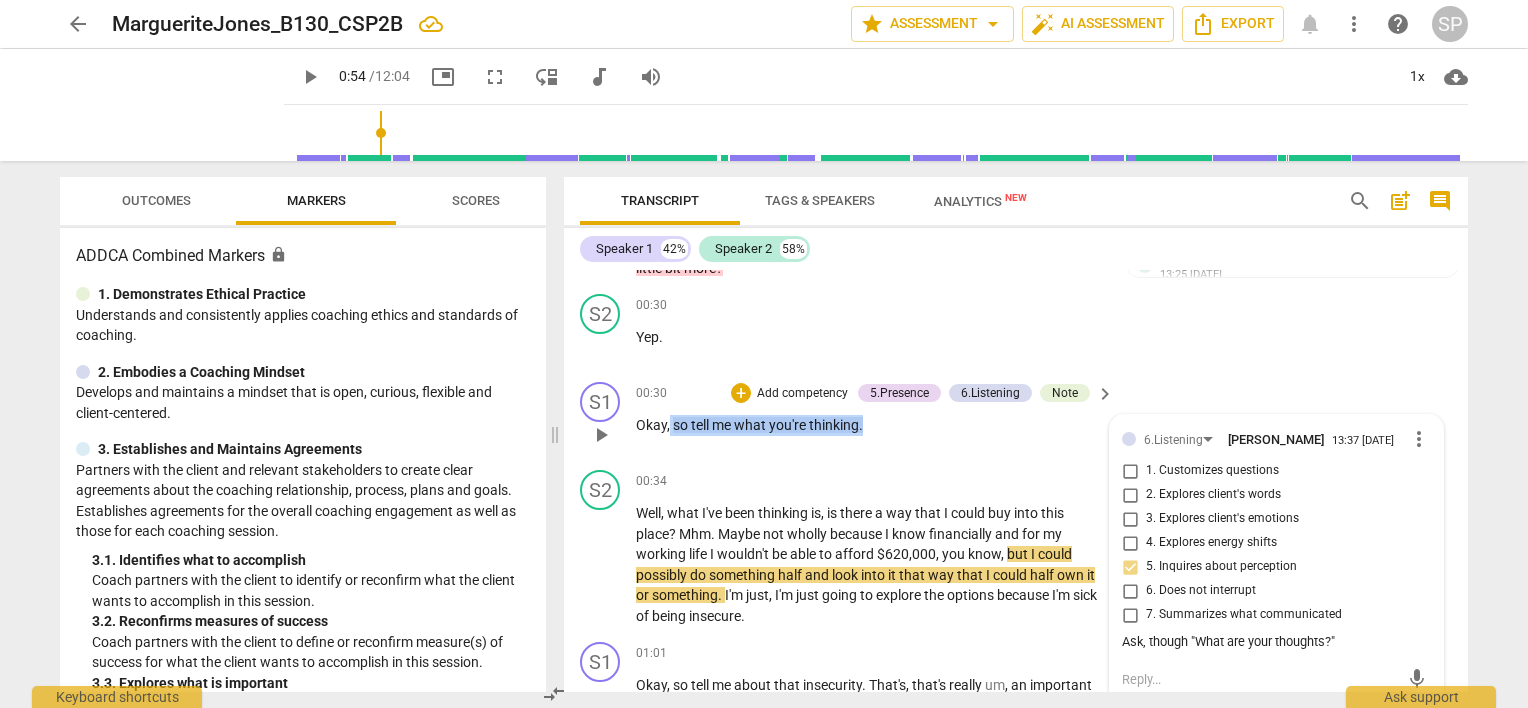 click on "00:30 + Add competency 5.Presence 6.Listening Note keyboard_arrow_right Okay ,   so   tell   me   what   you're   thinking ." at bounding box center (876, 418) 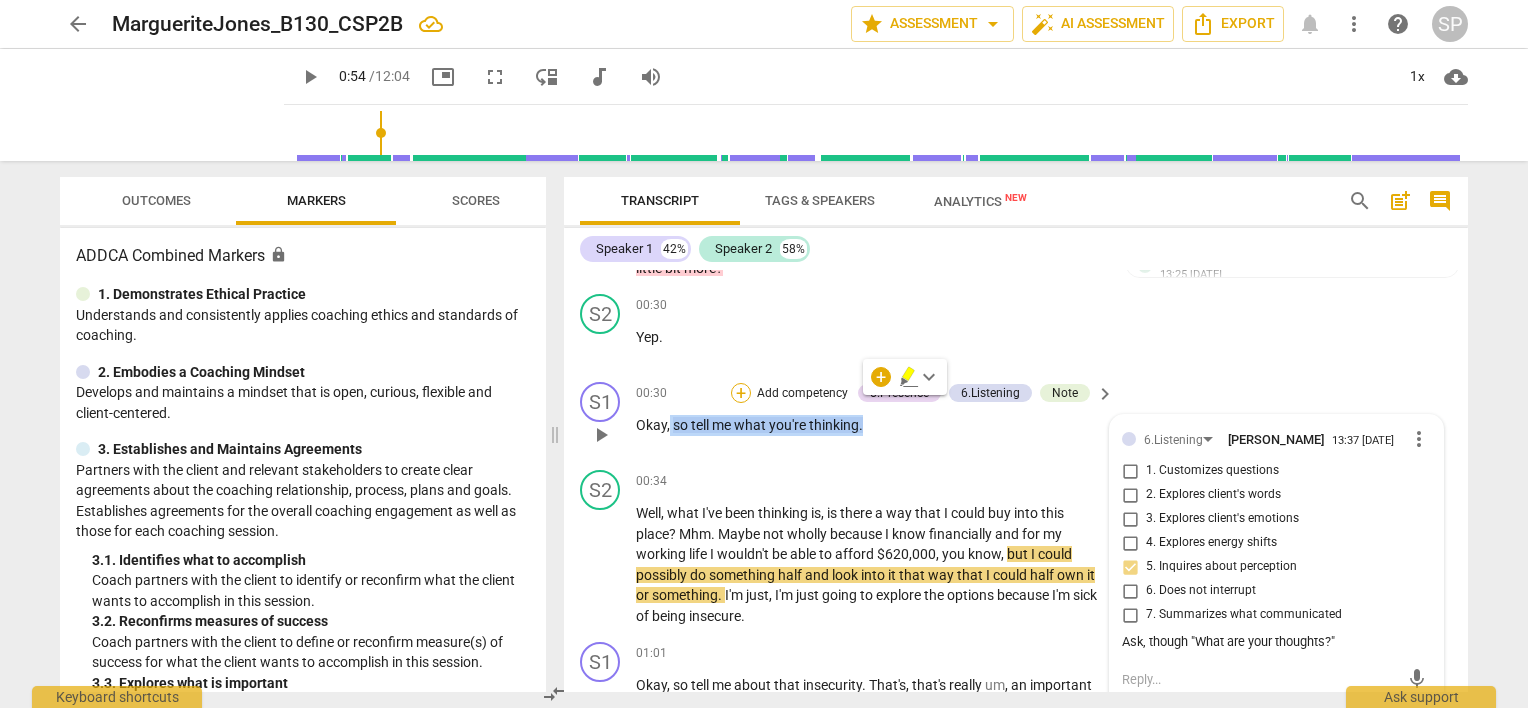 click on "+" at bounding box center [741, 393] 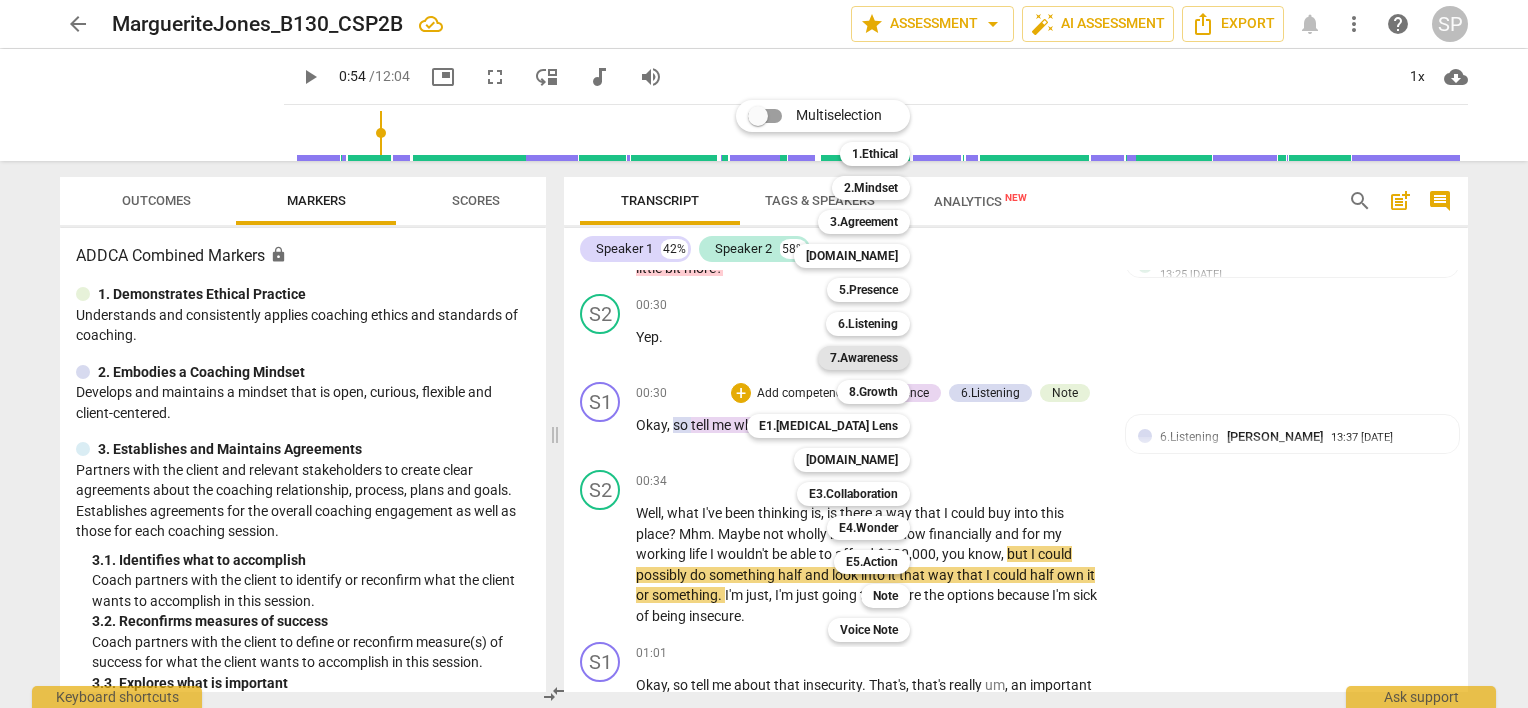 click on "7.Awareness" at bounding box center (864, 358) 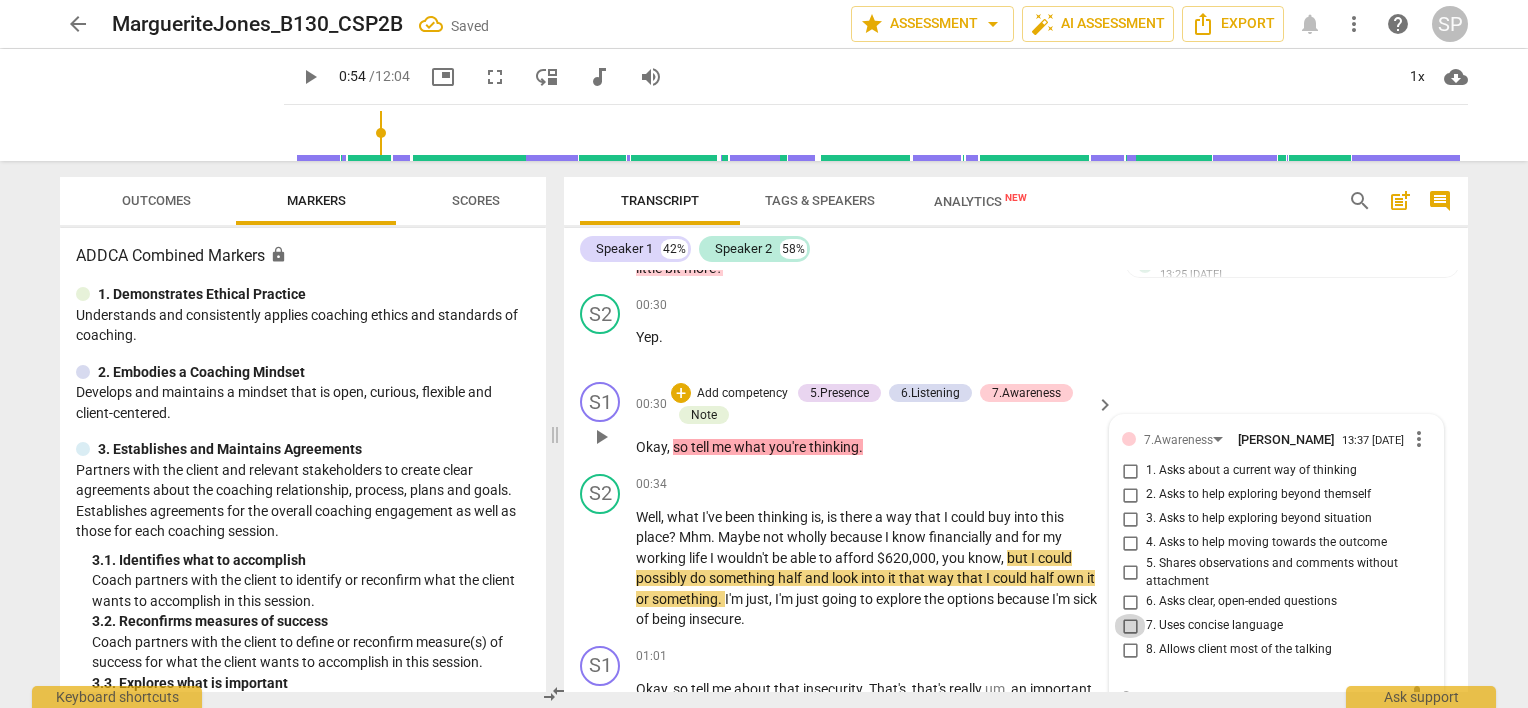 click on "7. Uses concise language" at bounding box center (1130, 626) 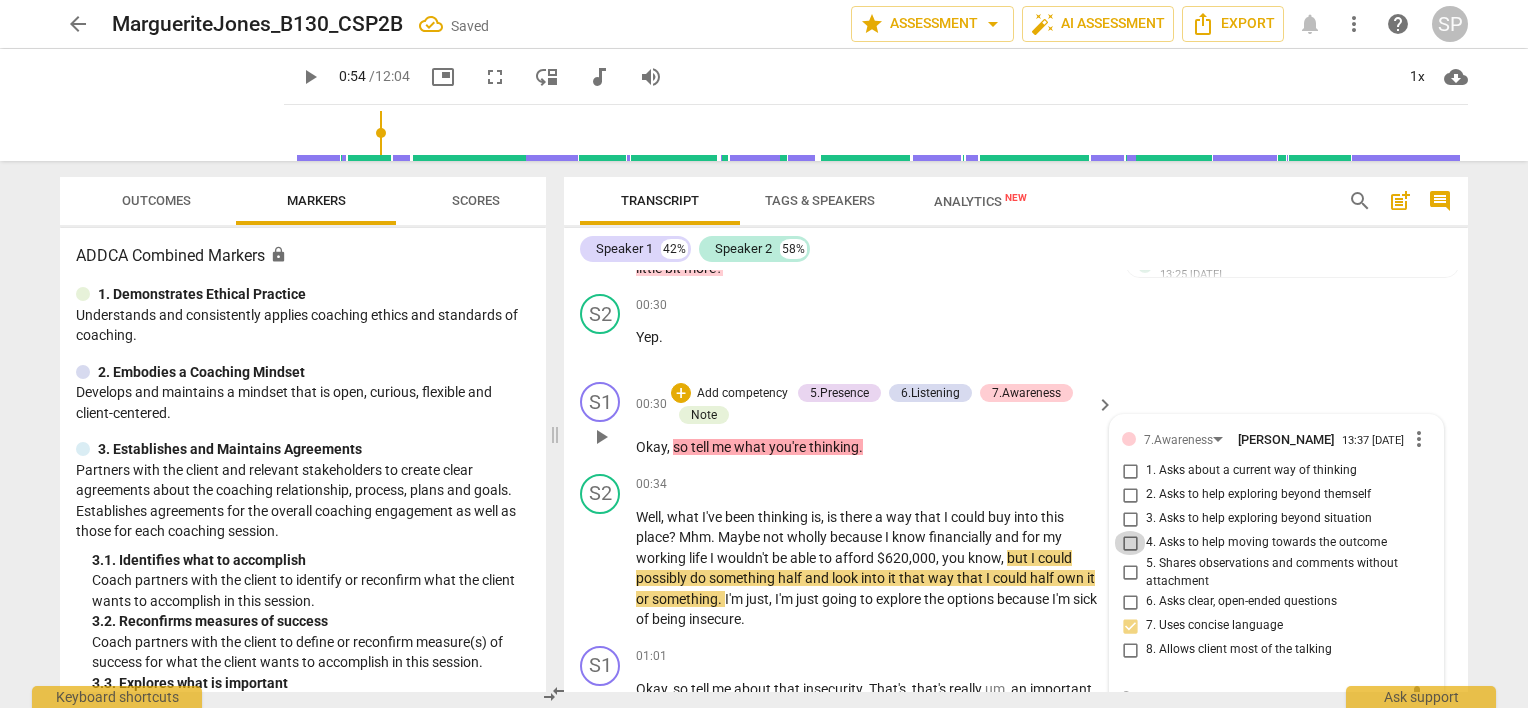 click on "4. Asks to help moving towards the outcome" at bounding box center (1130, 543) 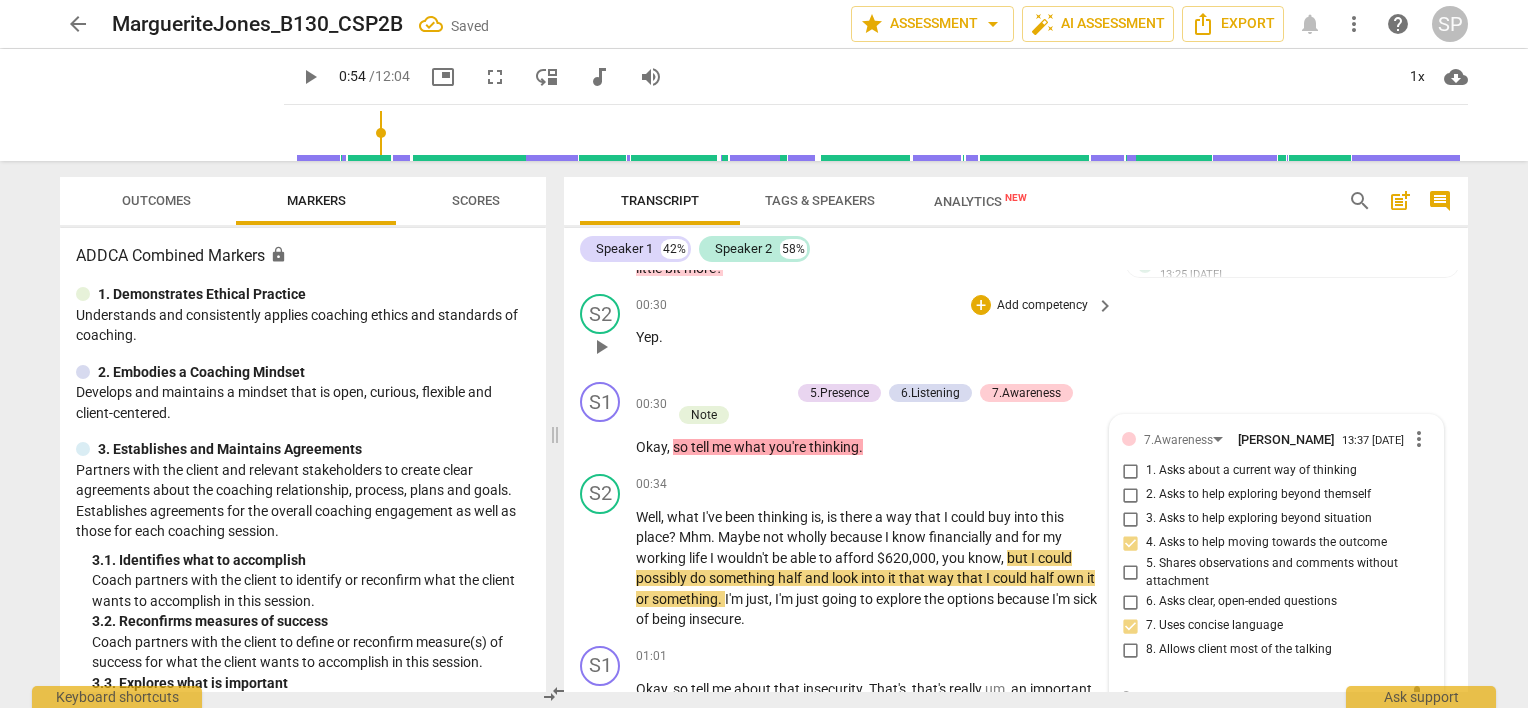 click on "00:30 + Add competency keyboard_arrow_right Yep ." at bounding box center [876, 330] 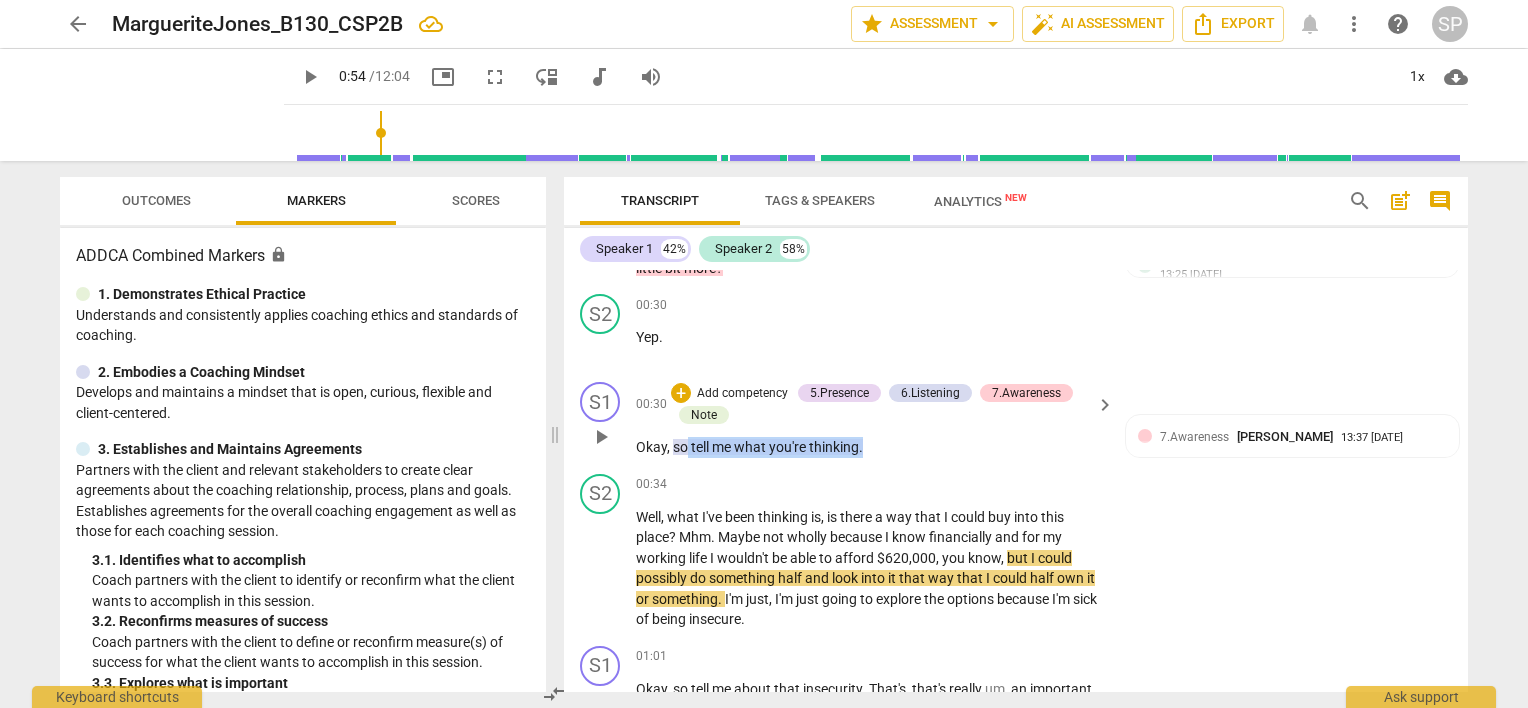 drag, startPoint x: 688, startPoint y: 423, endPoint x: 868, endPoint y: 436, distance: 180.46883 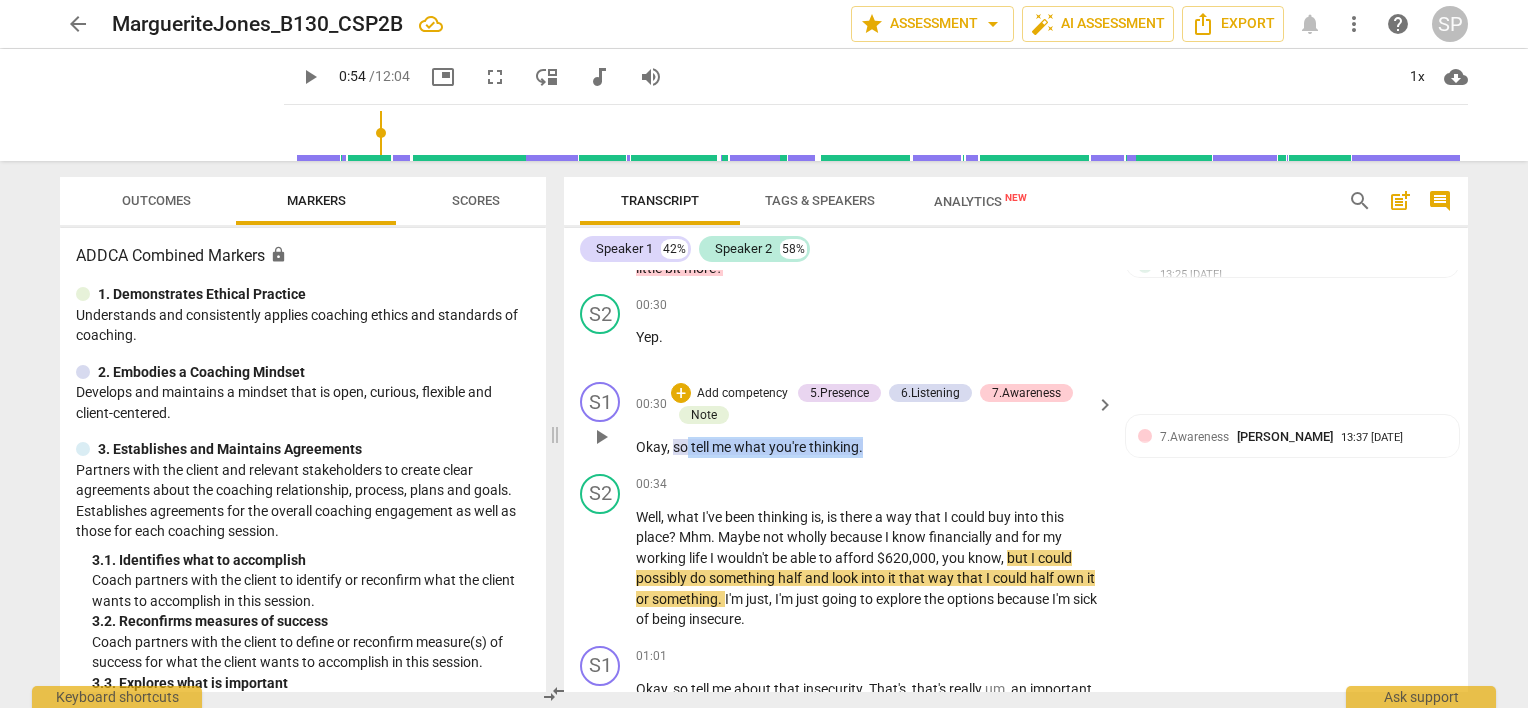 click on "S1 play_arrow pause 00:30 + Add competency 5.Presence 6.Listening 7.Awareness Note keyboard_arrow_right Okay ,   so   tell   me   what   you're   thinking . 7.Awareness Sara Prince 13:37 07-11-2025 4. Asks to help moving towards the outcome 7. Uses concise language" at bounding box center [1016, 420] 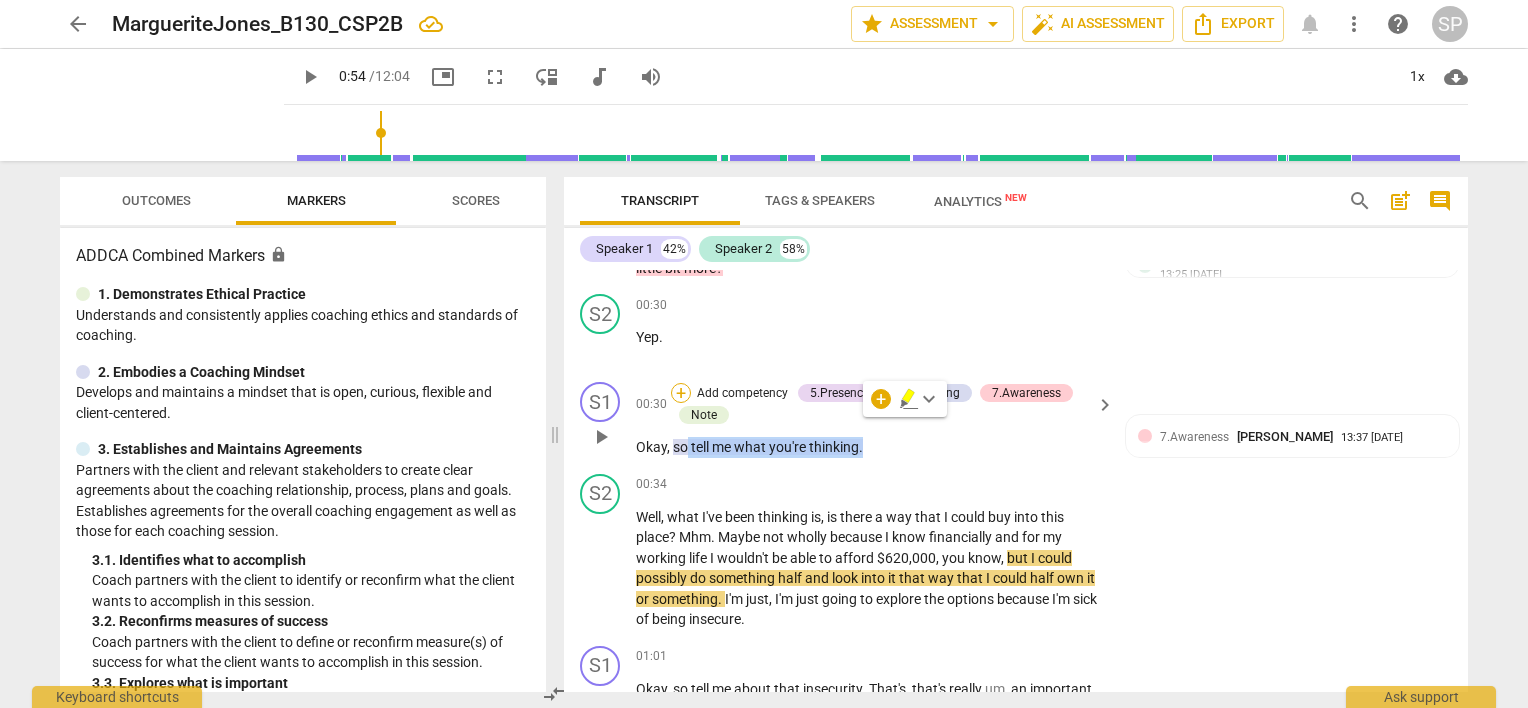 click on "+" at bounding box center [681, 393] 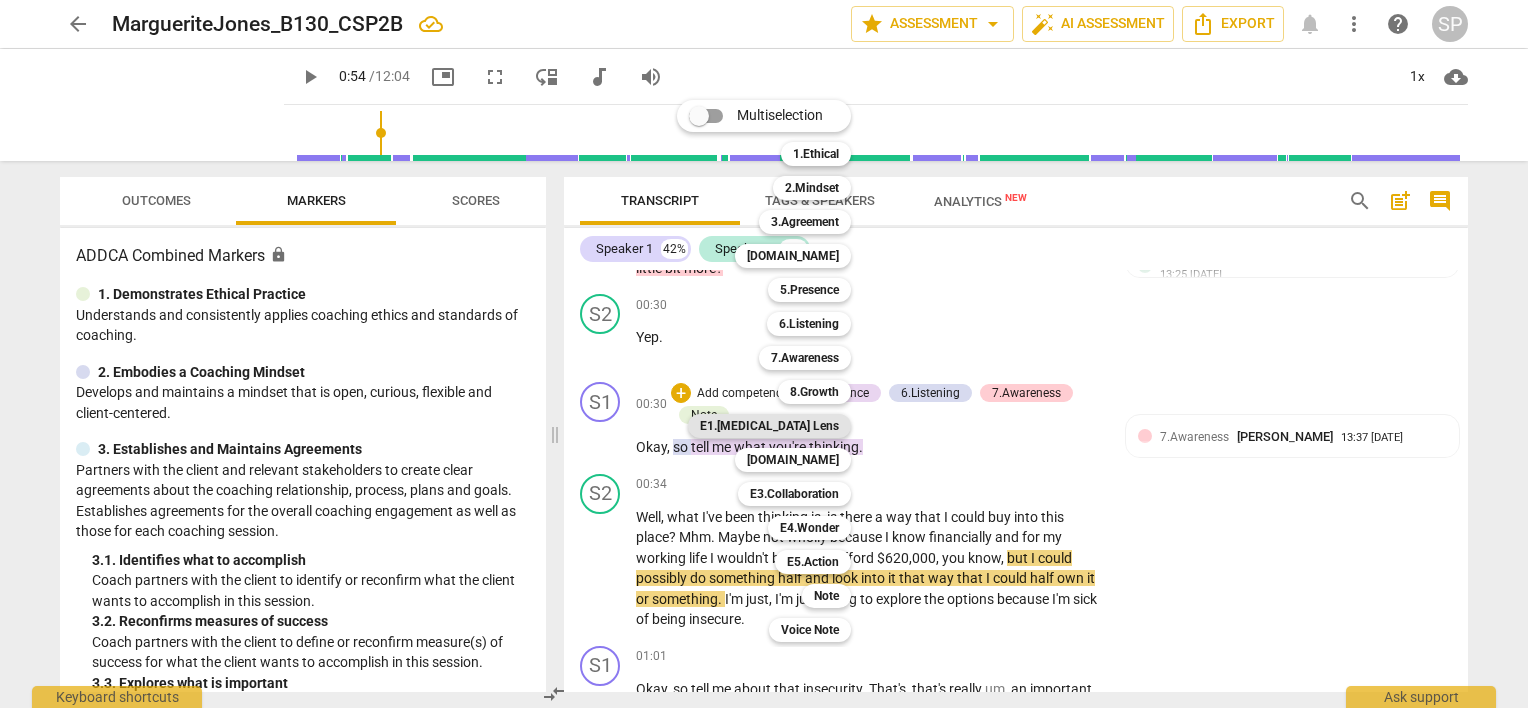 click on "E1.[MEDICAL_DATA] Lens" at bounding box center (769, 426) 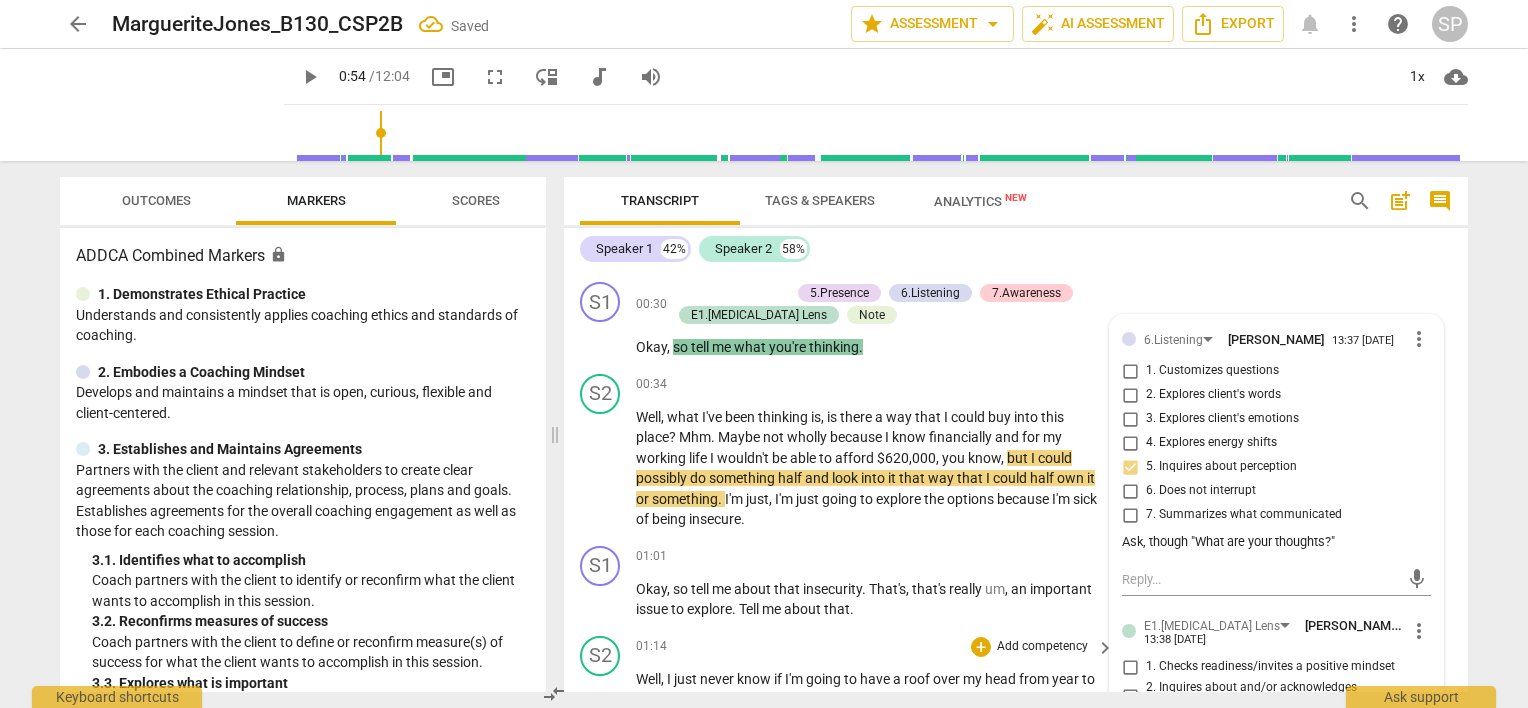 scroll, scrollTop: 700, scrollLeft: 0, axis: vertical 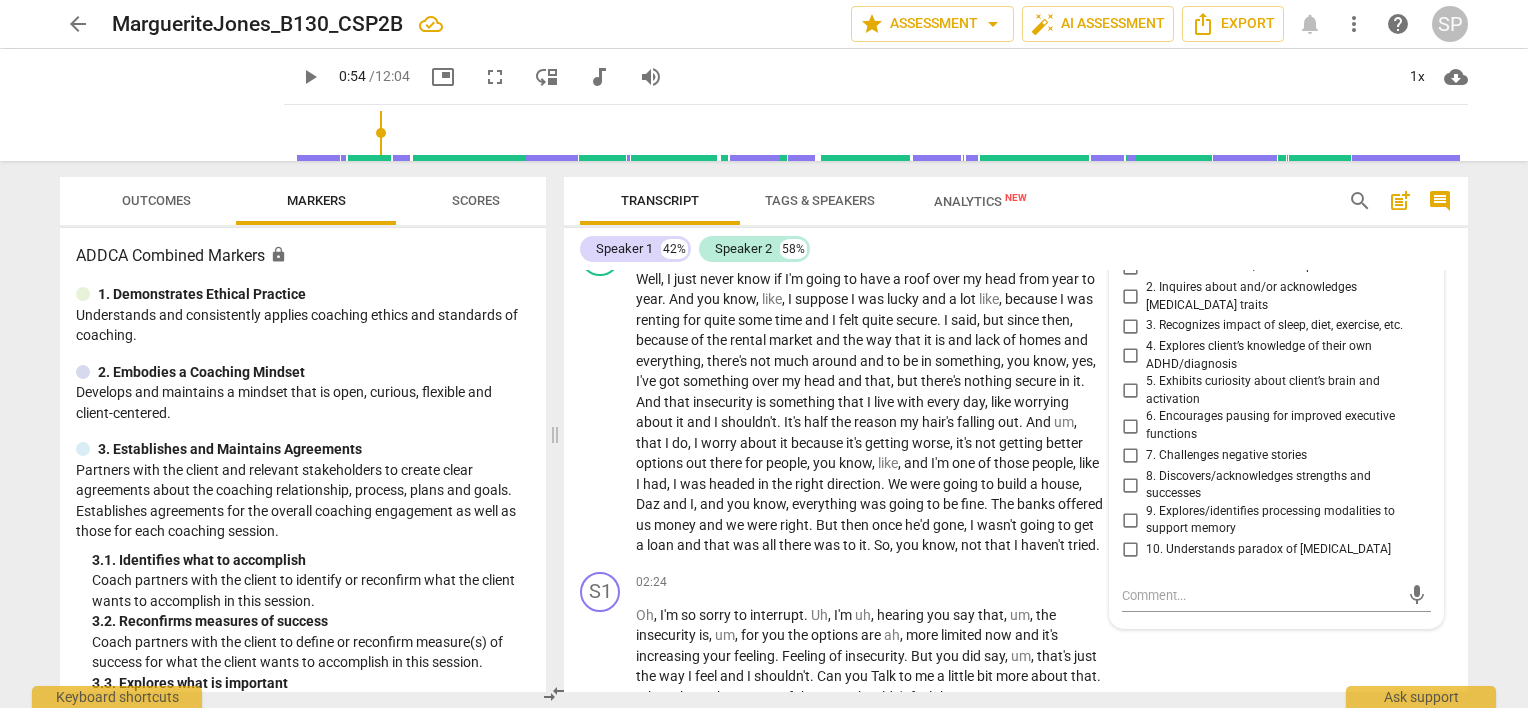 click on "5. Exhibits curiosity about client’s brain and activation" at bounding box center (1130, 391) 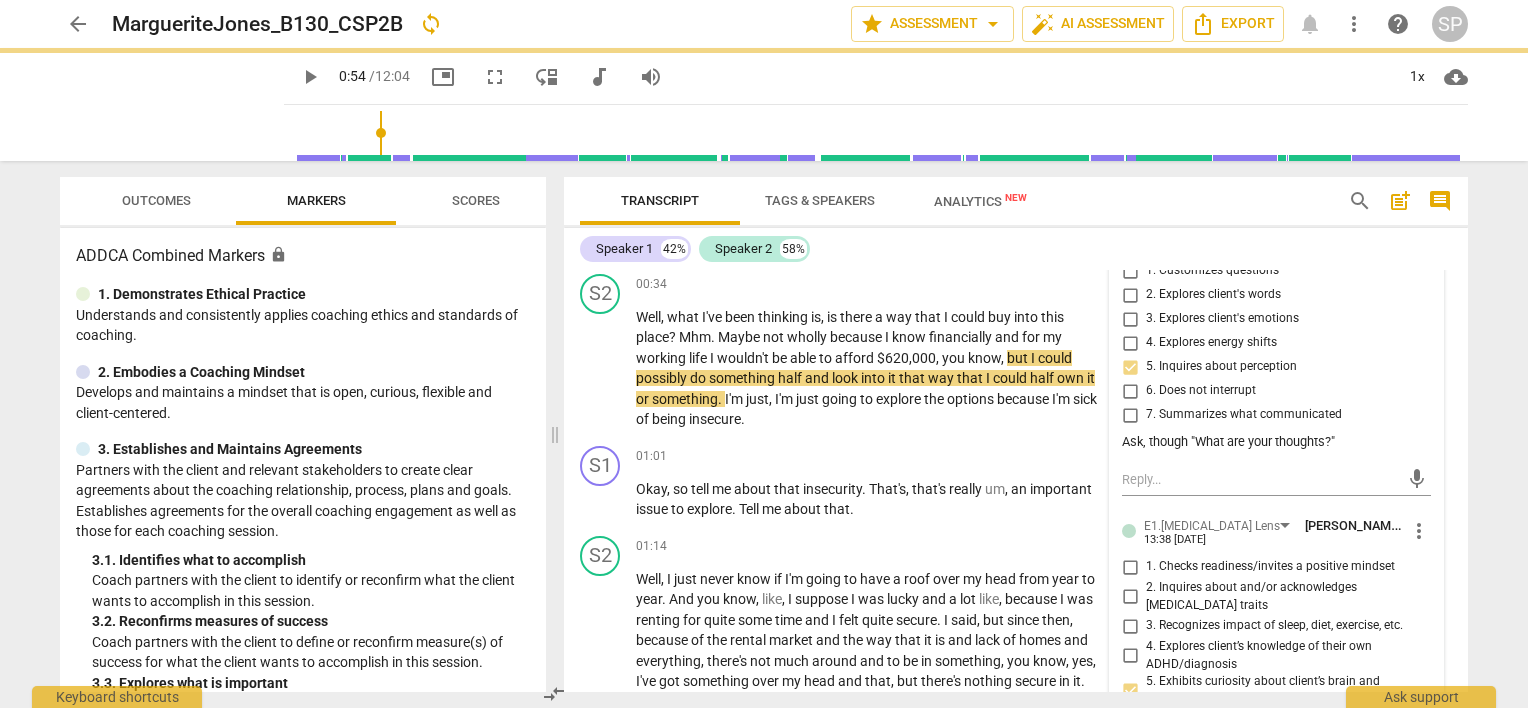 scroll, scrollTop: 0, scrollLeft: 0, axis: both 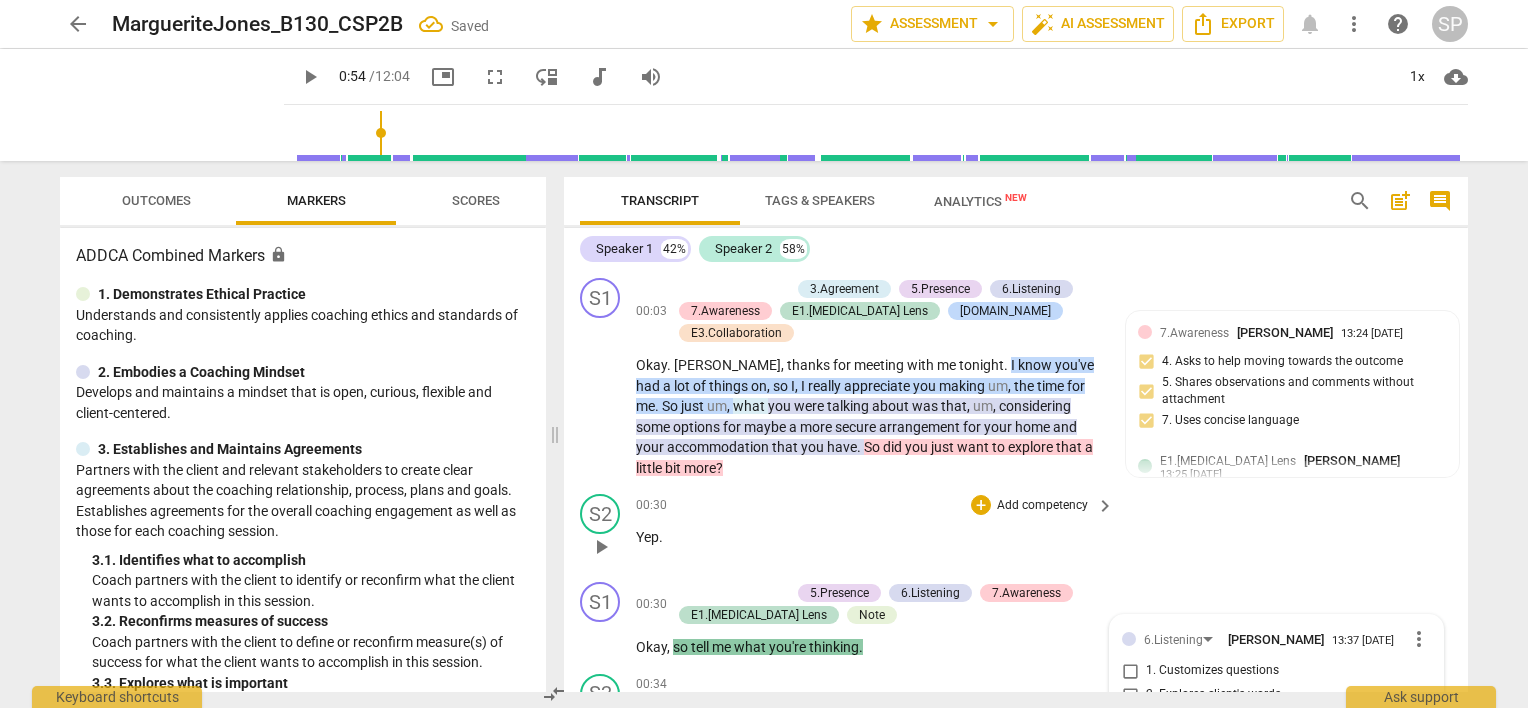 click on "00:30 + Add competency keyboard_arrow_right Yep ." at bounding box center [876, 530] 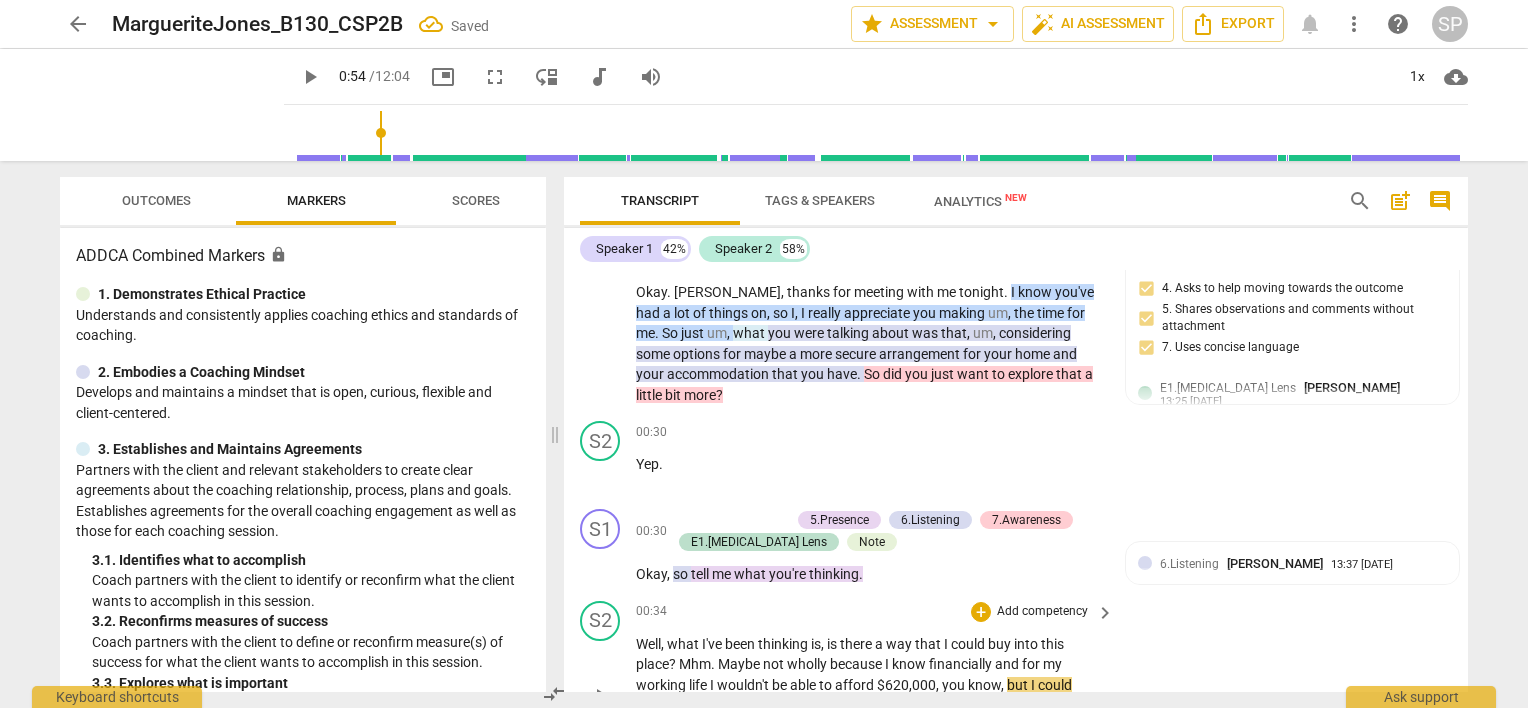 scroll, scrollTop: 100, scrollLeft: 0, axis: vertical 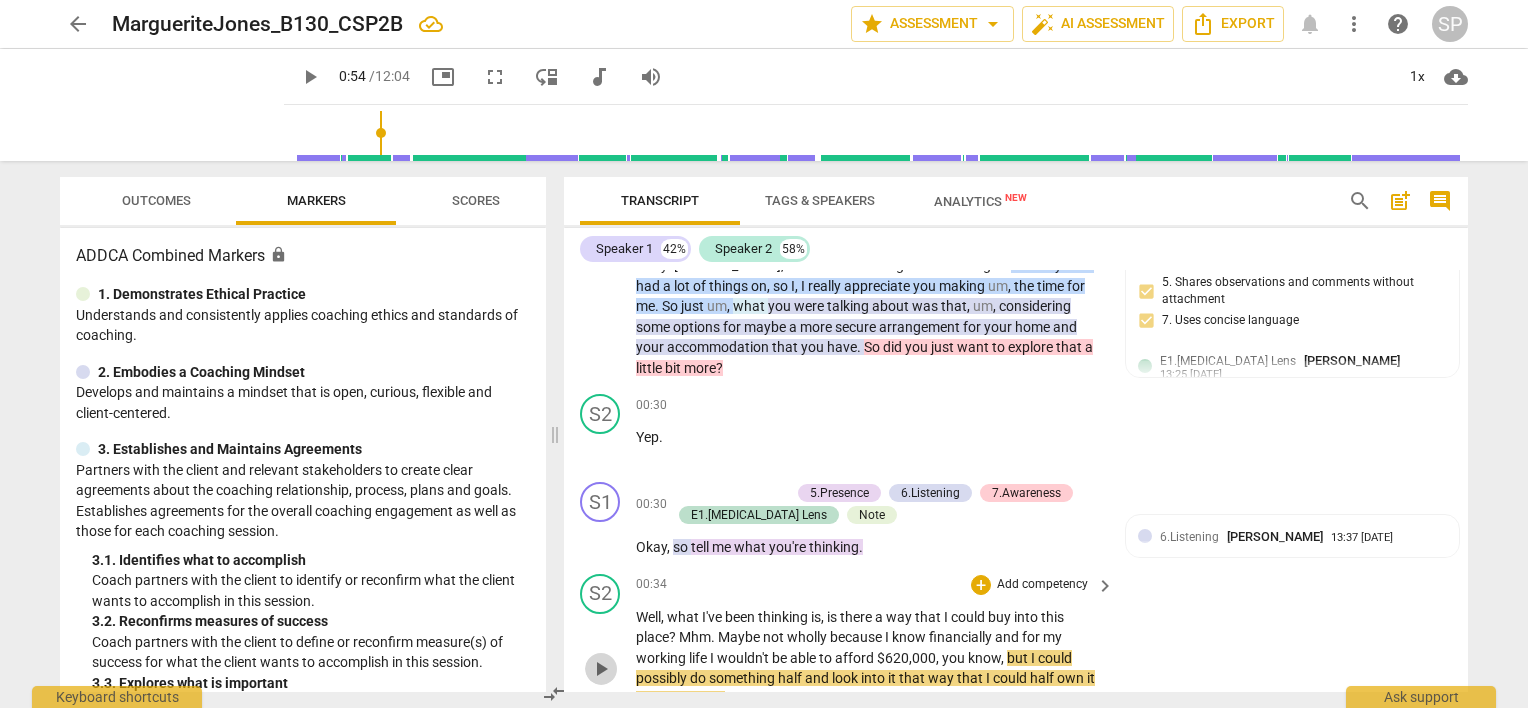 click on "play_arrow" at bounding box center (601, 669) 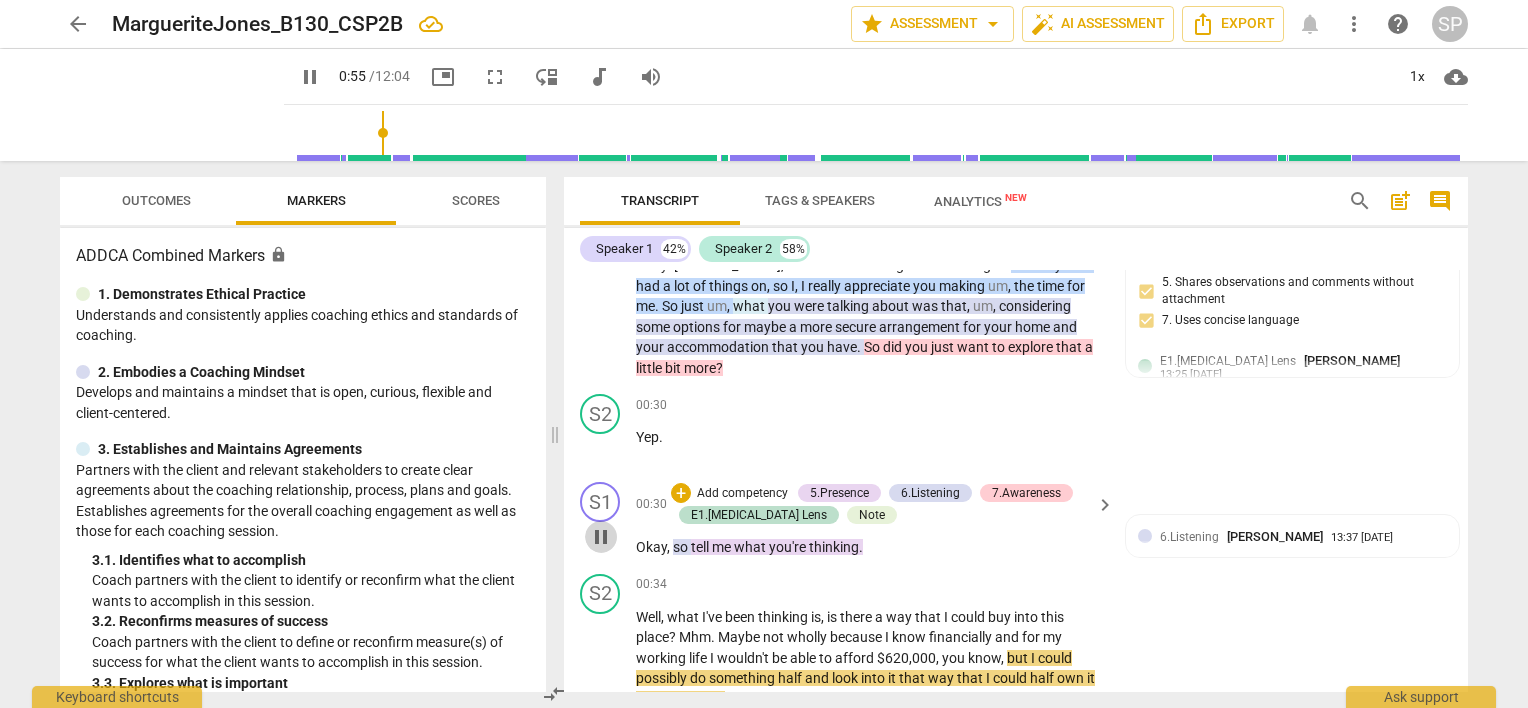 click on "pause" at bounding box center [601, 537] 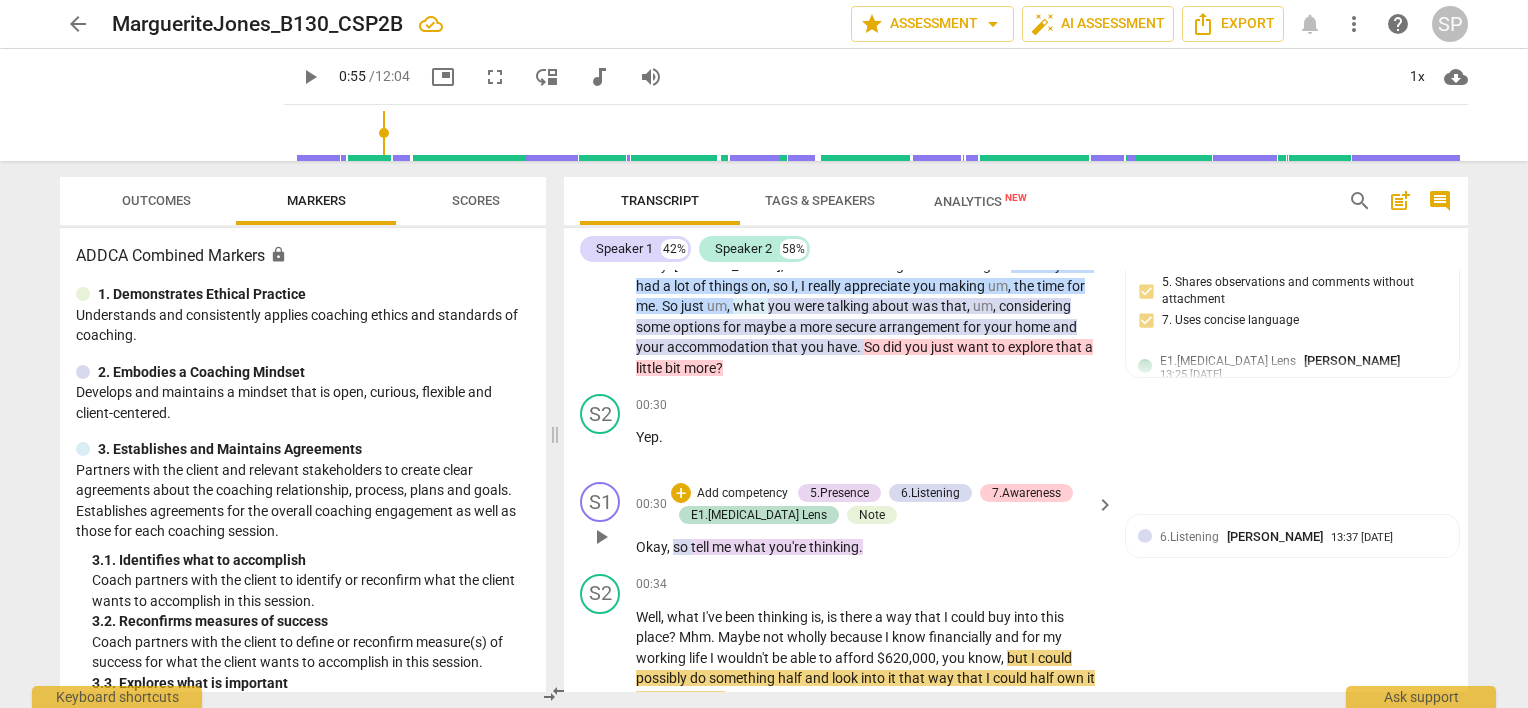 click on "play_arrow" at bounding box center [601, 537] 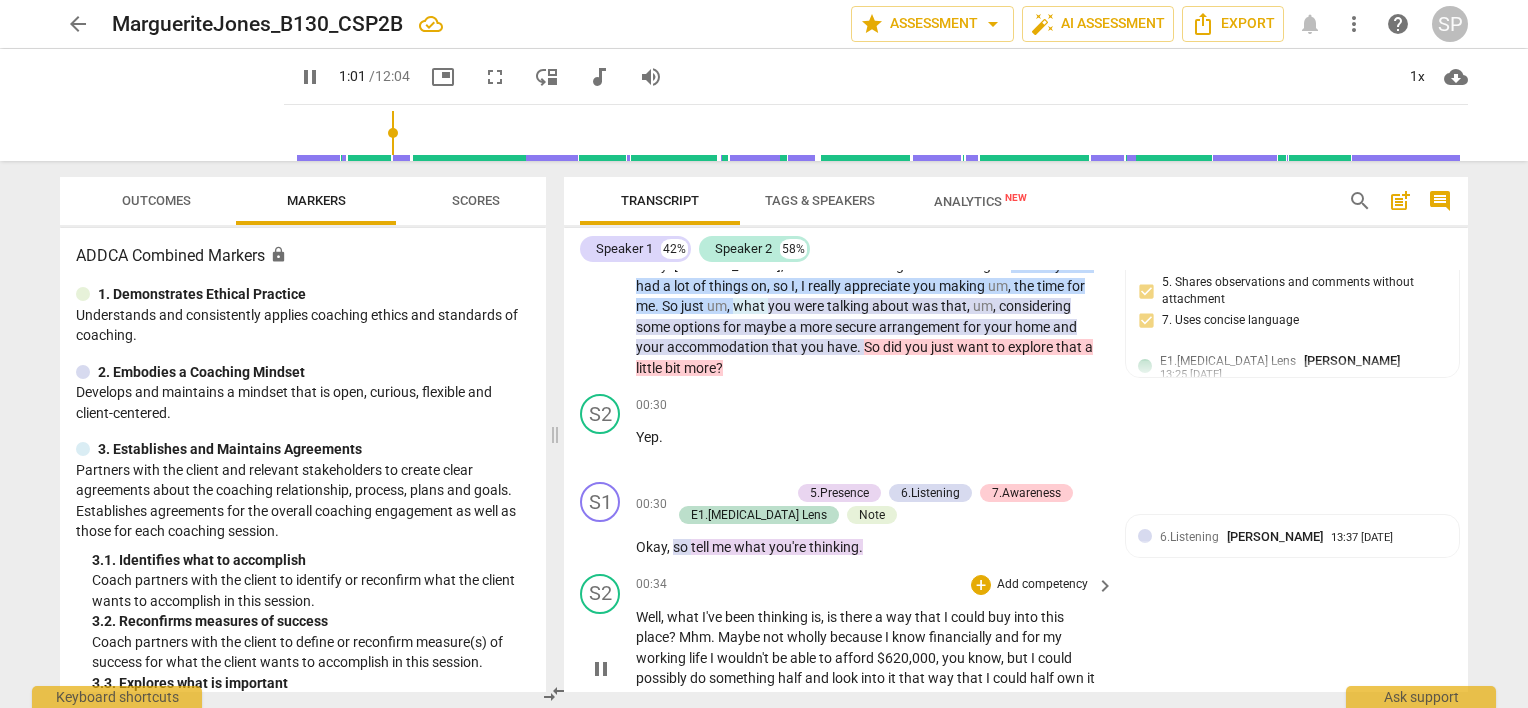 scroll, scrollTop: 587, scrollLeft: 0, axis: vertical 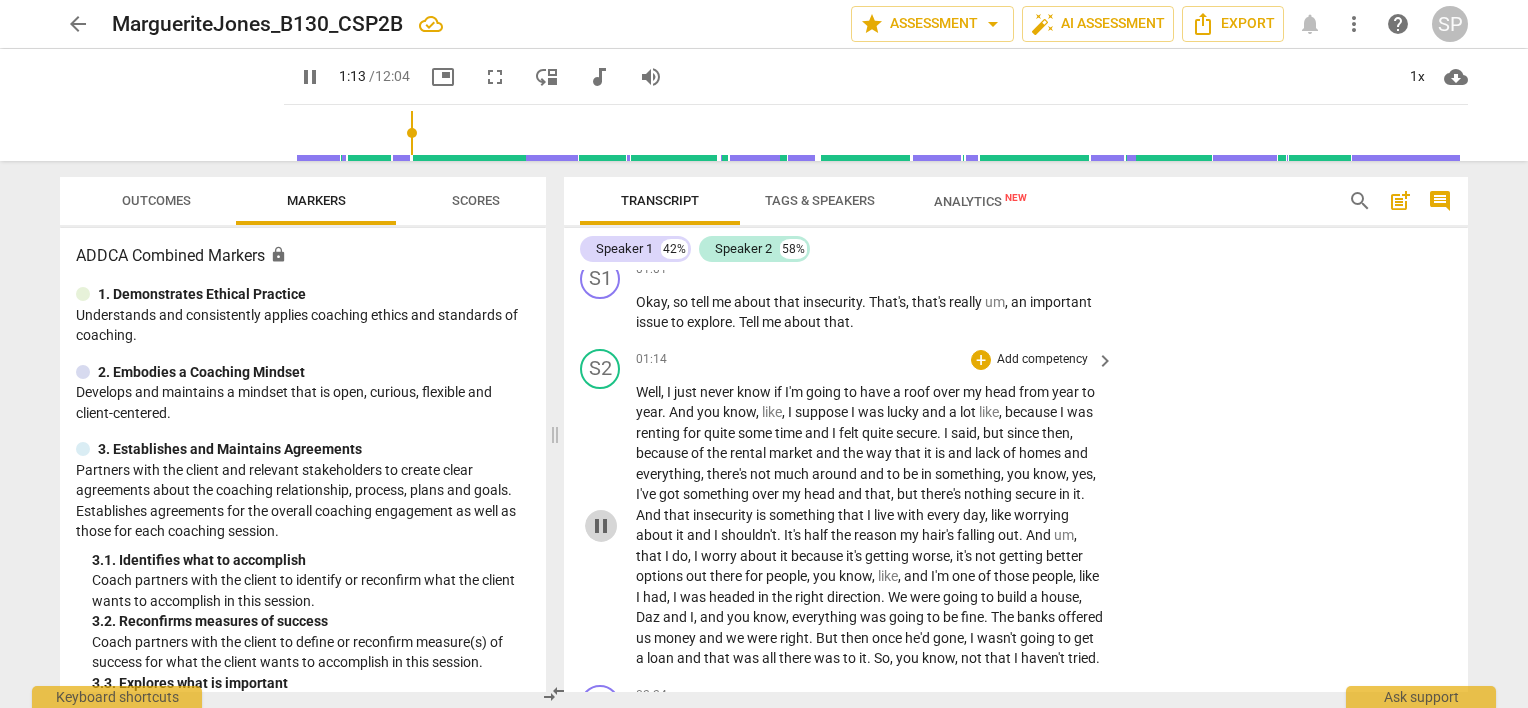 click on "pause" at bounding box center [601, 526] 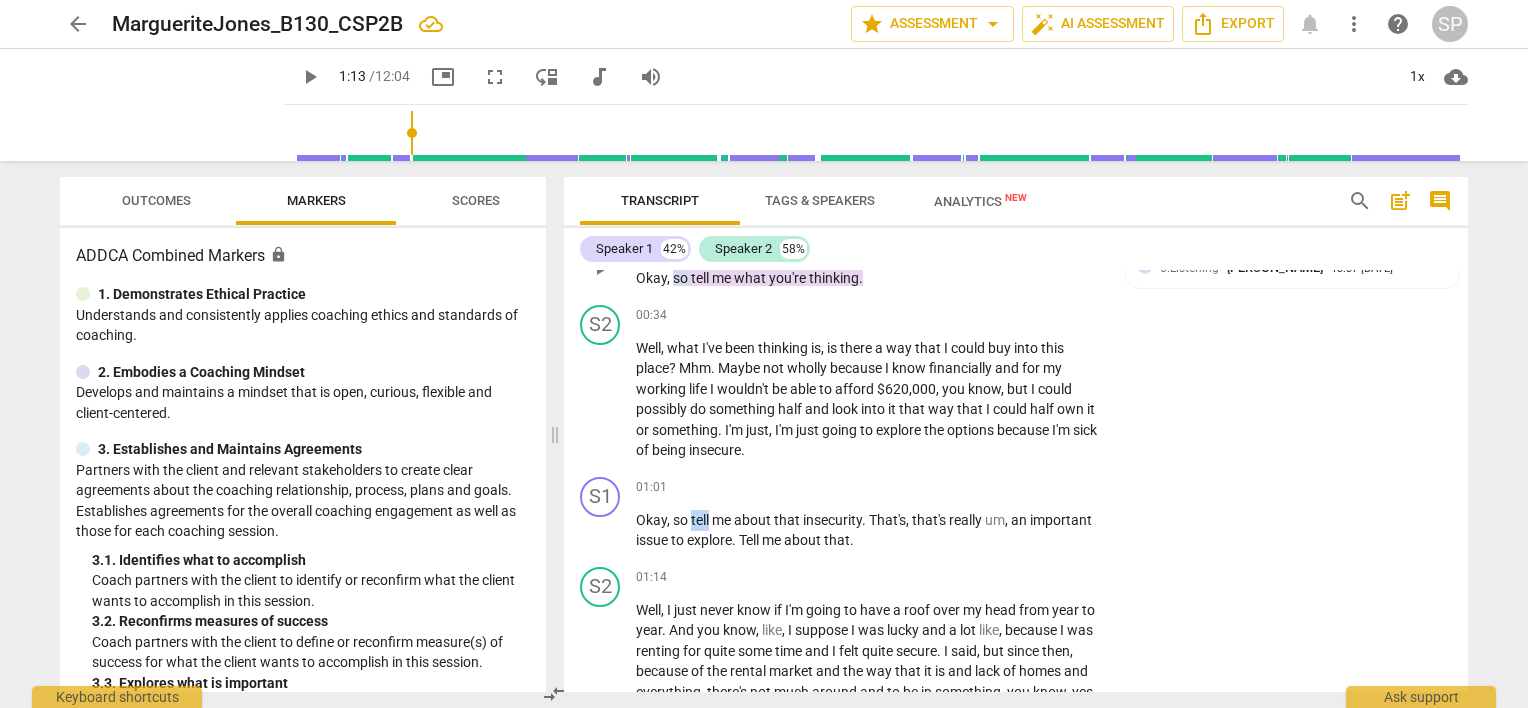 drag, startPoint x: 689, startPoint y: 279, endPoint x: 708, endPoint y: 286, distance: 20.248457 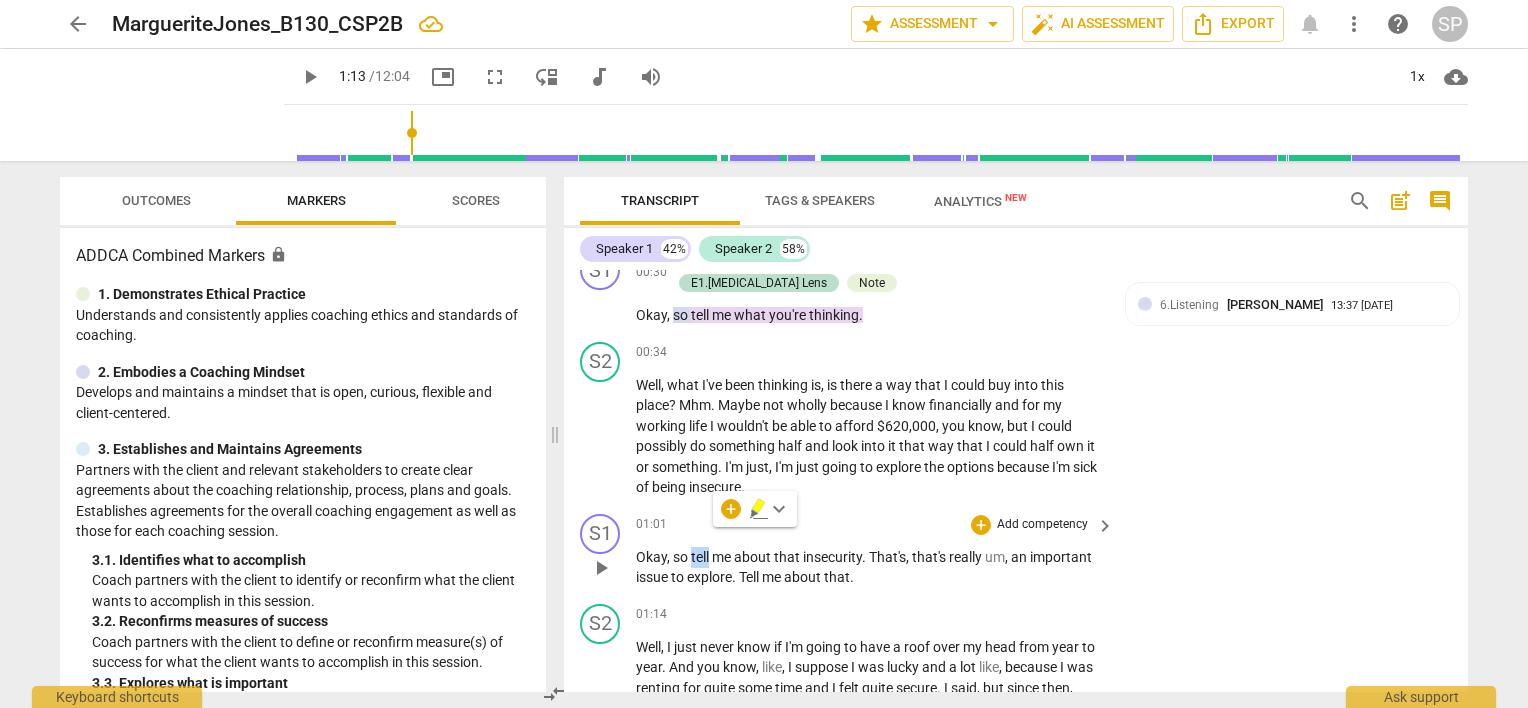 click on "01:01 + Add competency keyboard_arrow_right" at bounding box center (876, 525) 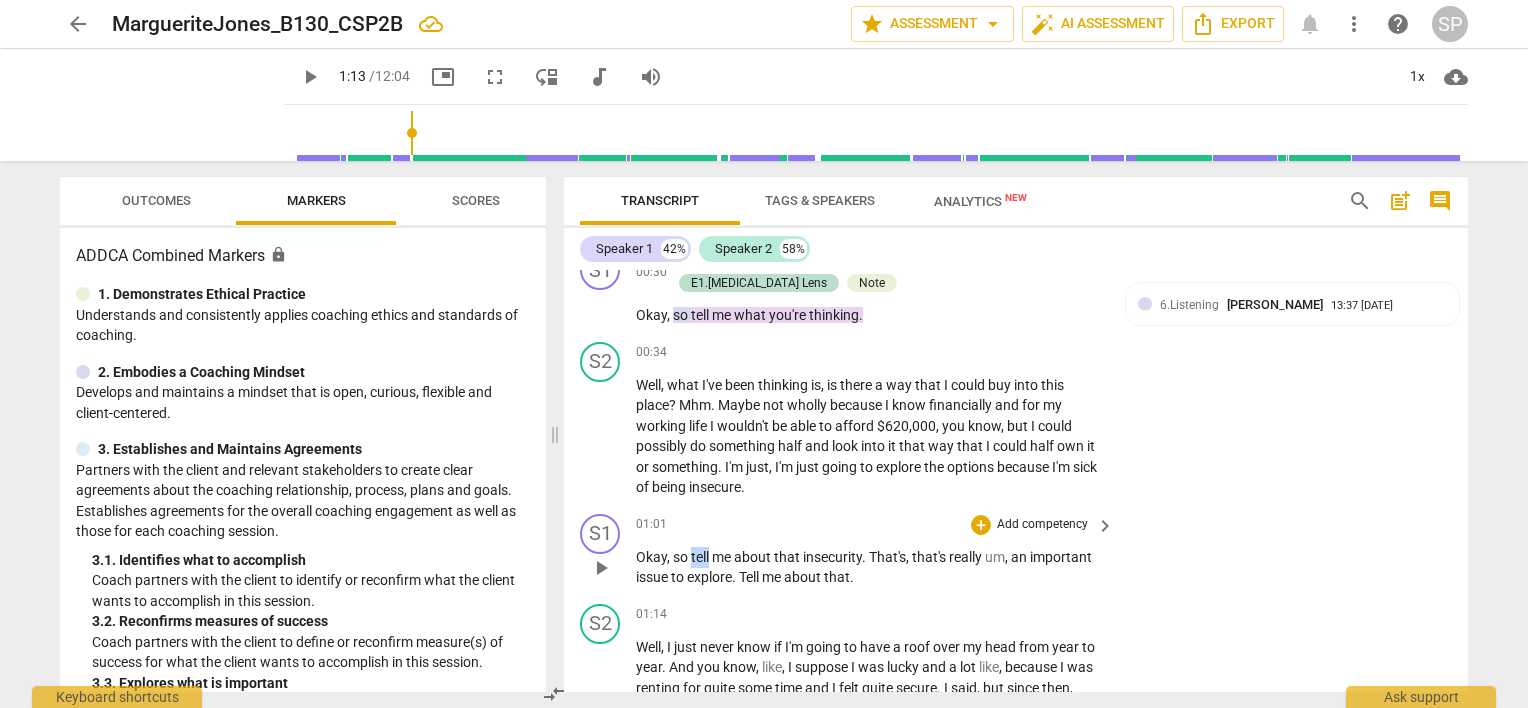 click on "01:01 + Add competency keyboard_arrow_right" at bounding box center (876, 525) 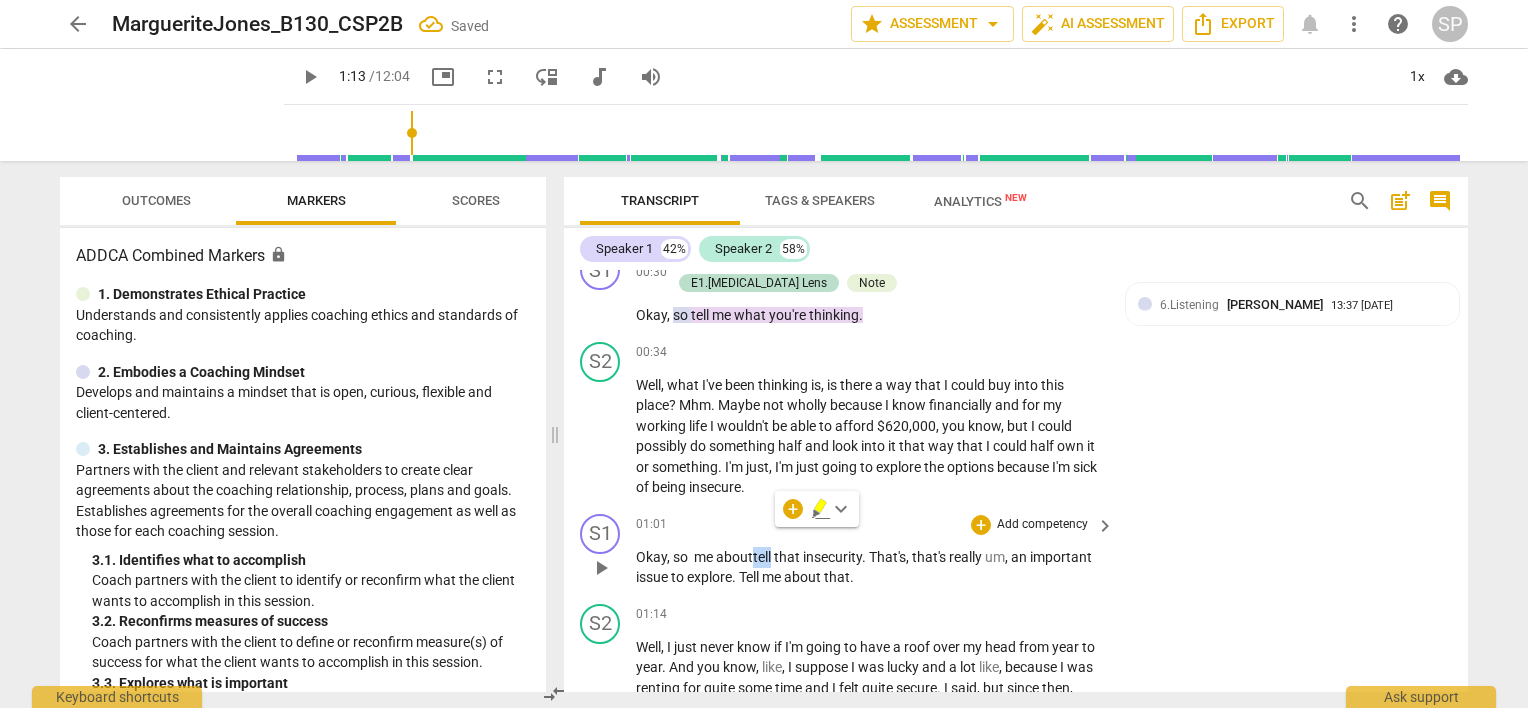 click on "01:01 + Add competency keyboard_arrow_right" at bounding box center (876, 525) 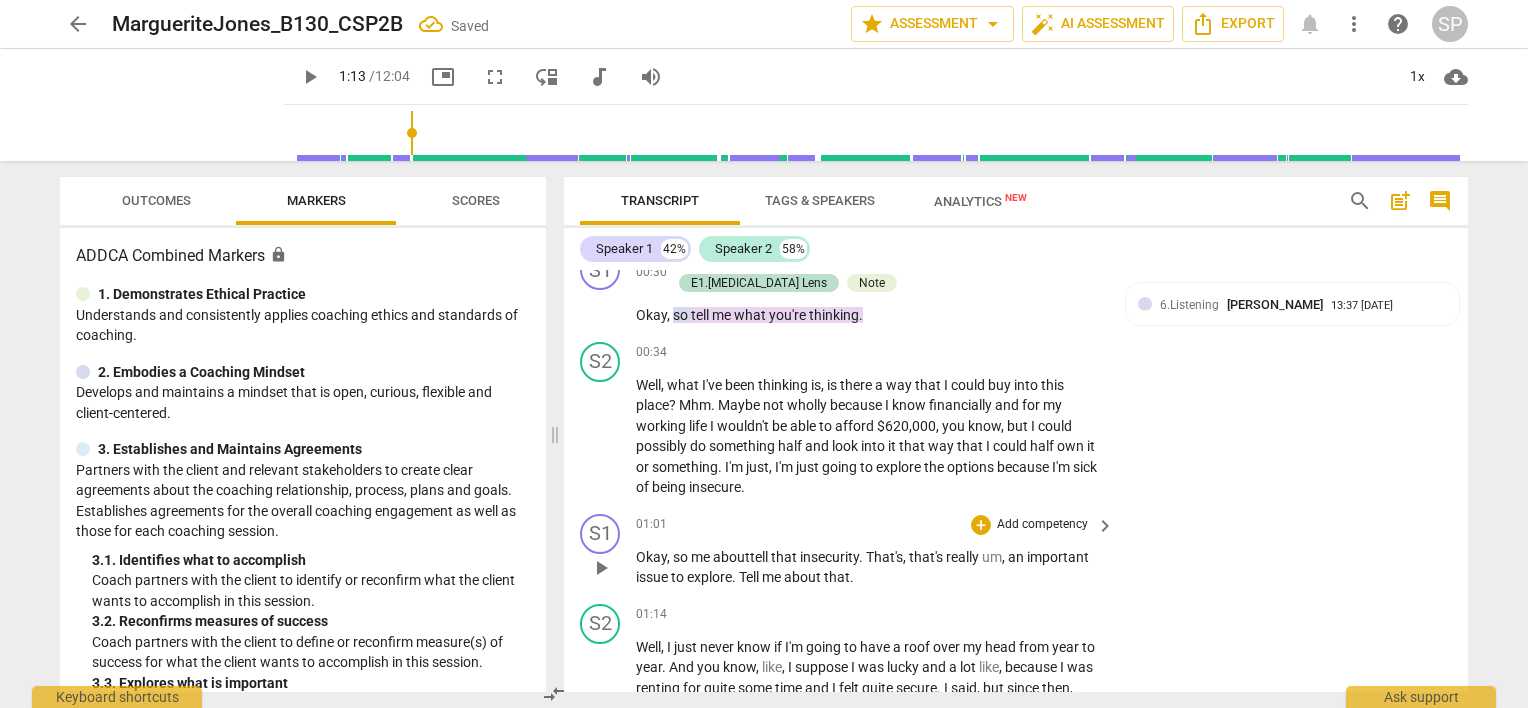 drag, startPoint x: 673, startPoint y: 533, endPoint x: 816, endPoint y: 533, distance: 143 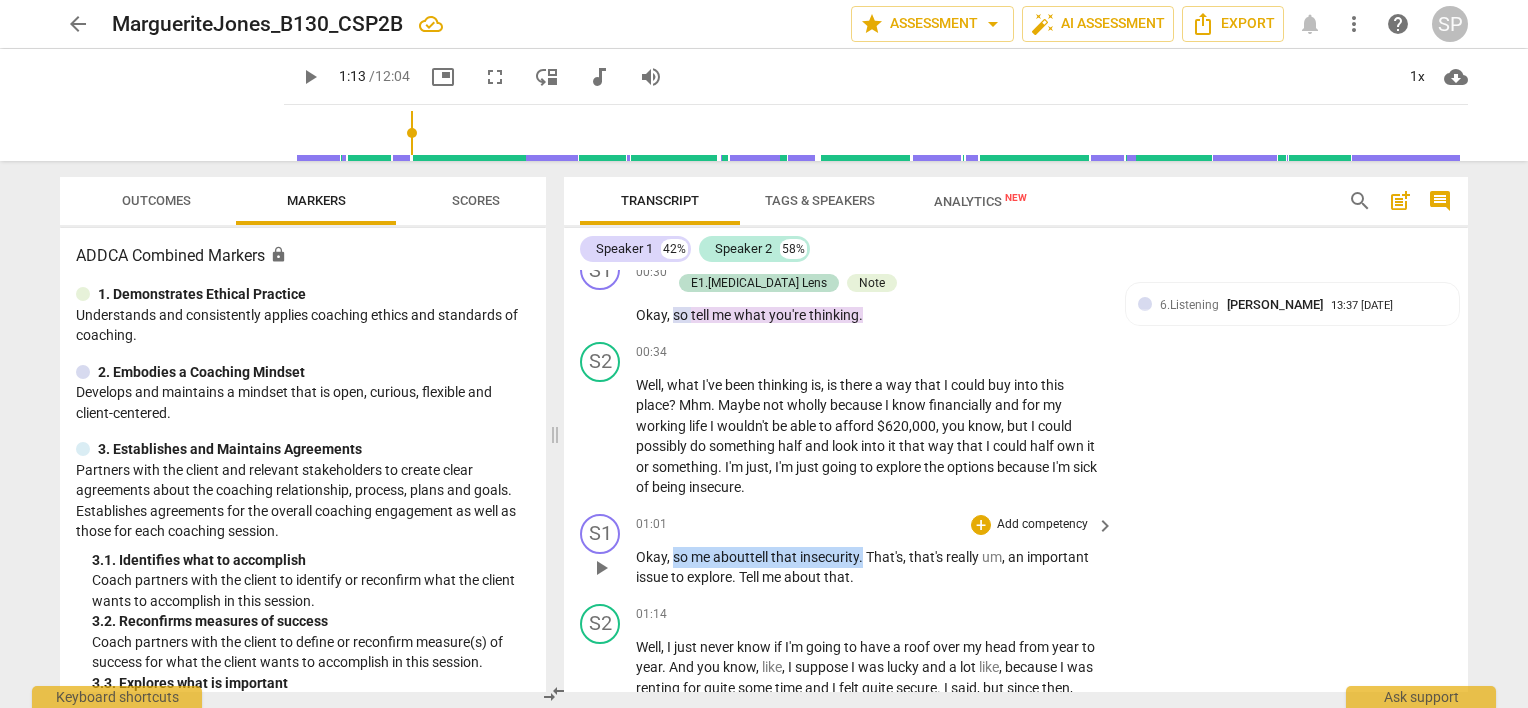 drag, startPoint x: 672, startPoint y: 533, endPoint x: 861, endPoint y: 538, distance: 189.06613 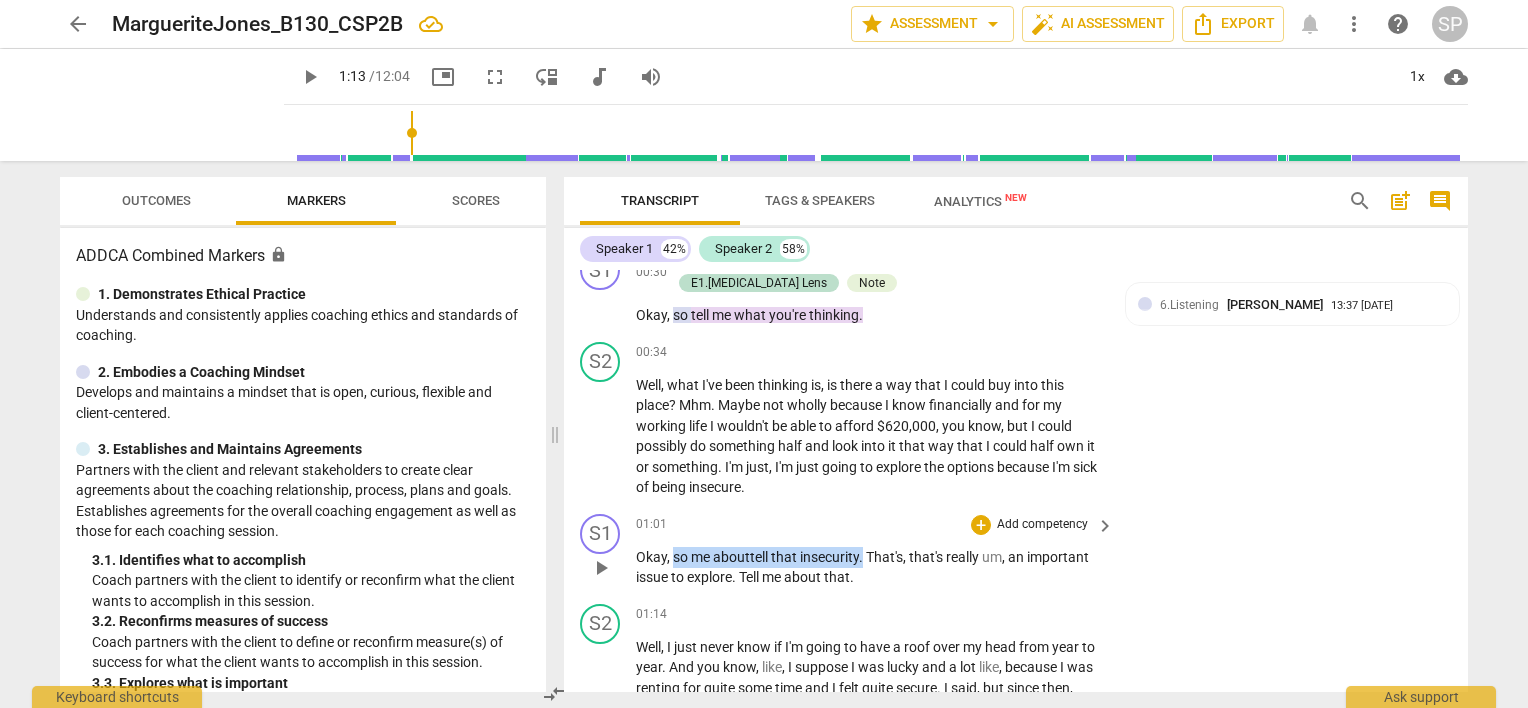 click on "Okay ,   so   me   abouttell   that   insecurity .   That's ,   that's   really   um ,   an   important   issue   to   explore .   Tell   me   about   that ." at bounding box center [870, 567] 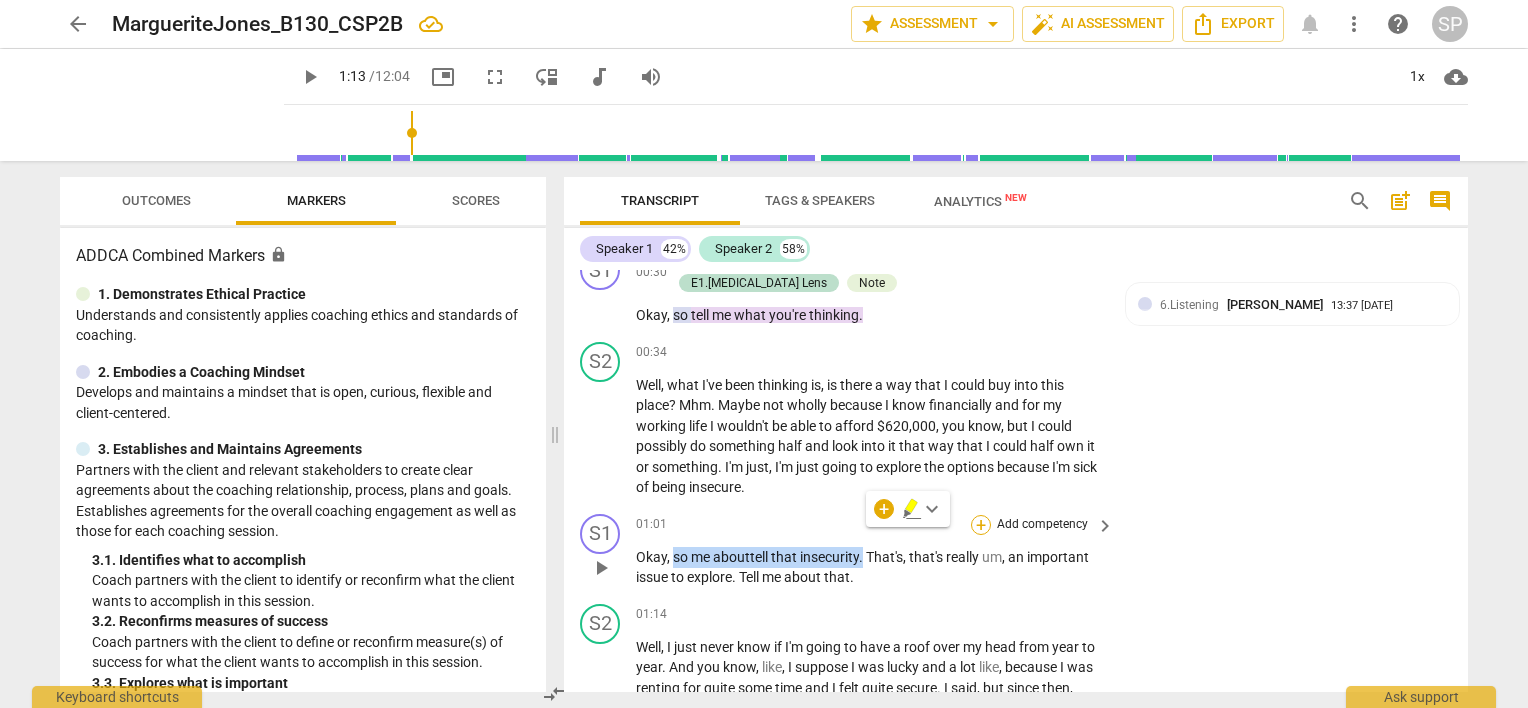 click on "+" at bounding box center (981, 525) 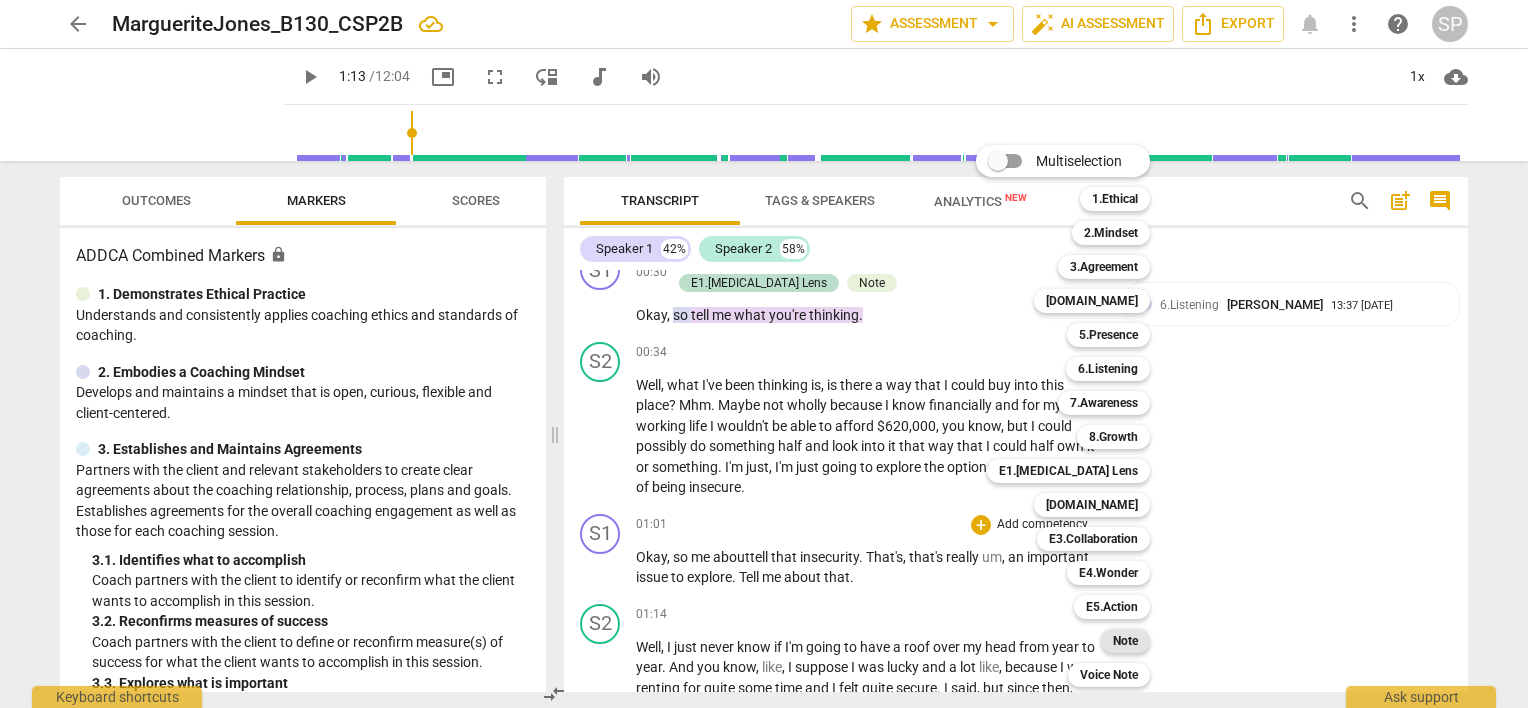 click on "Note" at bounding box center [1125, 641] 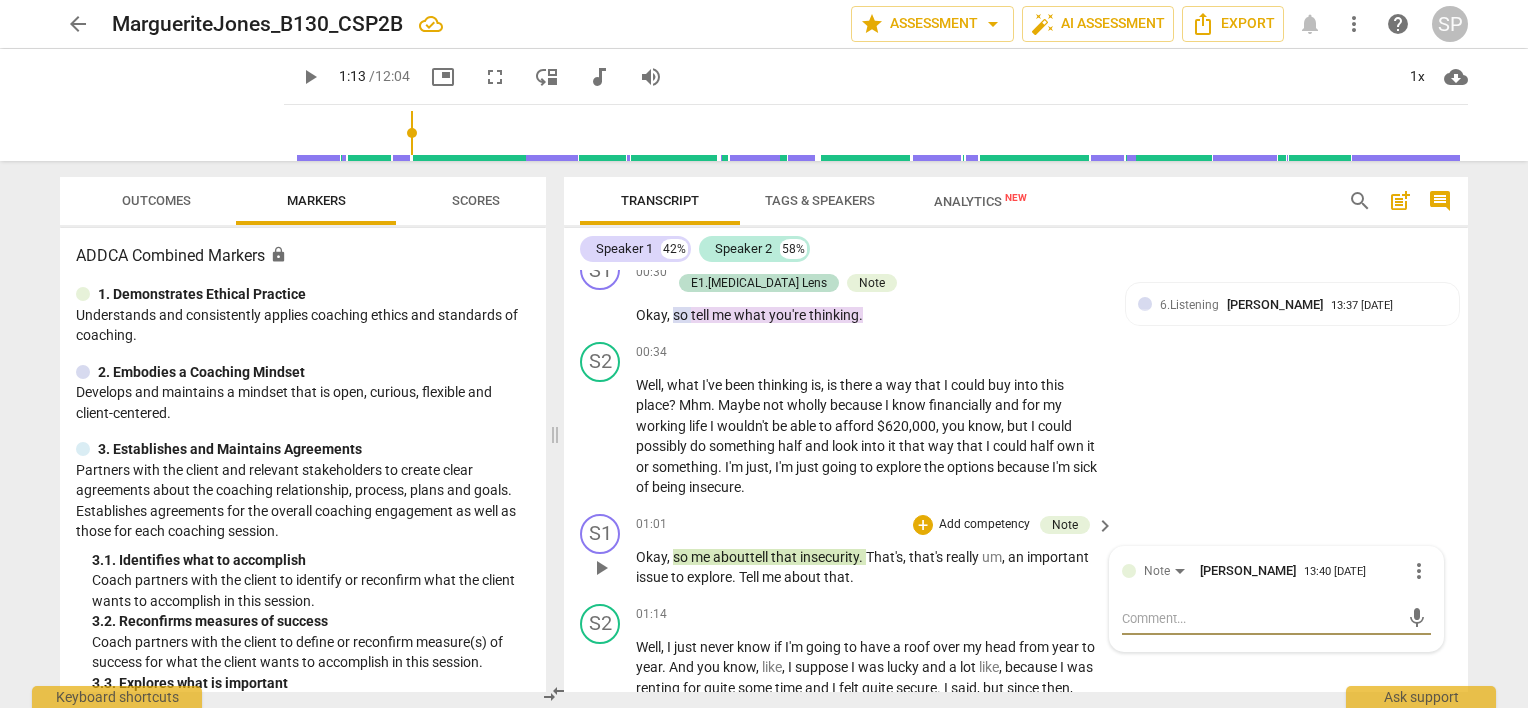 click on "01:01 + Add competency Note keyboard_arrow_right" at bounding box center (876, 525) 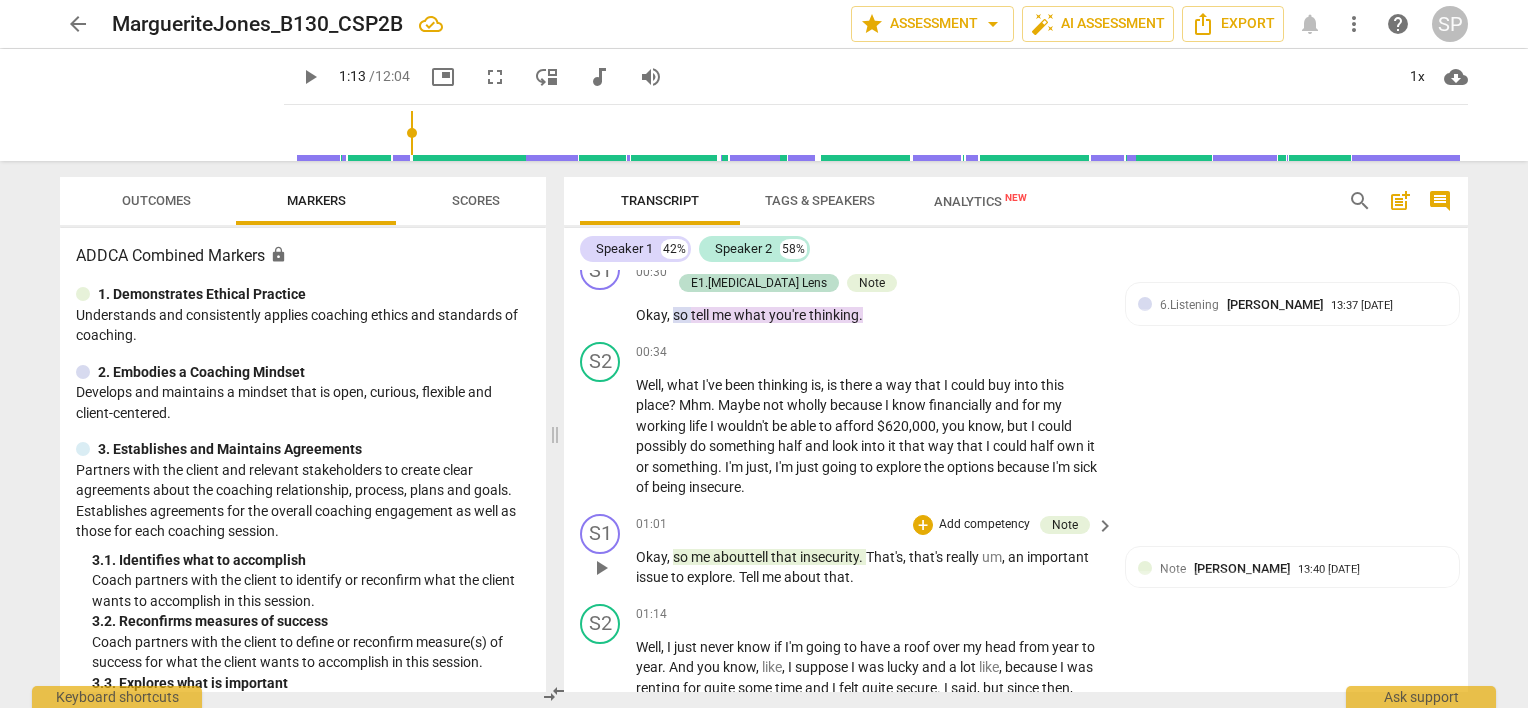 click on "S1 play_arrow pause 01:01 + Add competency Note keyboard_arrow_right Okay ,   so   me   abouttell   that   insecurity .   That's ,   that's   really   um ,   an   important   issue   to   explore .   Tell   me   about   that . Note Sara Prince 13:40 07-11-2025" at bounding box center (1016, 551) 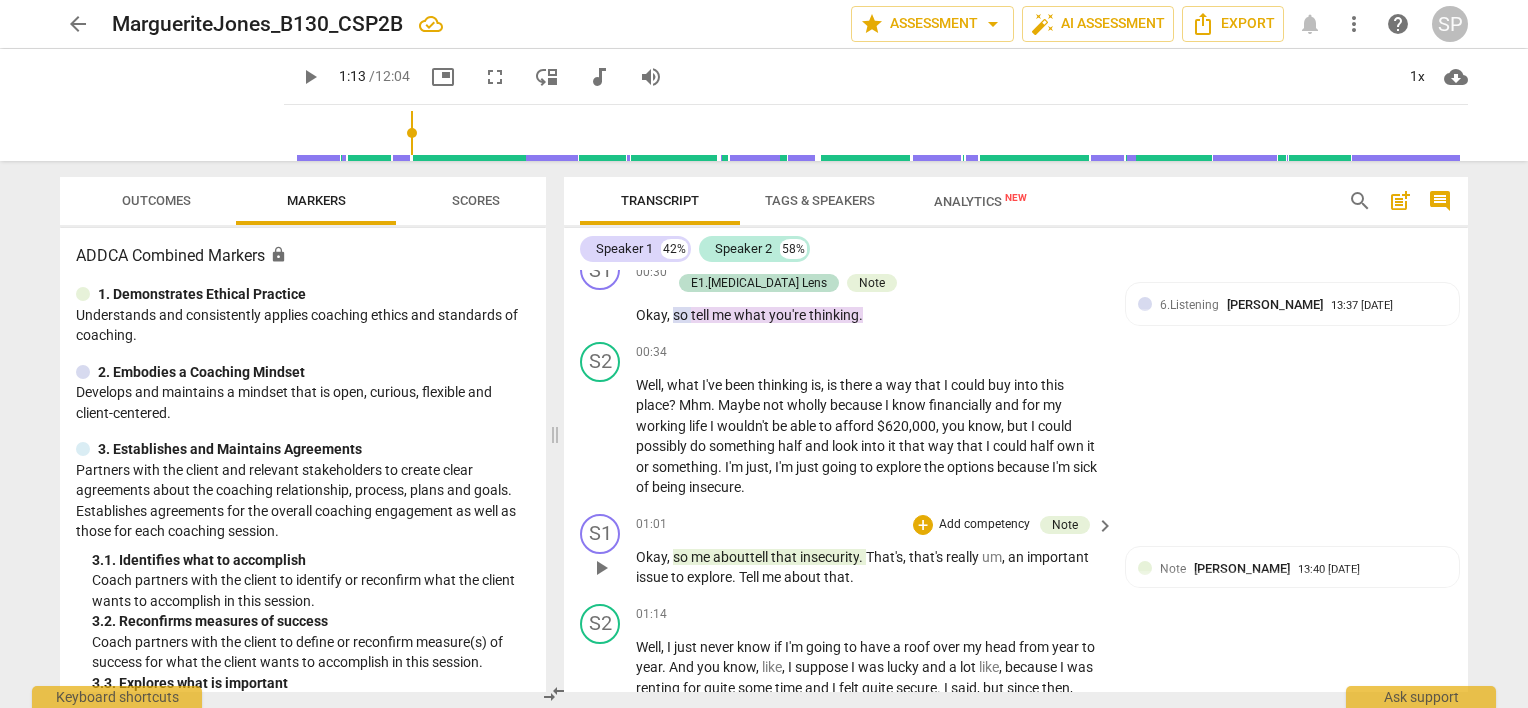 click on "01:01 + Add competency Note keyboard_arrow_right" at bounding box center (876, 525) 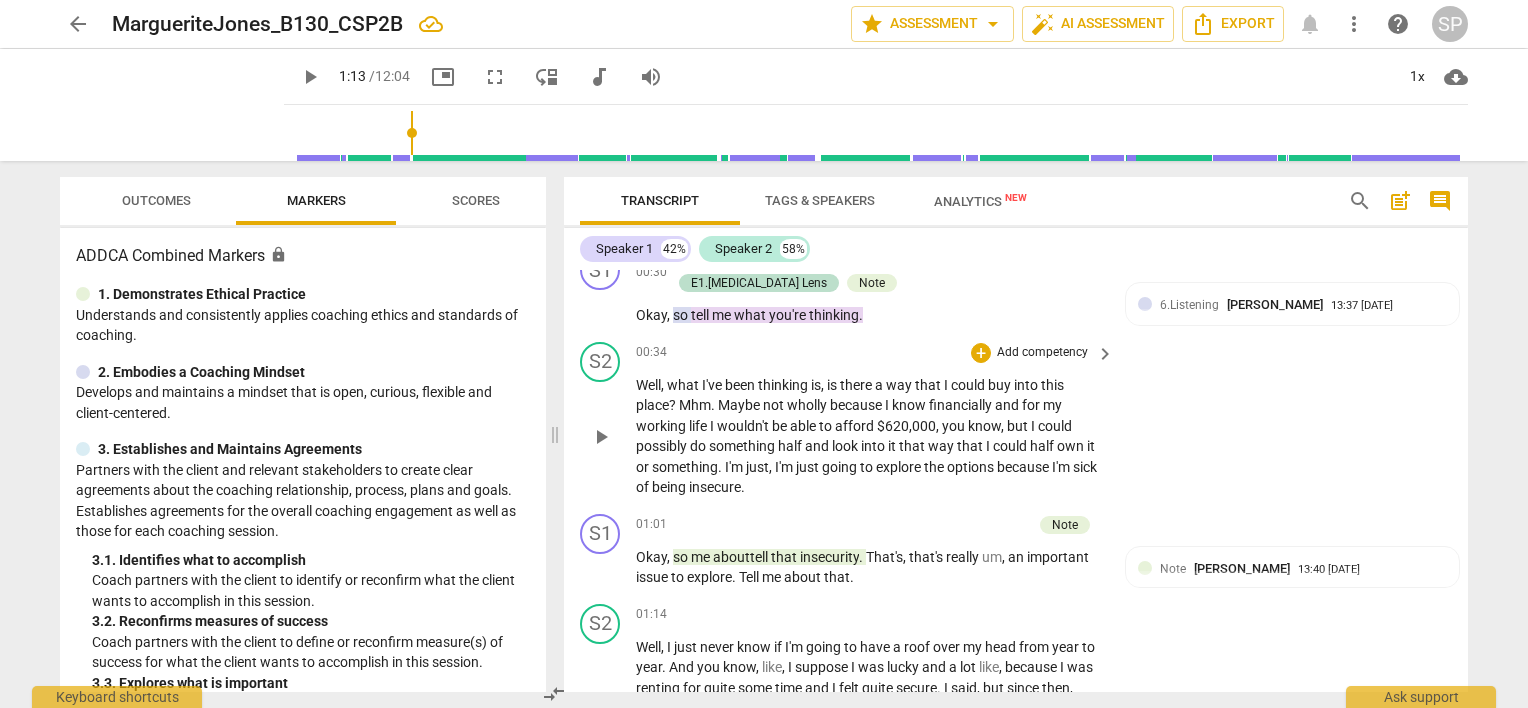click on "S2 play_arrow pause 00:34 + Add competency keyboard_arrow_right Well ,   what   I've   been   thinking   is ,   is   there   a   way   that   I   could   buy   into   this   place ?   Mhm .   Maybe   not   wholly   because   I   know   financially   and   for   my   working   life   I   wouldn't   be   able   to   afford   $620,000 ,   you   know ,   but   I   could   possibly   do   something   half   and   look   into   it   that   way   that   I   could   half   own   it   or   something .   I'm   just ,   I'm   just   going   to   explore   the   options   because   I'm   sick   of   being   insecure ." at bounding box center [1016, 420] 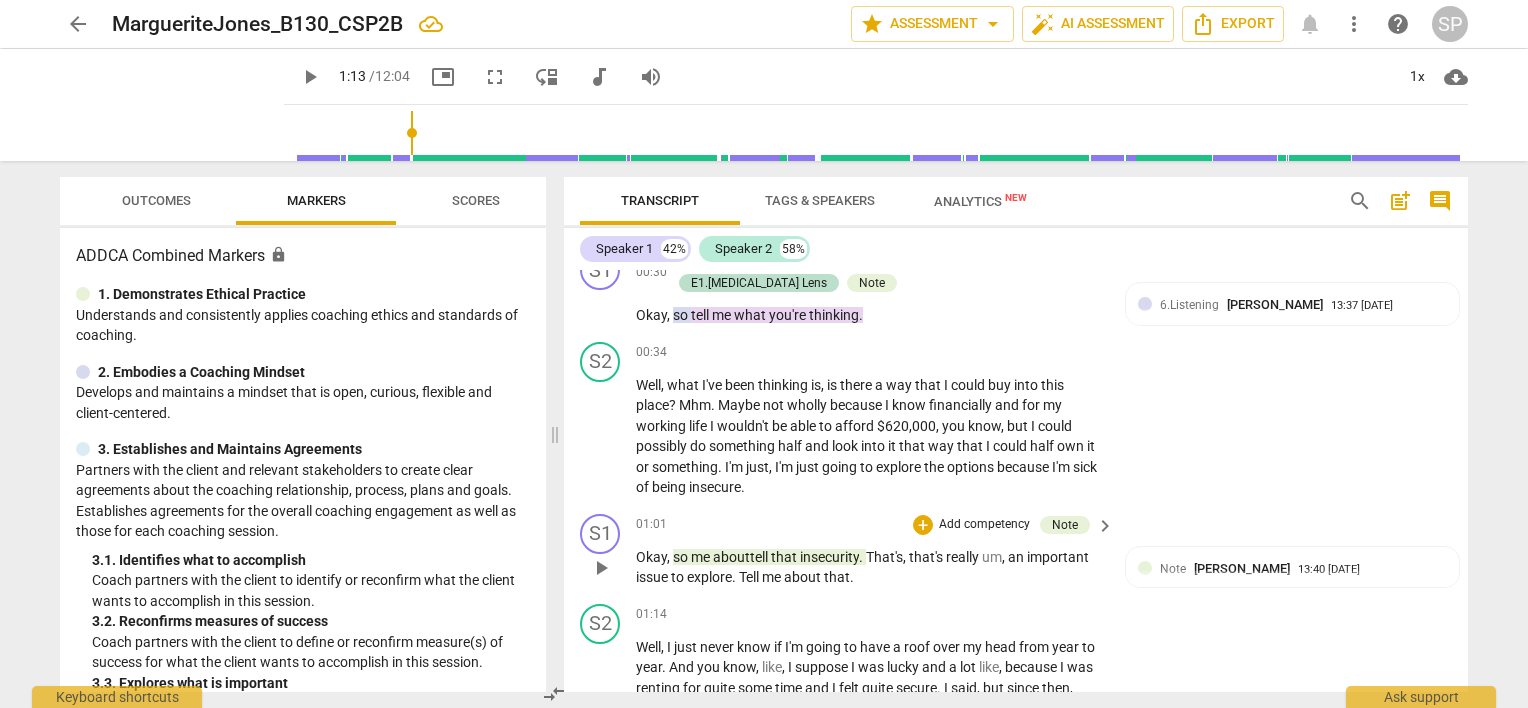 click on "01:01 + Add competency Note keyboard_arrow_right" at bounding box center (876, 525) 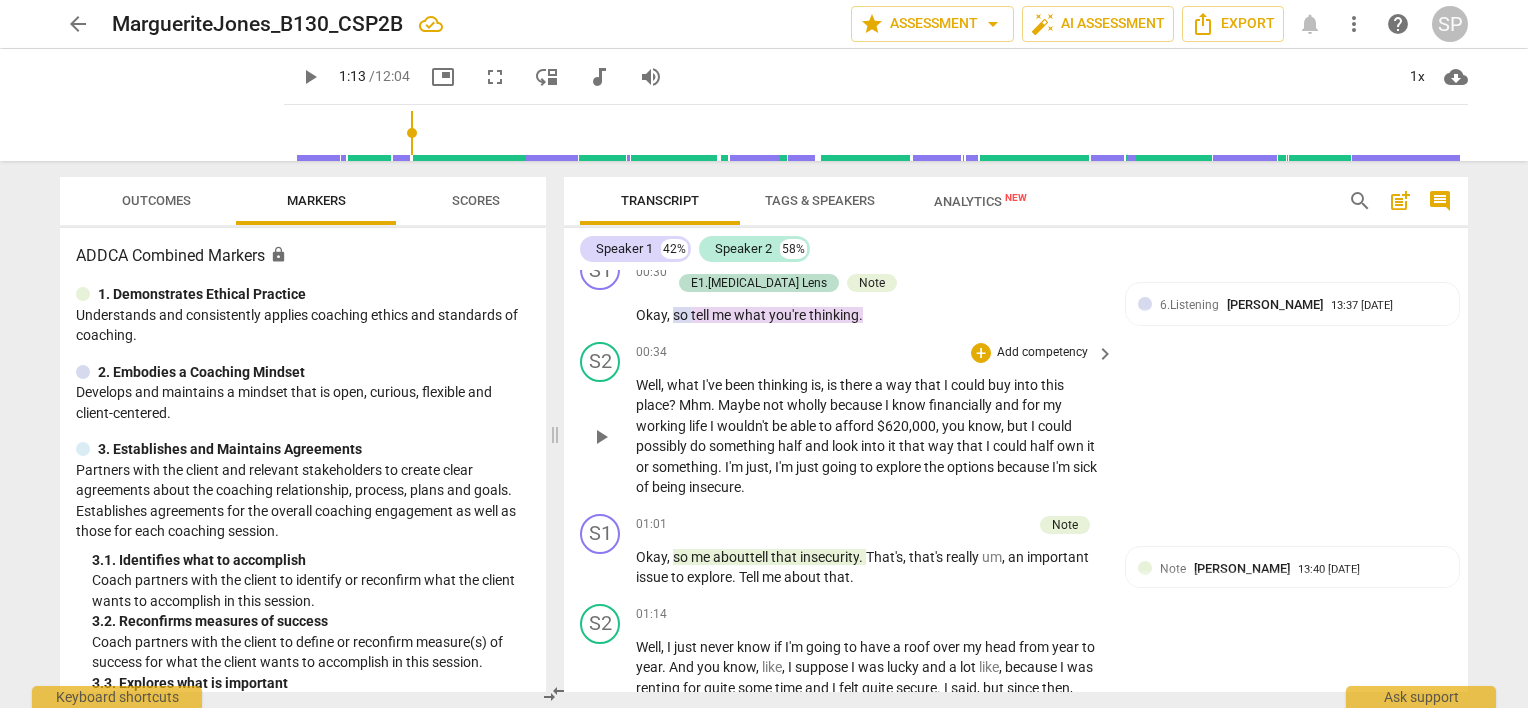 click on "S2 play_arrow pause 00:34 + Add competency keyboard_arrow_right Well ,   what   I've   been   thinking   is ,   is   there   a   way   that   I   could   buy   into   this   place ?   Mhm .   Maybe   not   wholly   because   I   know   financially   and   for   my   working   life   I   wouldn't   be   able   to   afford   $620,000 ,   you   know ,   but   I   could   possibly   do   something   half   and   look   into   it   that   way   that   I   could   half   own   it   or   something .   I'm   just ,   I'm   just   going   to   explore   the   options   because   I'm   sick   of   being   insecure ." at bounding box center (1016, 420) 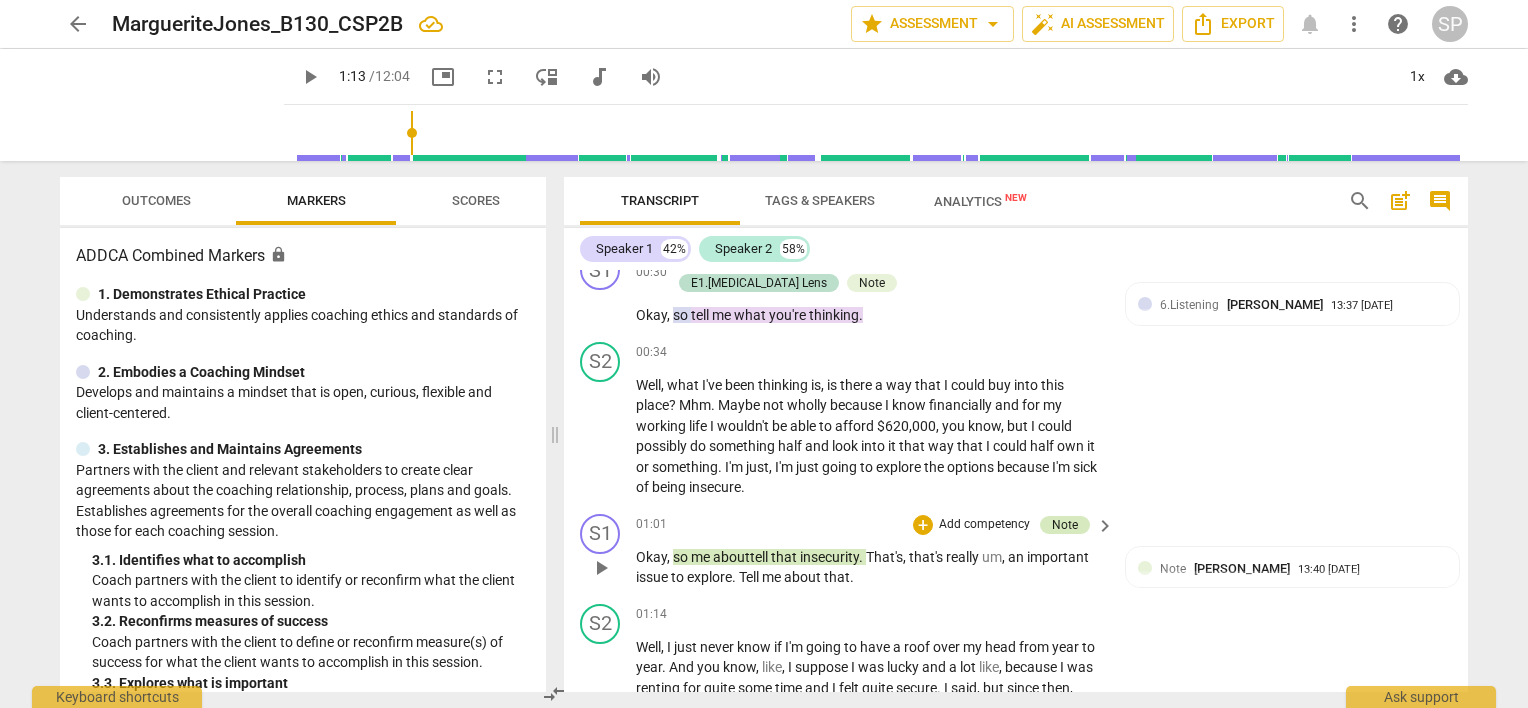 click on "Note" at bounding box center (1065, 525) 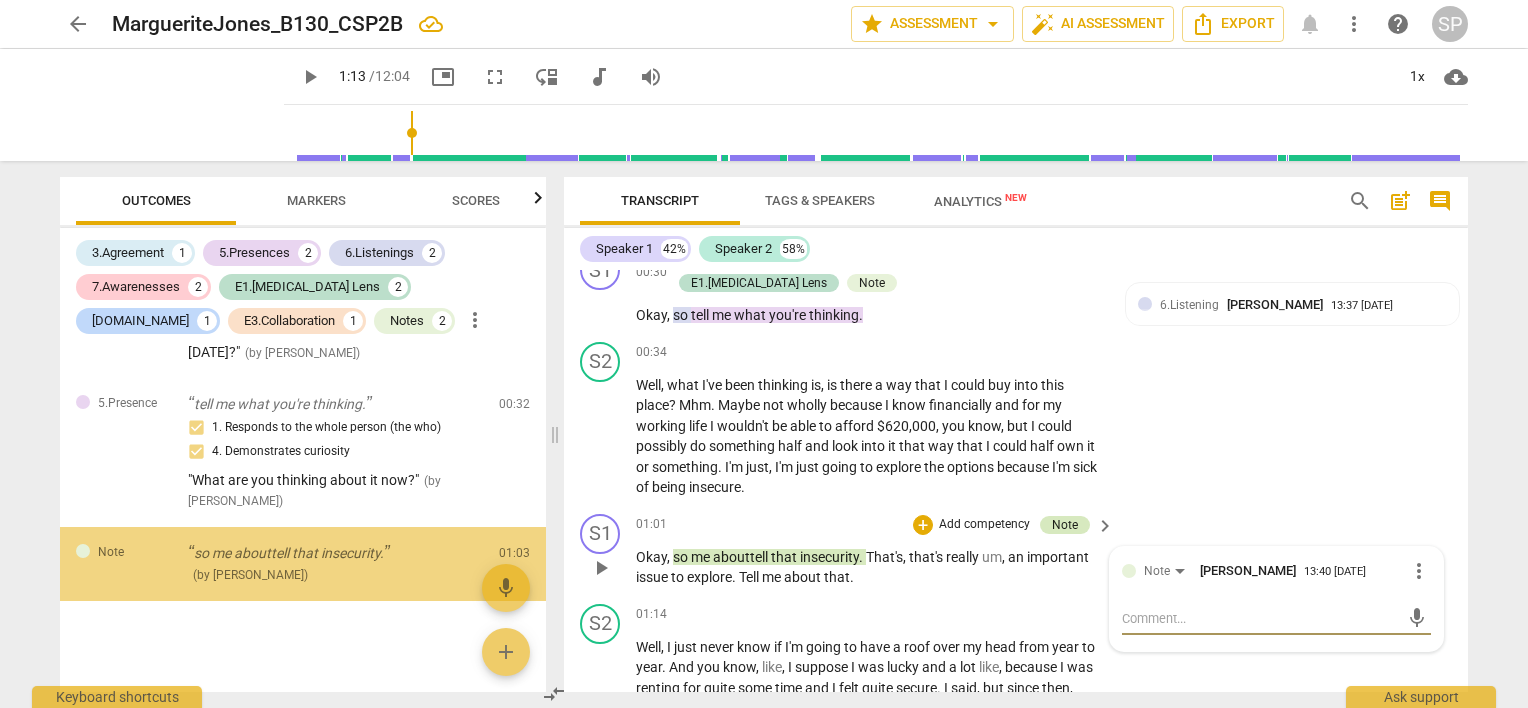 scroll, scrollTop: 2116, scrollLeft: 0, axis: vertical 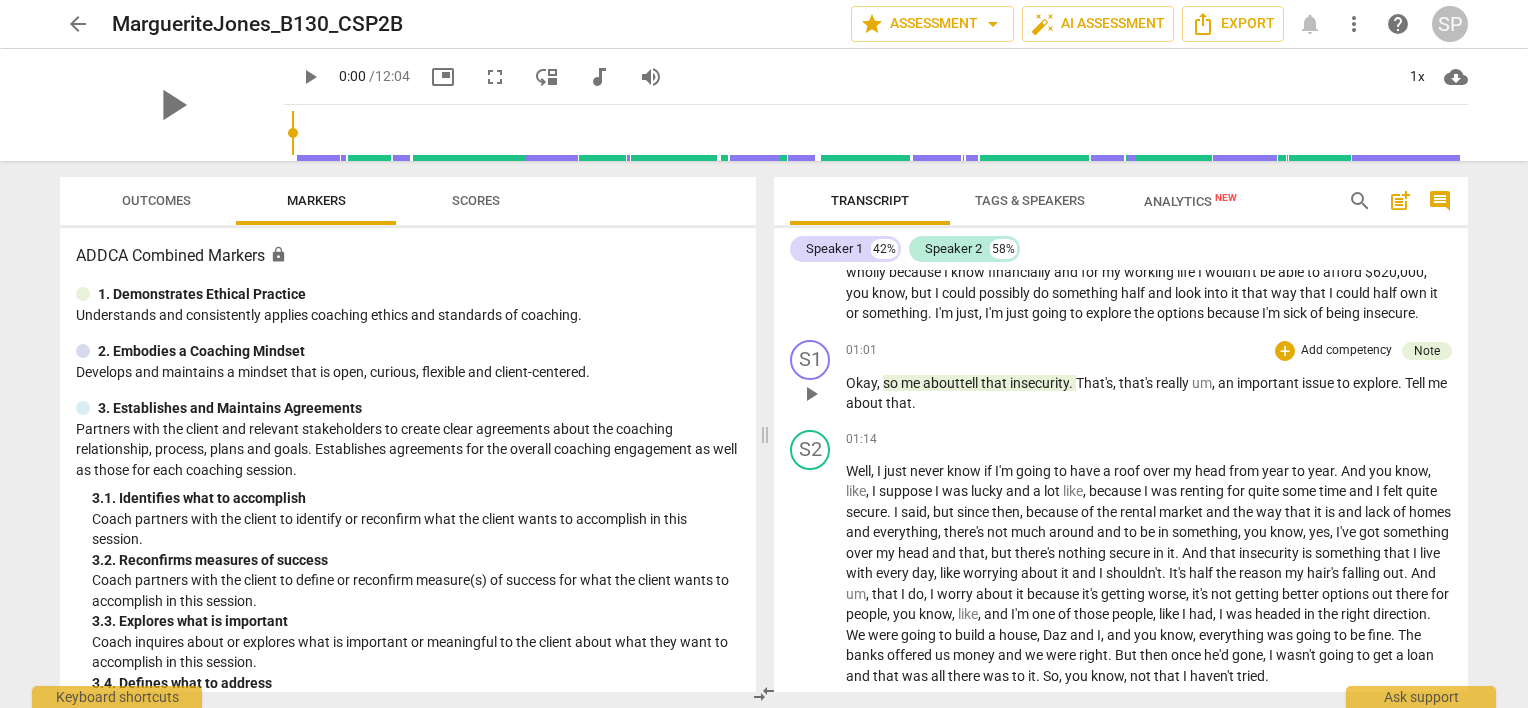 click on "S1 play_arrow pause 01:01 + Add competency Note keyboard_arrow_right Okay ,   so   me   abouttell   that   insecurity .   That's ,   that's   really   um ,   an   important   issue   to   explore .   Tell   me   about   that . Note [PERSON_NAME] 13:40 [DATE] lock Private Publish" at bounding box center (1121, 377) 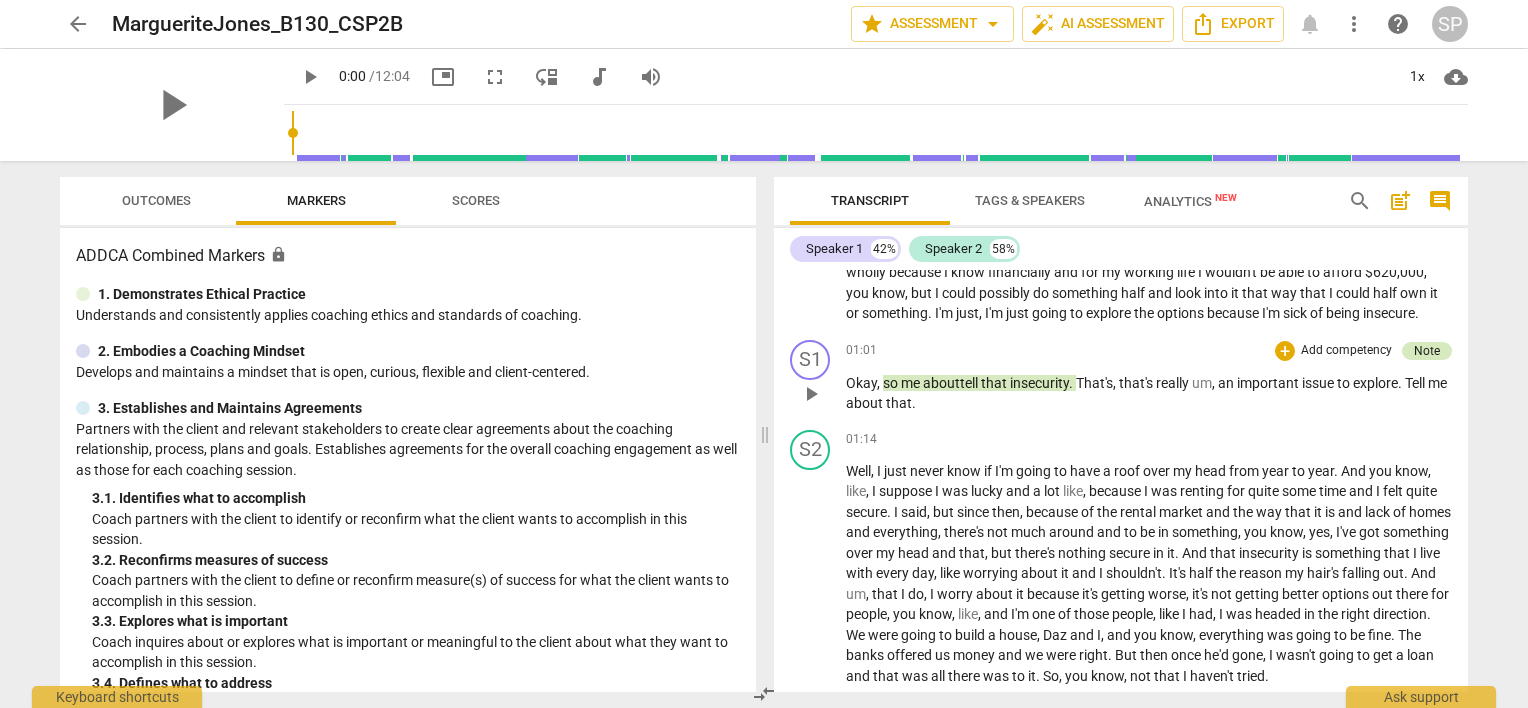 click on "Note" at bounding box center [1427, 351] 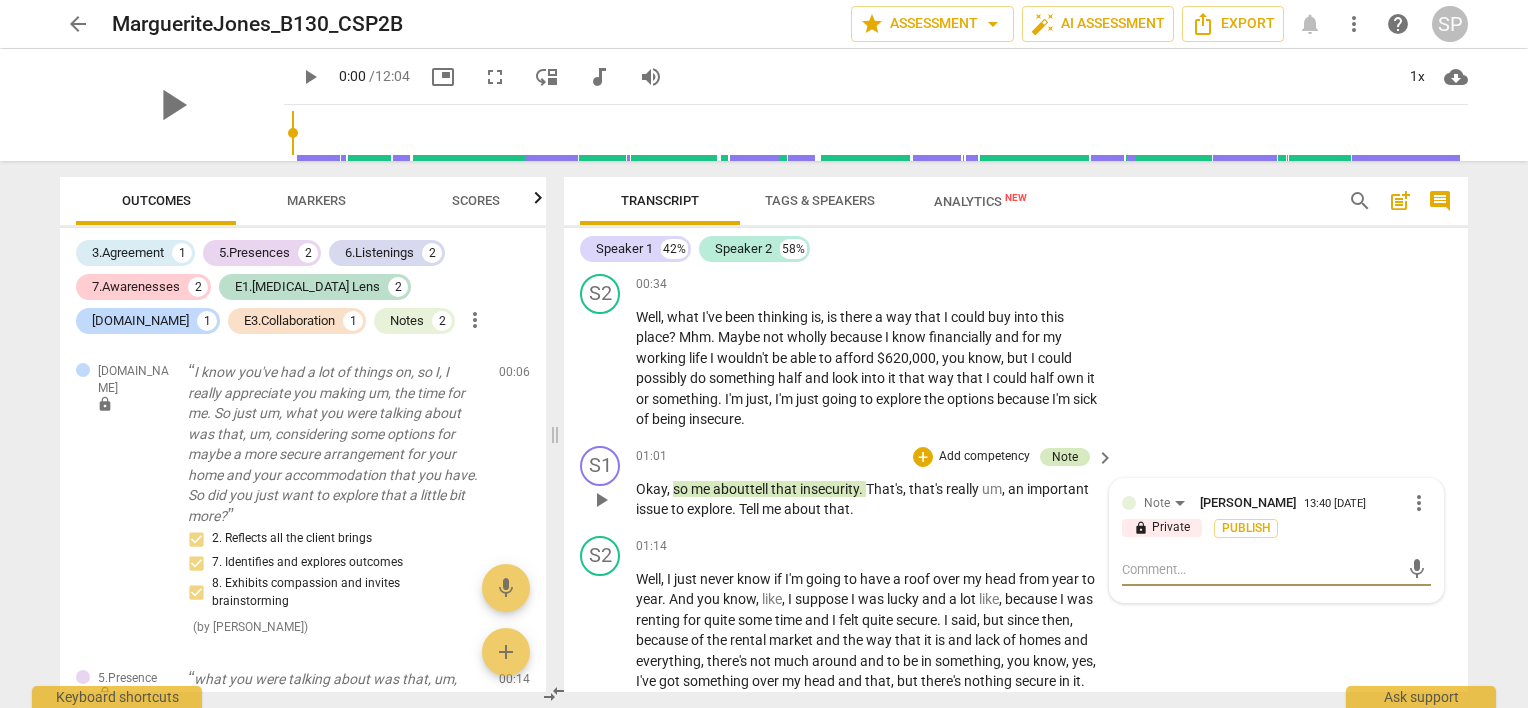 scroll, scrollTop: 462, scrollLeft: 0, axis: vertical 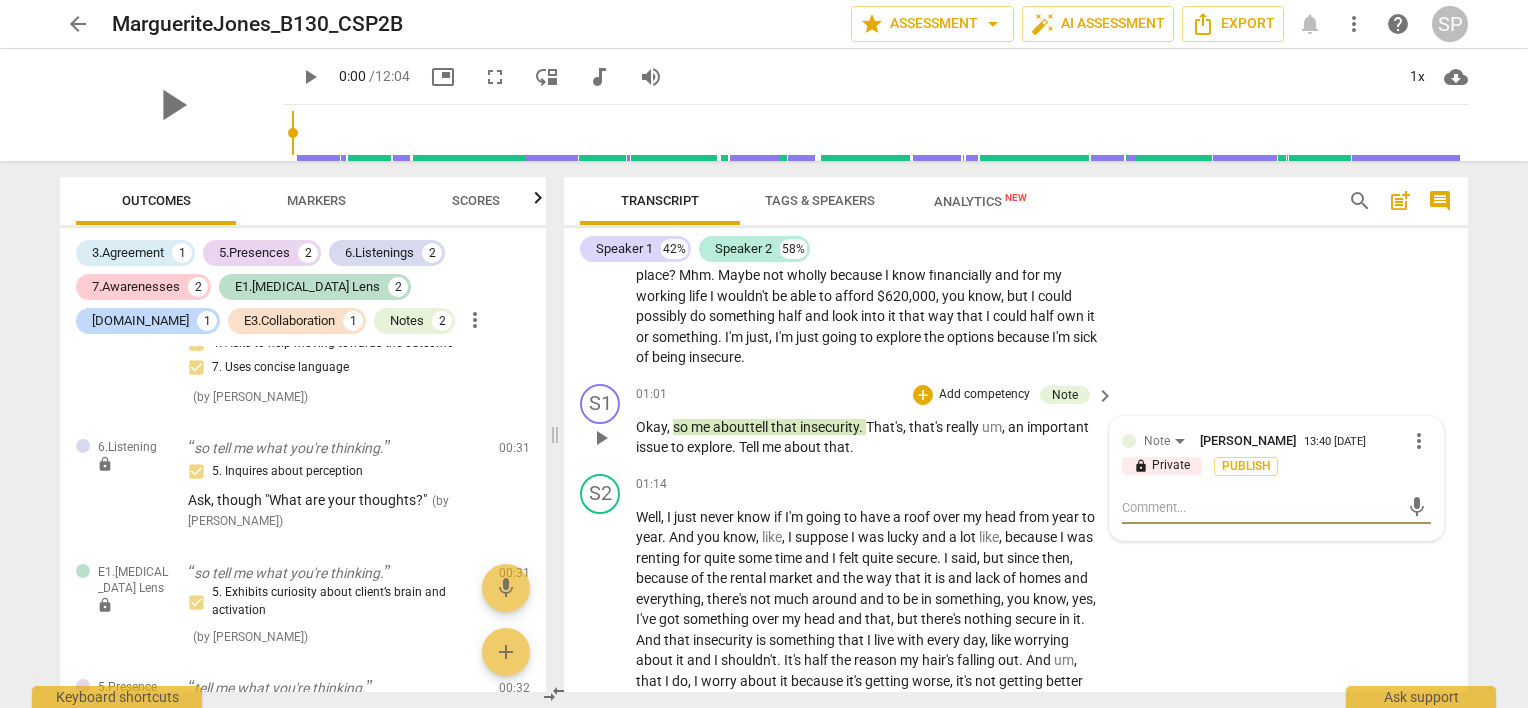 click on "more_vert" at bounding box center [1419, 441] 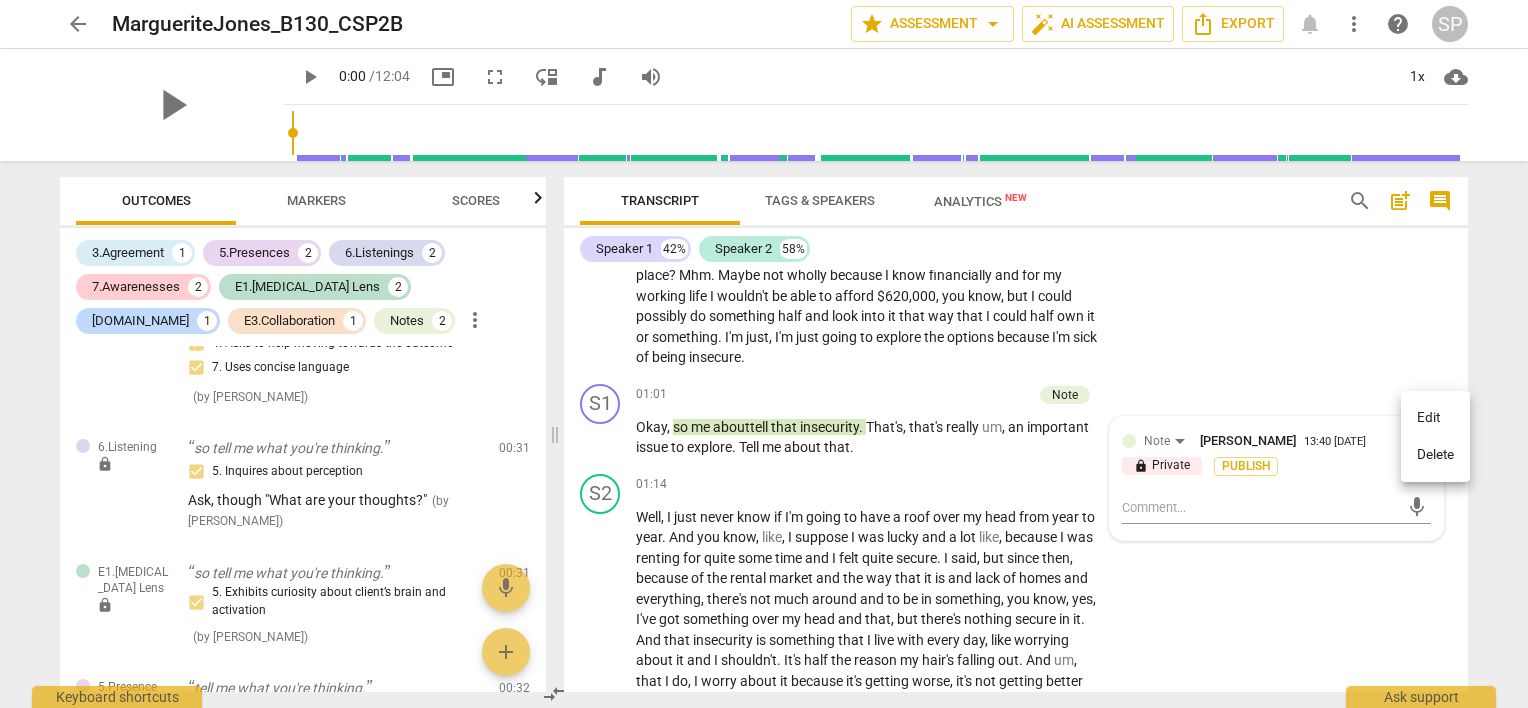 click on "Delete" at bounding box center [1435, 455] 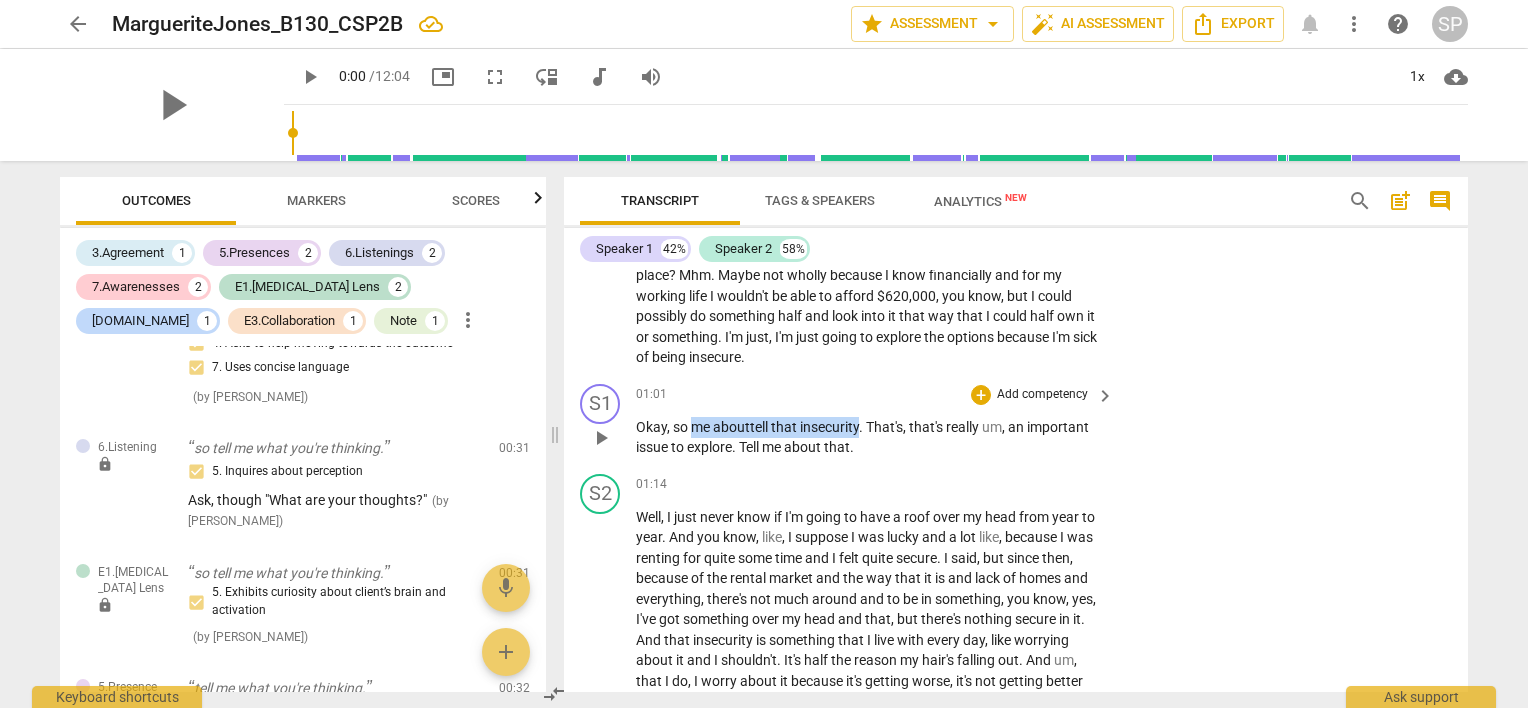 drag, startPoint x: 857, startPoint y: 405, endPoint x: 690, endPoint y: 394, distance: 167.36188 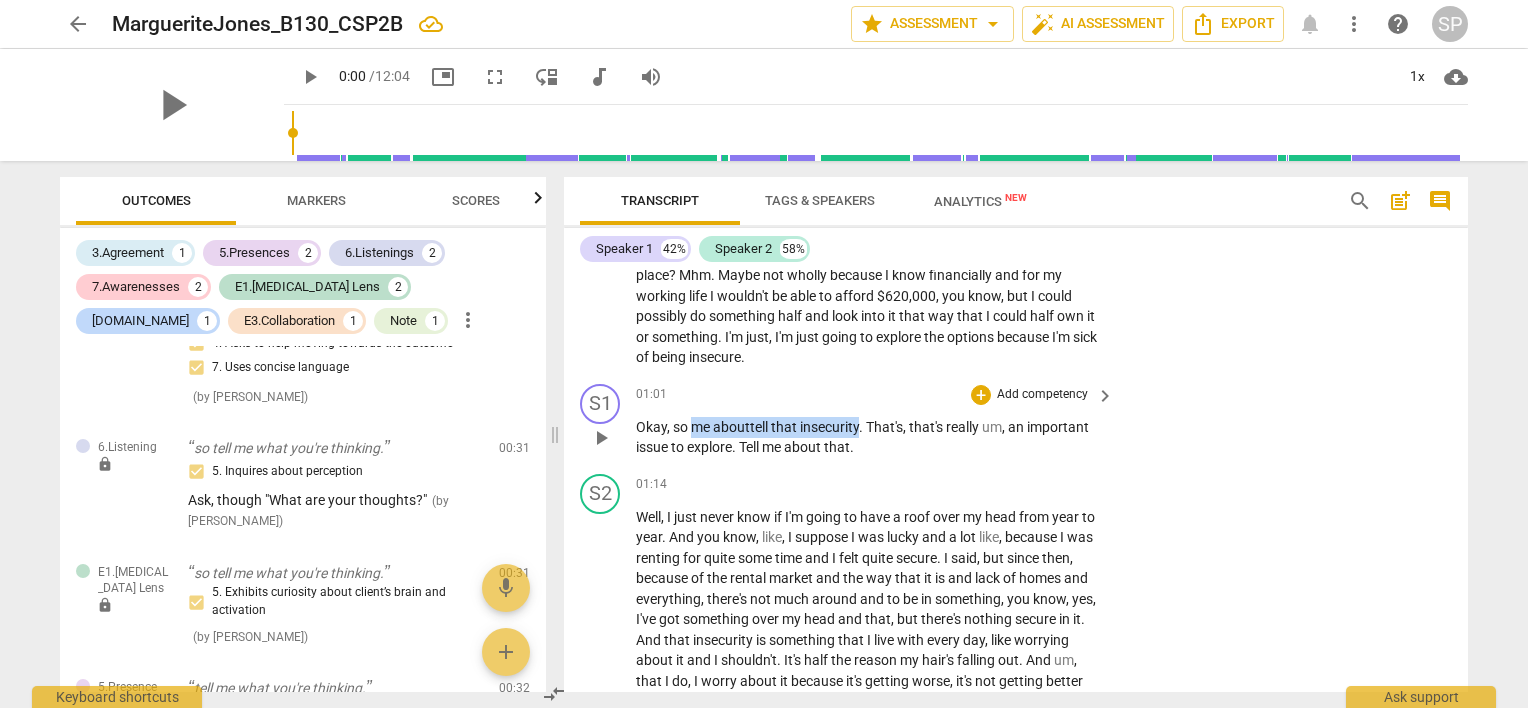 click on "Okay ,   so   me   abouttell   that   insecurity .   That's ,   that's   really   um ,   an   important   issue   to   explore .   Tell   me   about   that ." at bounding box center (870, 437) 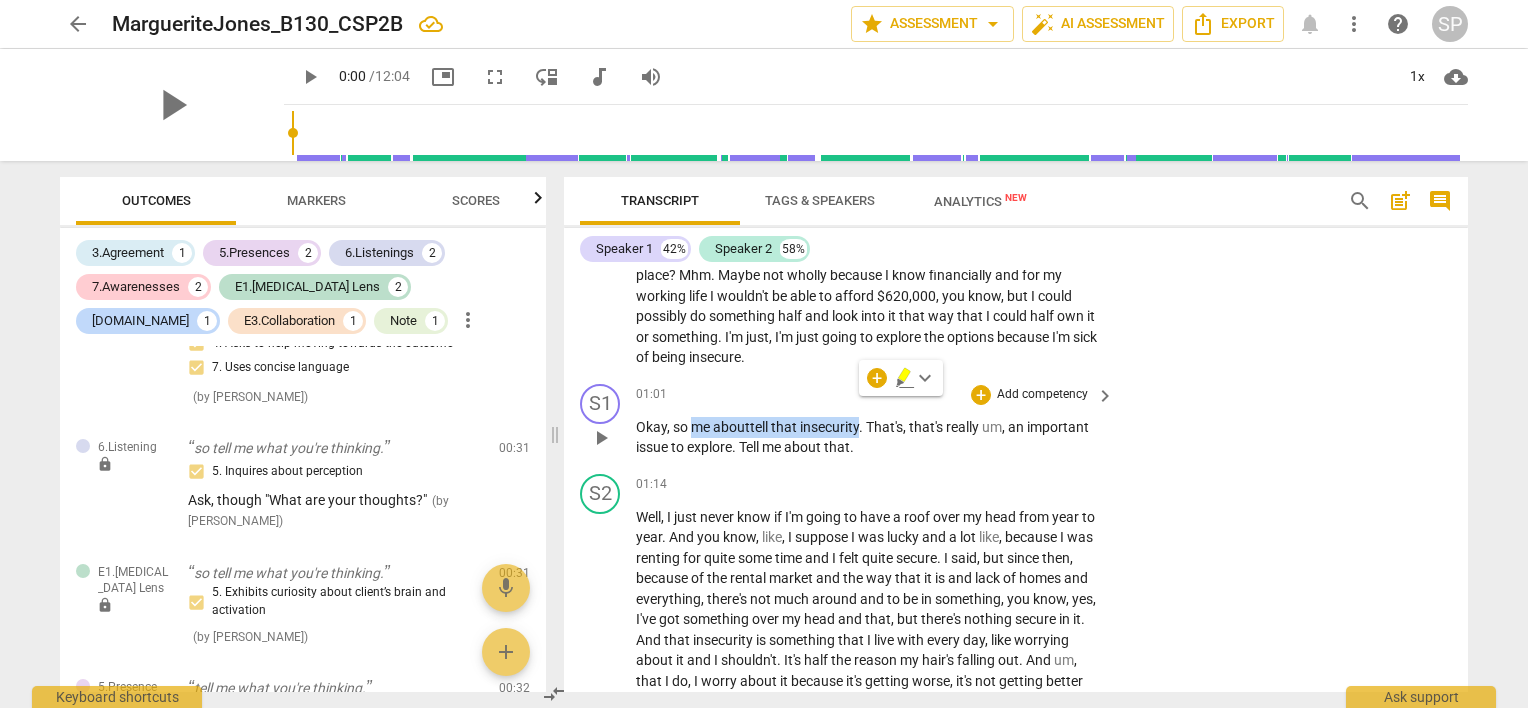 type 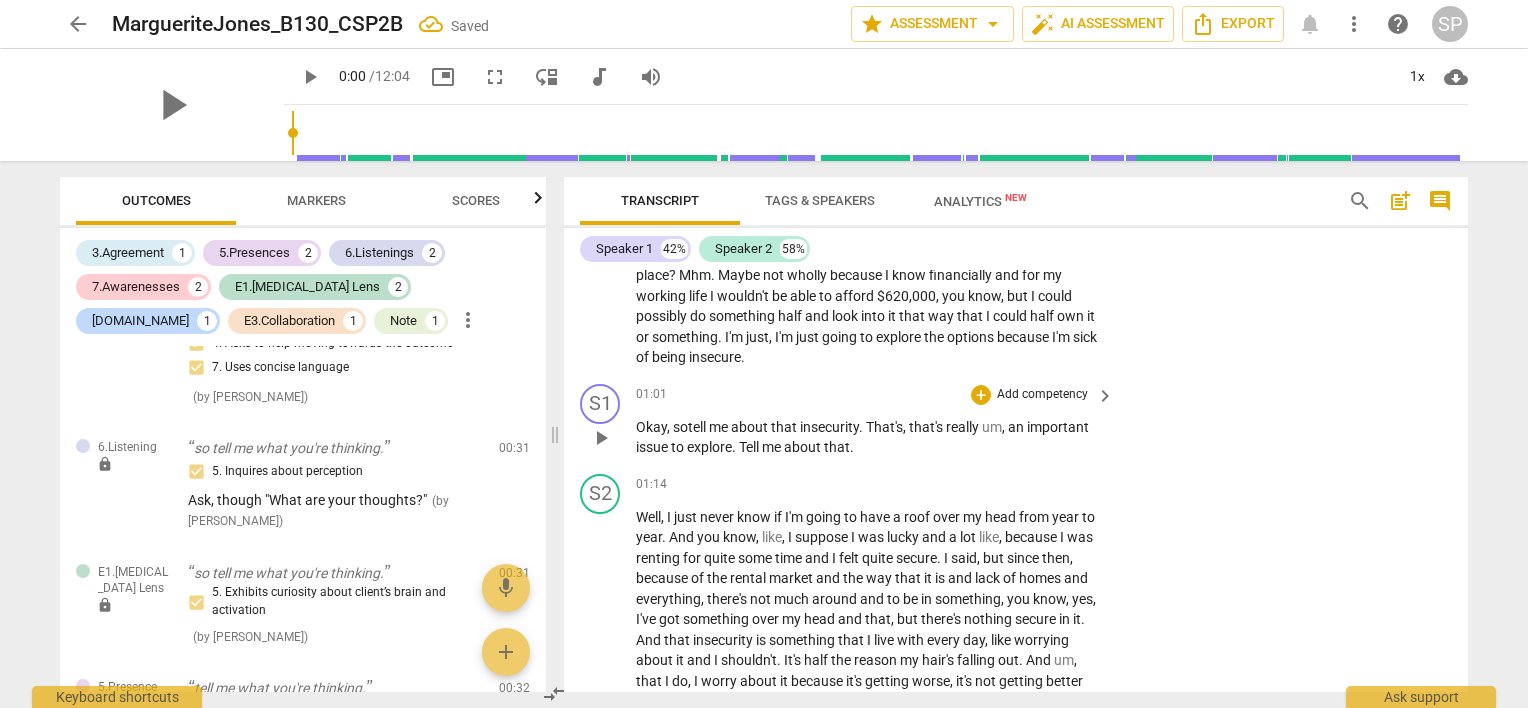 click on "01:01 + Add competency keyboard_arrow_right" at bounding box center [876, 395] 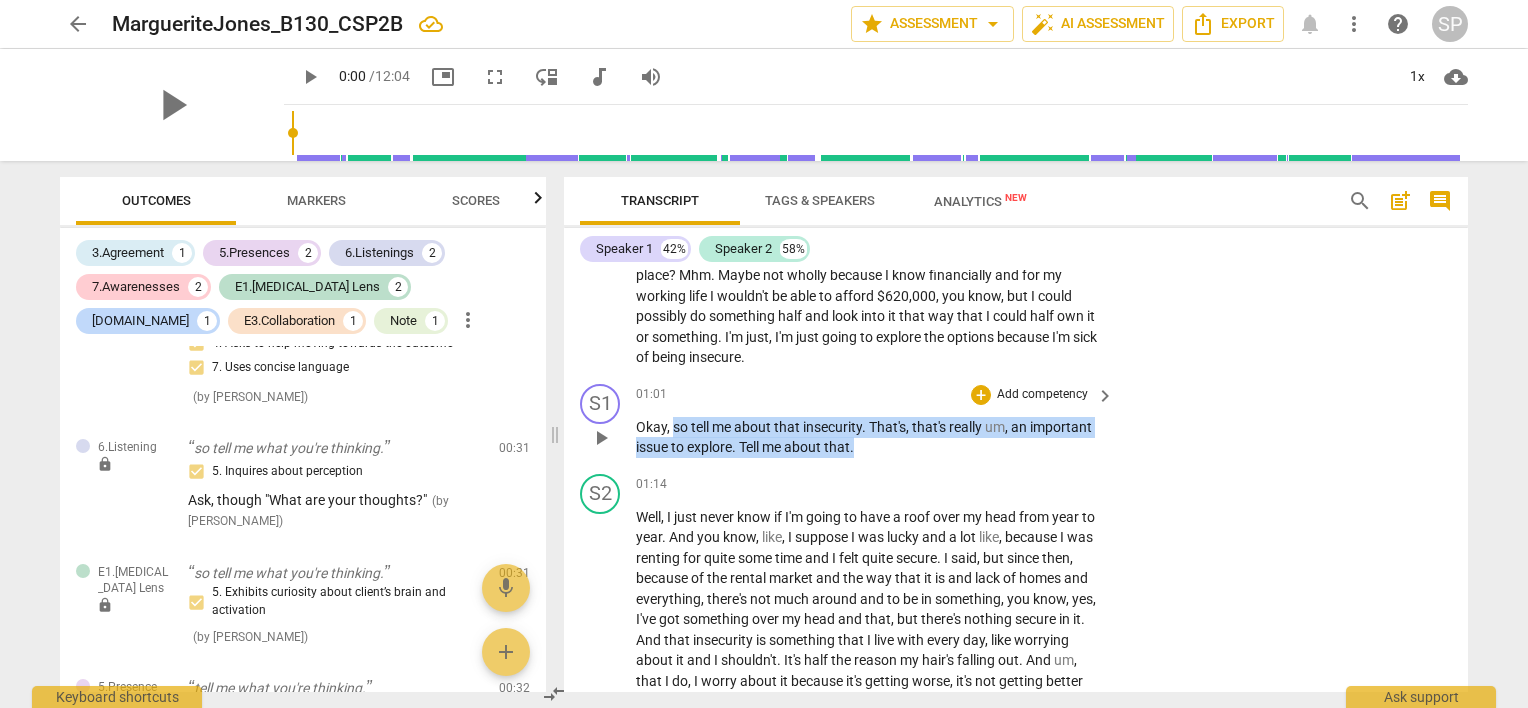 drag, startPoint x: 672, startPoint y: 400, endPoint x: 858, endPoint y: 430, distance: 188.40382 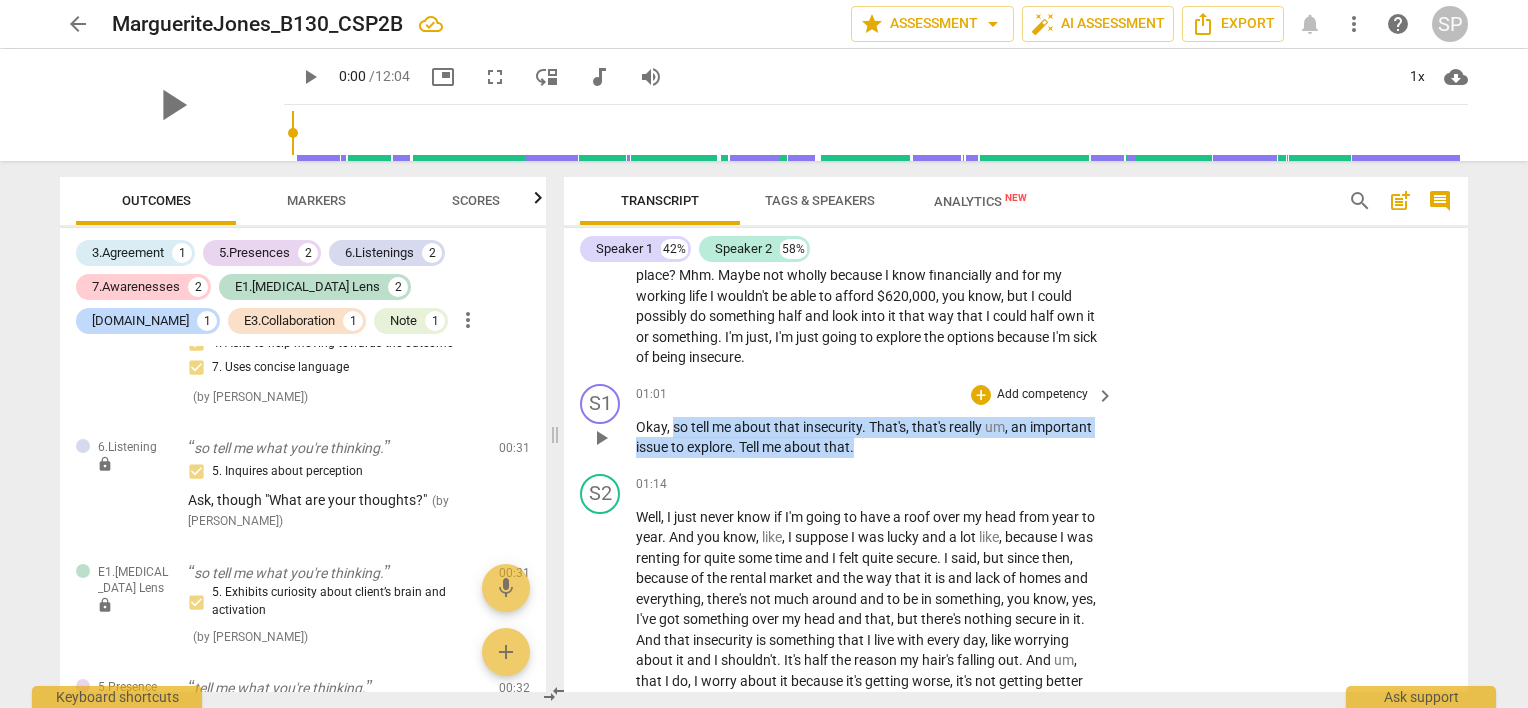 click on "Okay ,   so   tell   me   about   that   insecurity .   That's ,   that's   really   um ,   an   important   issue   to   explore .   Tell   me   about   that ." at bounding box center (870, 437) 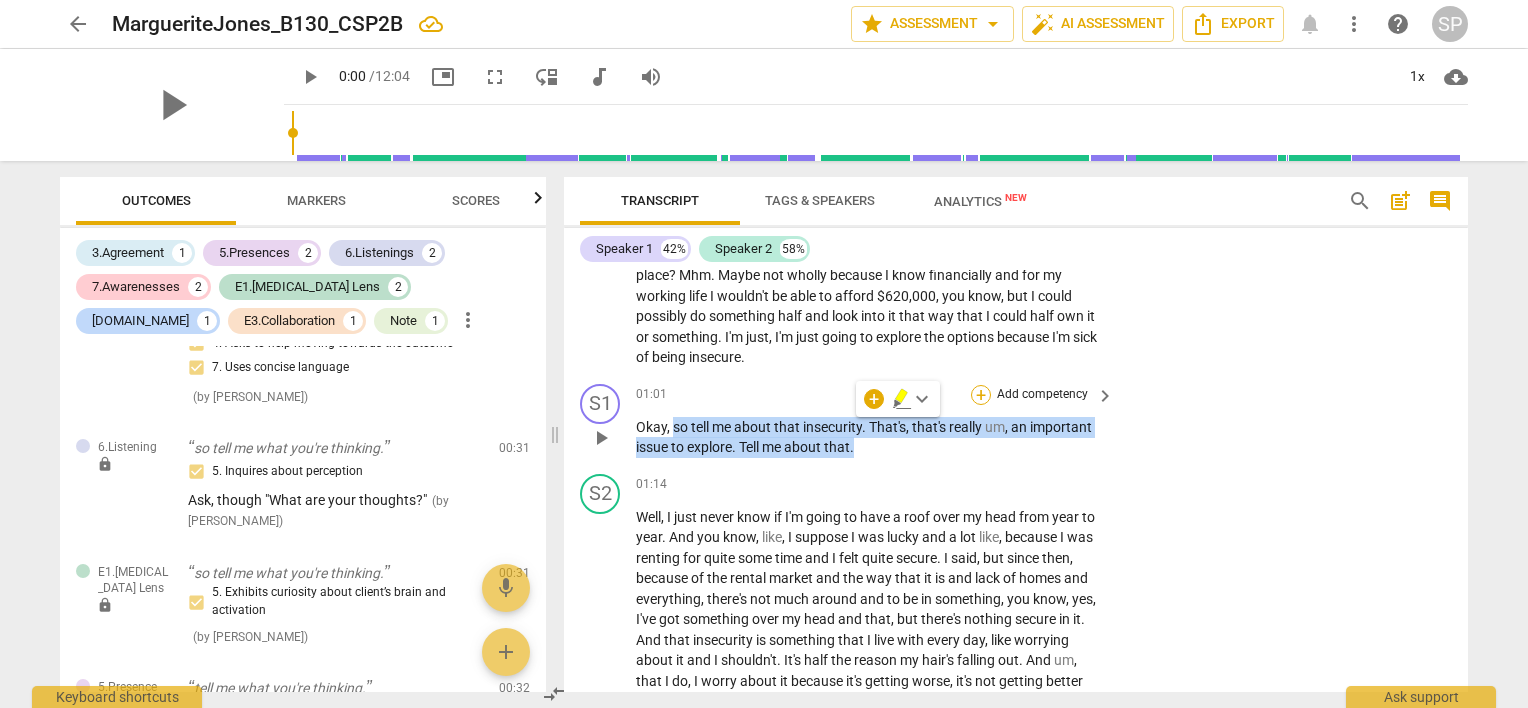 click on "+" at bounding box center [981, 395] 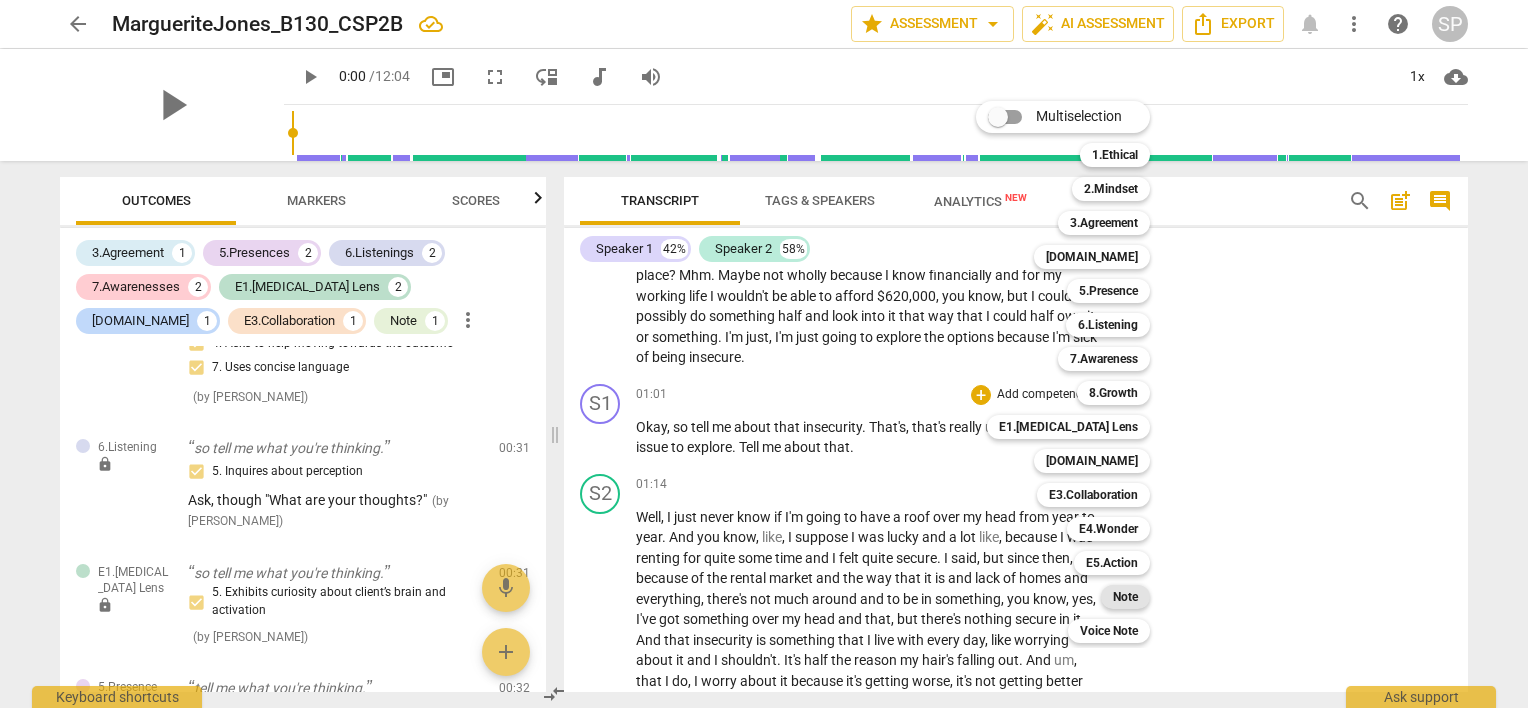 click on "Note" at bounding box center (1125, 597) 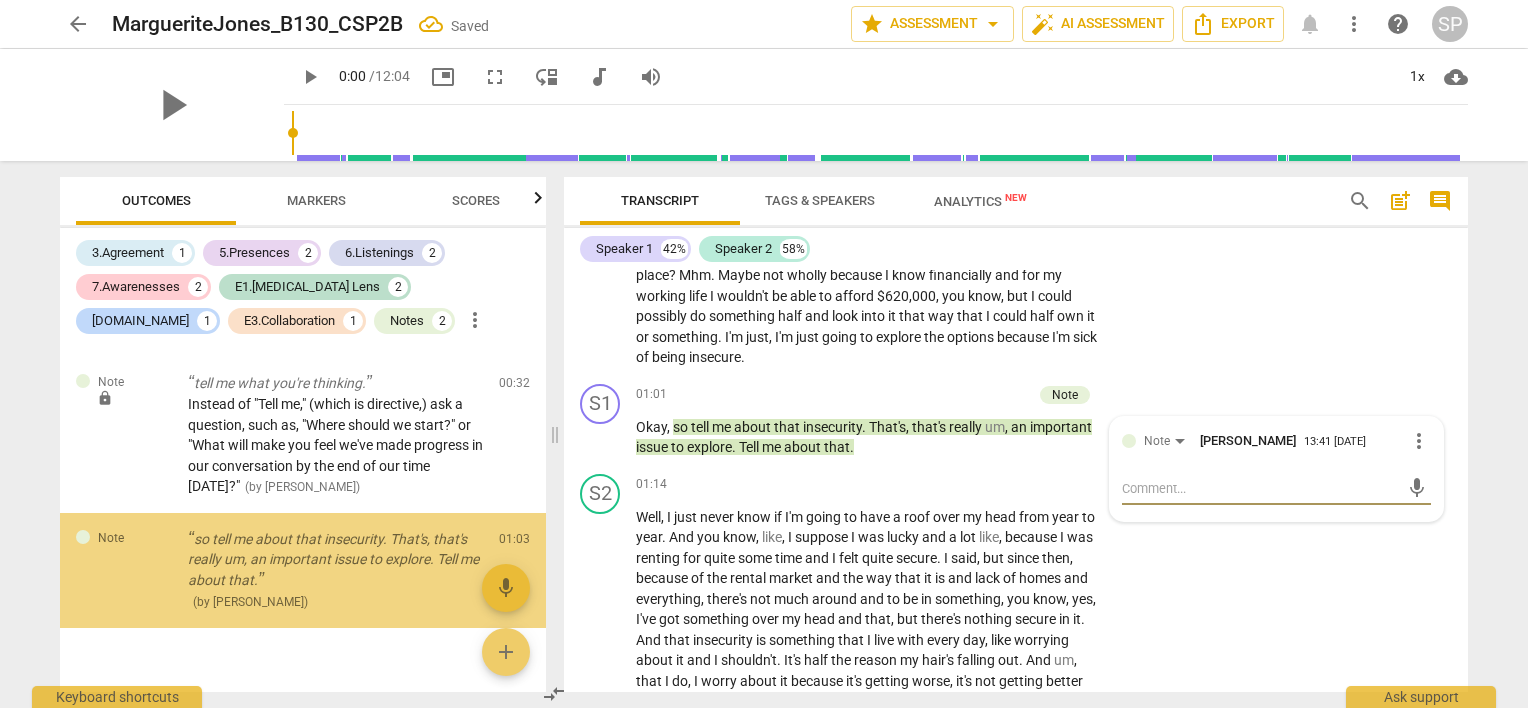 scroll, scrollTop: 2158, scrollLeft: 0, axis: vertical 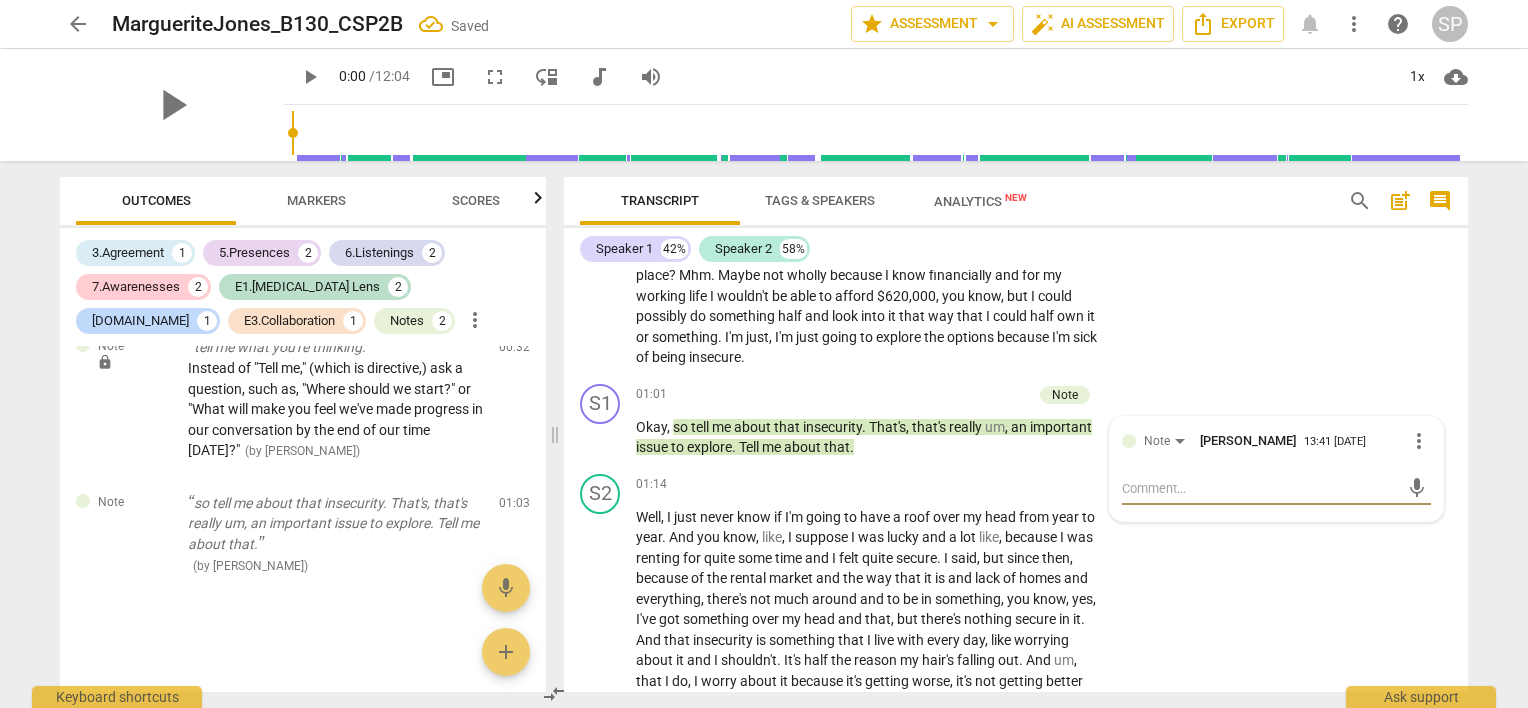 type on "A" 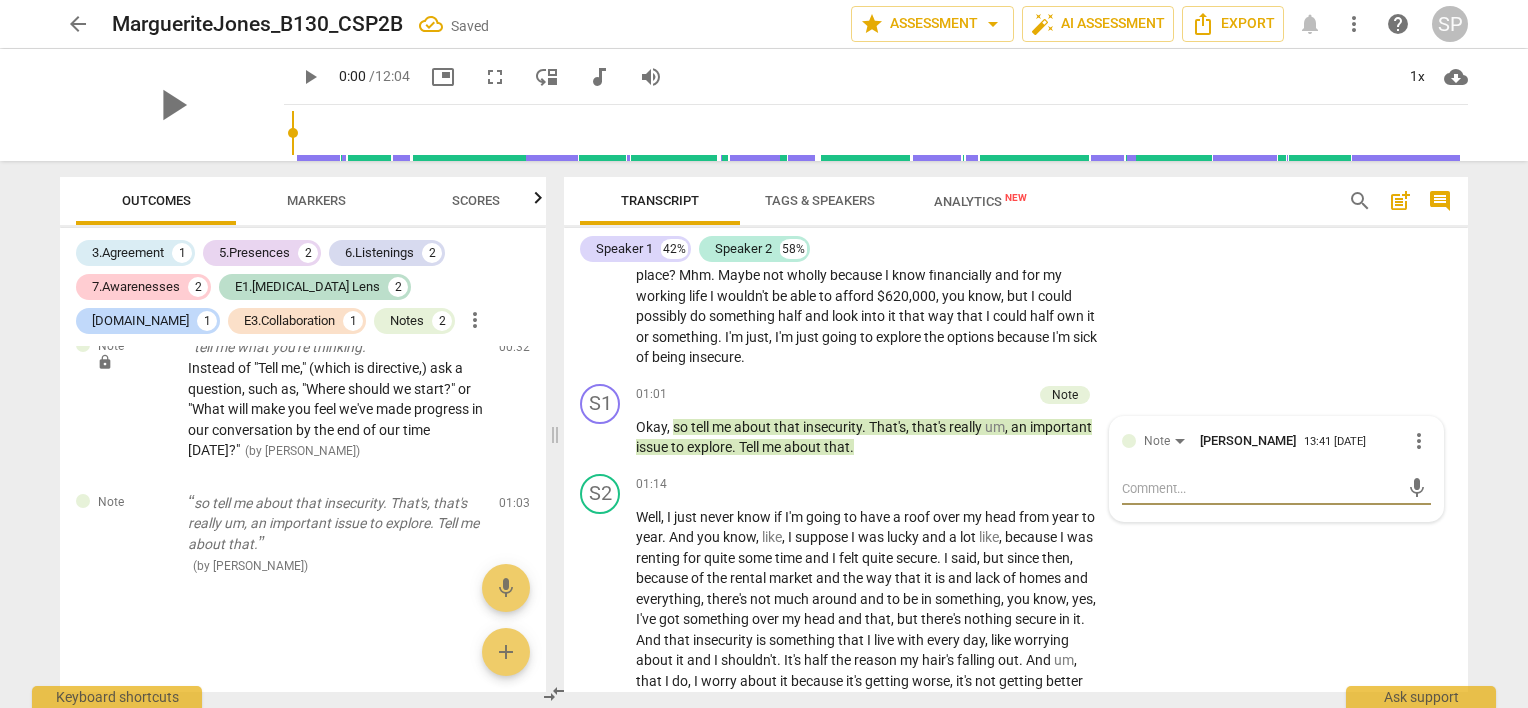 type on "A" 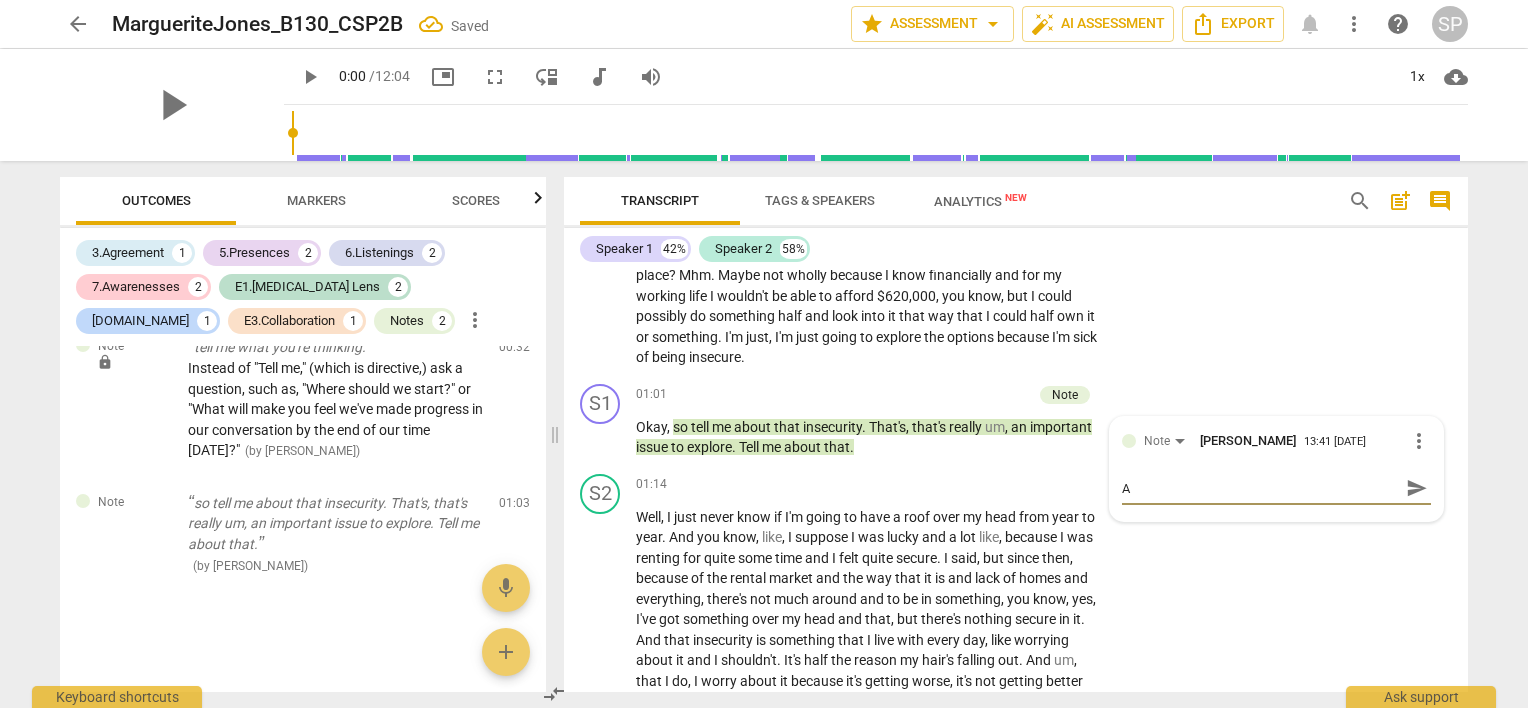 type on "Ag" 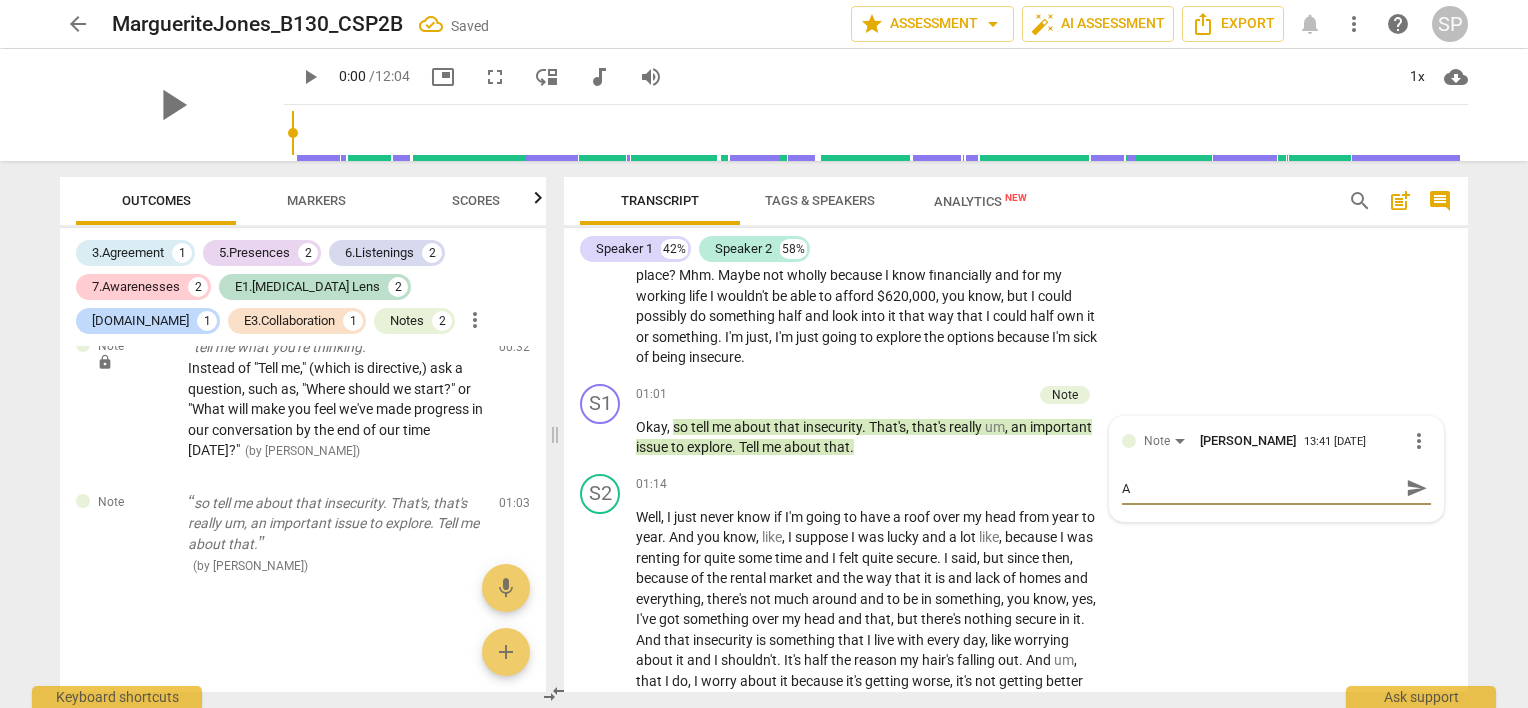 type on "Ag" 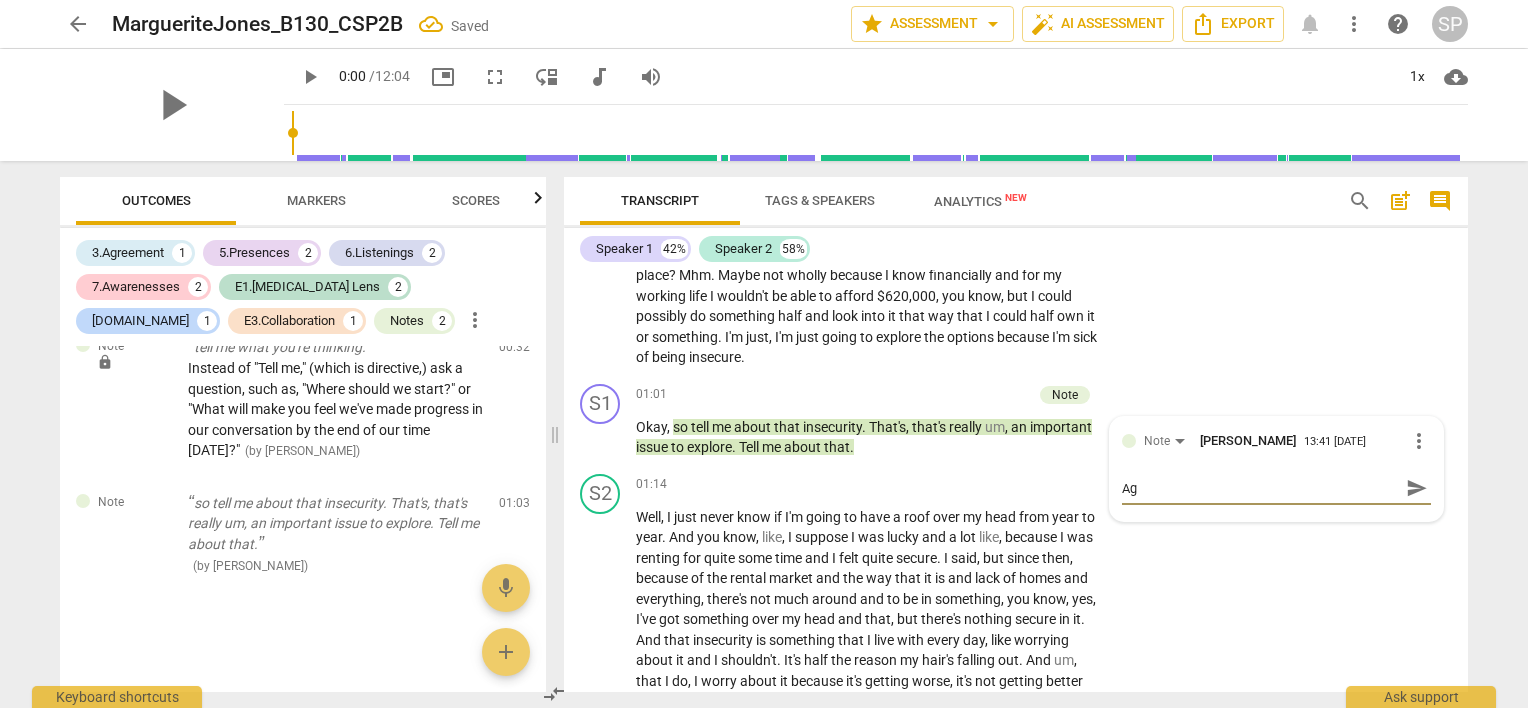 type on "Aga" 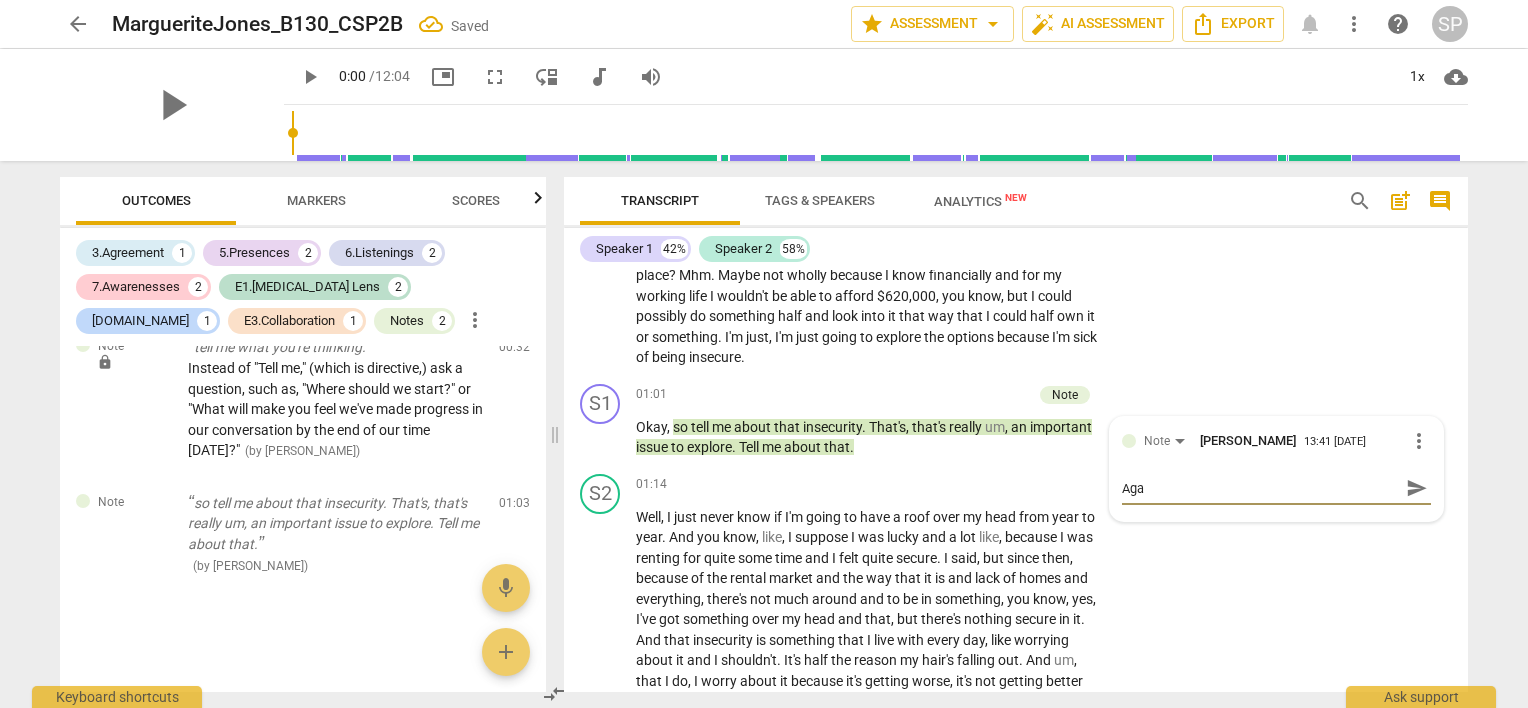 type on "Agai" 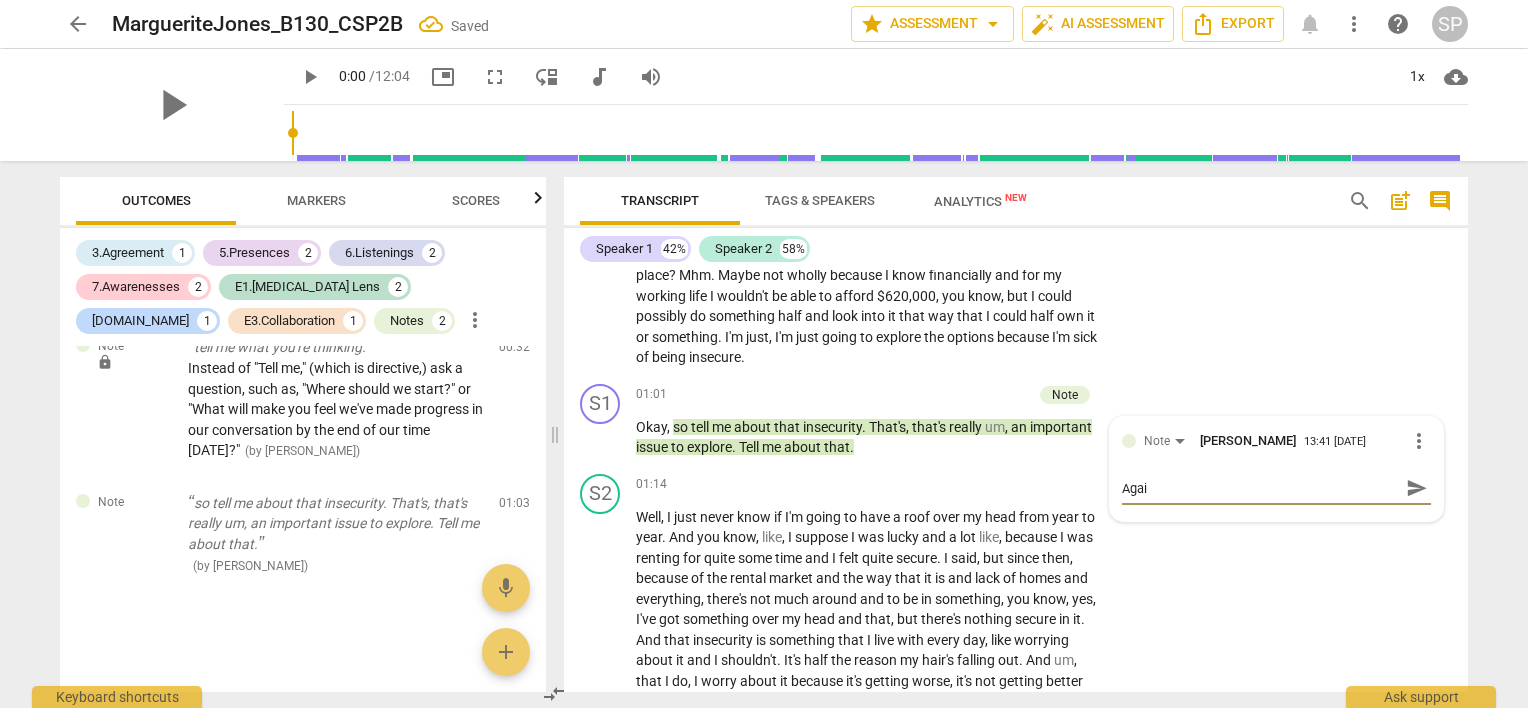 type on "Again" 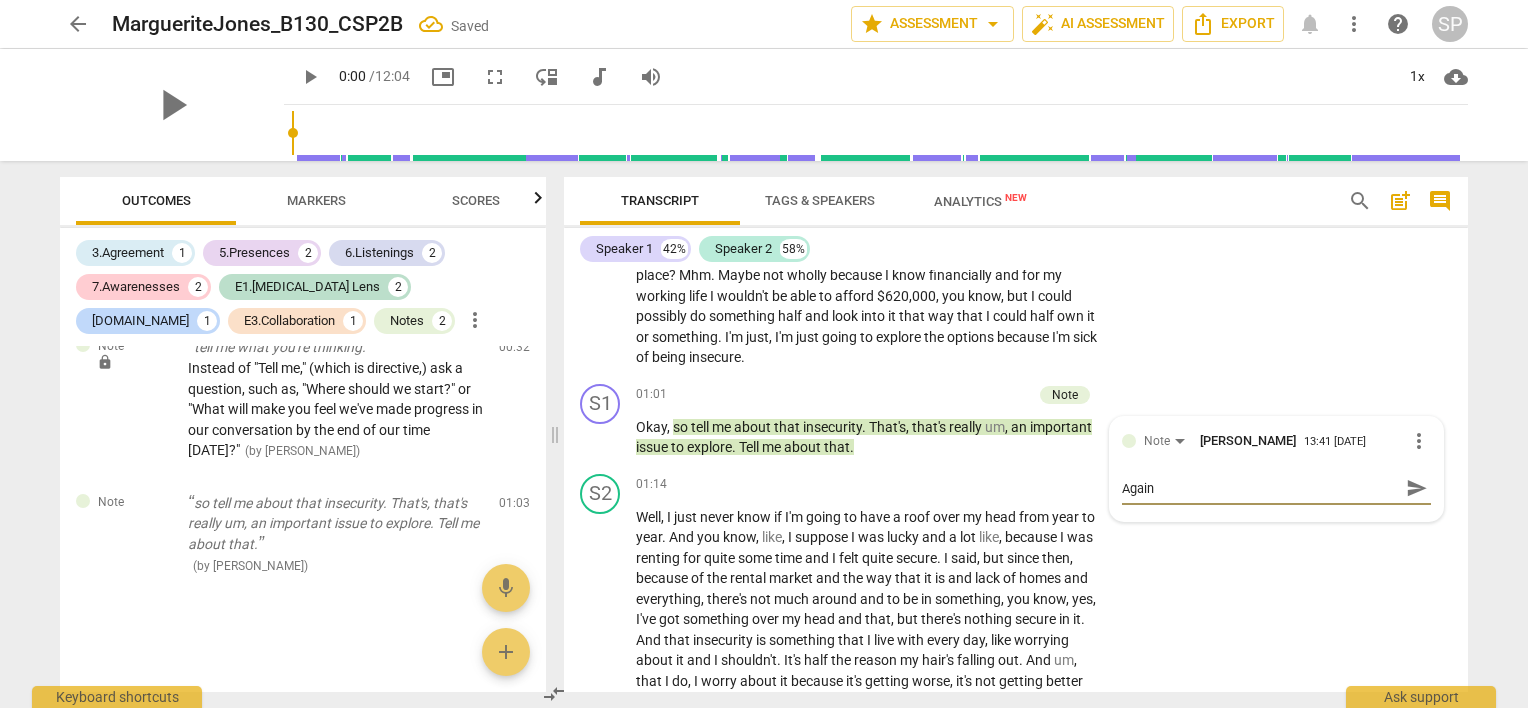 type on "Again," 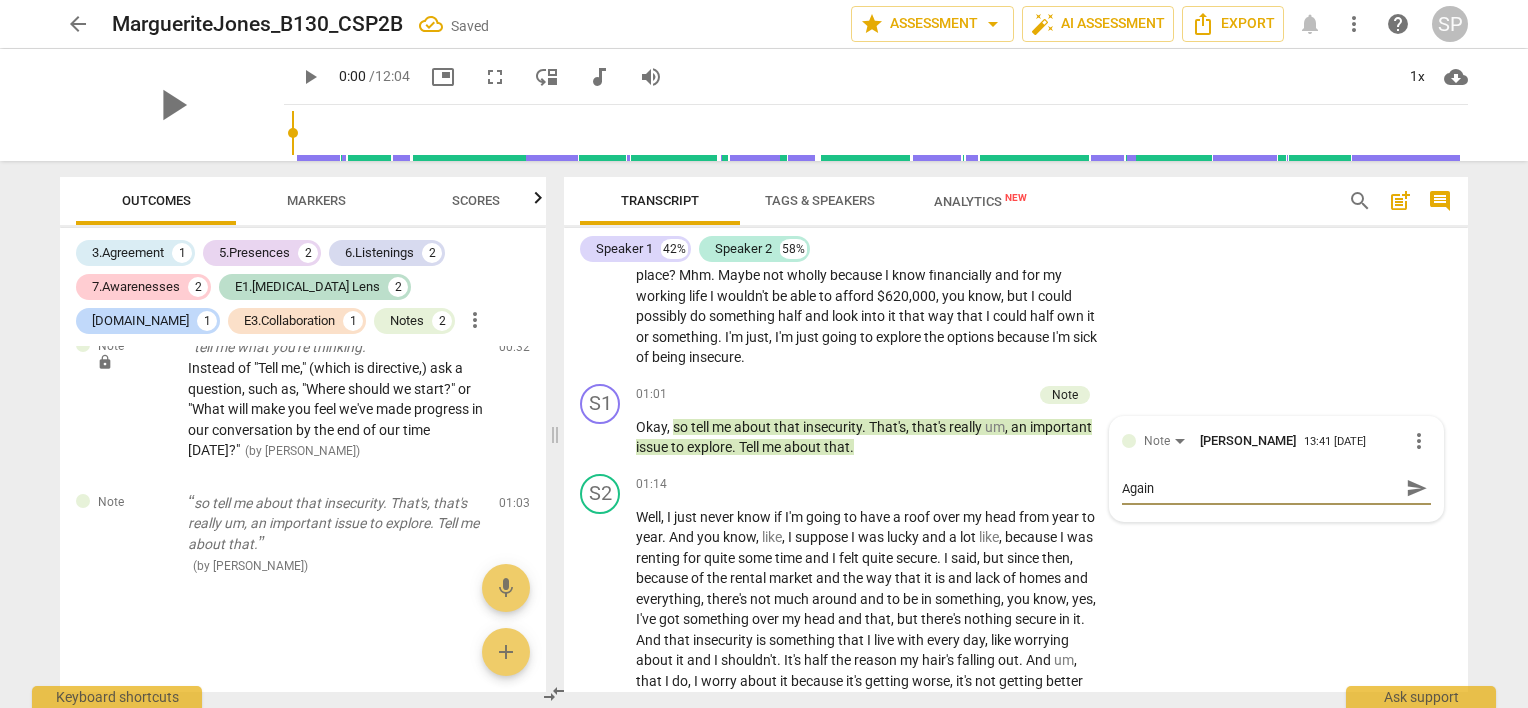 type on "Again," 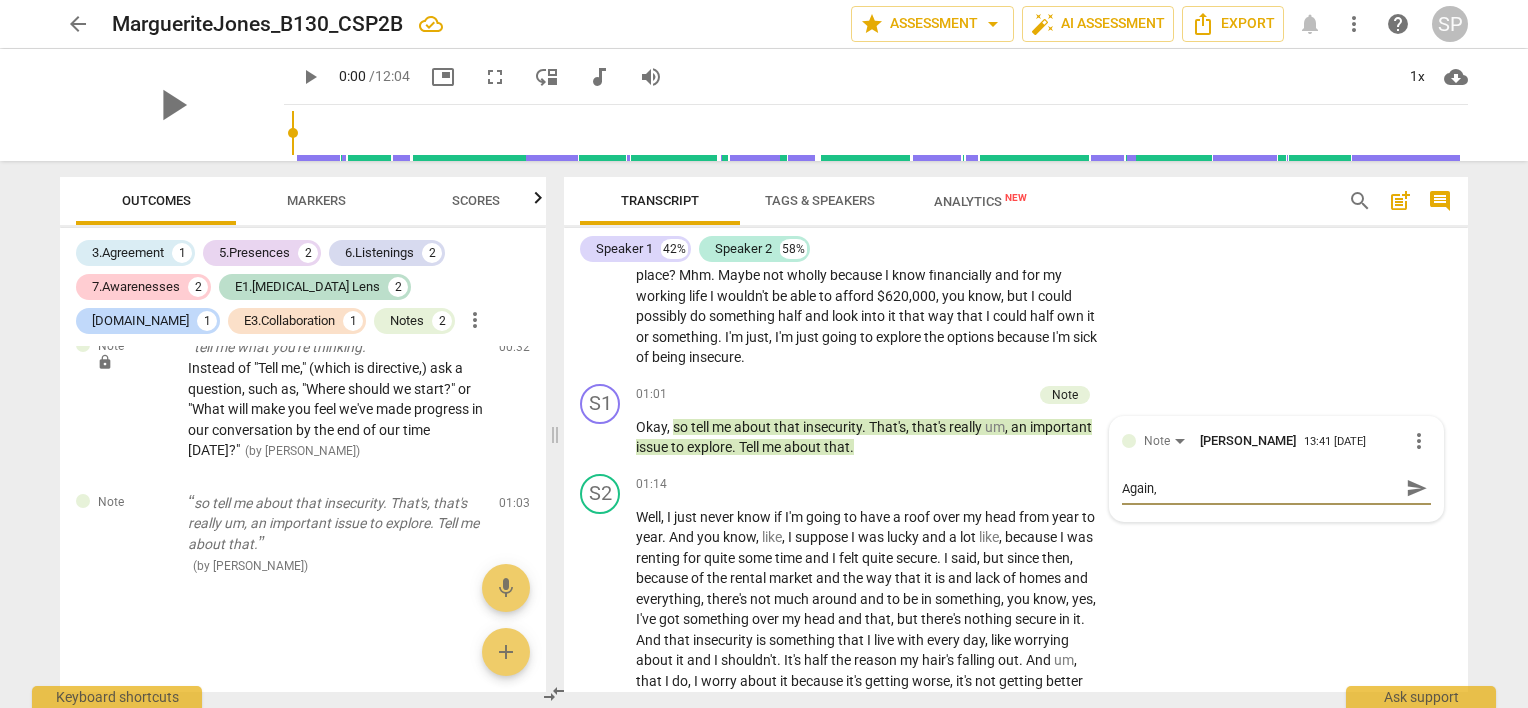type on "Again," 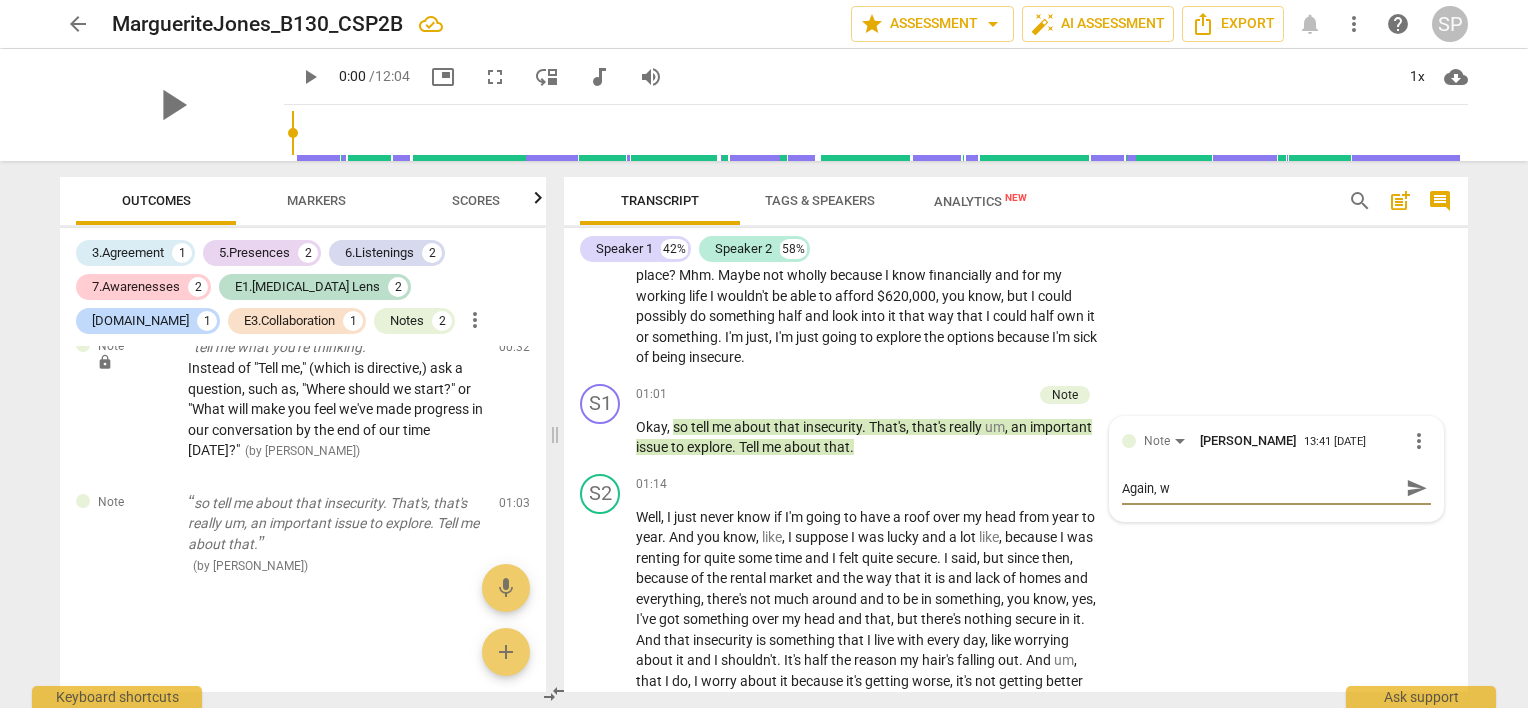type on "Again, wa" 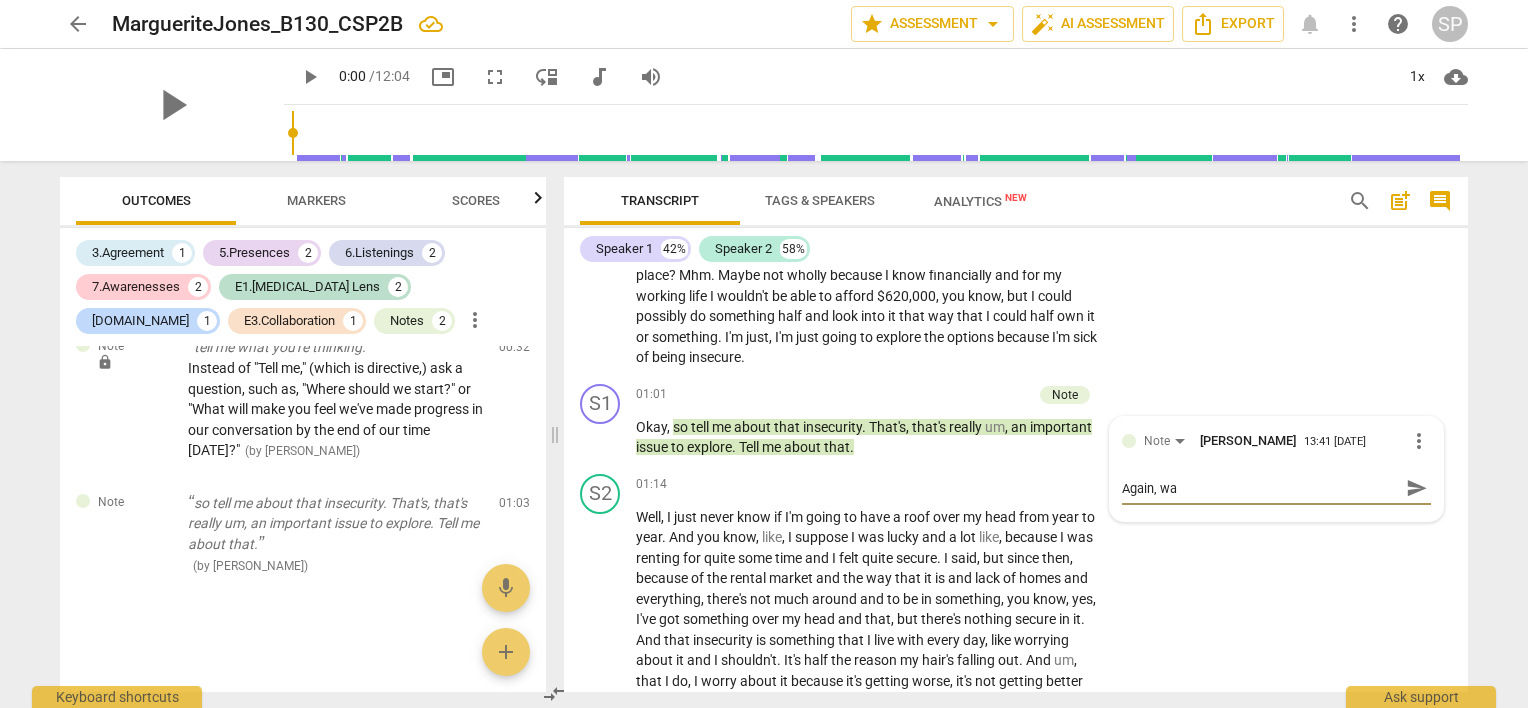 type on "Again, wat" 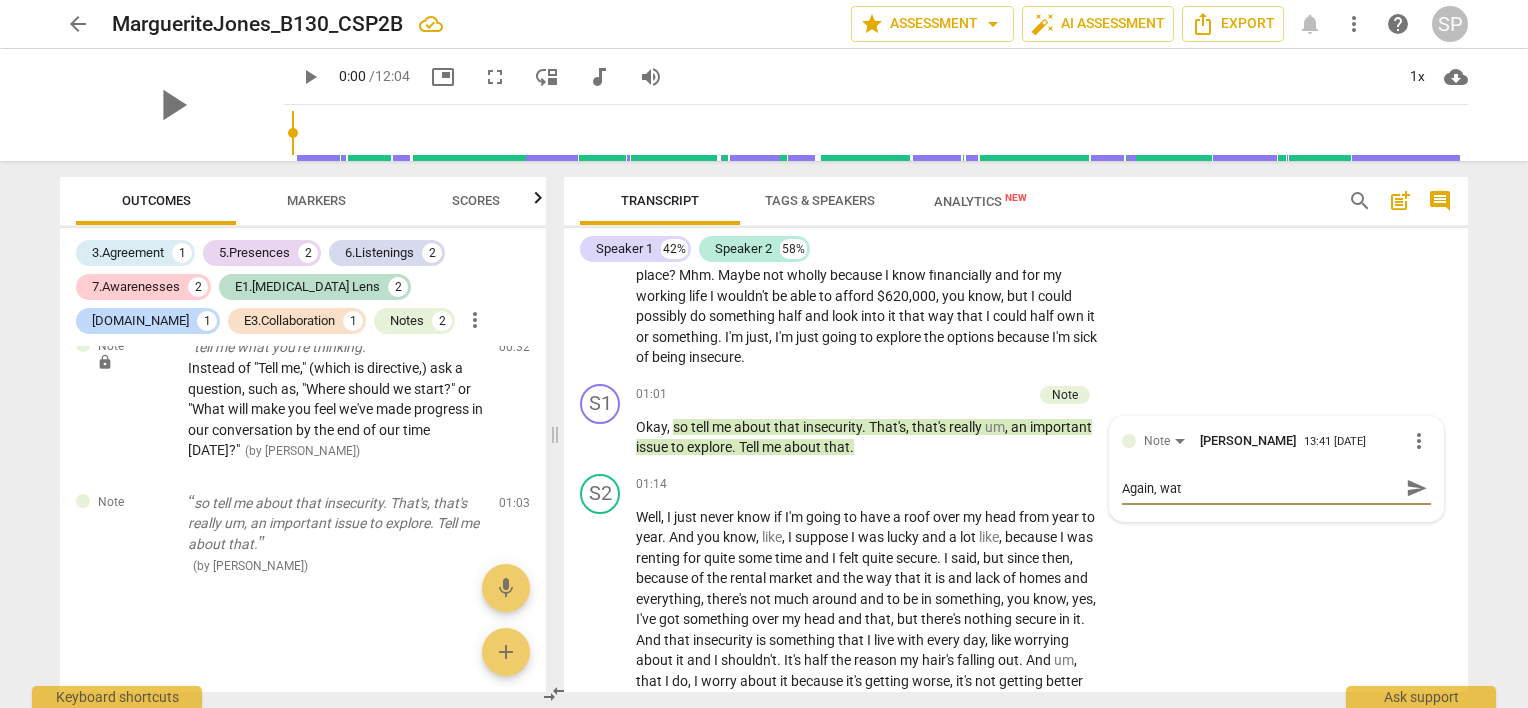 type on "Again, wath" 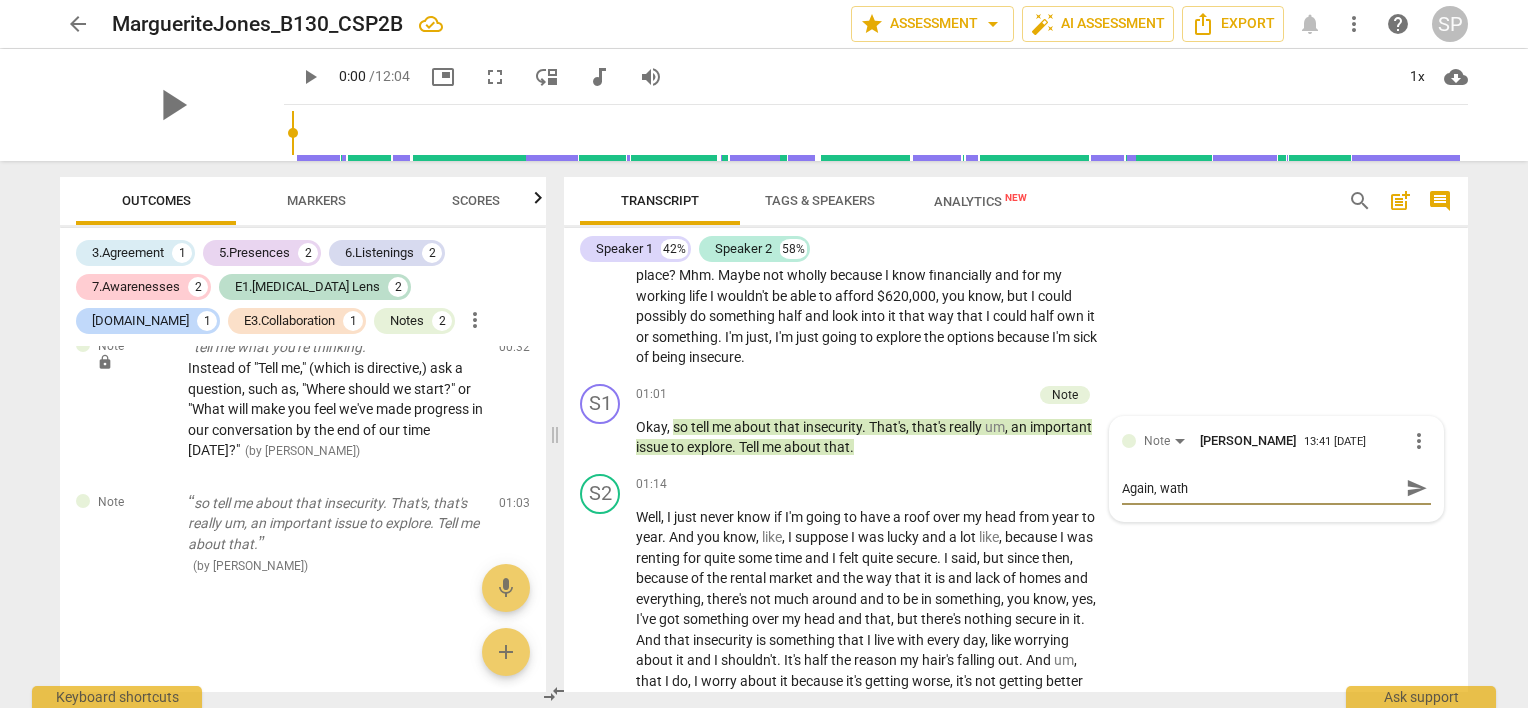 type on "Again, wathc" 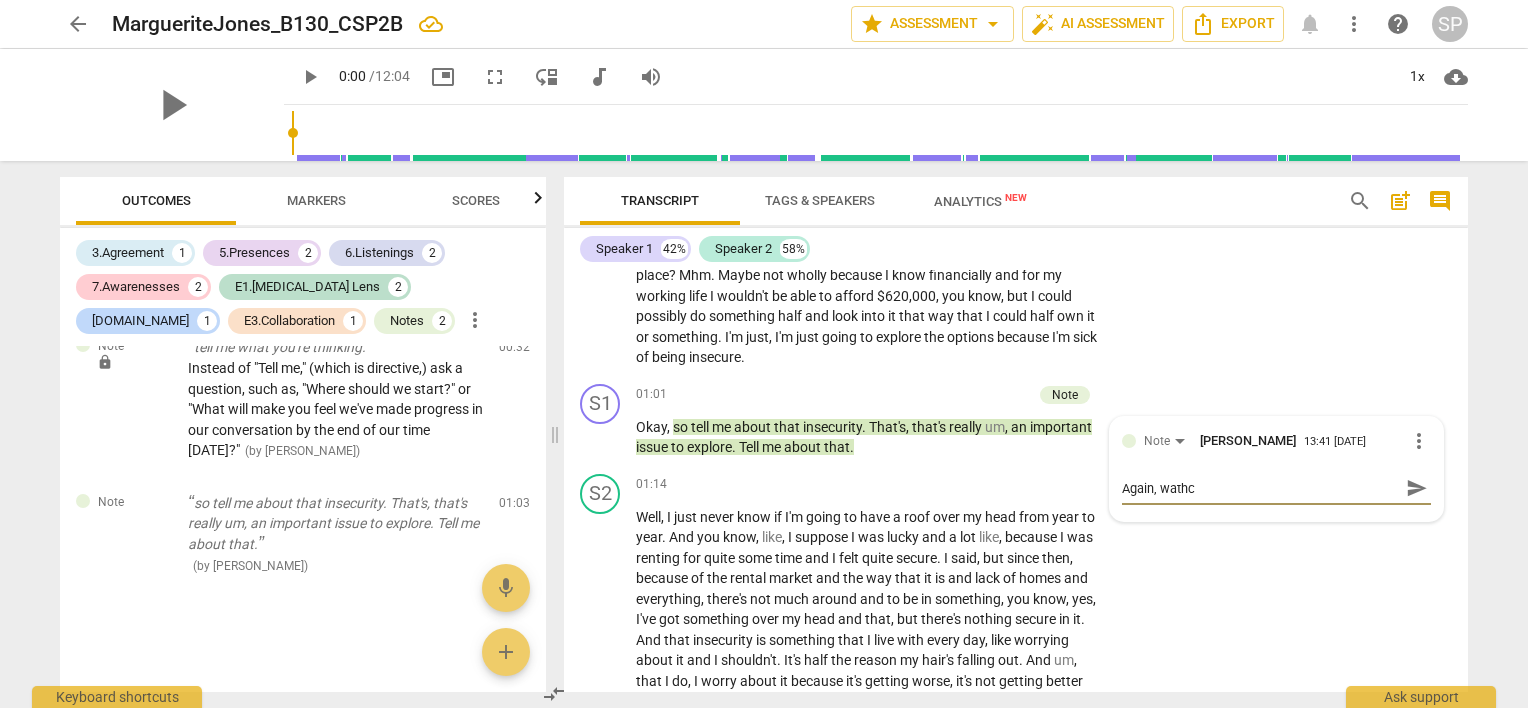type on "Again, wath" 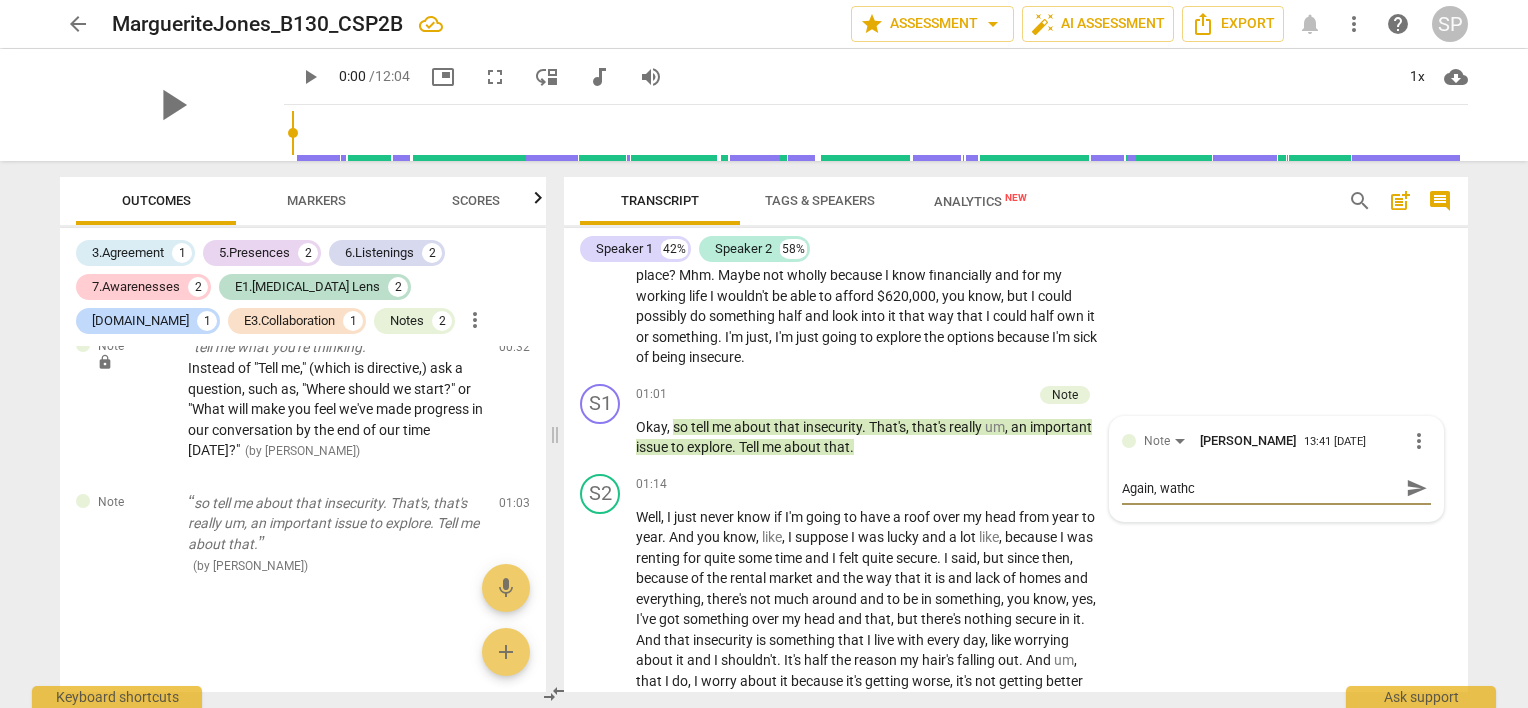 type on "Again, wath" 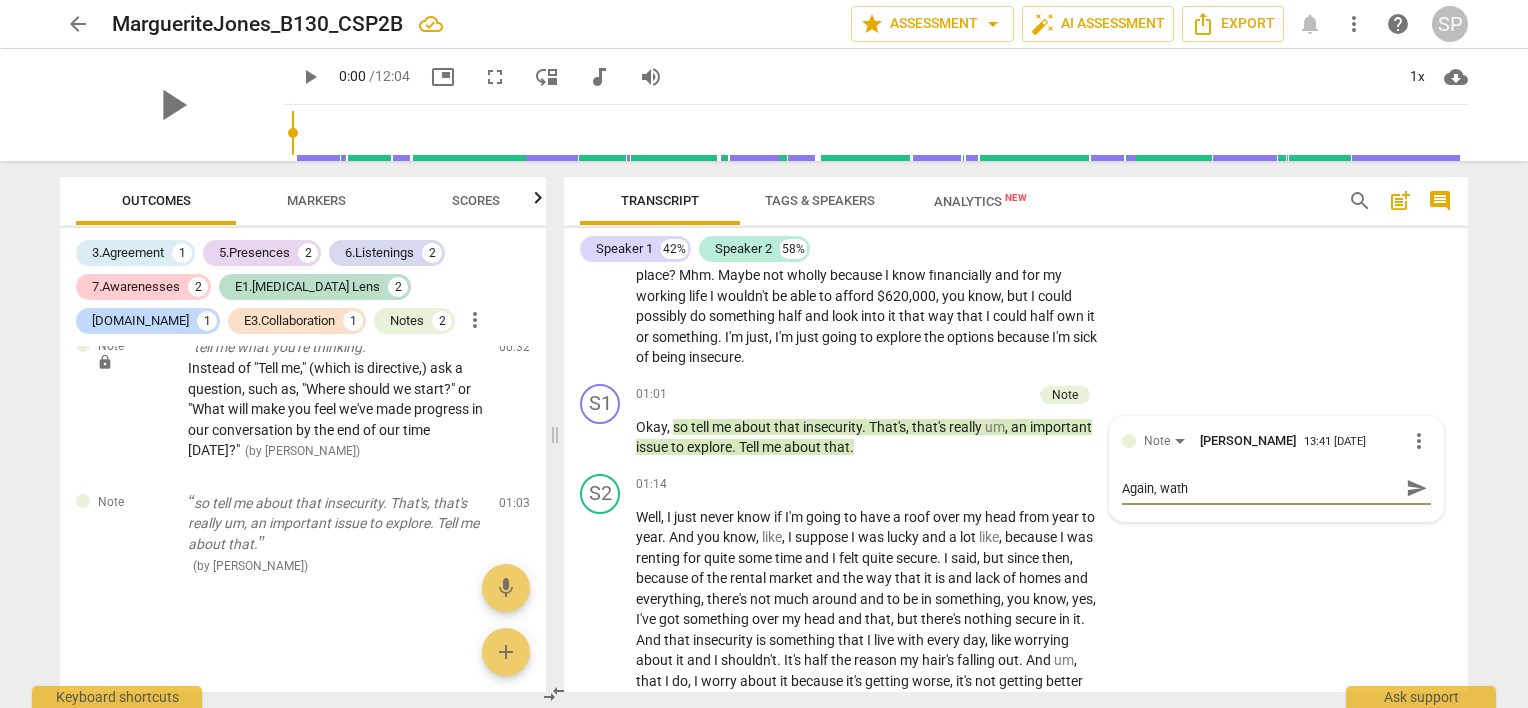 type on "Again, wat" 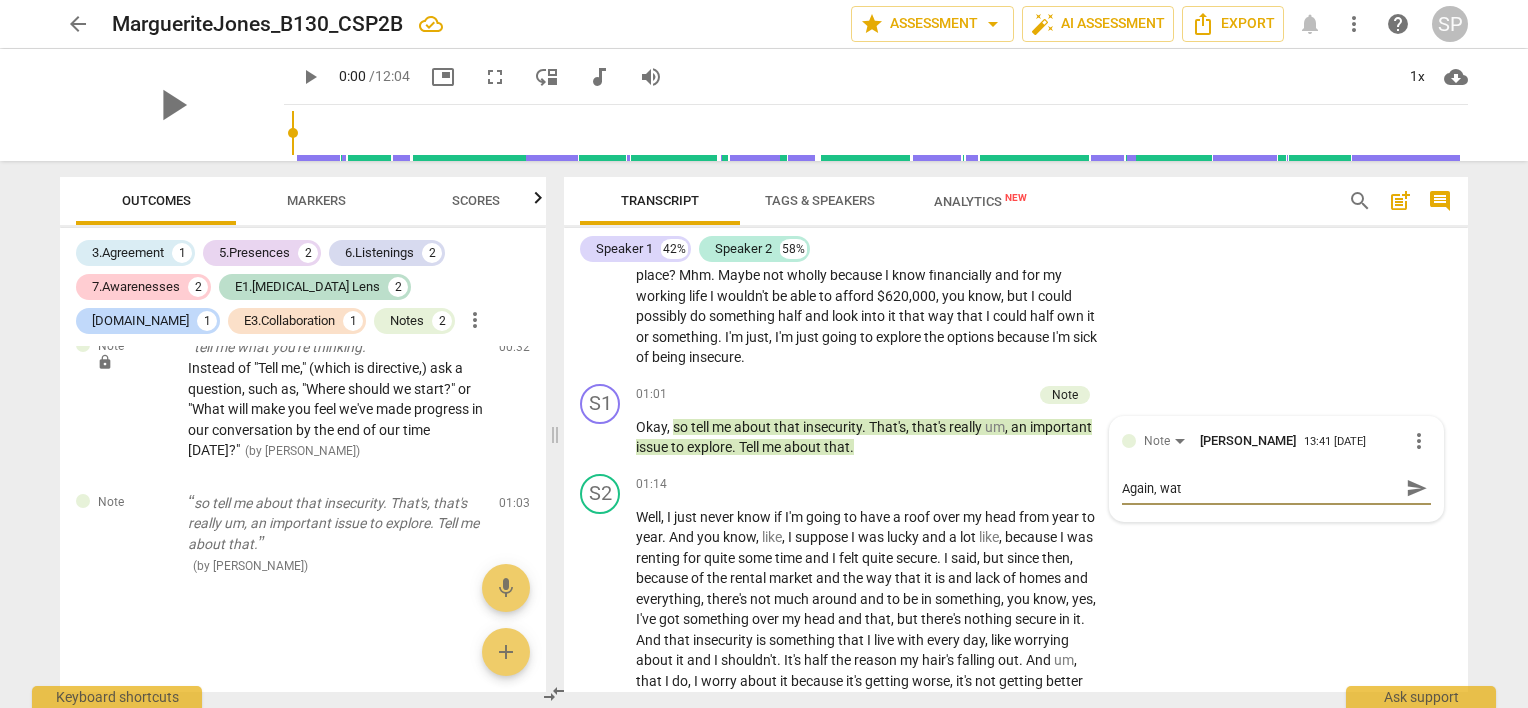 type on "Again, watc" 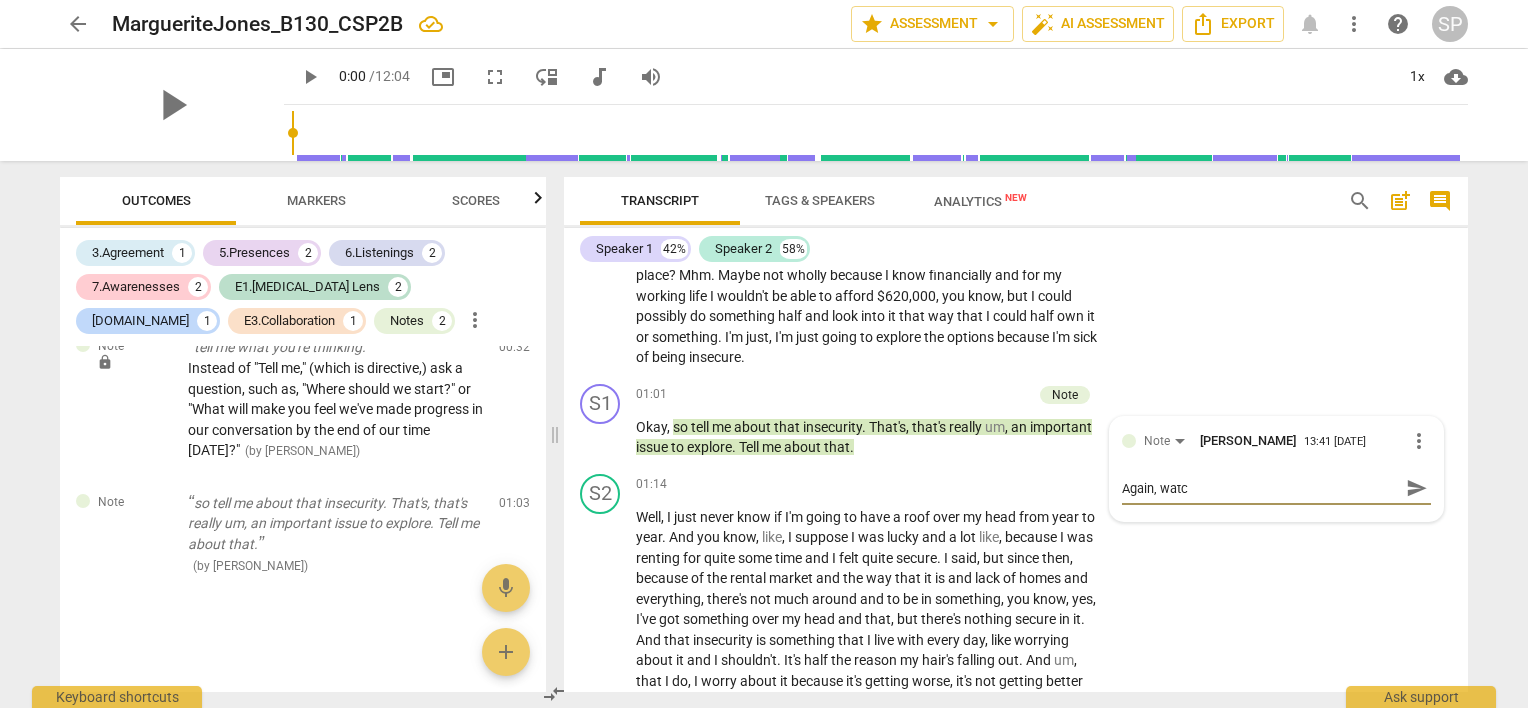 type on "Again, watch" 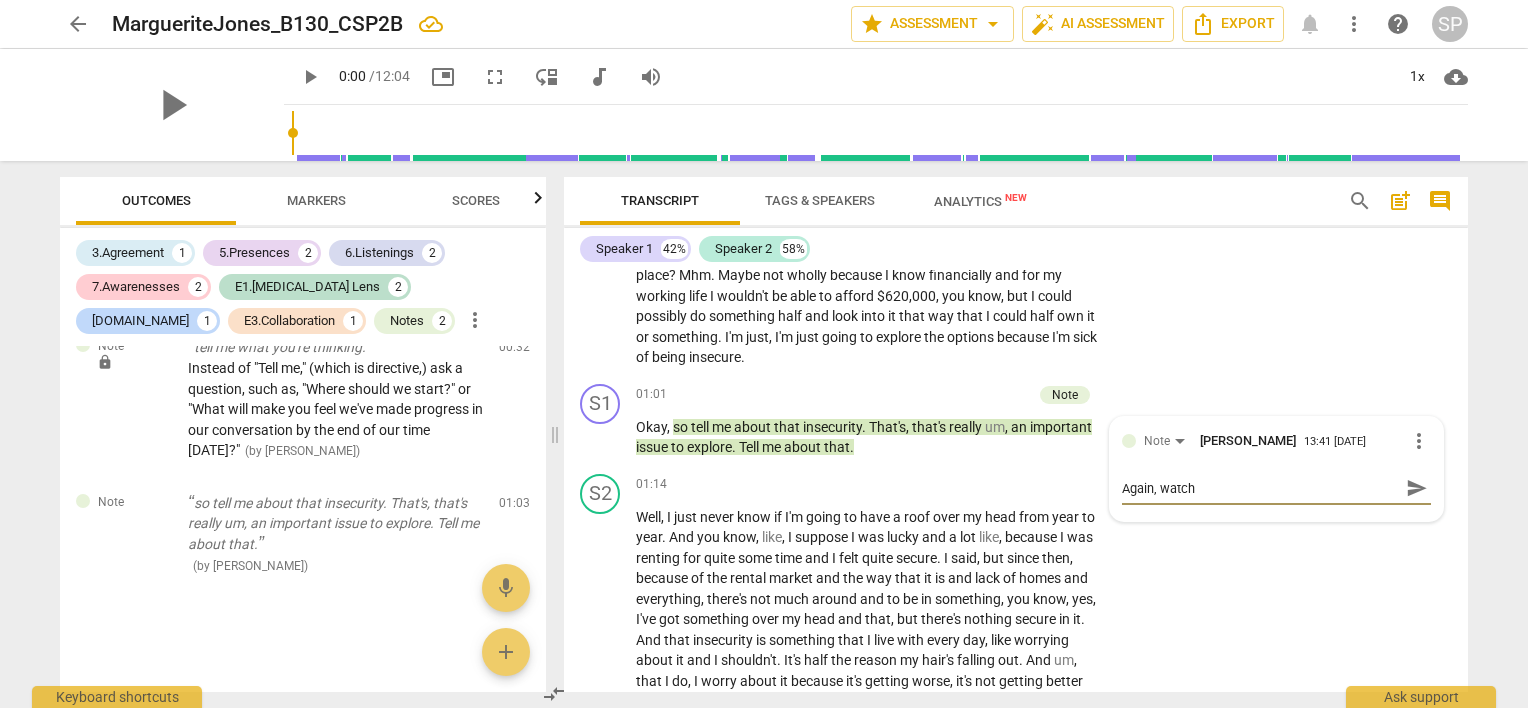 type on "Again, watch" 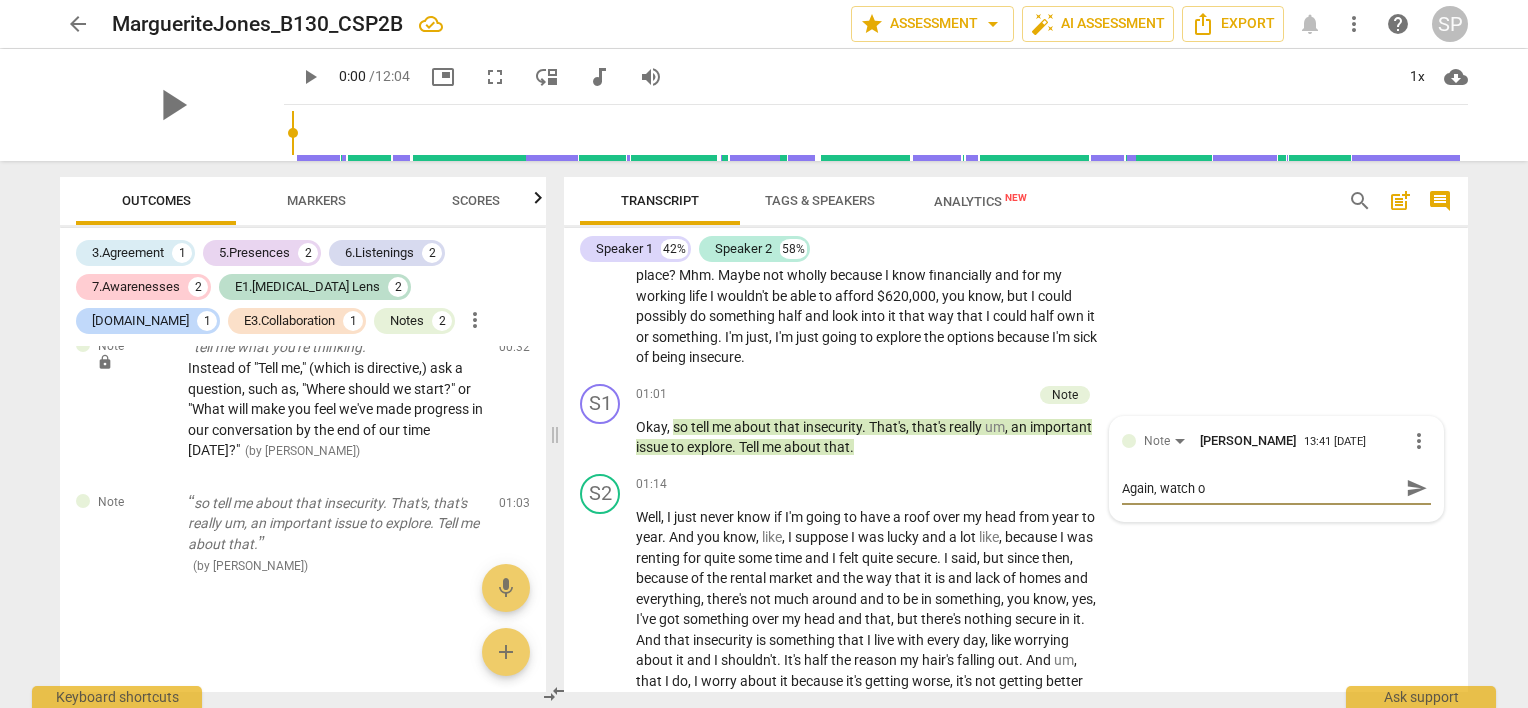 type on "Again, watch" 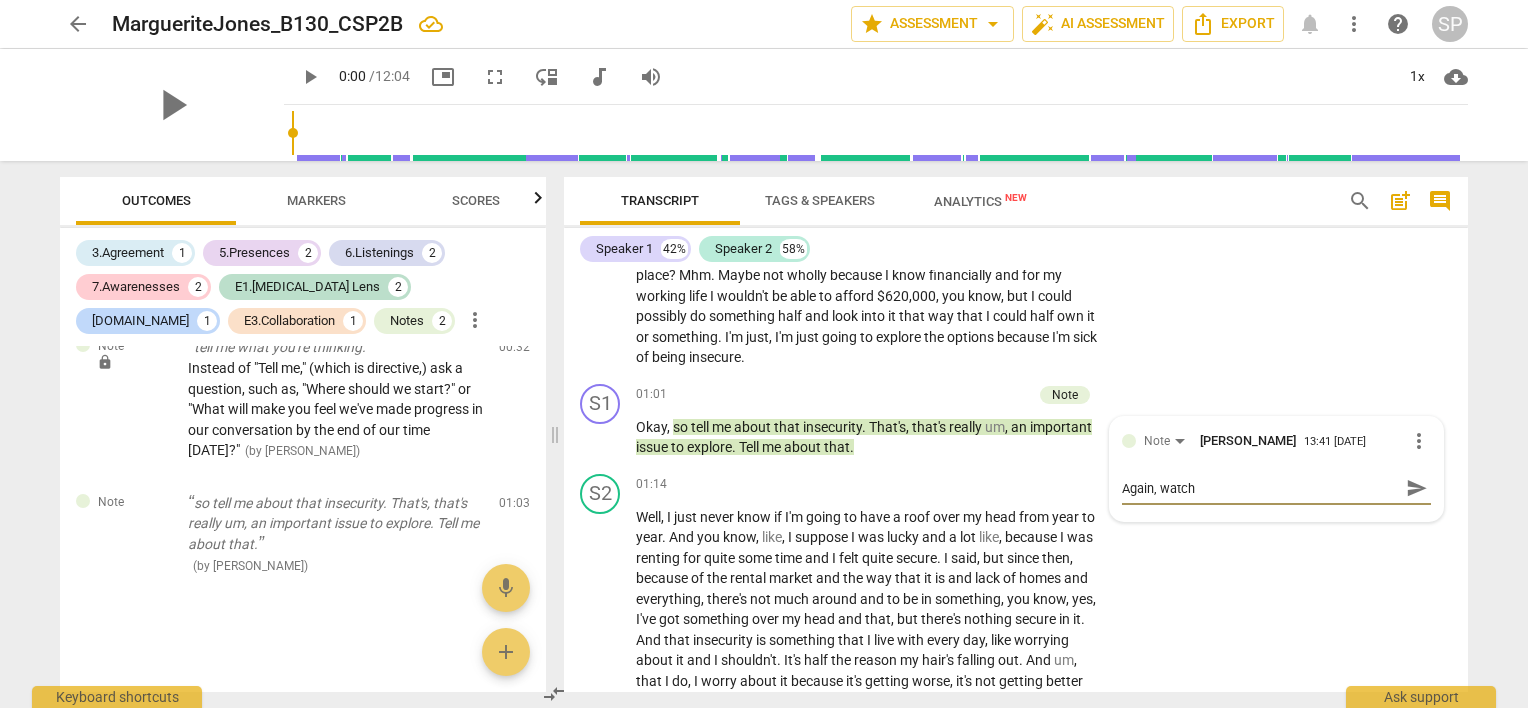 type on "Again, watch t" 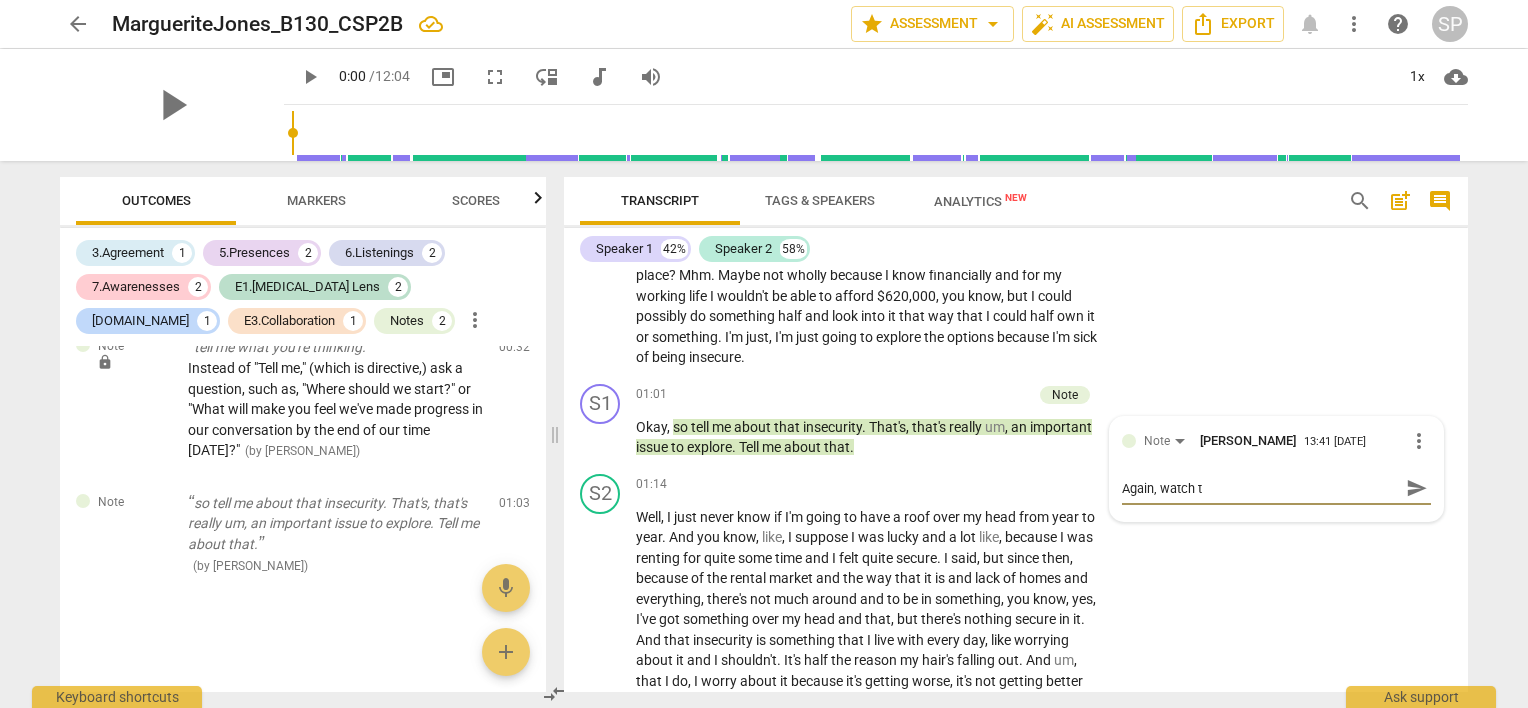 type on "Again, watch th" 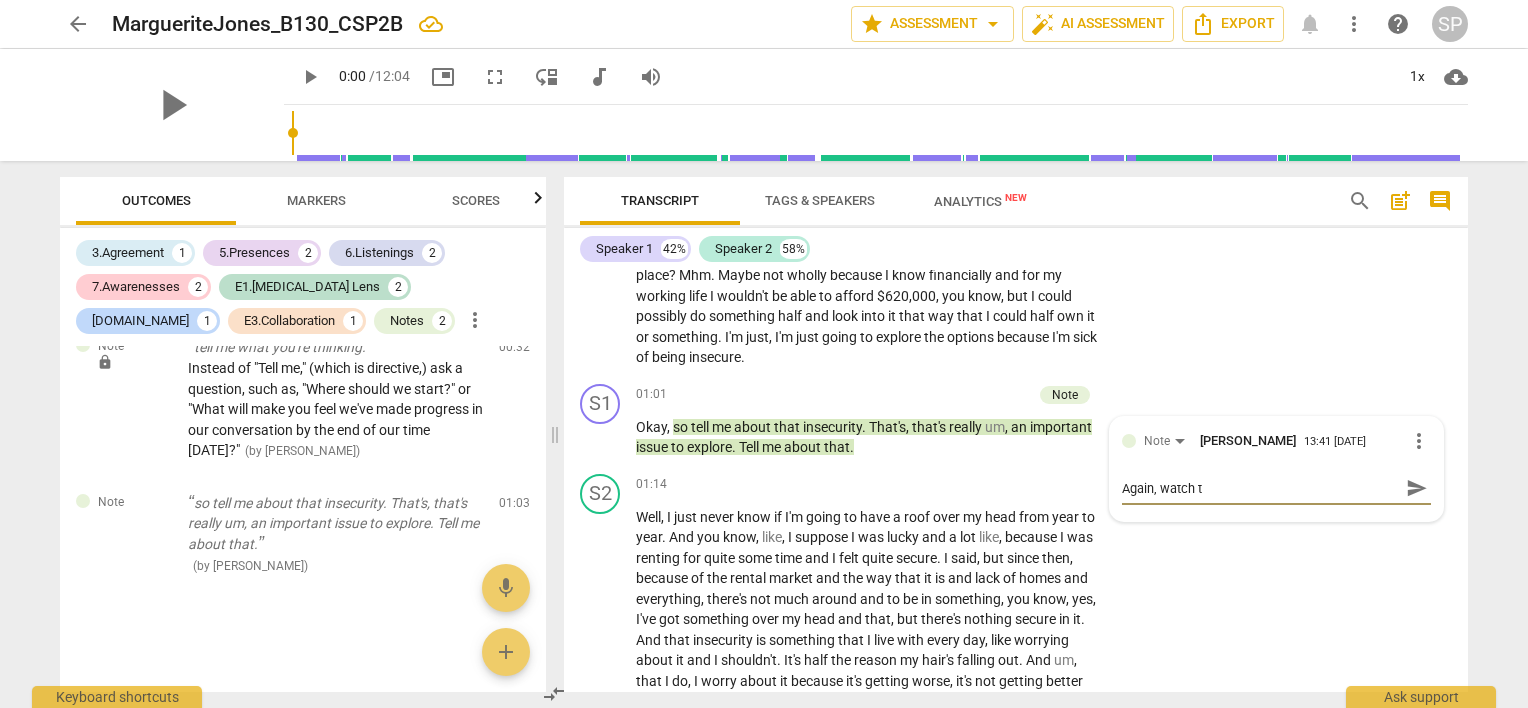 type on "Again, watch th" 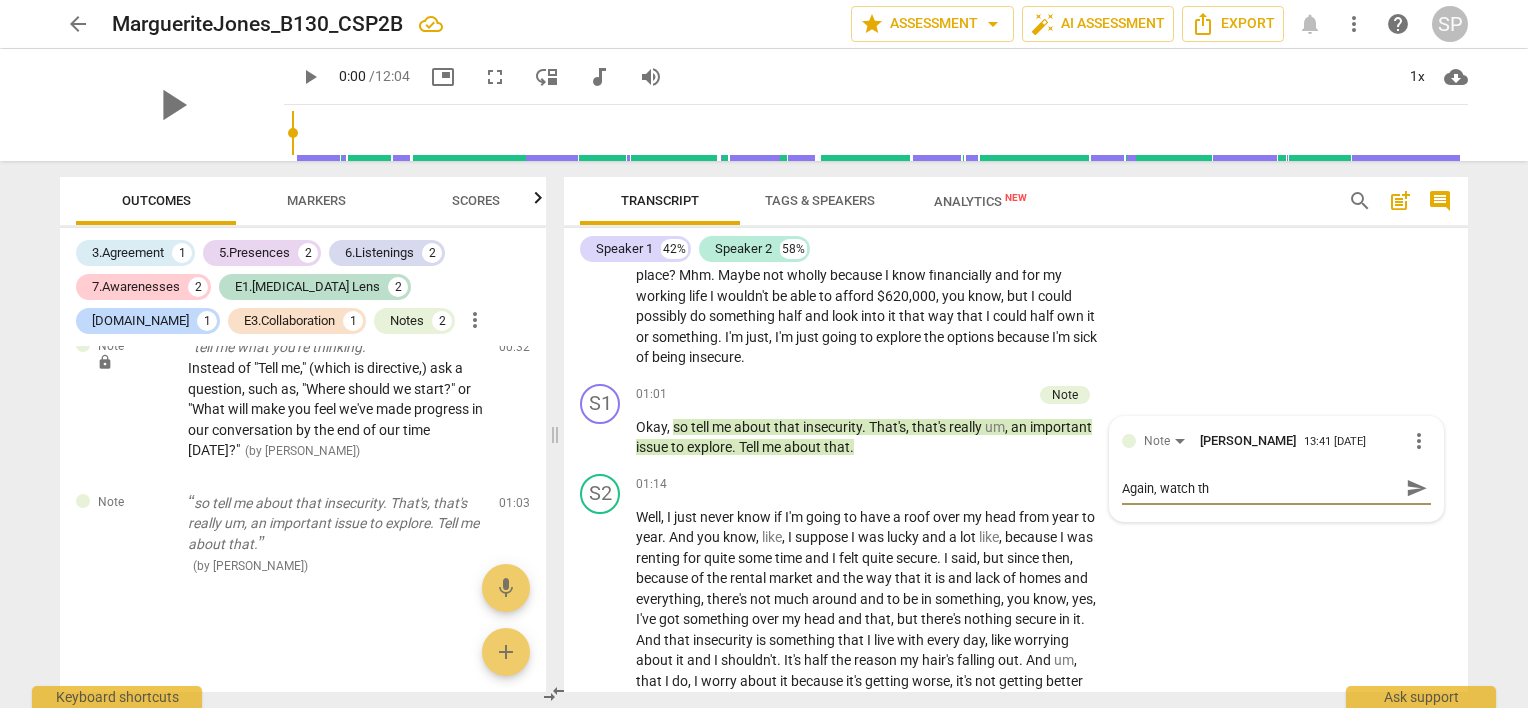 type on "Again, watch the" 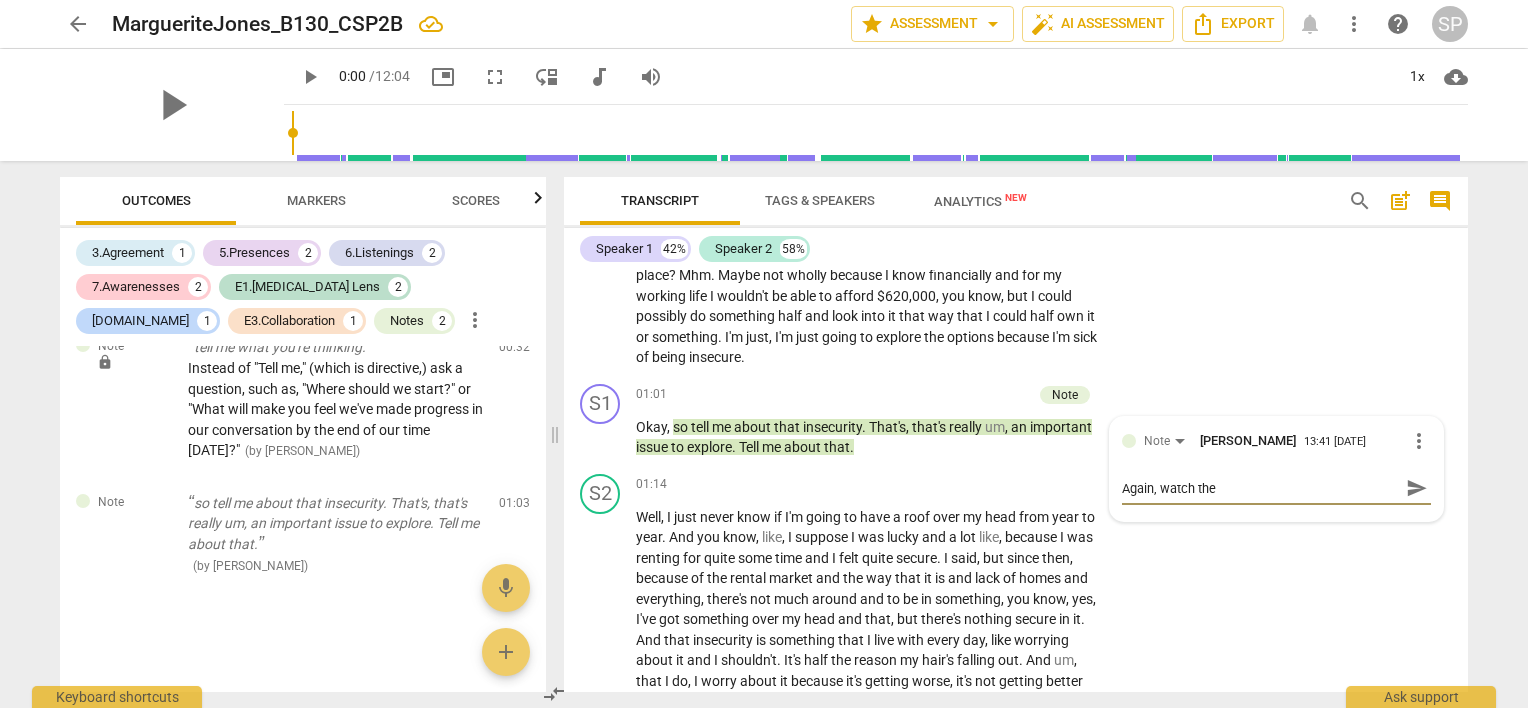 type on "Again, watch the" 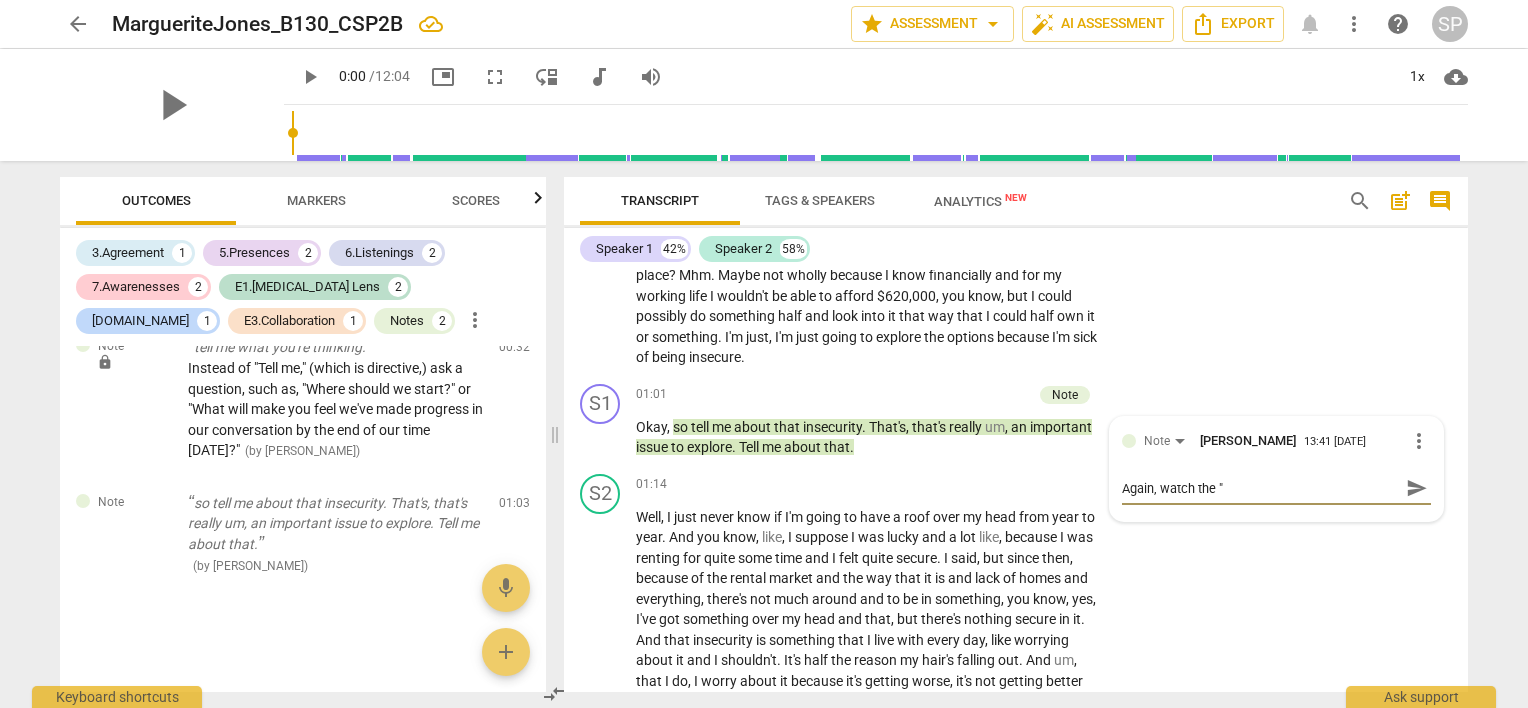 type on "Again, watch the "t" 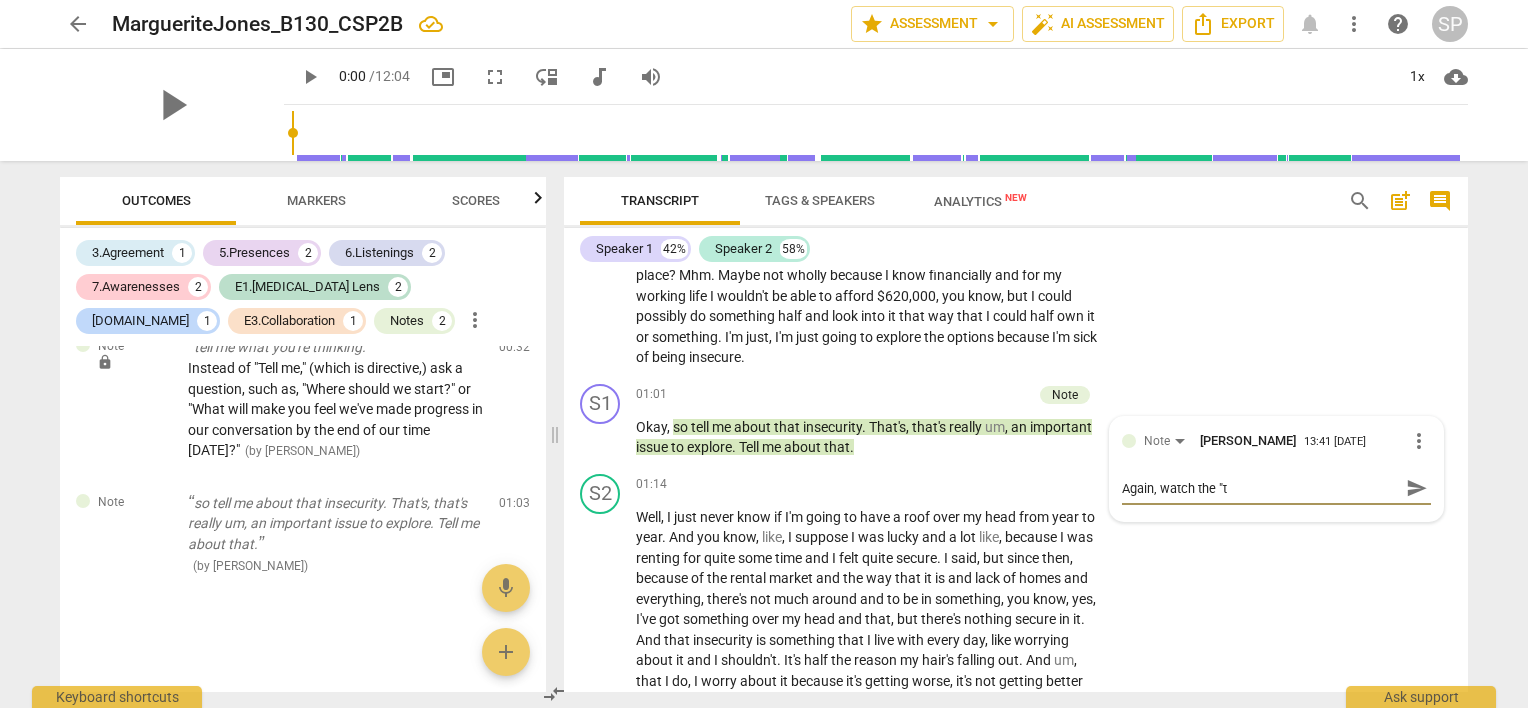 type on "Again, watch the "" 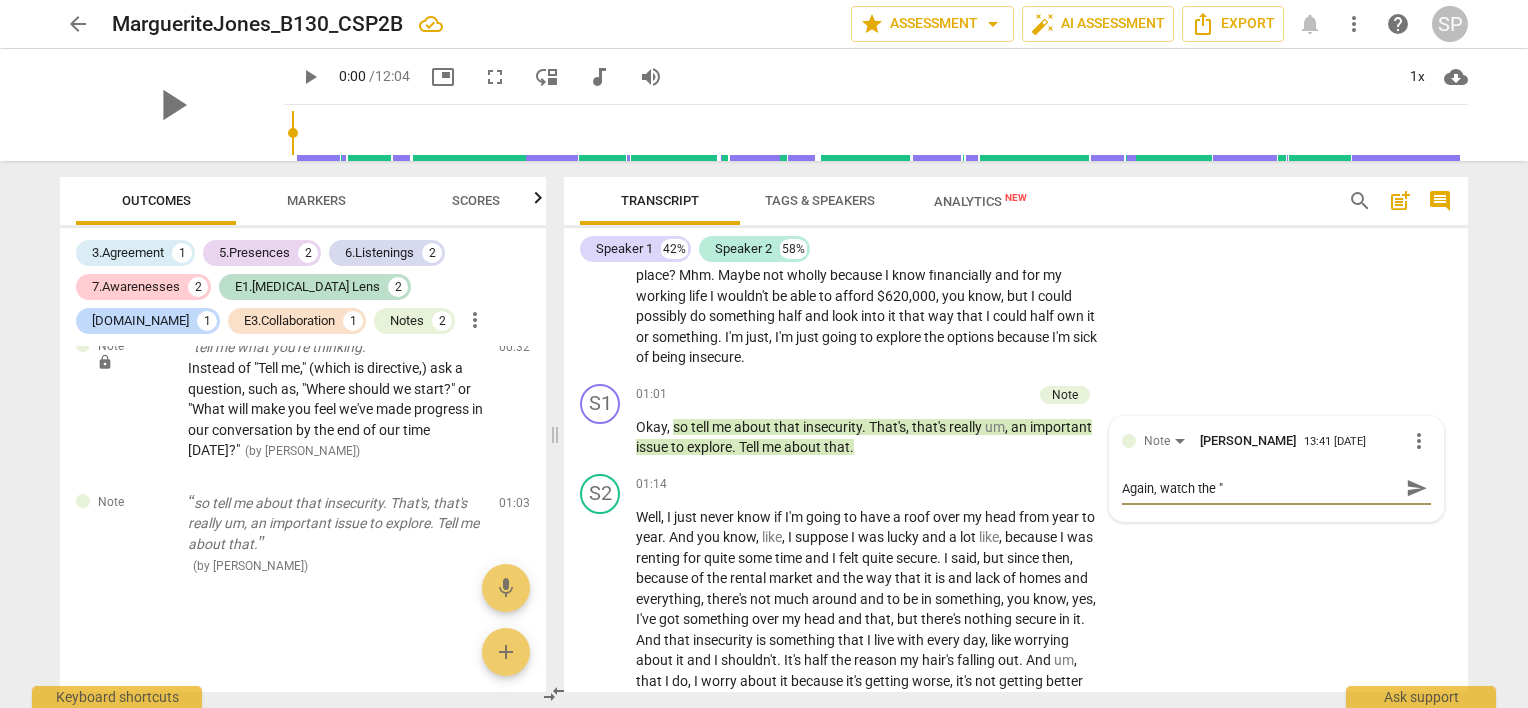 type on "Again, watch the "T" 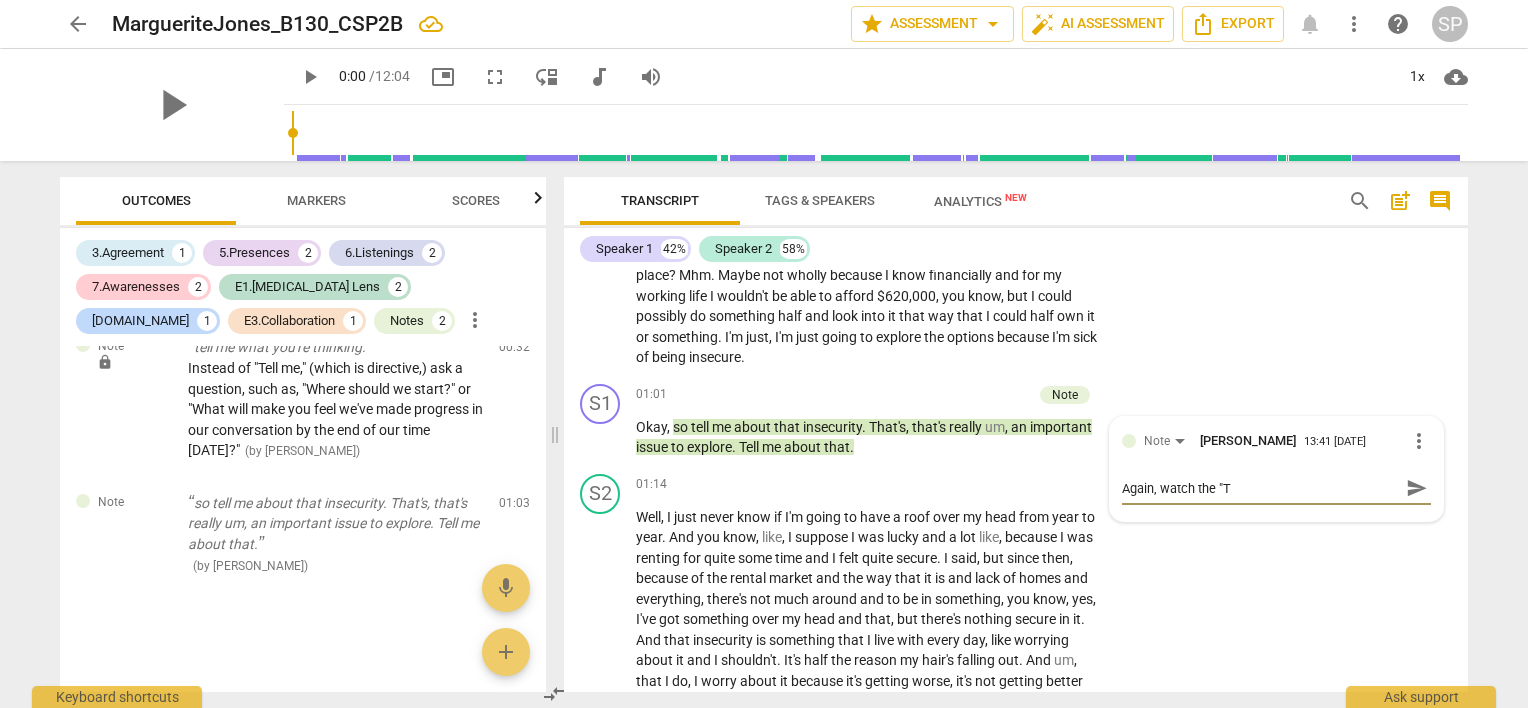 type on "Again, watch the "Te" 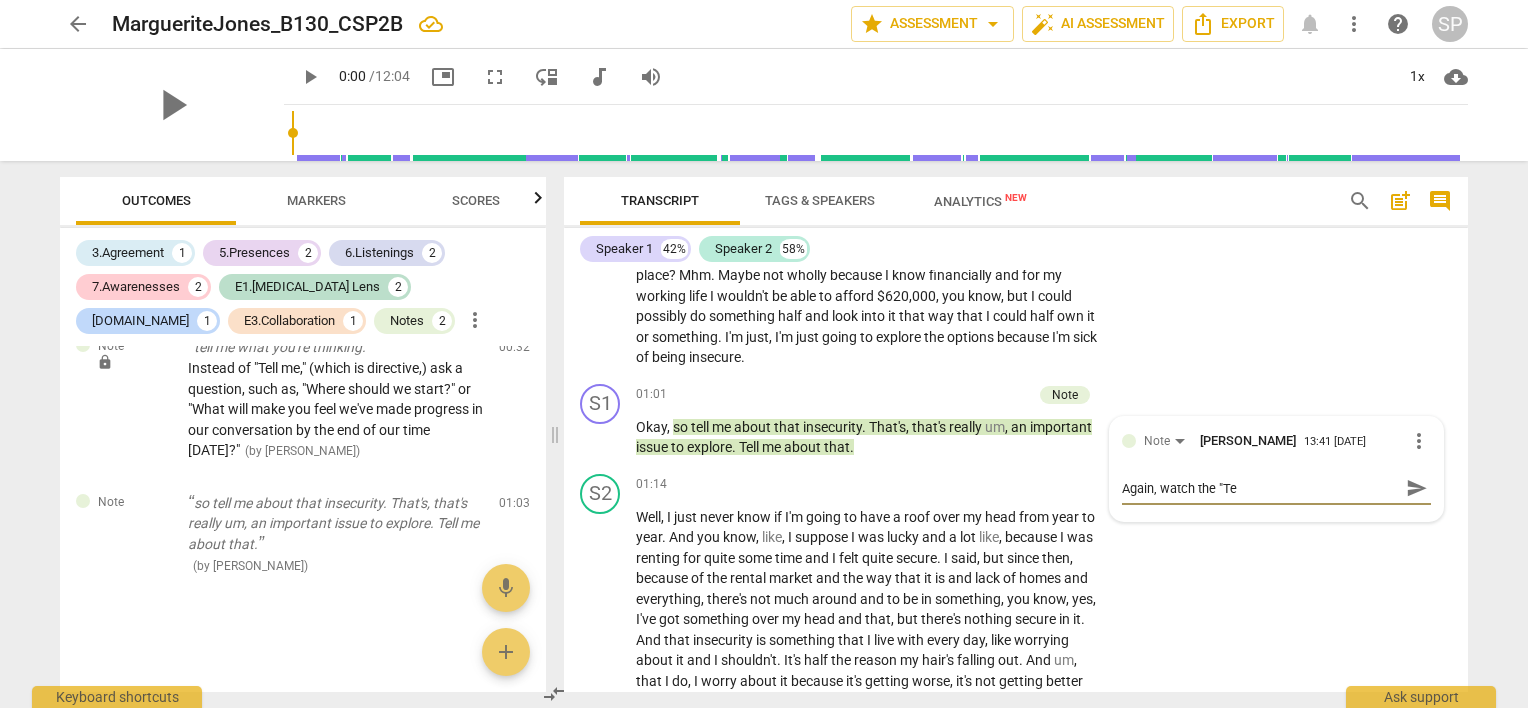 type on "Again, watch the "Tel" 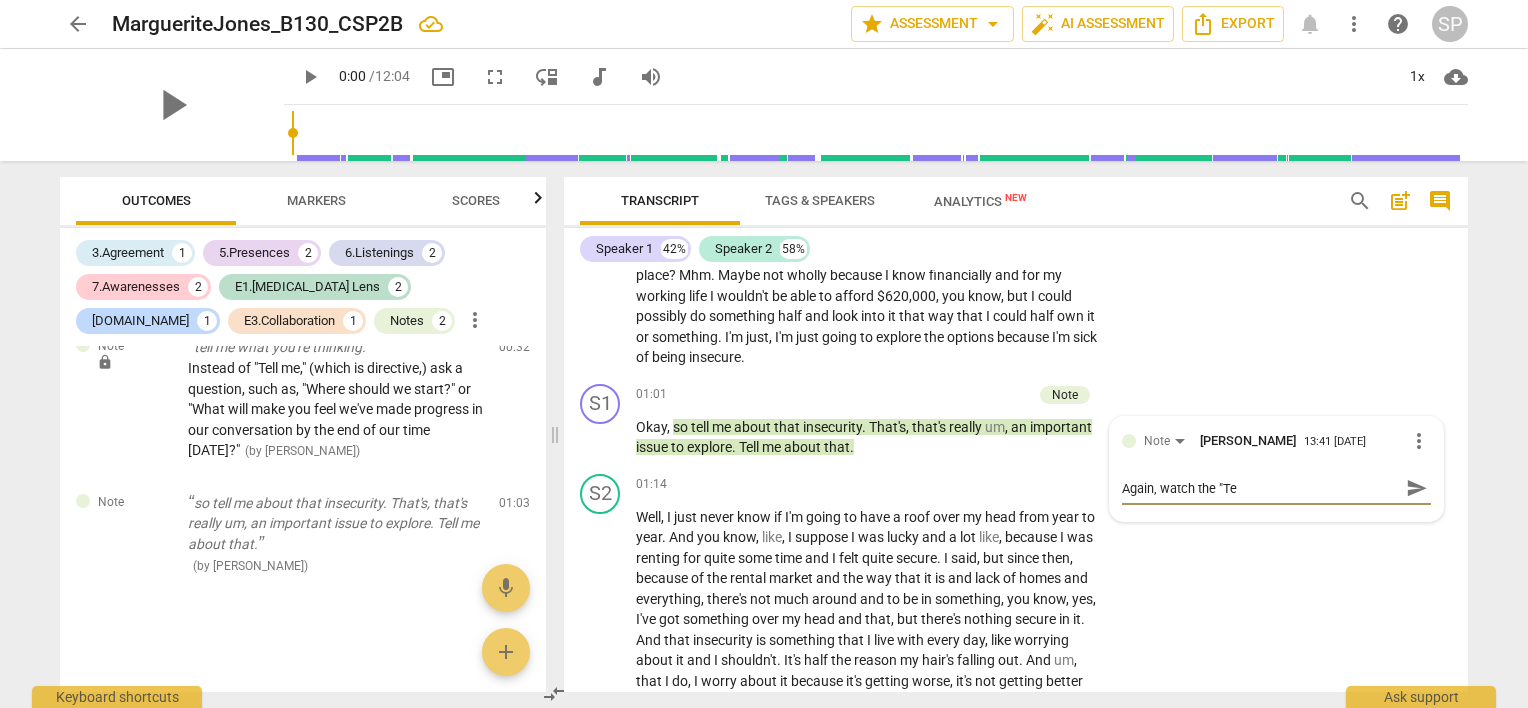 type on "Again, watch the "Tel" 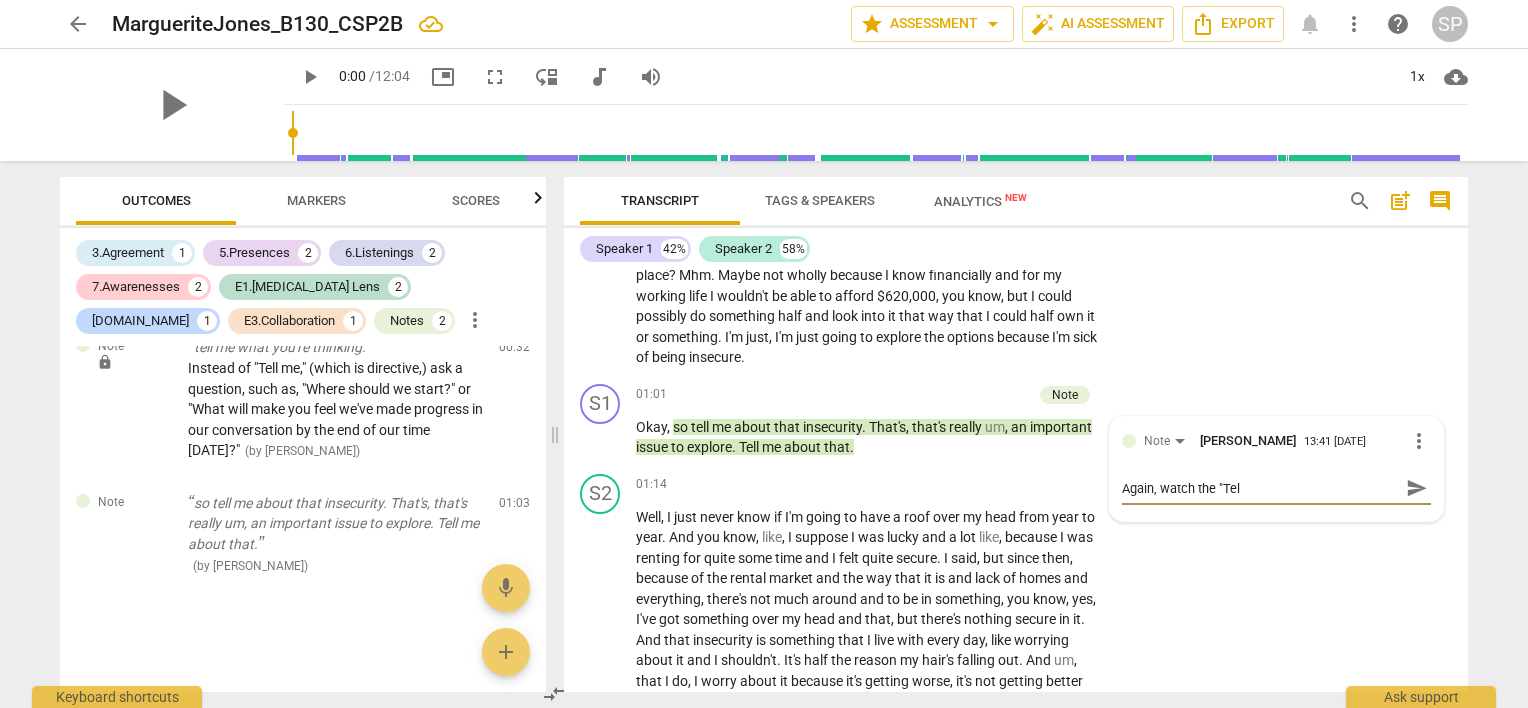 type on "Again, watch the "Tell" 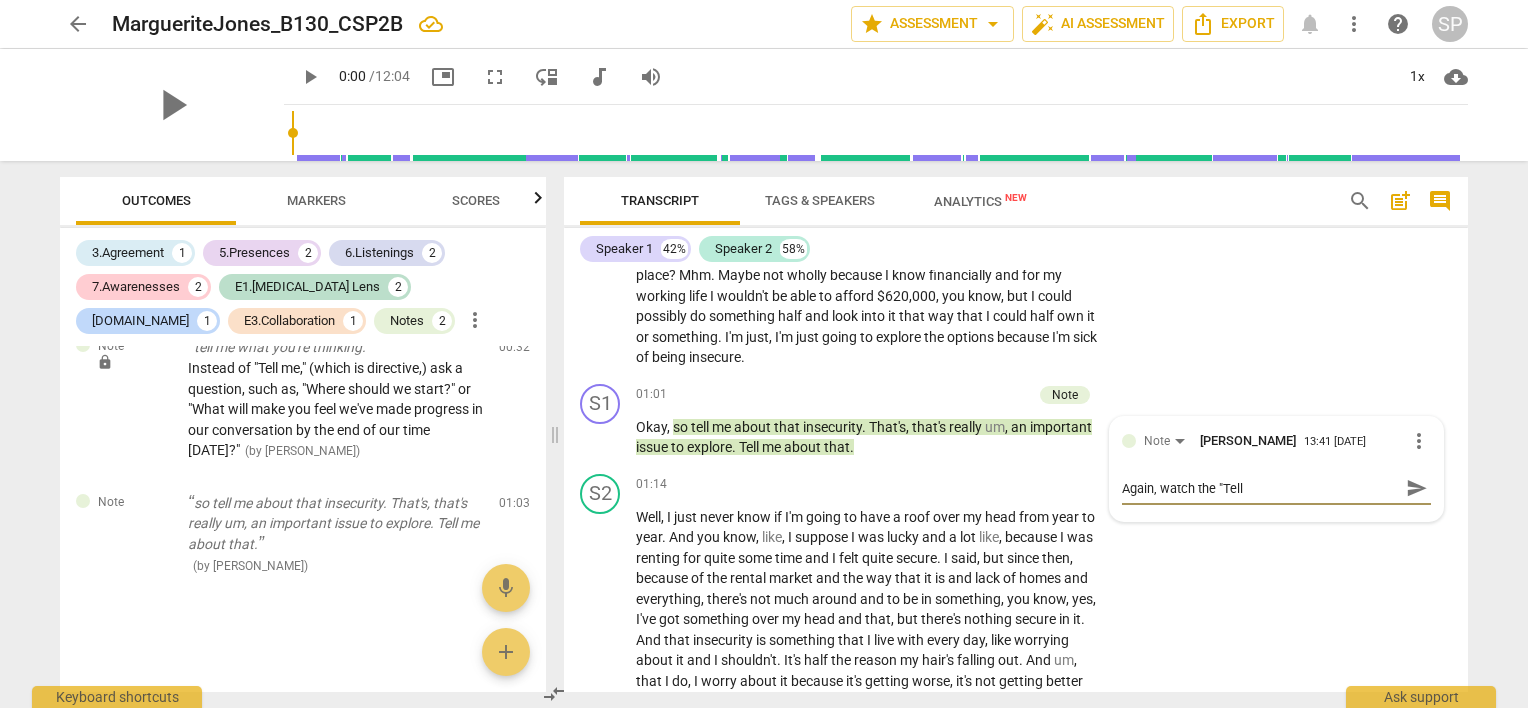 type on "Again, watch the "Tell" 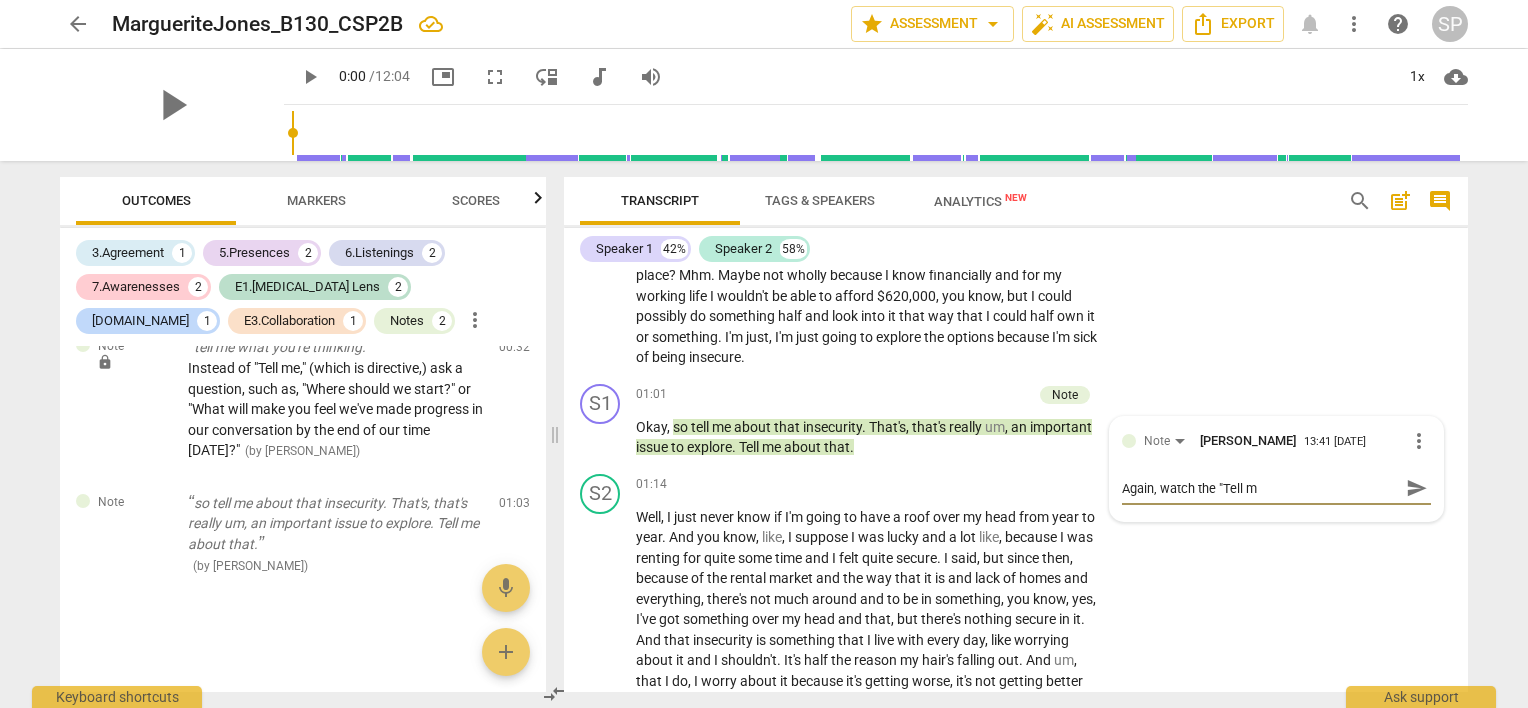 type on "Again, watch the "Tell me" 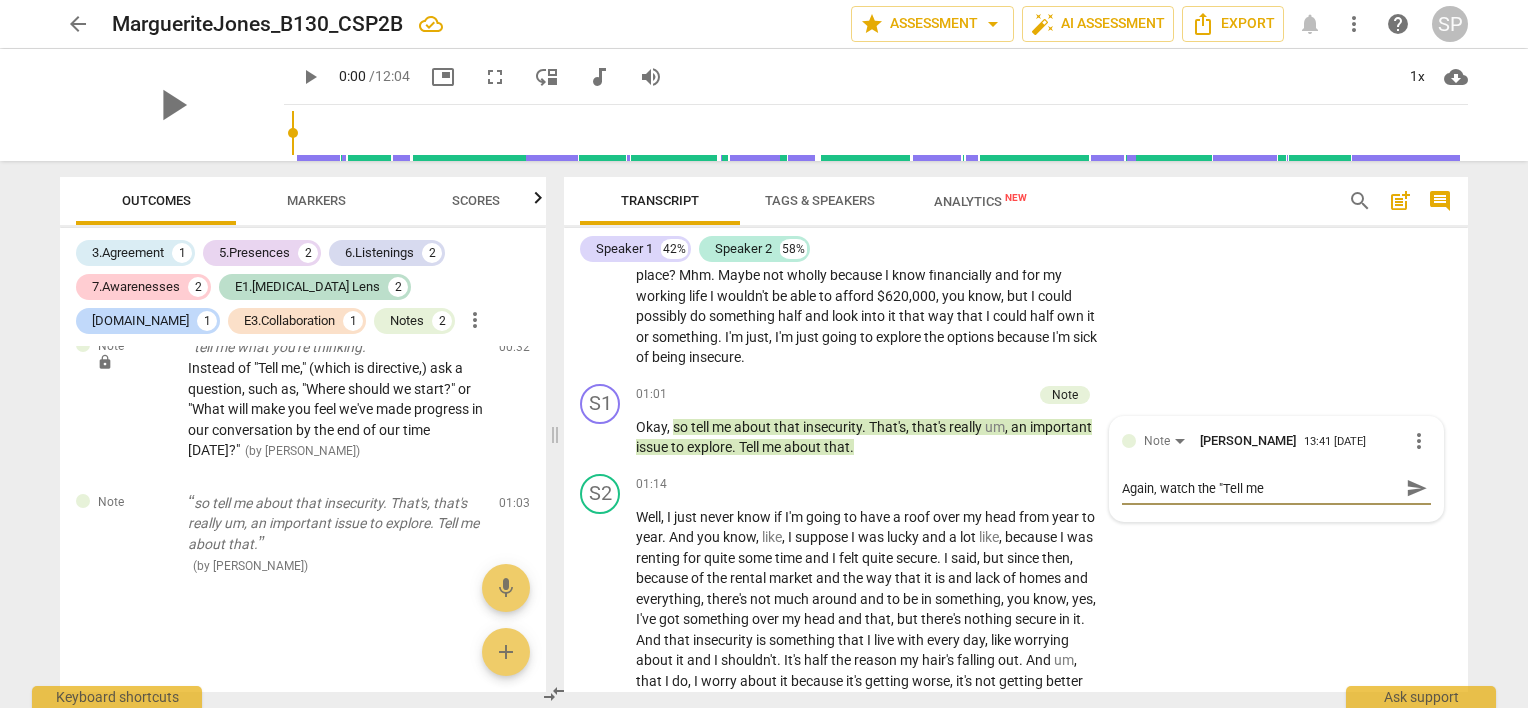 type on "Again, watch the "Tell me." 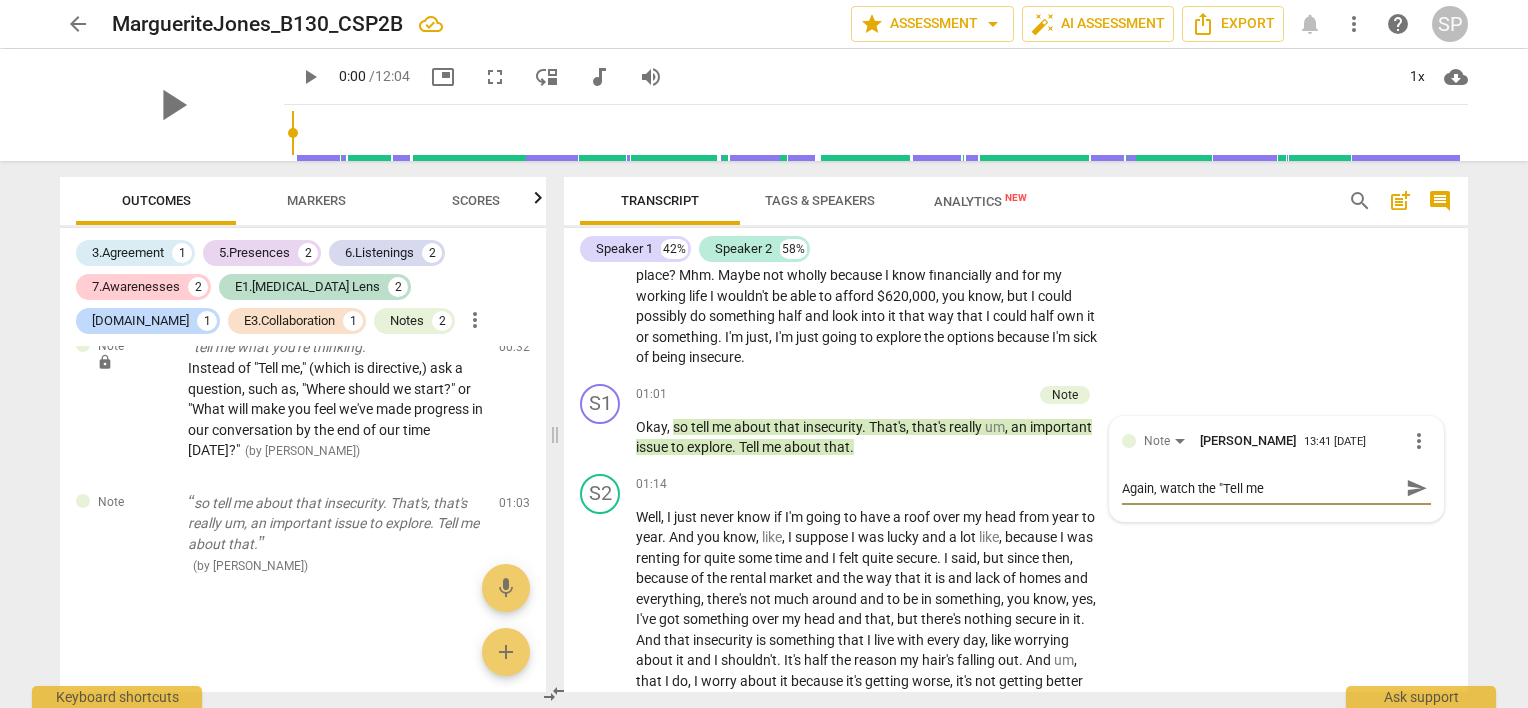 type on "Again, watch the "Tell me." 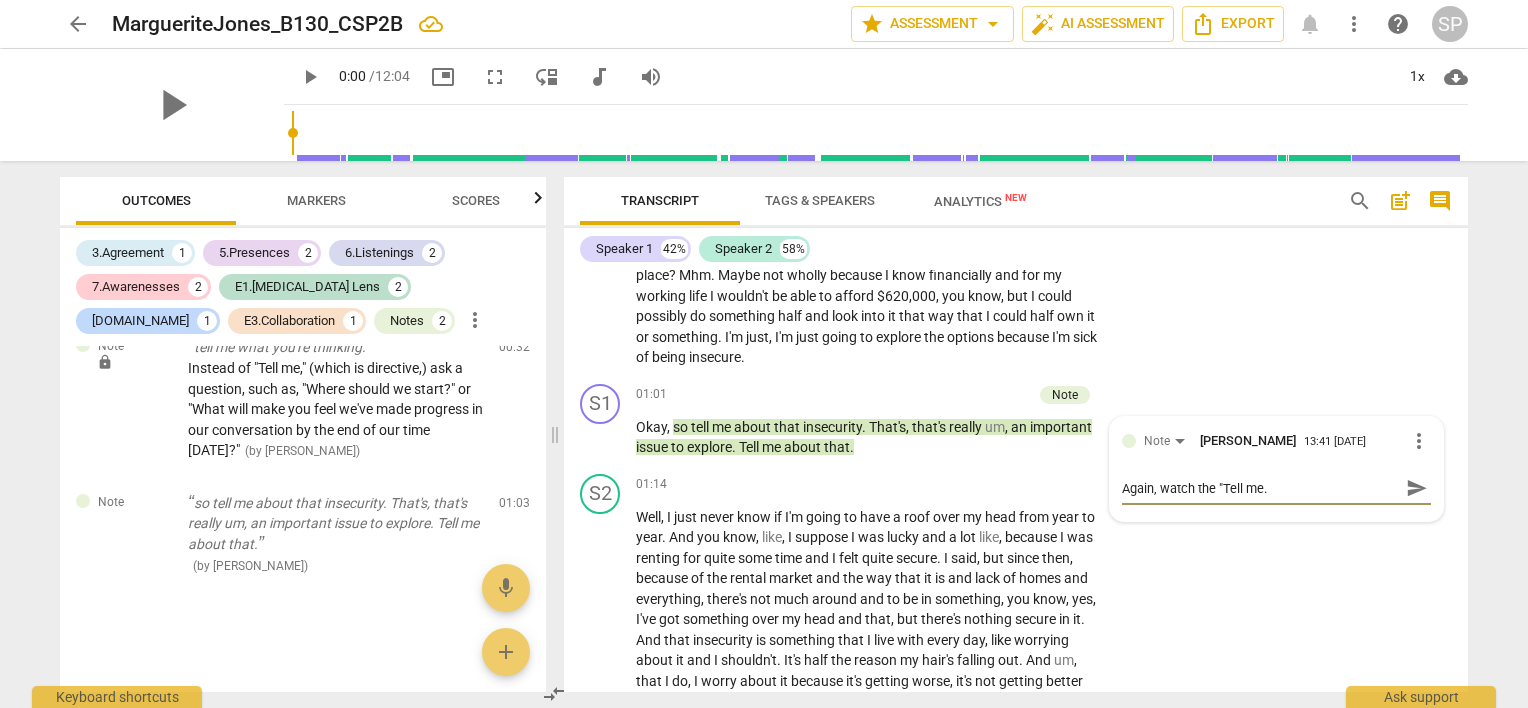 type on "Again, watch the "Tell me."" 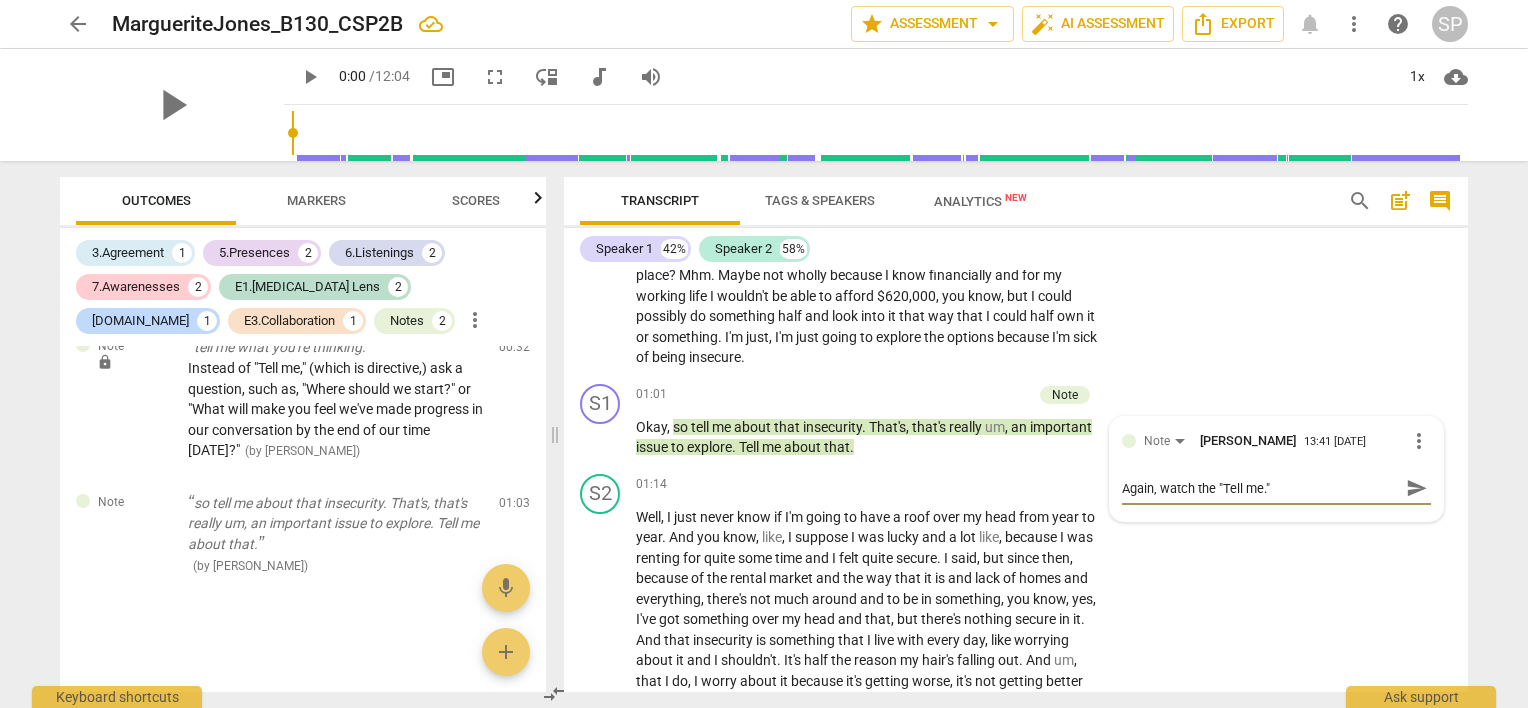 type on "Again, watch the "Tell me."" 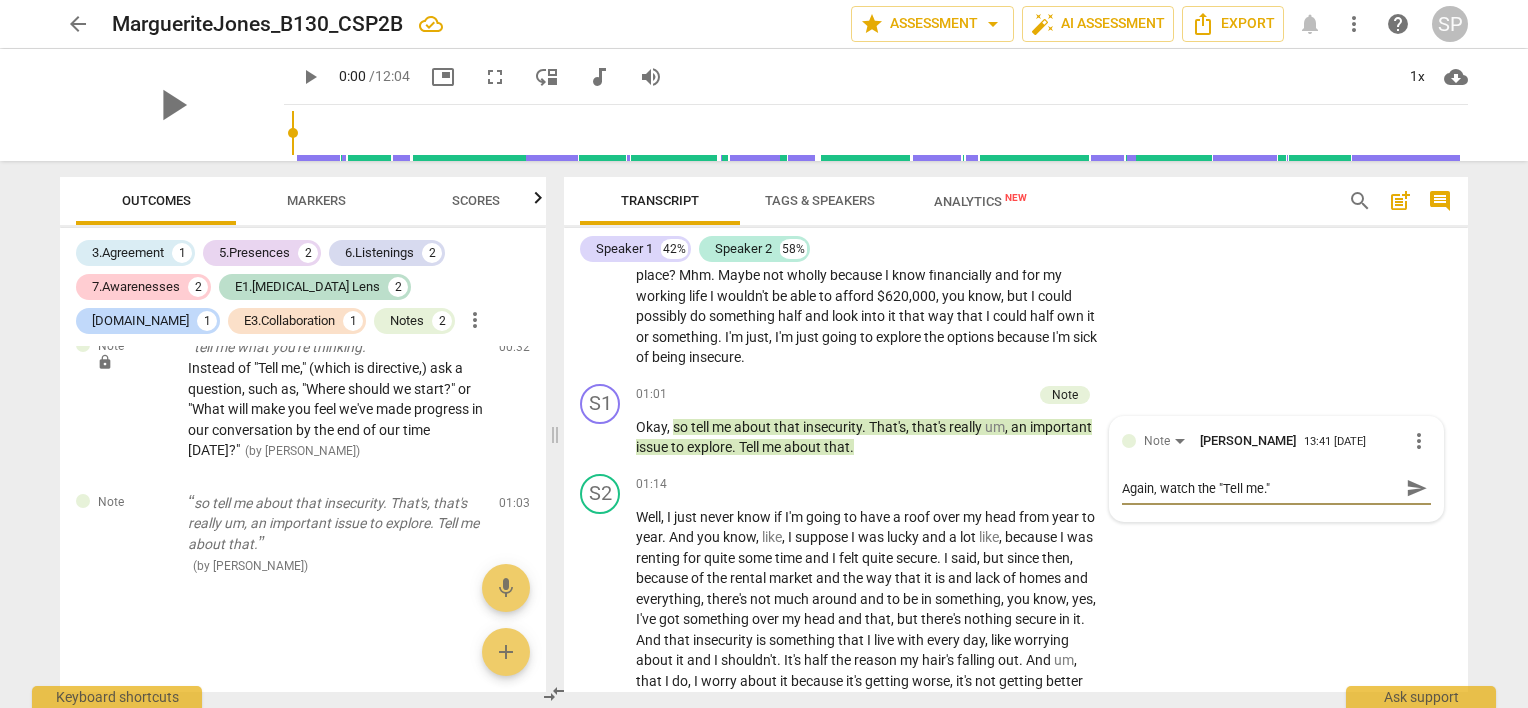 type on "Again, watch the "Tell me."  A" 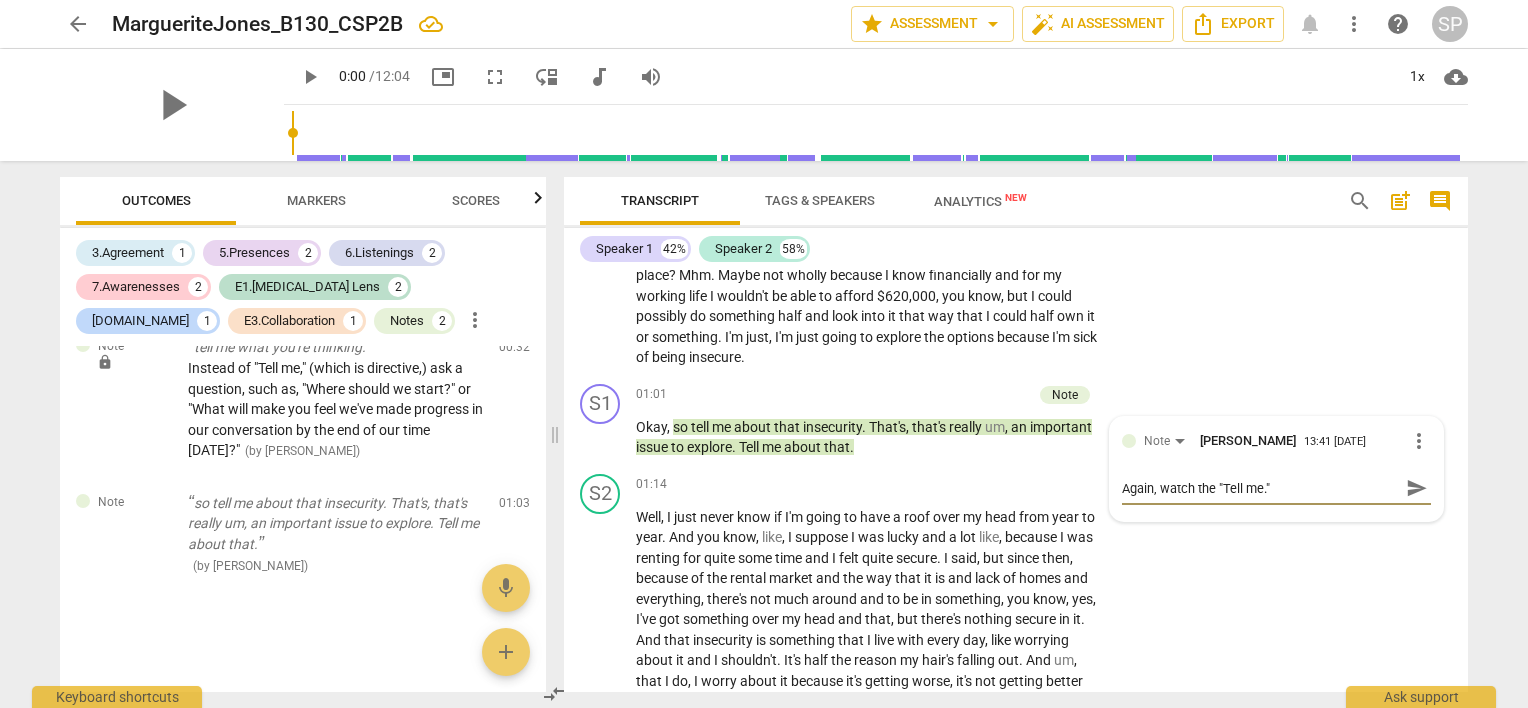 type on "Again, watch the "Tell me."  A" 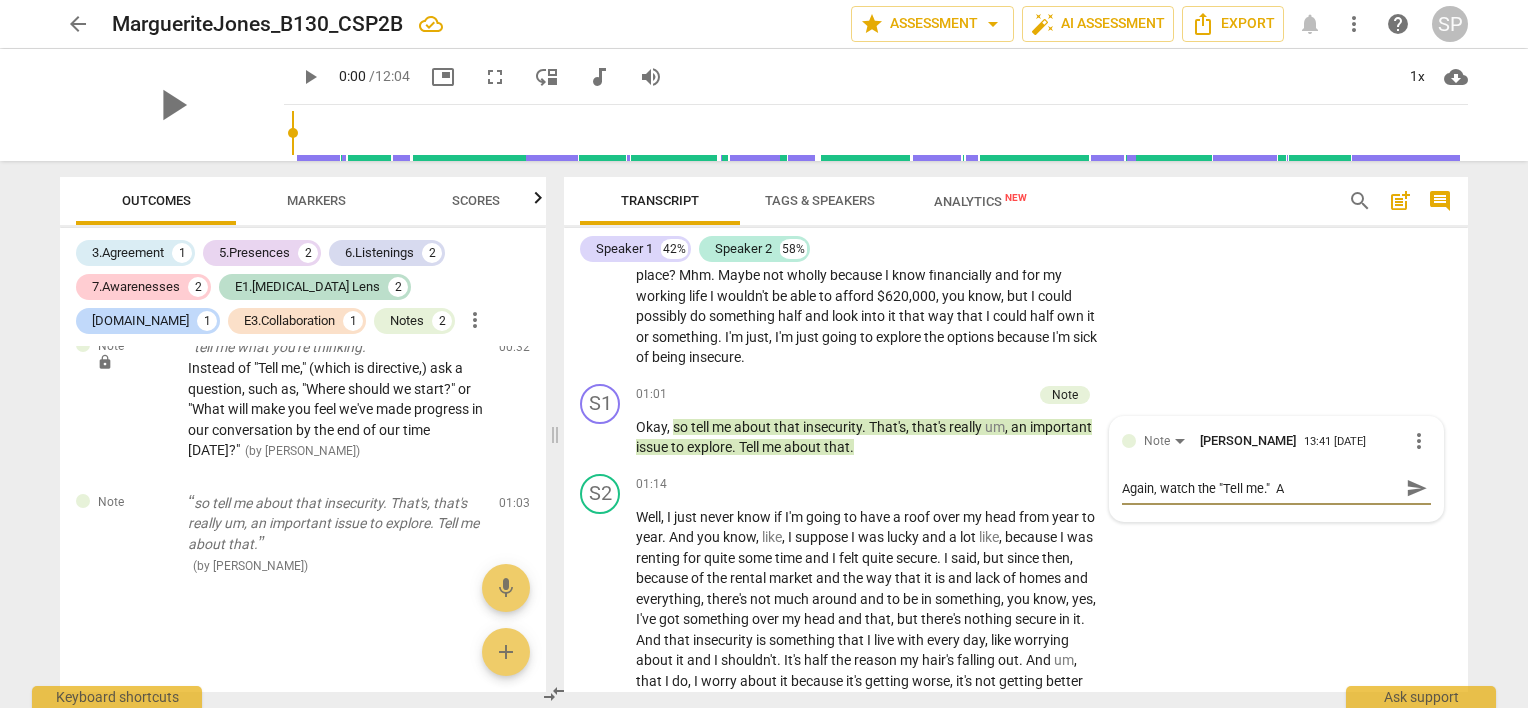 type on "Again, watch the "Tell me."  An" 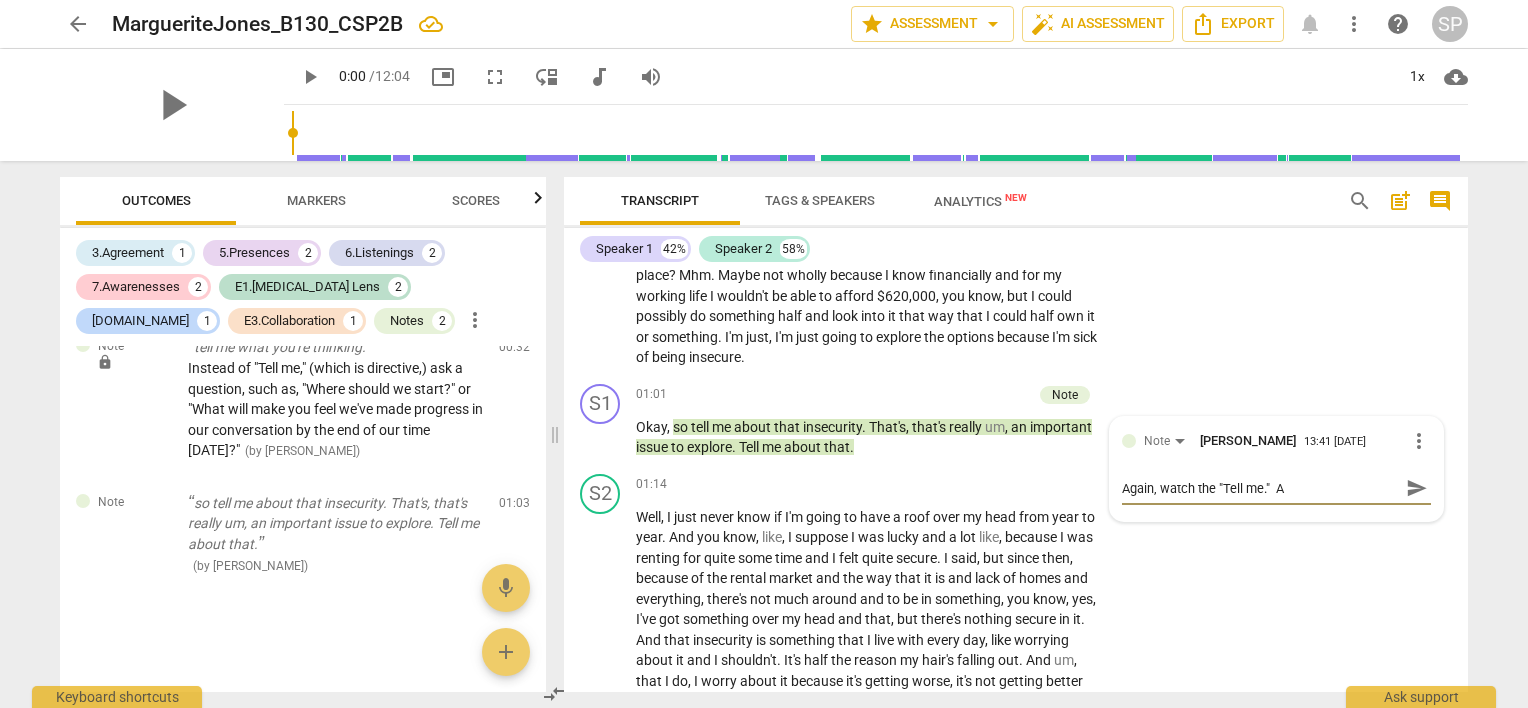 type on "Again, watch the "Tell me."  An" 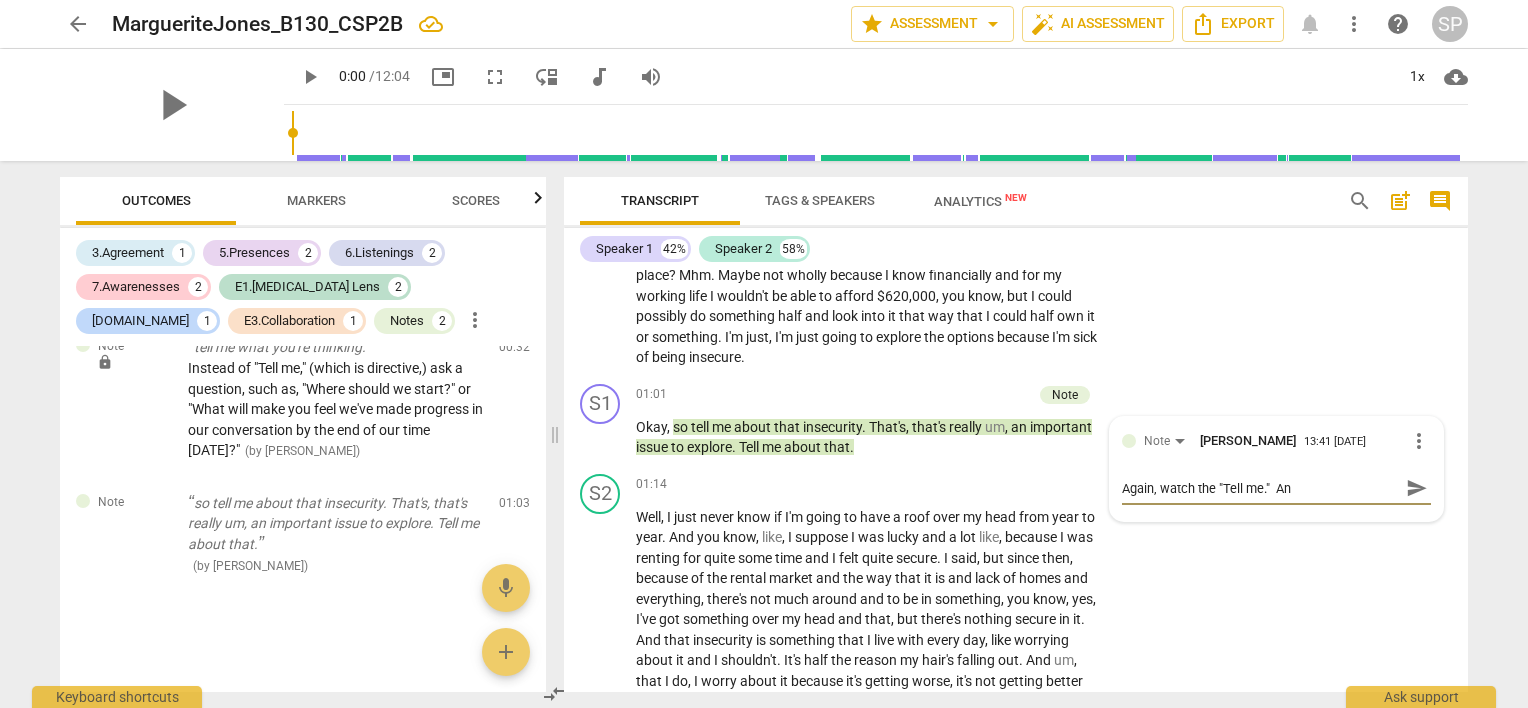 type on "Again, watch the "Tell me."  And" 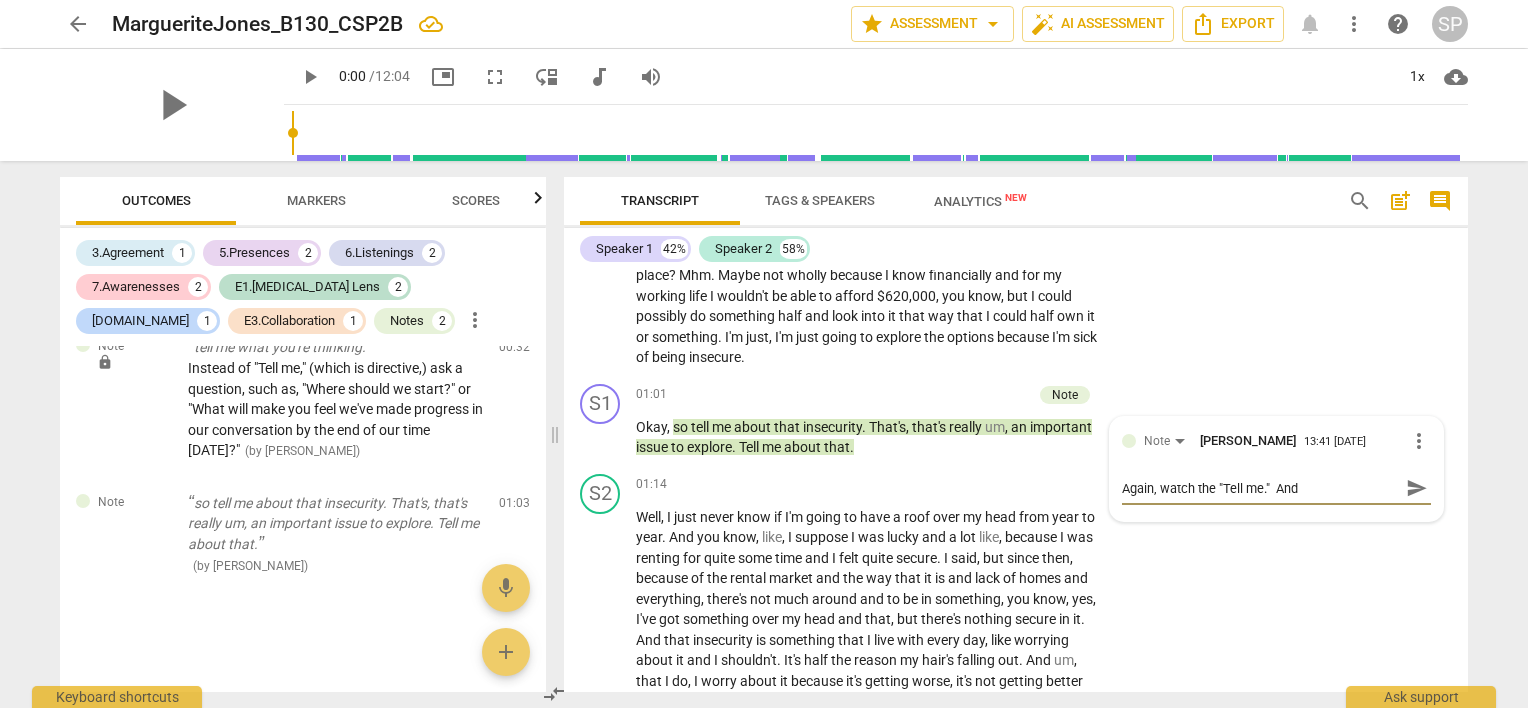 type on "Again, watch the "Tell me."  And" 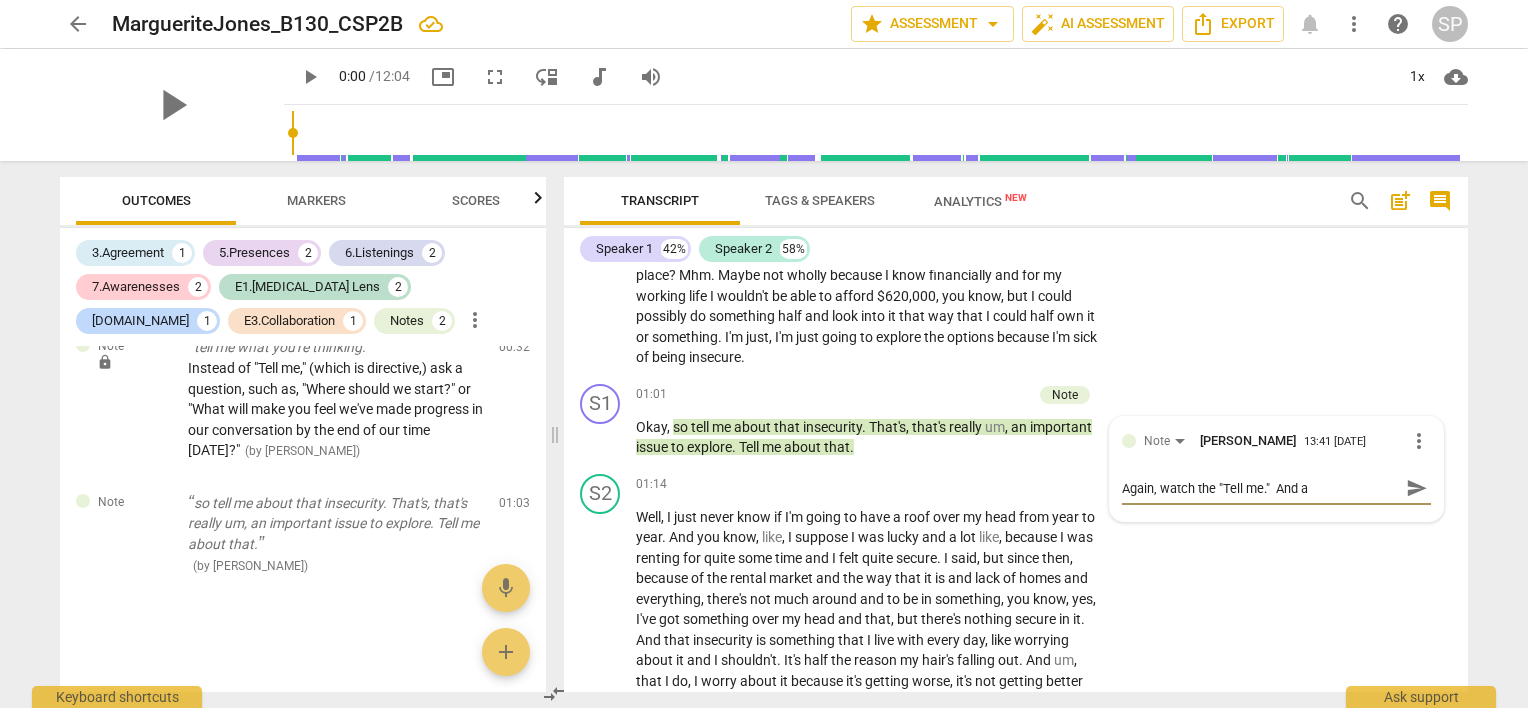 type on "Again, watch the "Tell me."  And al" 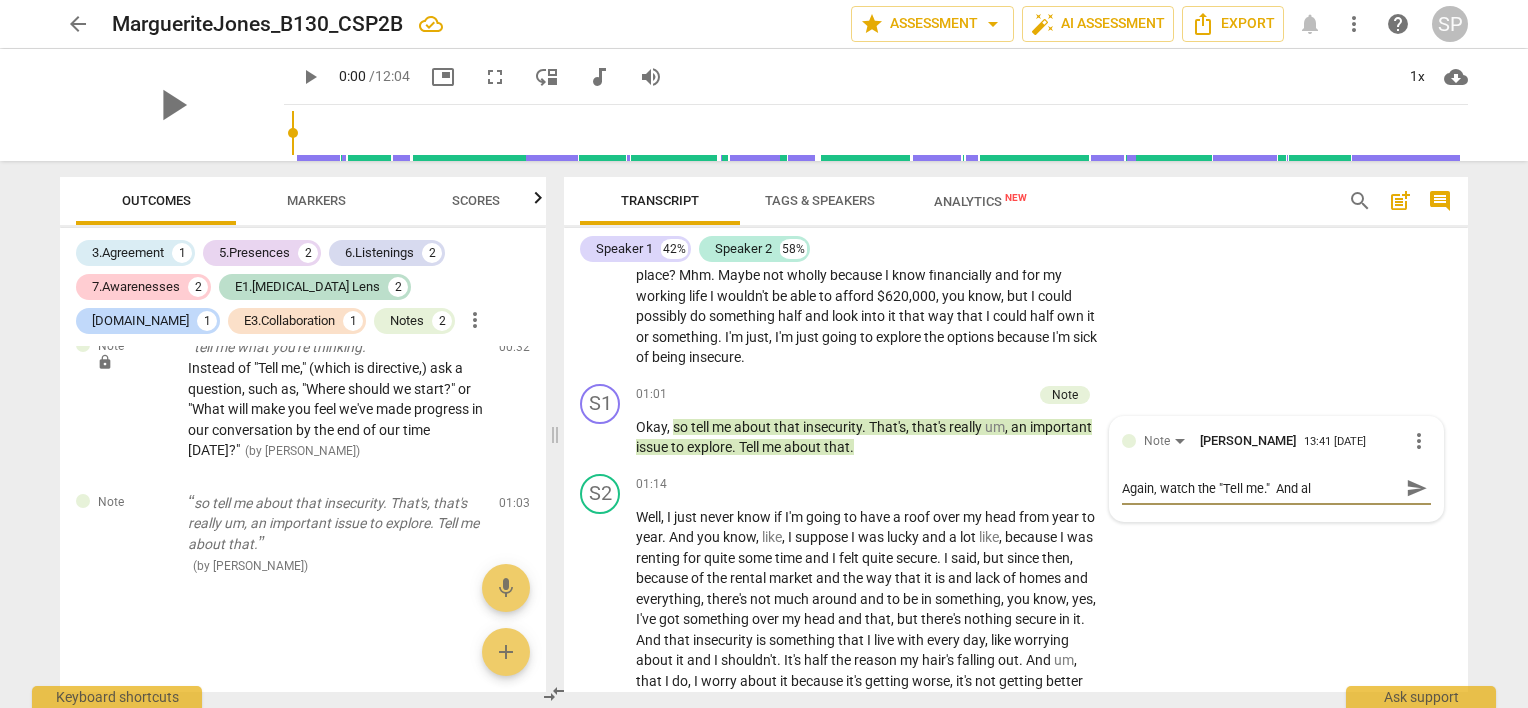 type on "Again, watch the "Tell me."  And als" 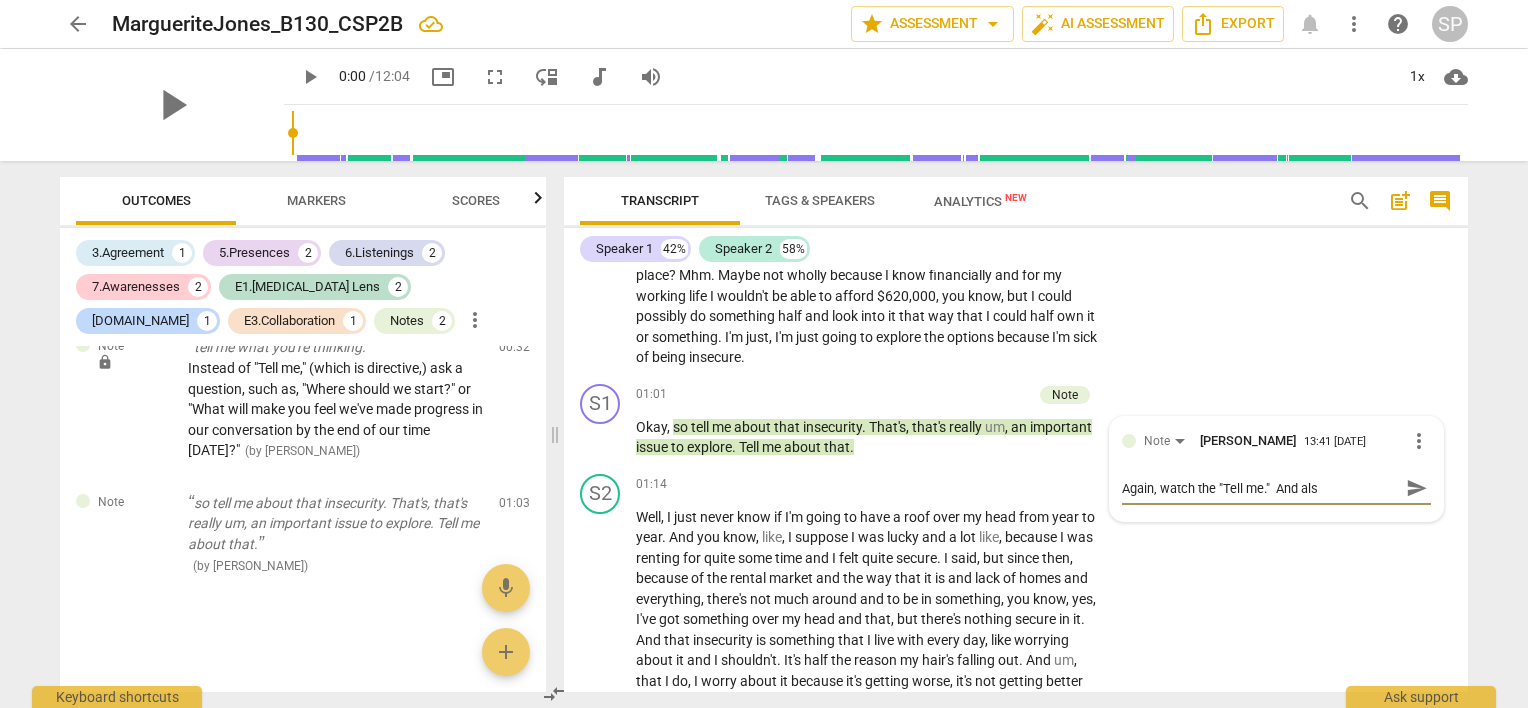 type on "Again, watch the "Tell me."  And also" 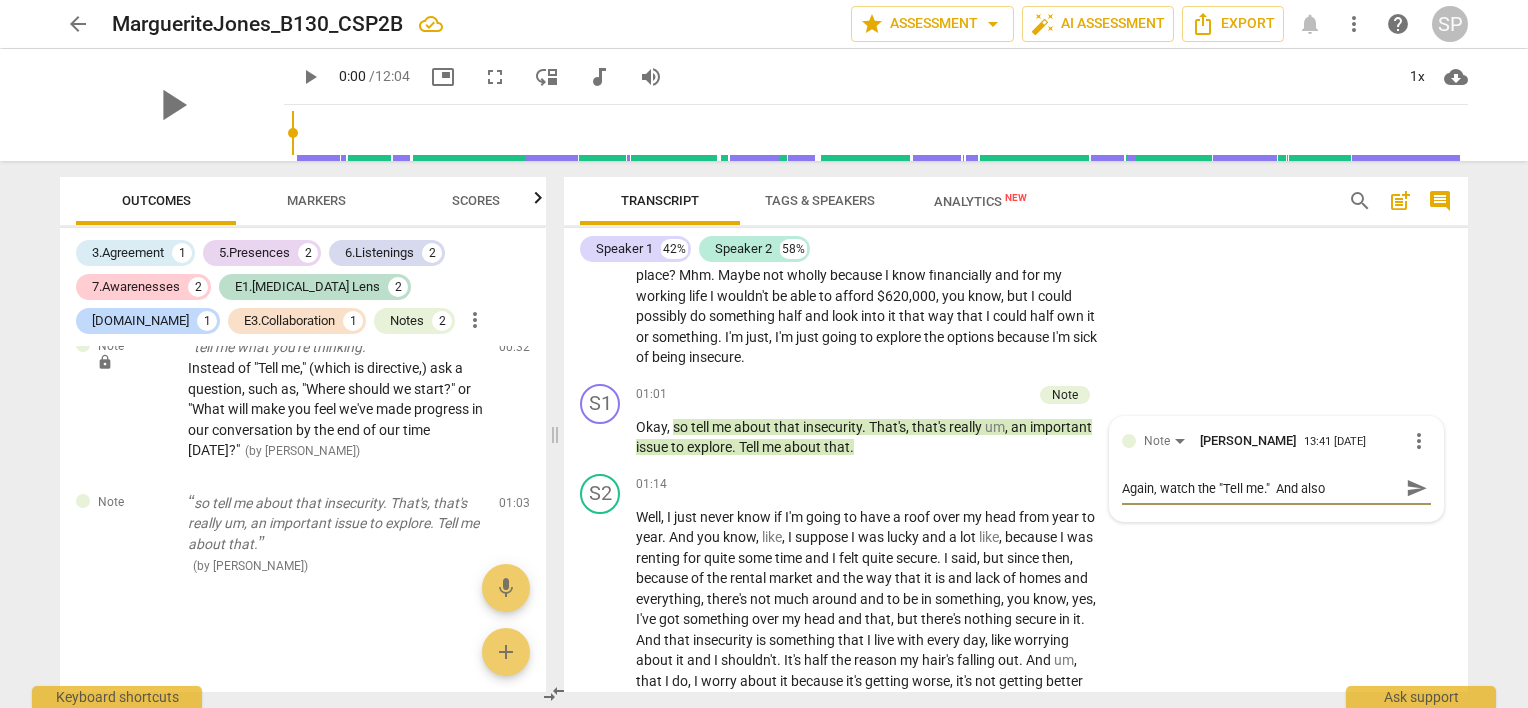 type on "Again, watch the "Tell me."  And also," 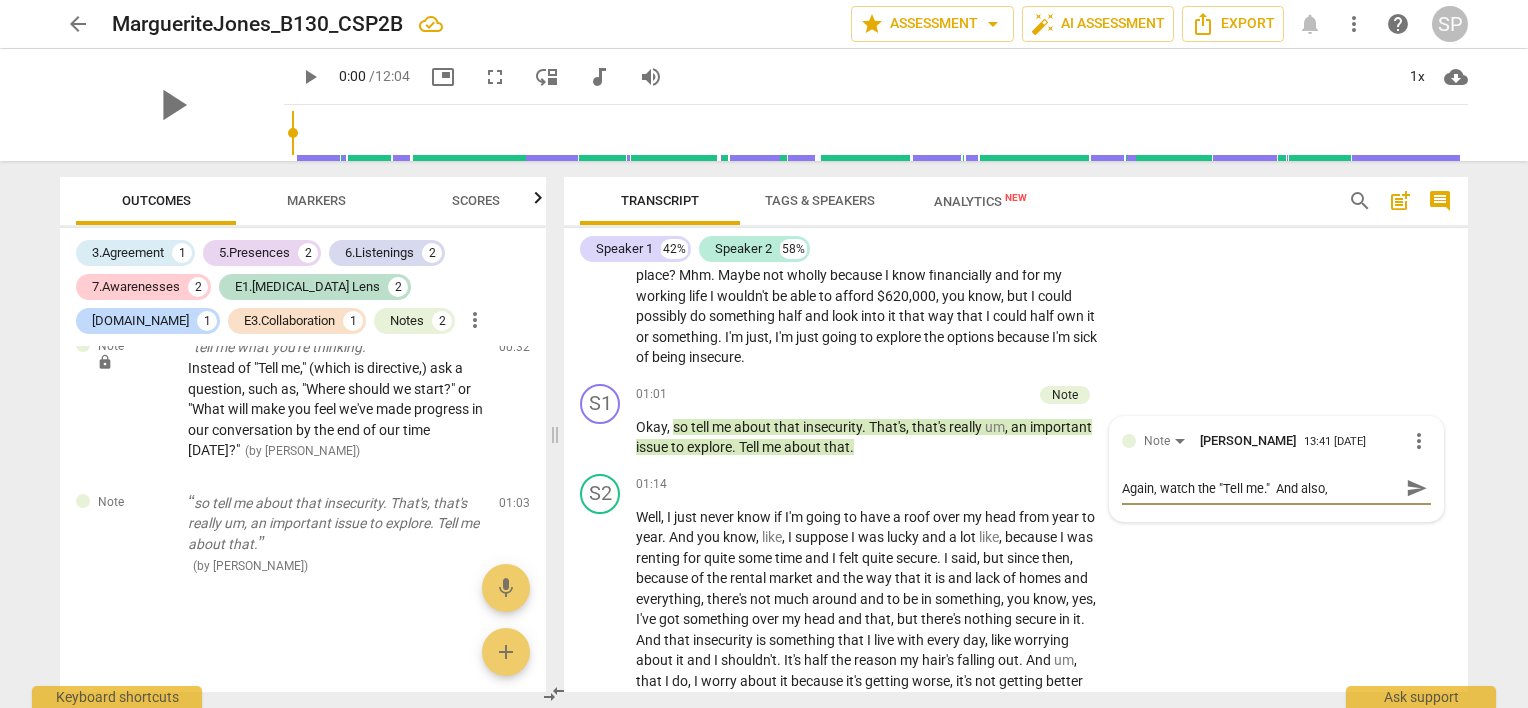 type on "Again, watch the "Tell me."  And also," 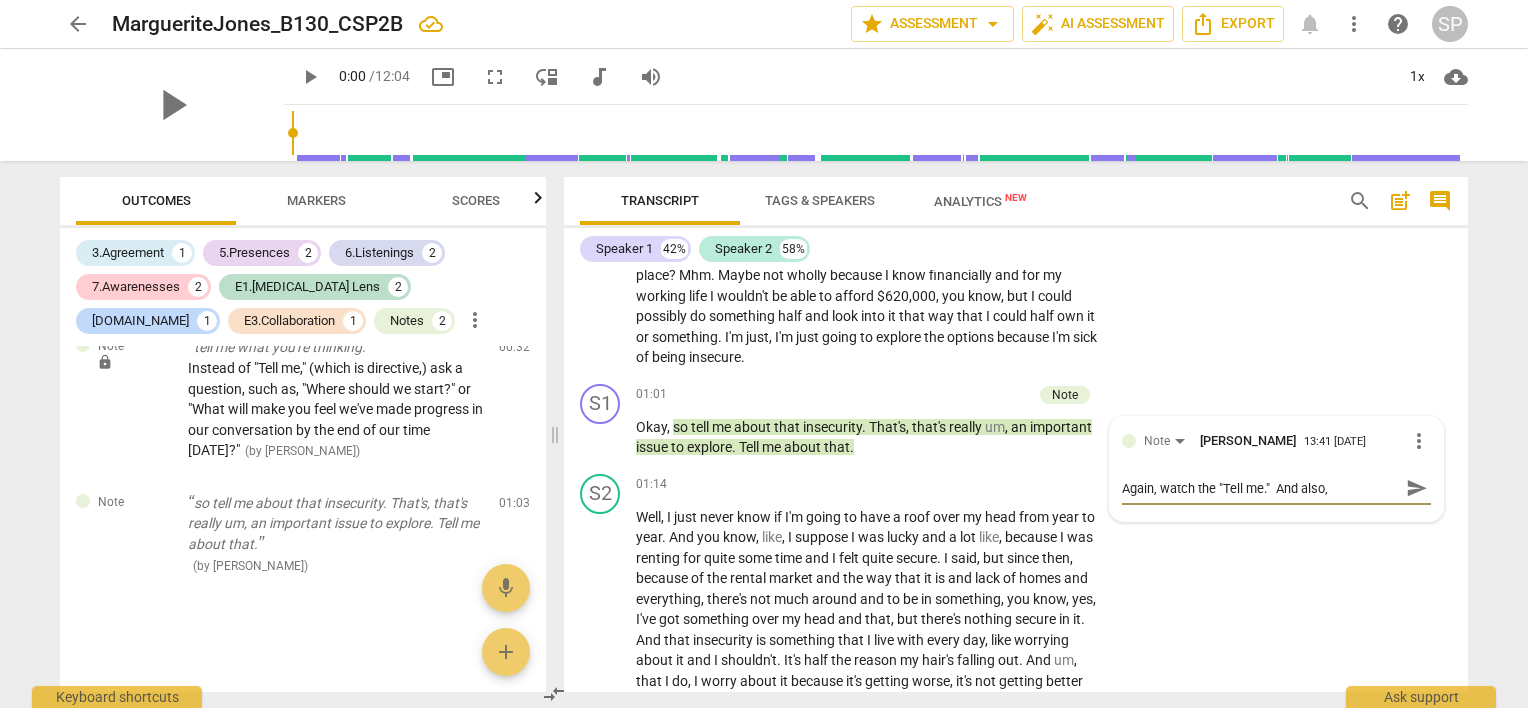 type on "Again, watch the "Tell me."  And also, i" 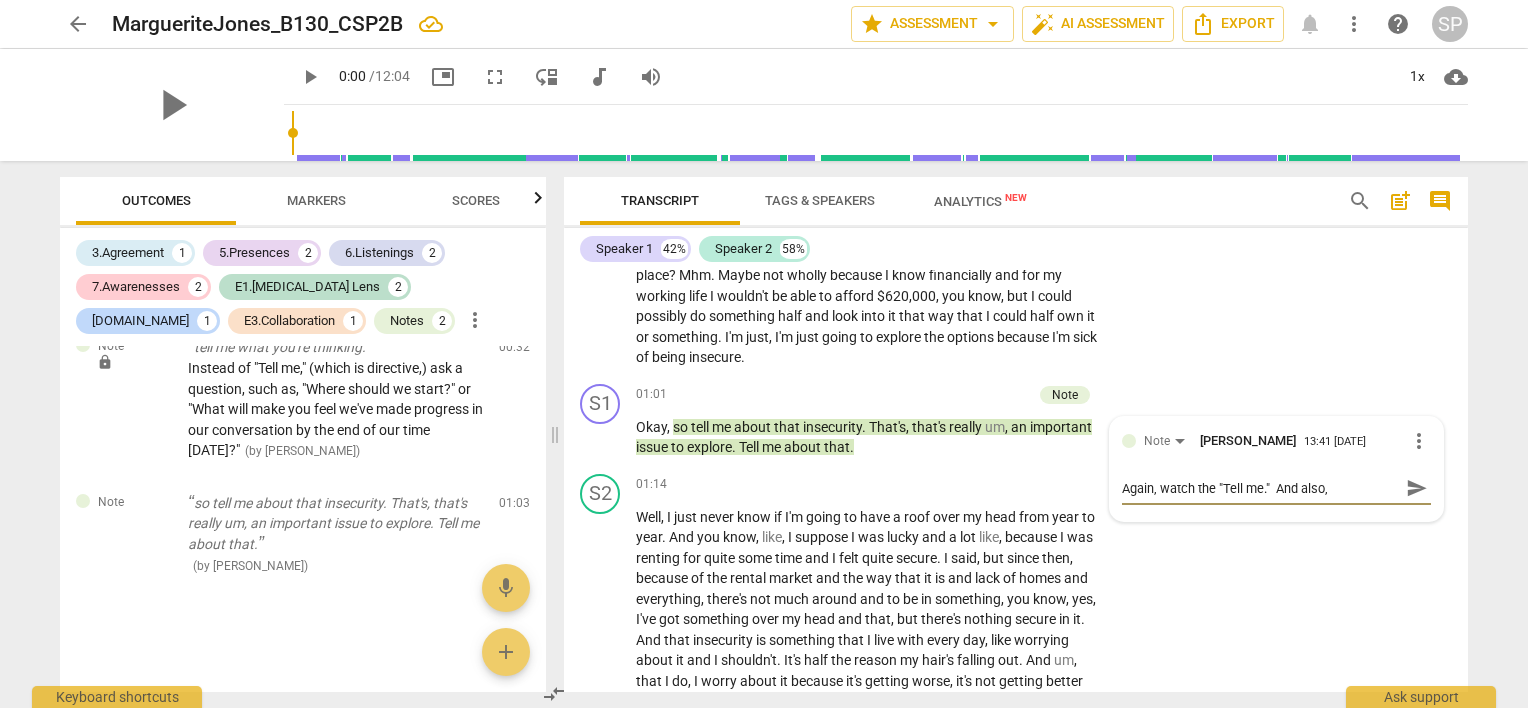 type on "Again, watch the "Tell me."  And also, i" 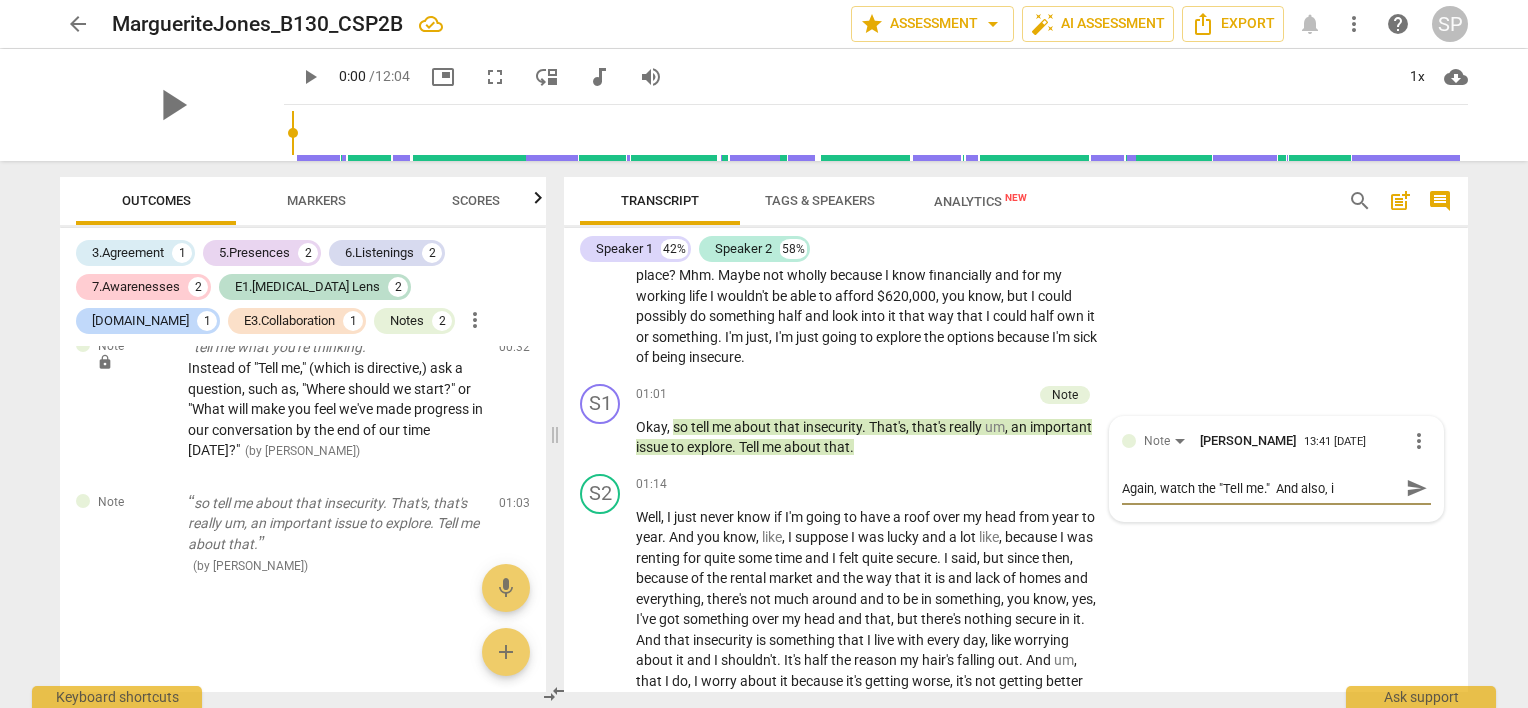 type on "Again, watch the "Tell me."  And also, it" 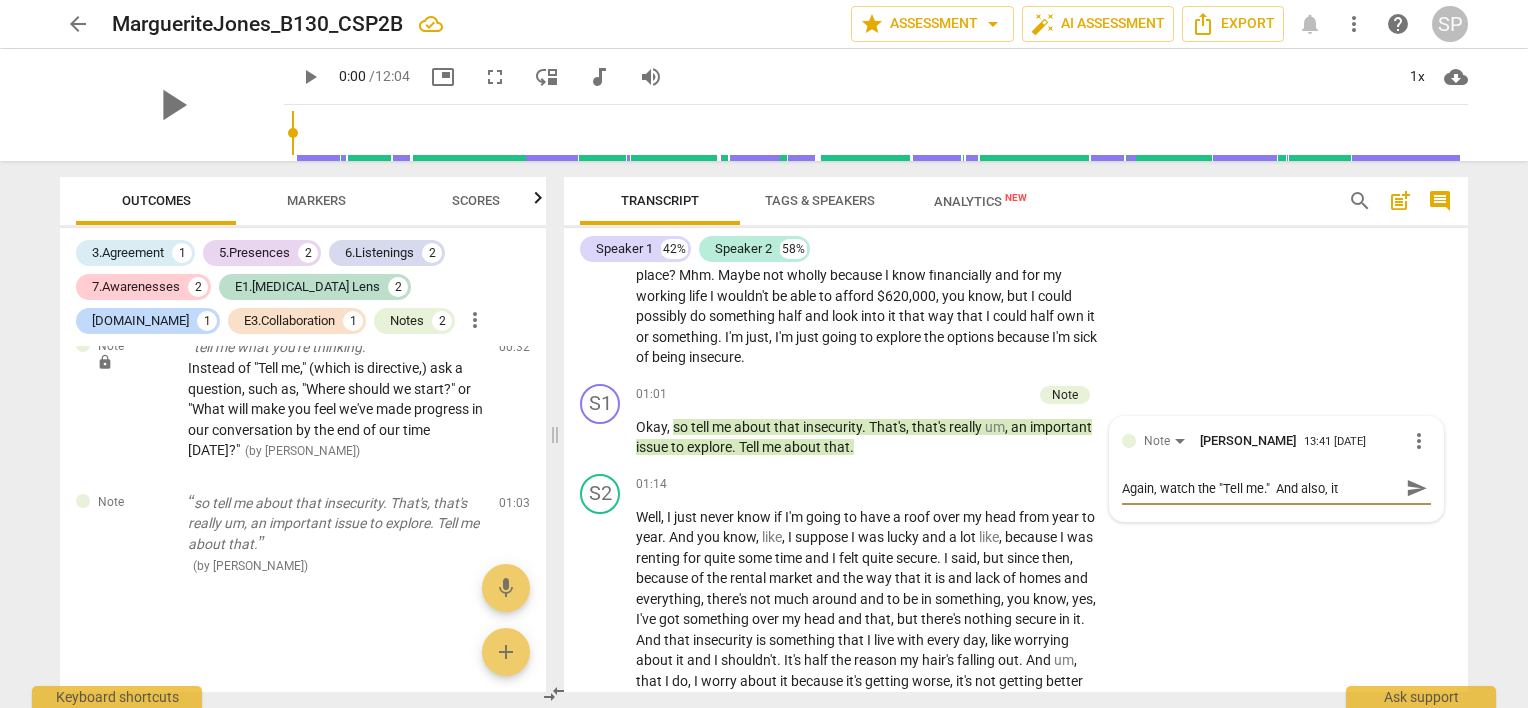 type on "Again, watch the "Tell me."  And also, it'" 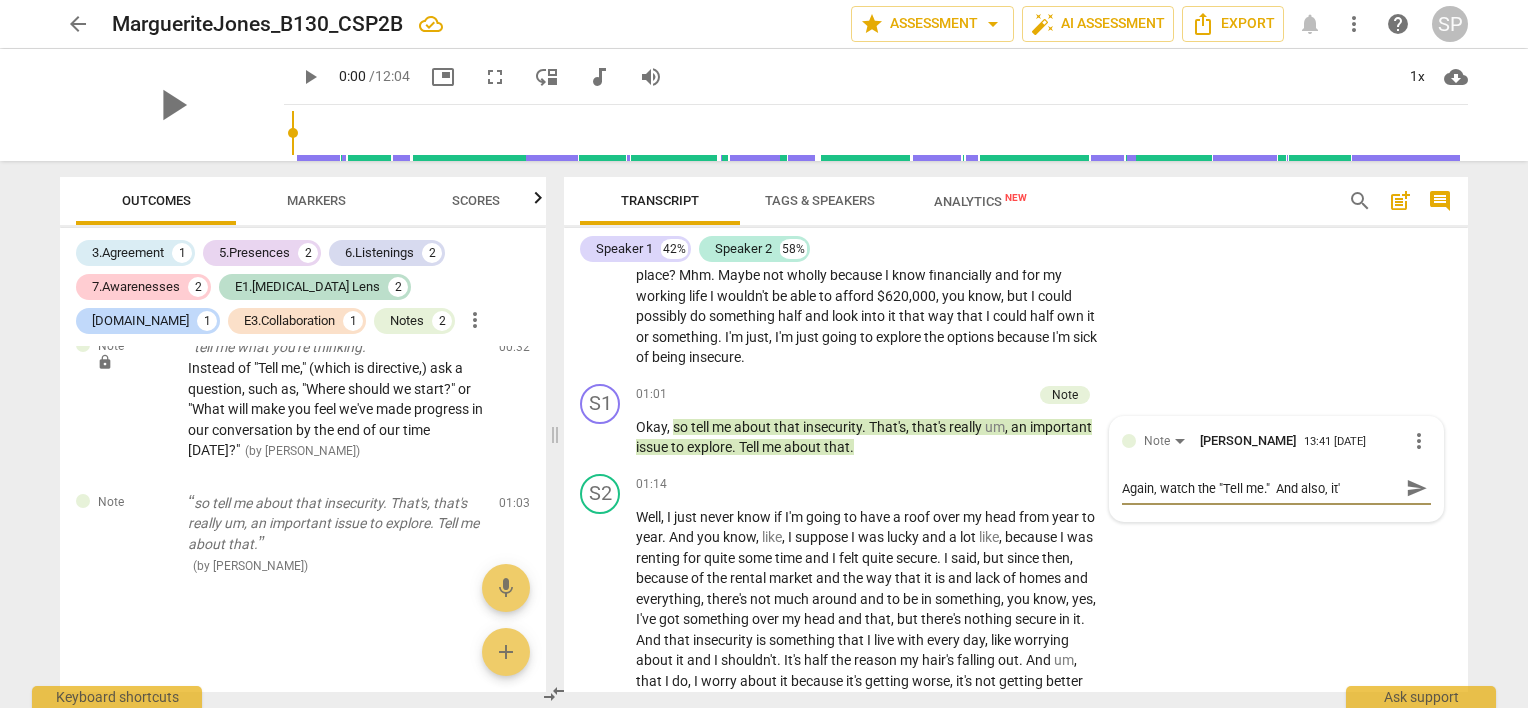 type on "Again, watch the "Tell me."  And also, it's" 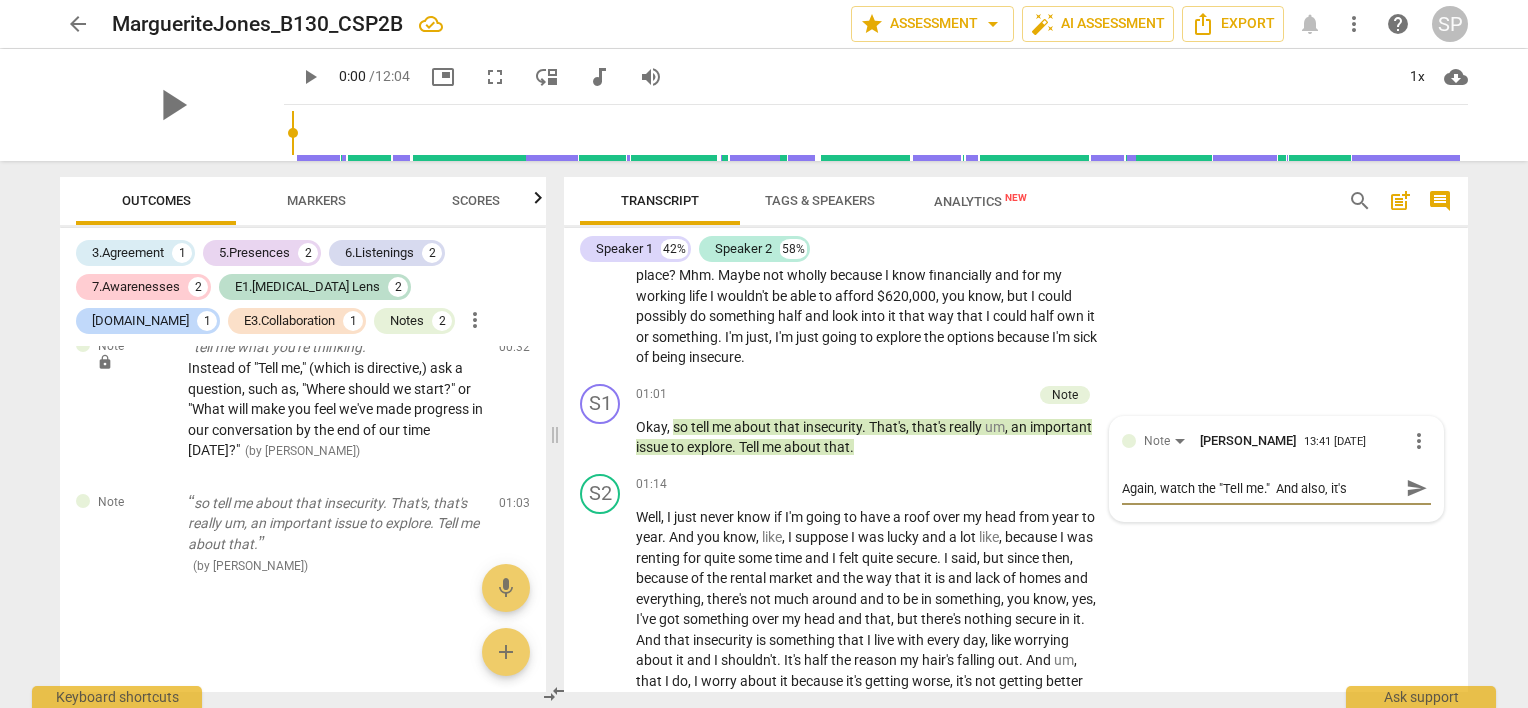 type on "Again, watch the "Tell me."  And also, it's" 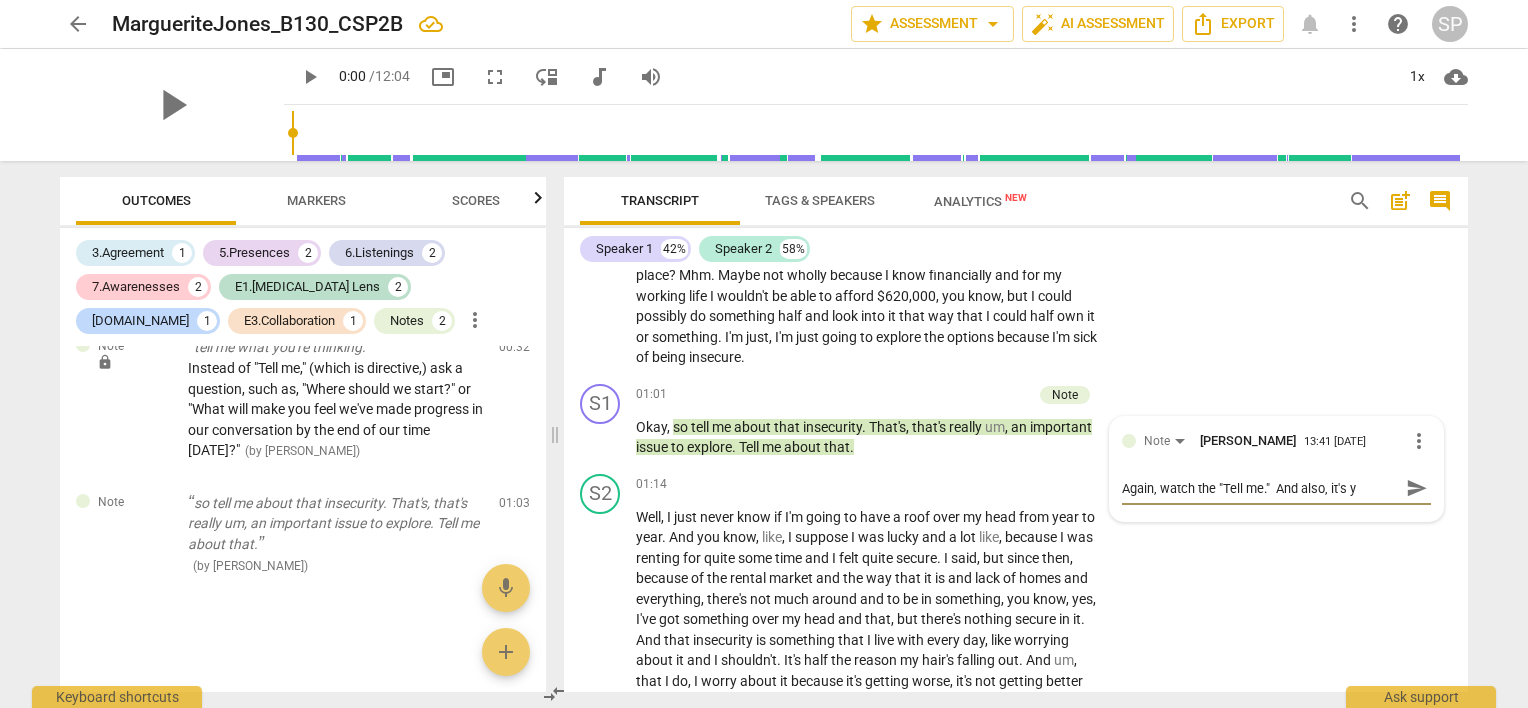 type on "Again, watch the "Tell me."  And also, it's yo" 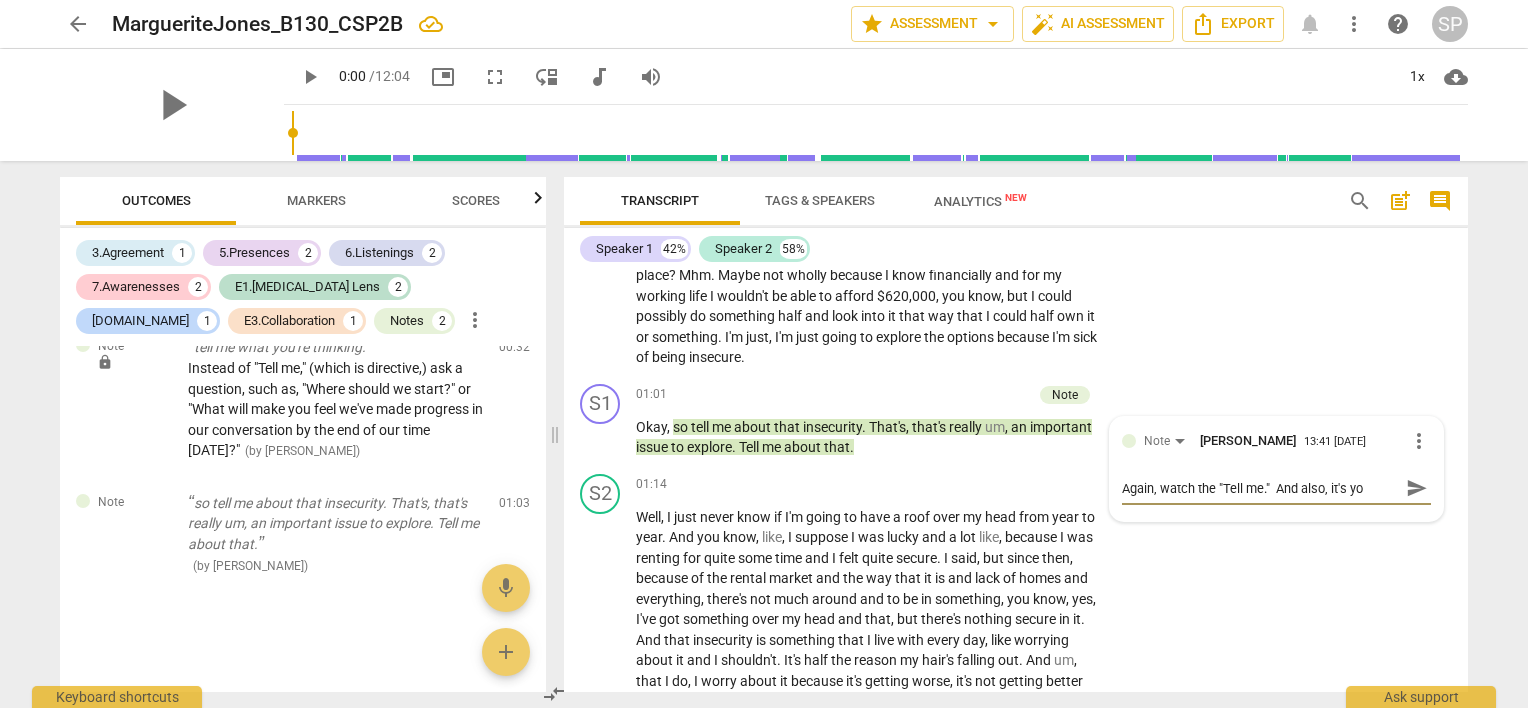 type on "Again, watch the "Tell me."  And also, it's you" 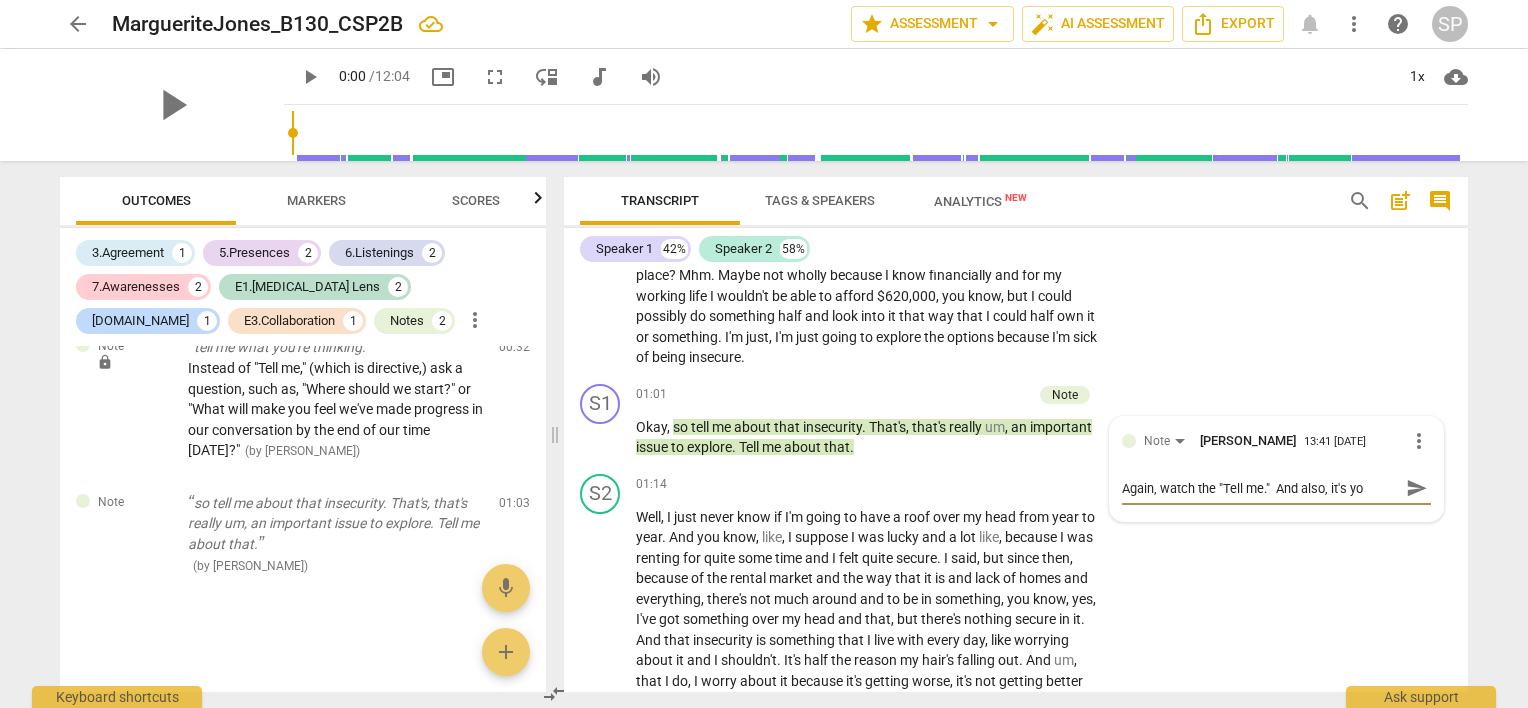 type on "Again, watch the "Tell me."  And also, it's you" 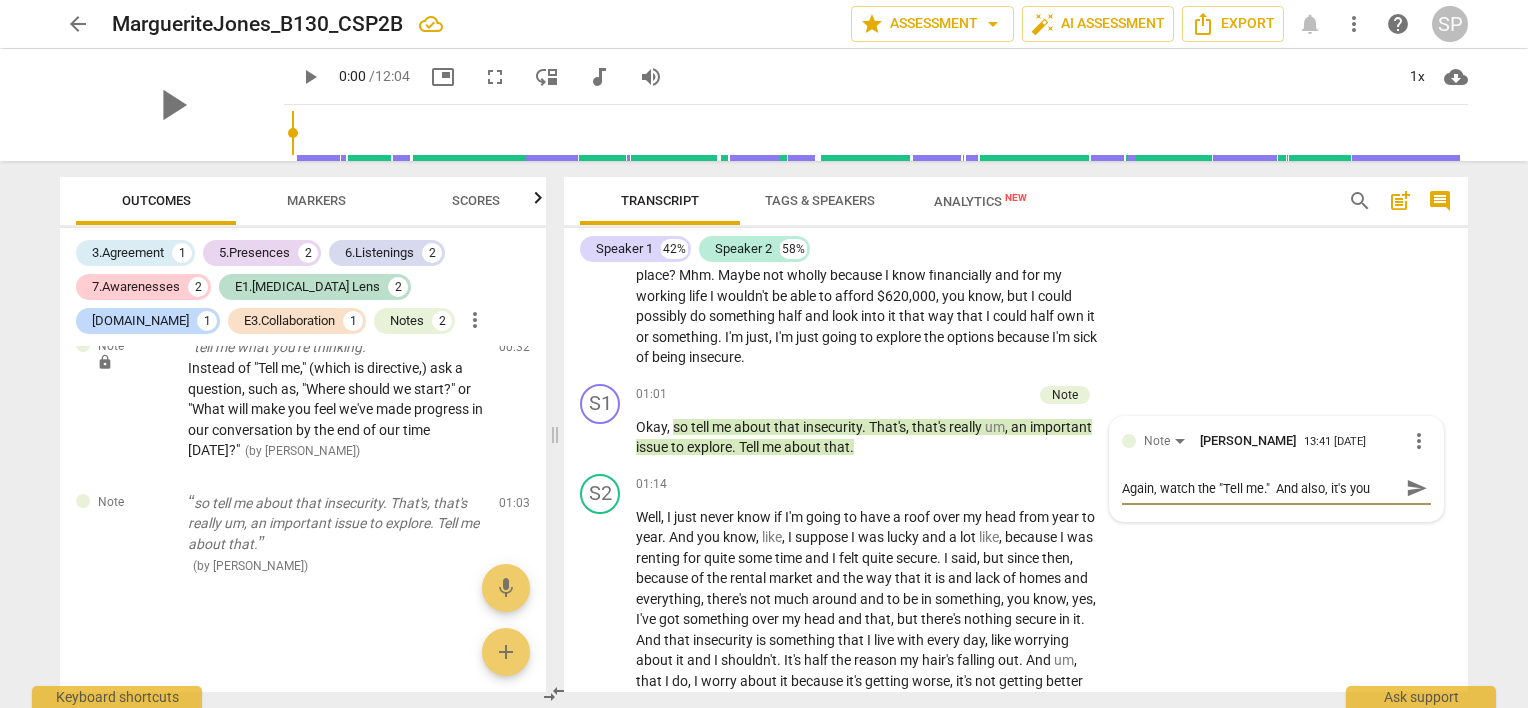 type on "Again, watch the "Tell me."  And also, it's your" 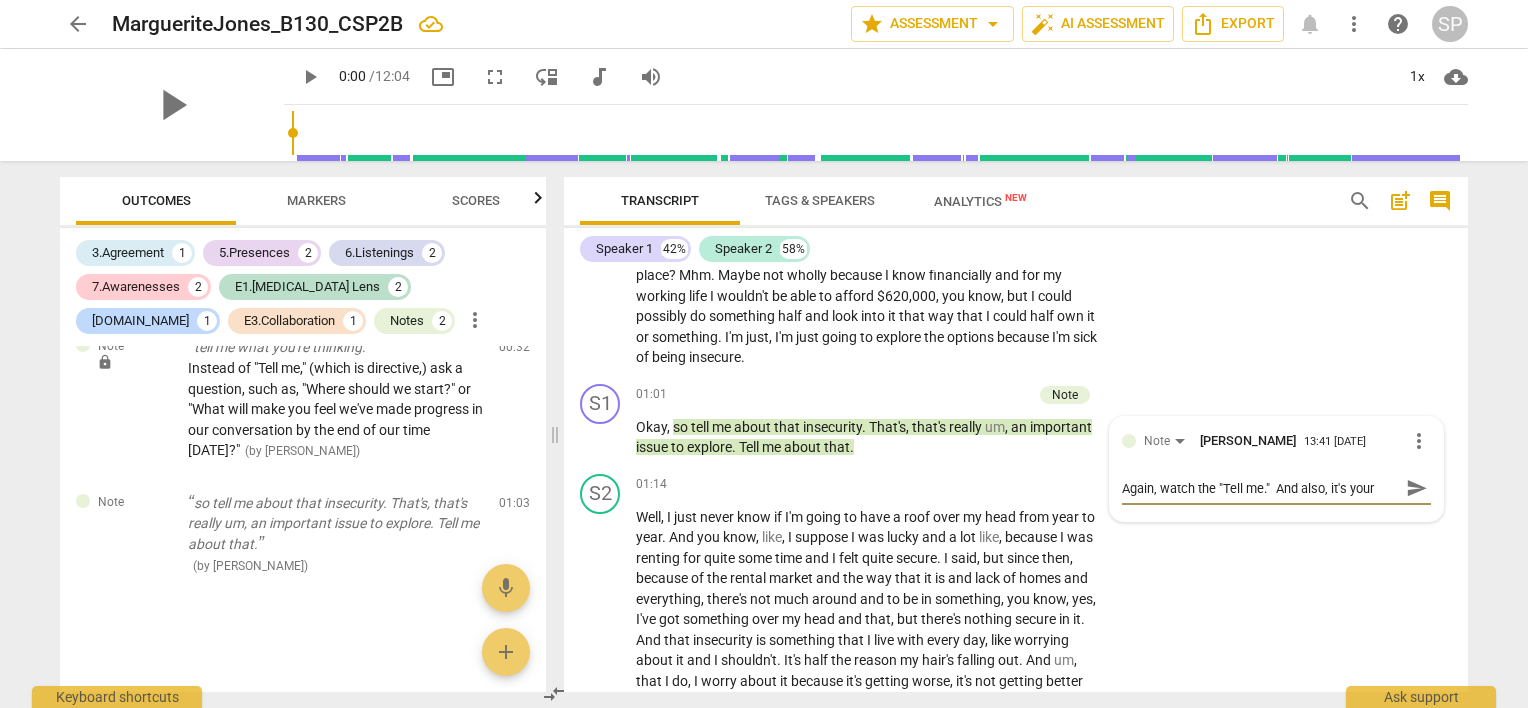 type on "Again, watch the "Tell me."  And also, it's your" 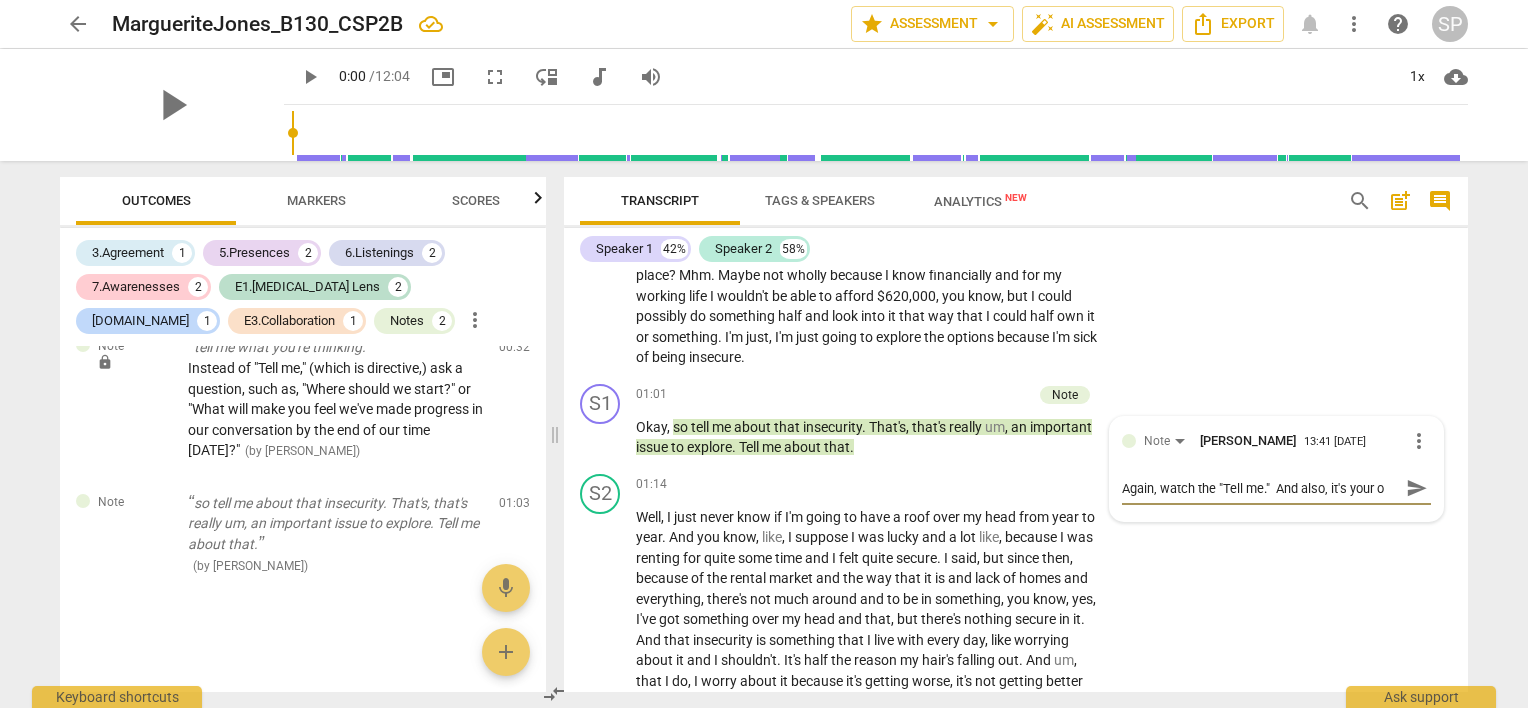 type on "Again, watch the "Tell me."  And also, it's your op" 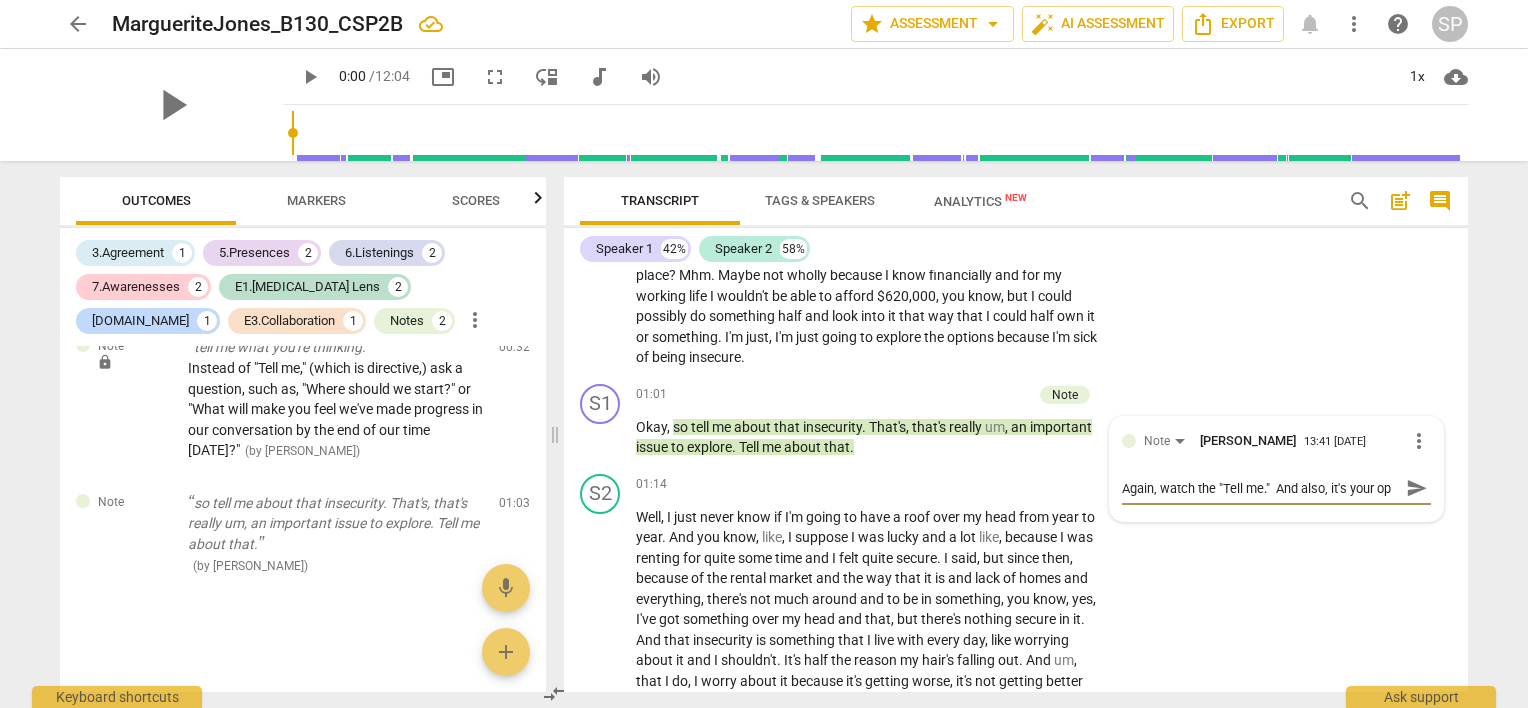 type on "Again, watch the "Tell me."  And also, it's your opi" 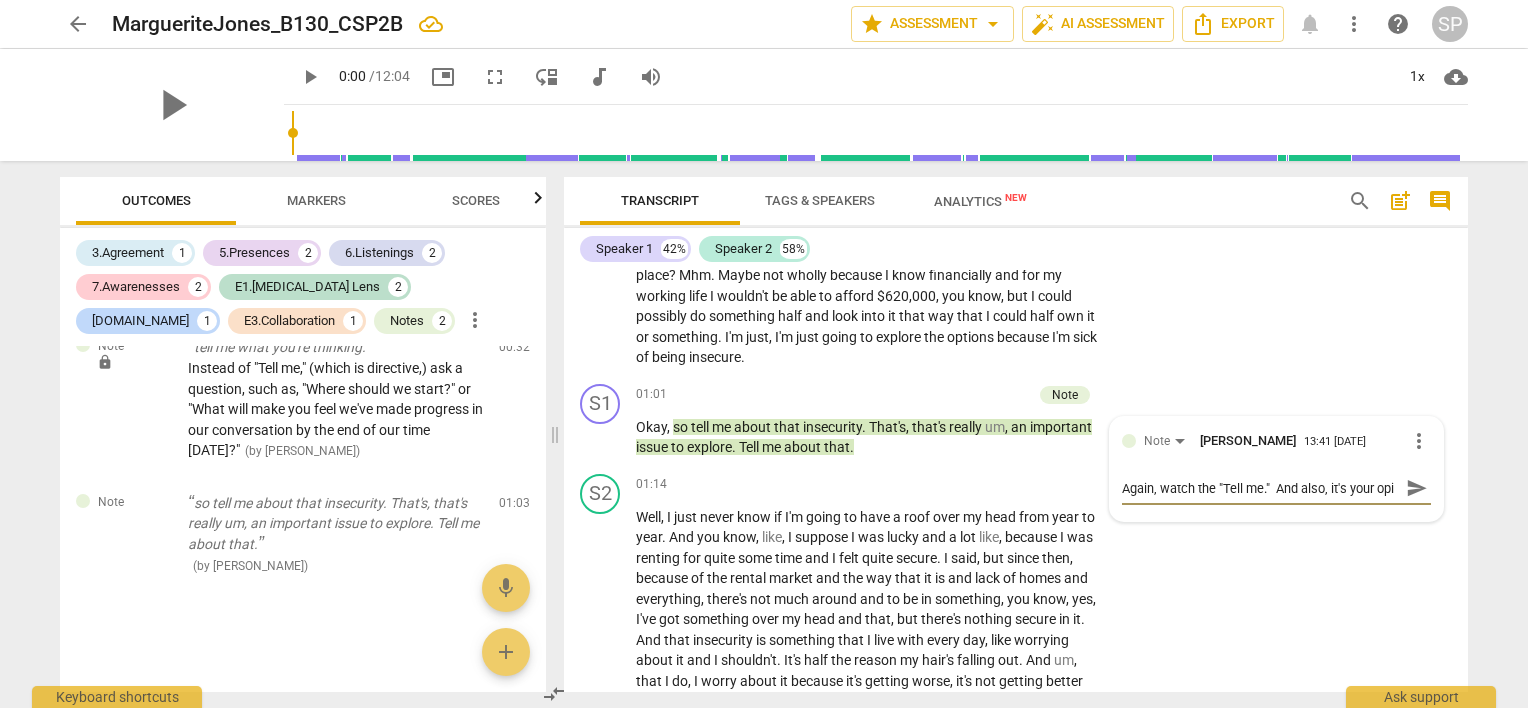 scroll, scrollTop: 17, scrollLeft: 0, axis: vertical 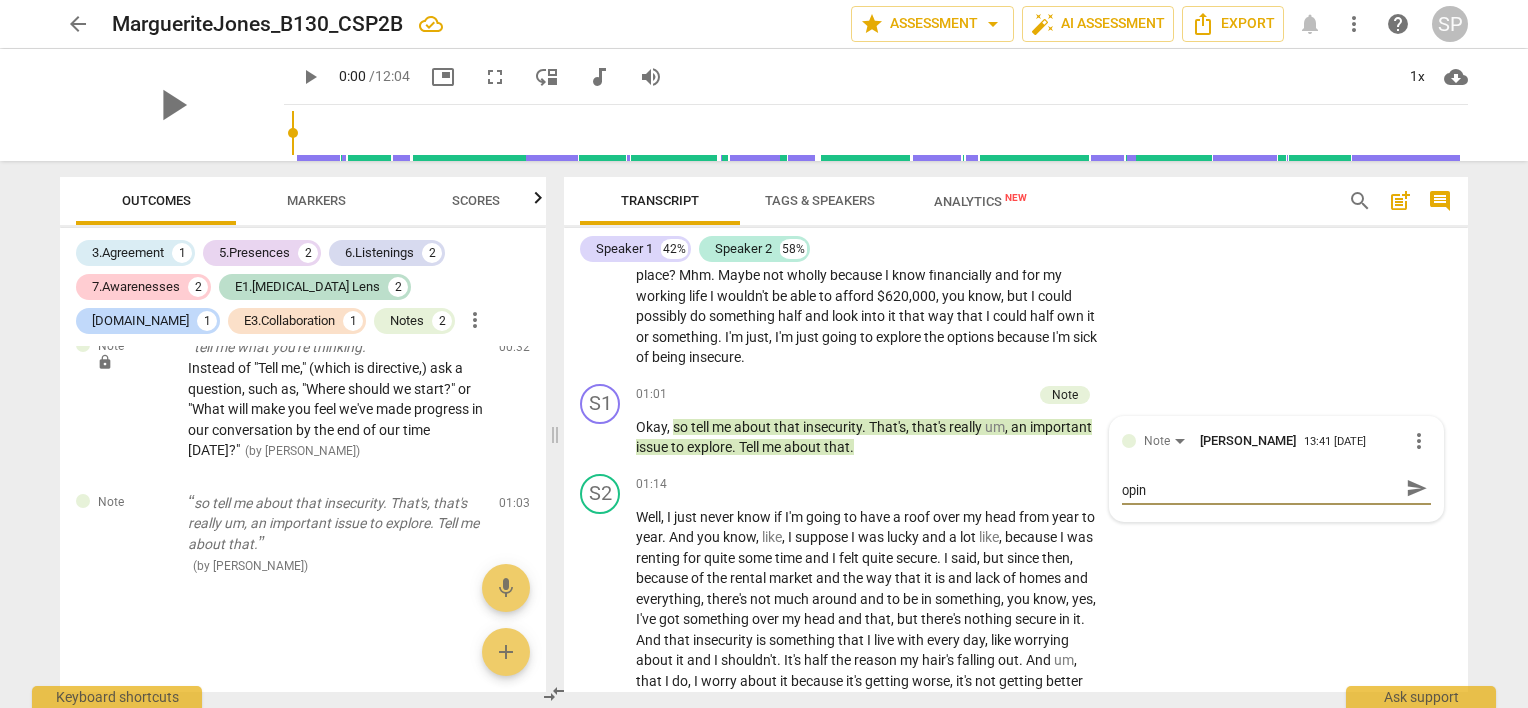 type on "Again, watch the "Tell me."  And also, it's your opini" 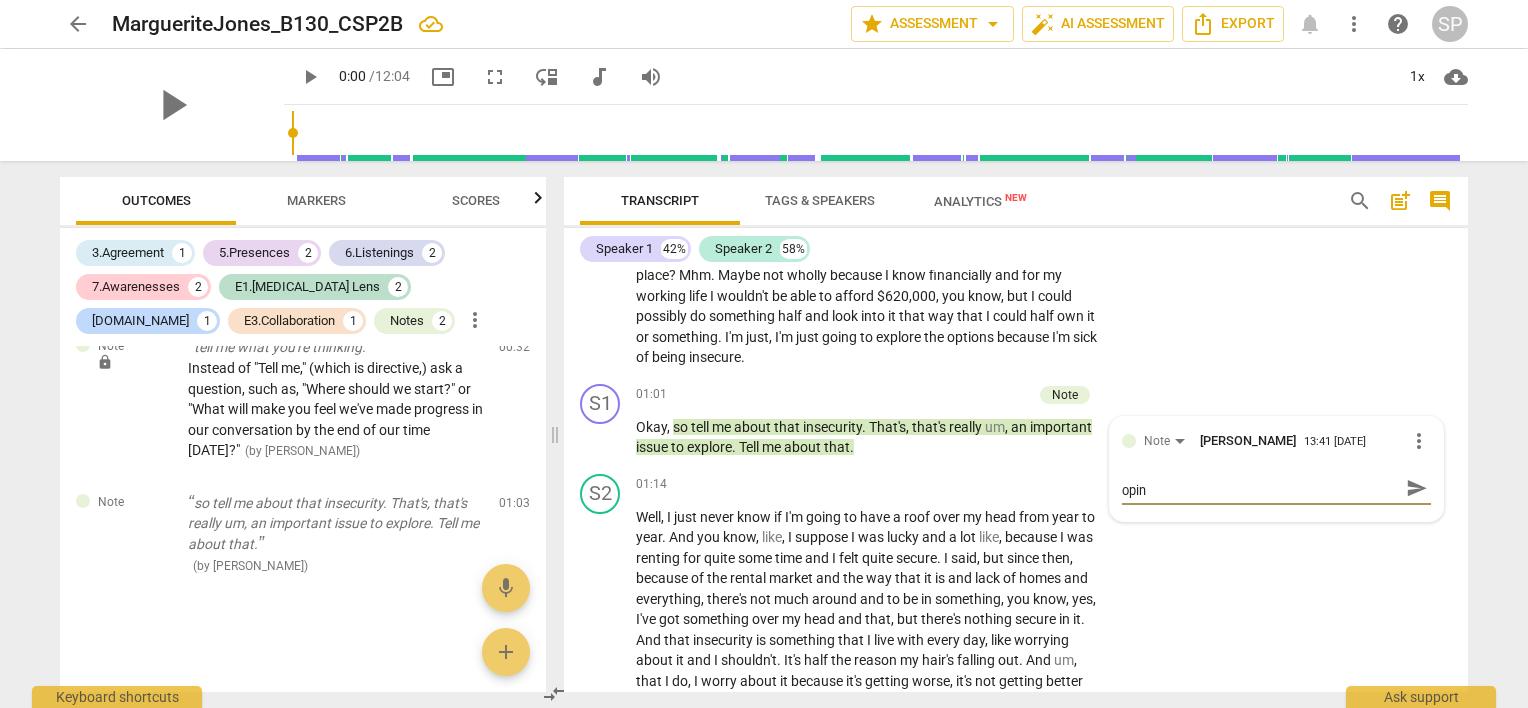 type on "Again, watch the "Tell me."  And also, it's your opini" 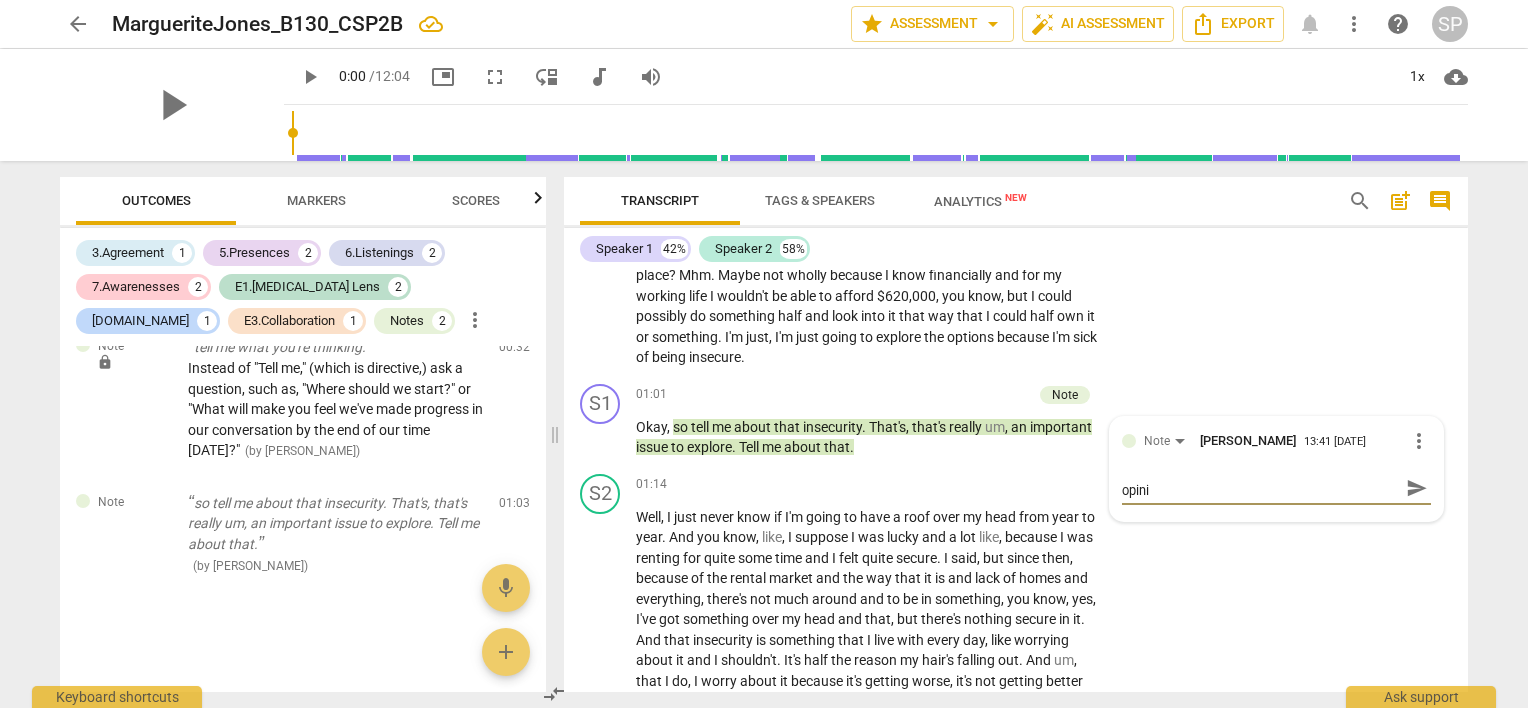 type on "Again, watch the "Tell me."  And also, it's your opinio" 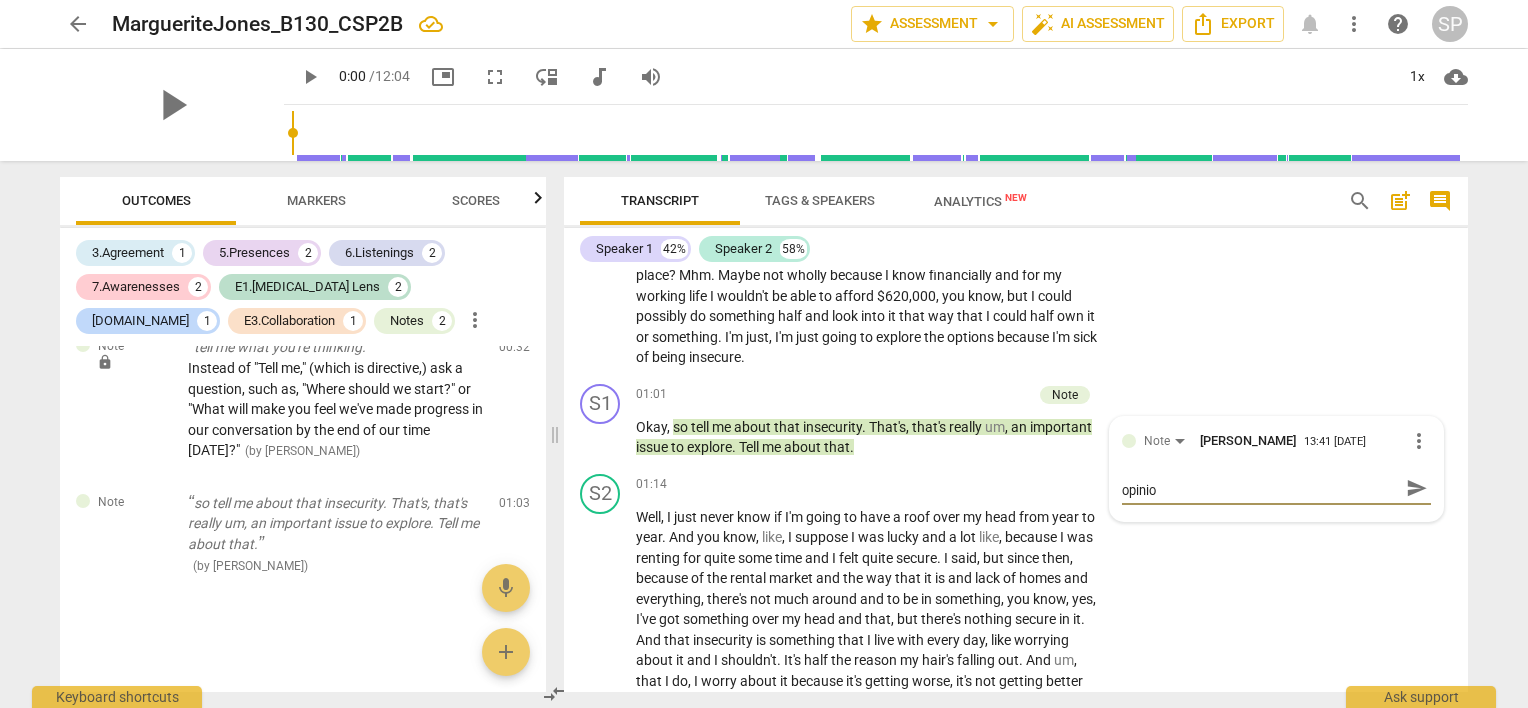 type on "Again, watch the "Tell me."  And also, it's your opinion" 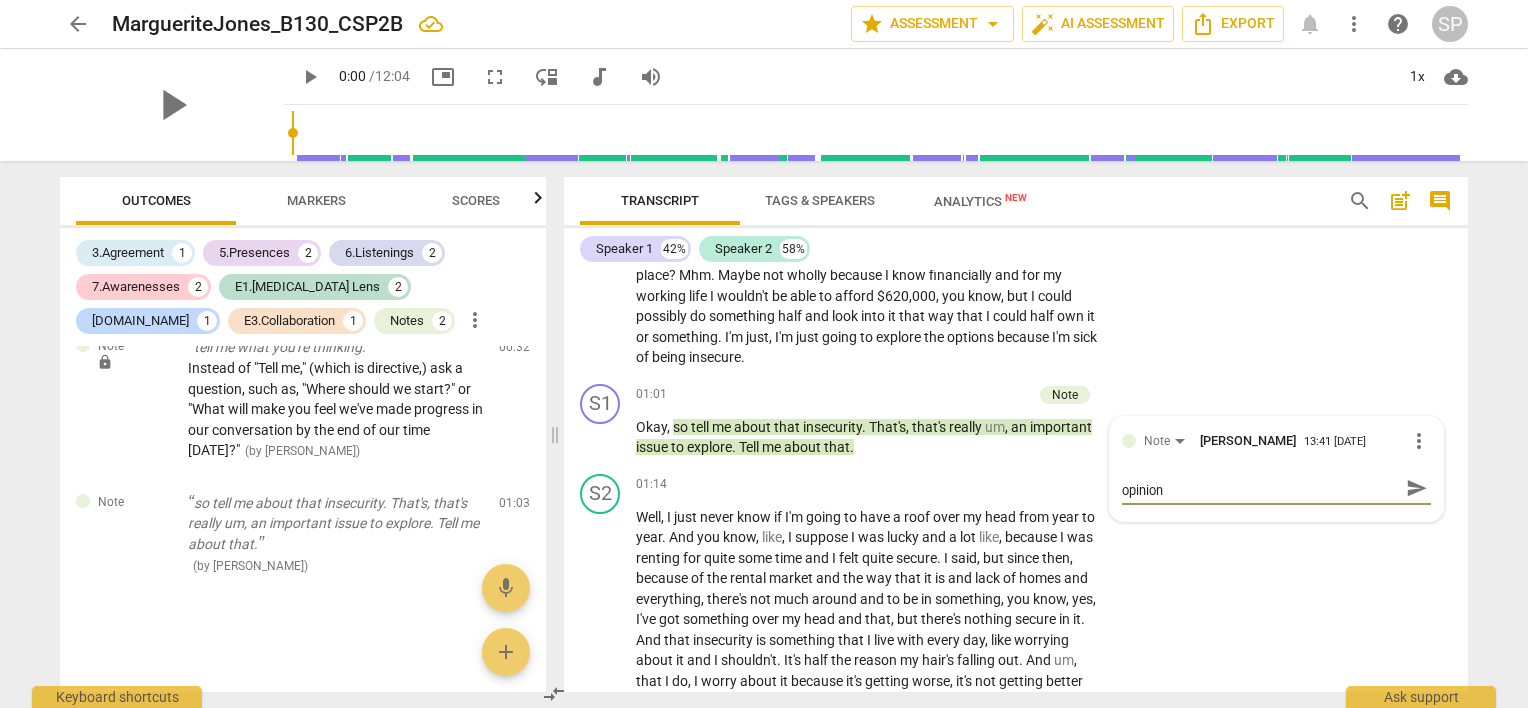 type on "Again, watch the "Tell me."  And also, it's your opinion" 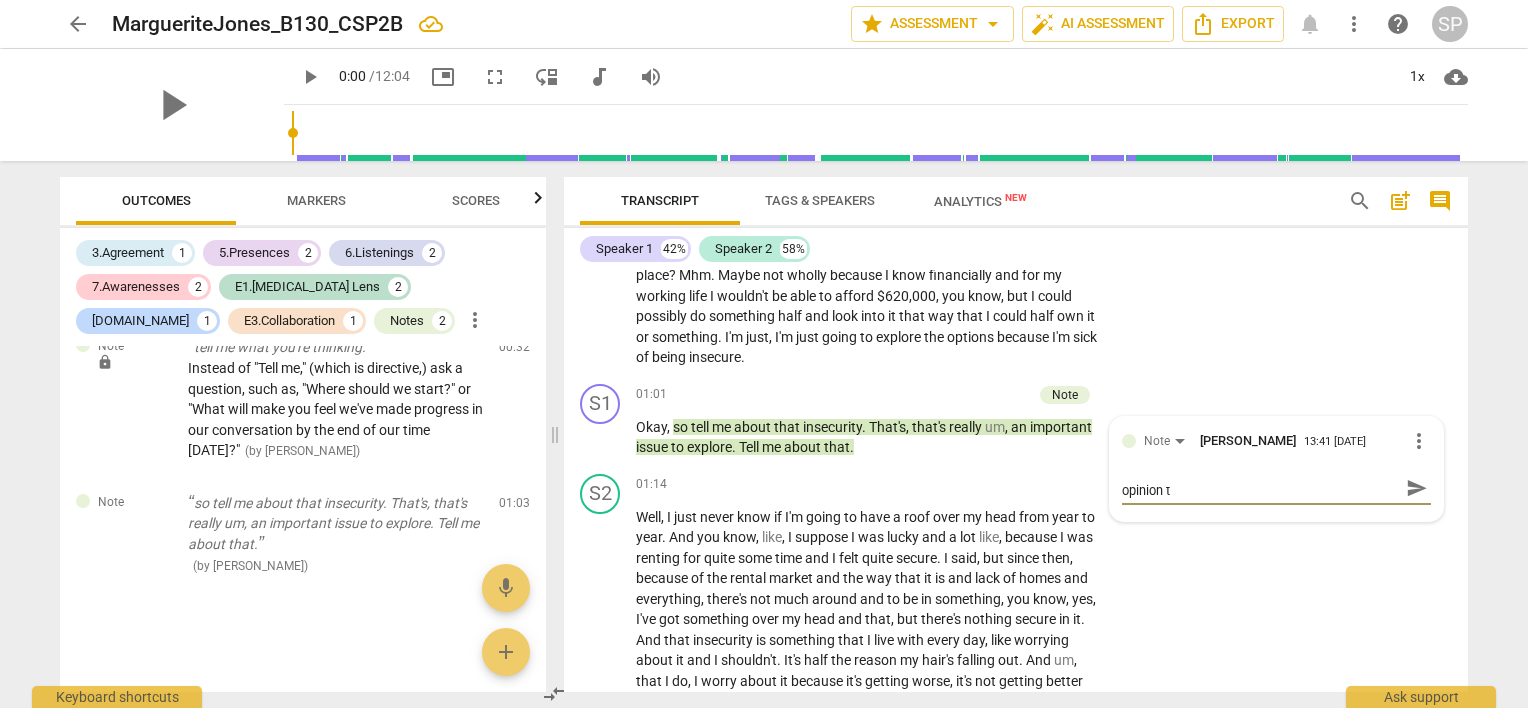 scroll, scrollTop: 0, scrollLeft: 0, axis: both 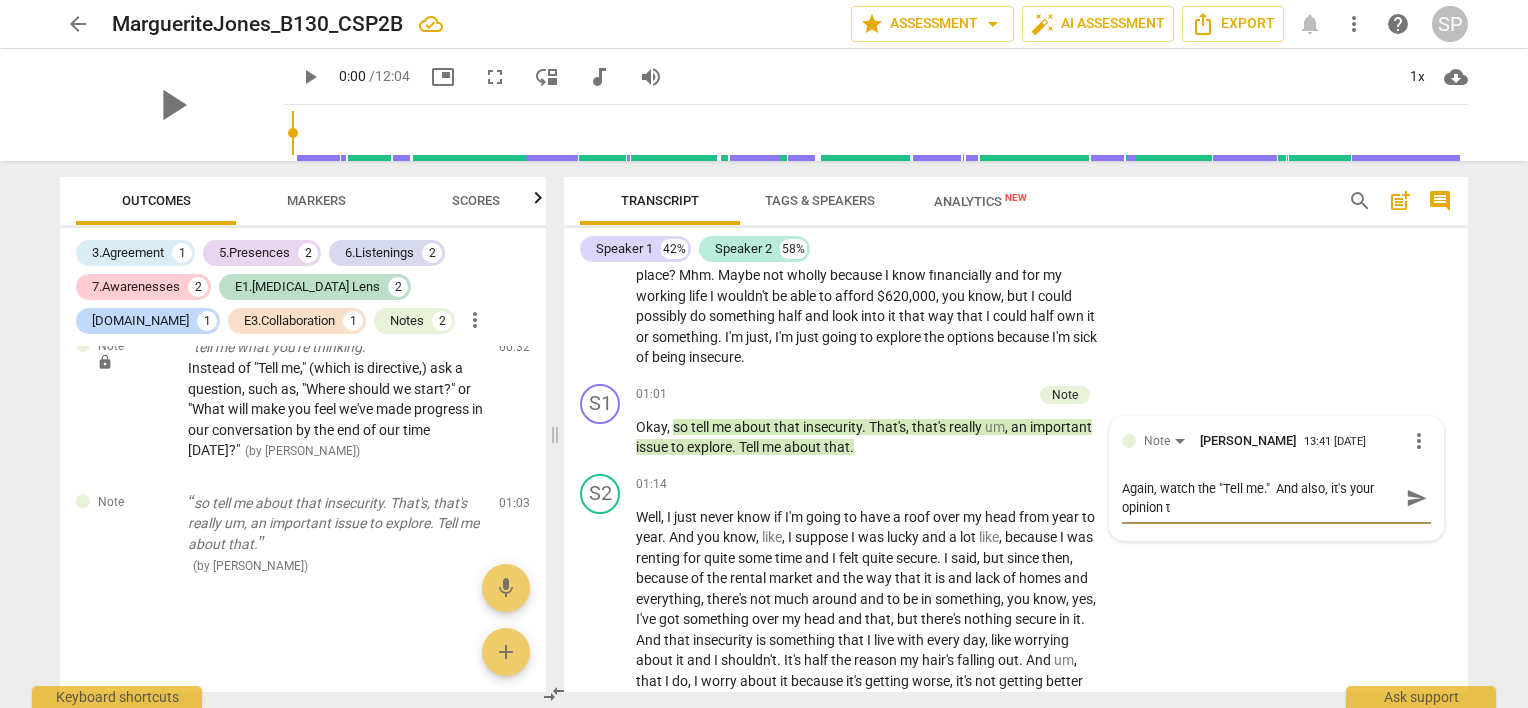 type on "Again, watch the "Tell me."  And also, it's your opinion th" 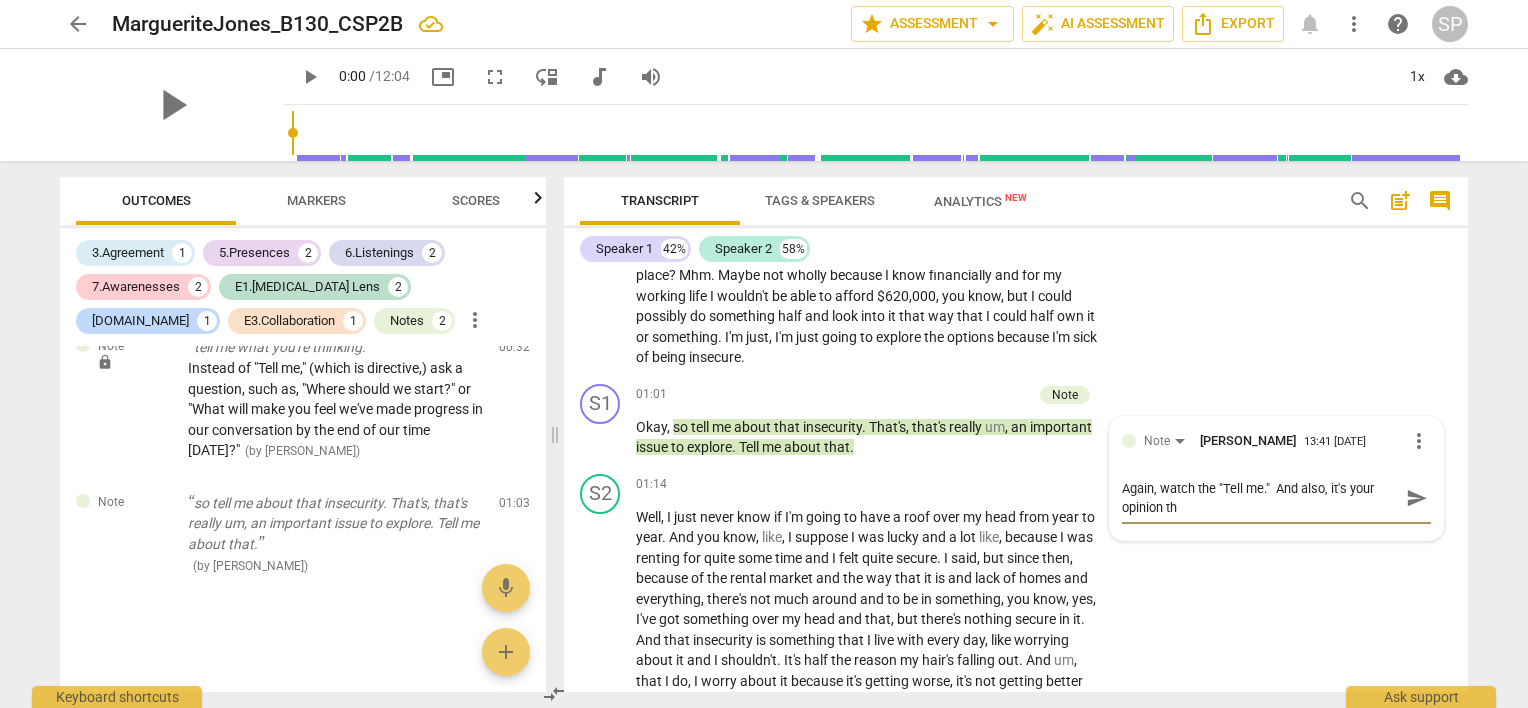 type on "Again, watch the "Tell me."  And also, it's your opinion tha" 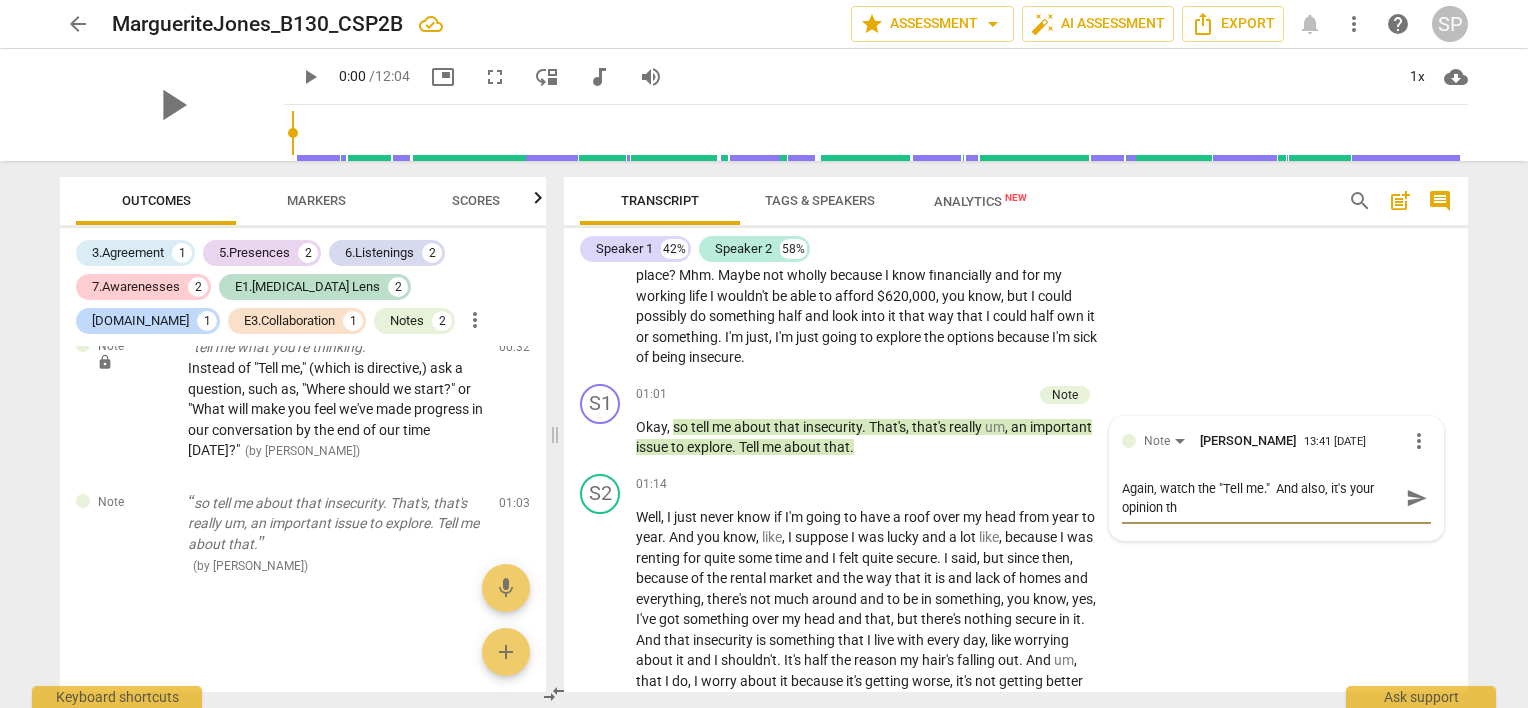 type on "Again, watch the "Tell me."  And also, it's your opinion tha" 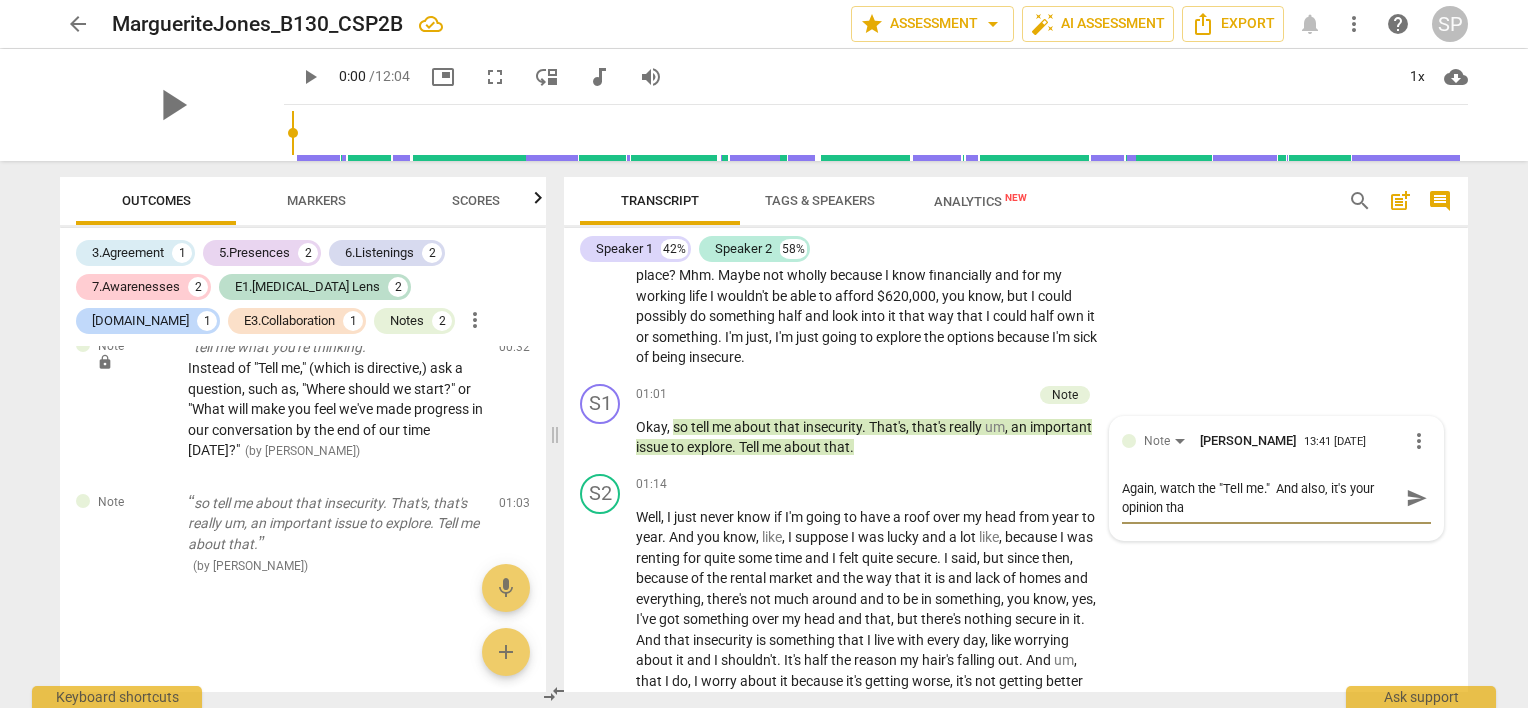 type on "Again, watch the "Tell me."  And also, it's your opinion that" 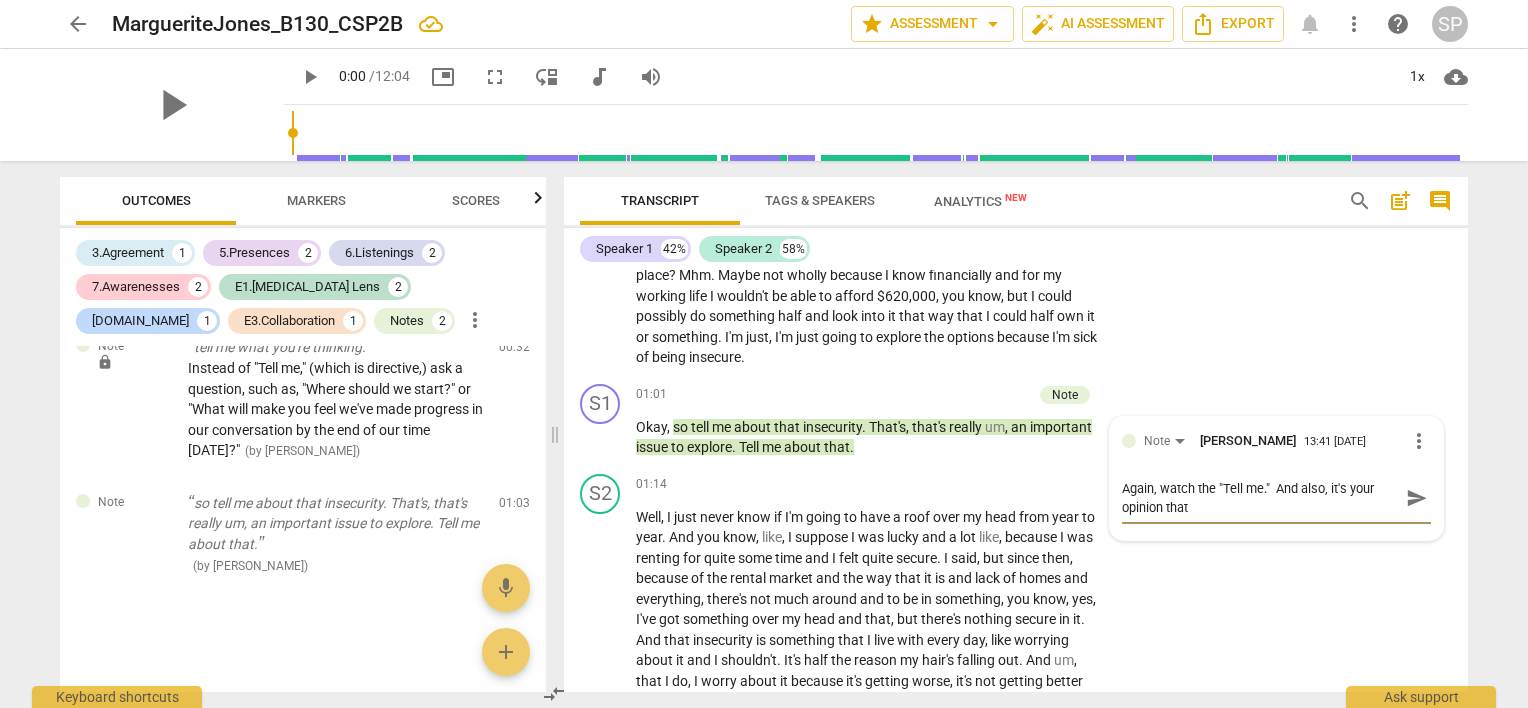 type on "Again, watch the "Tell me."  And also, it's your opinion that" 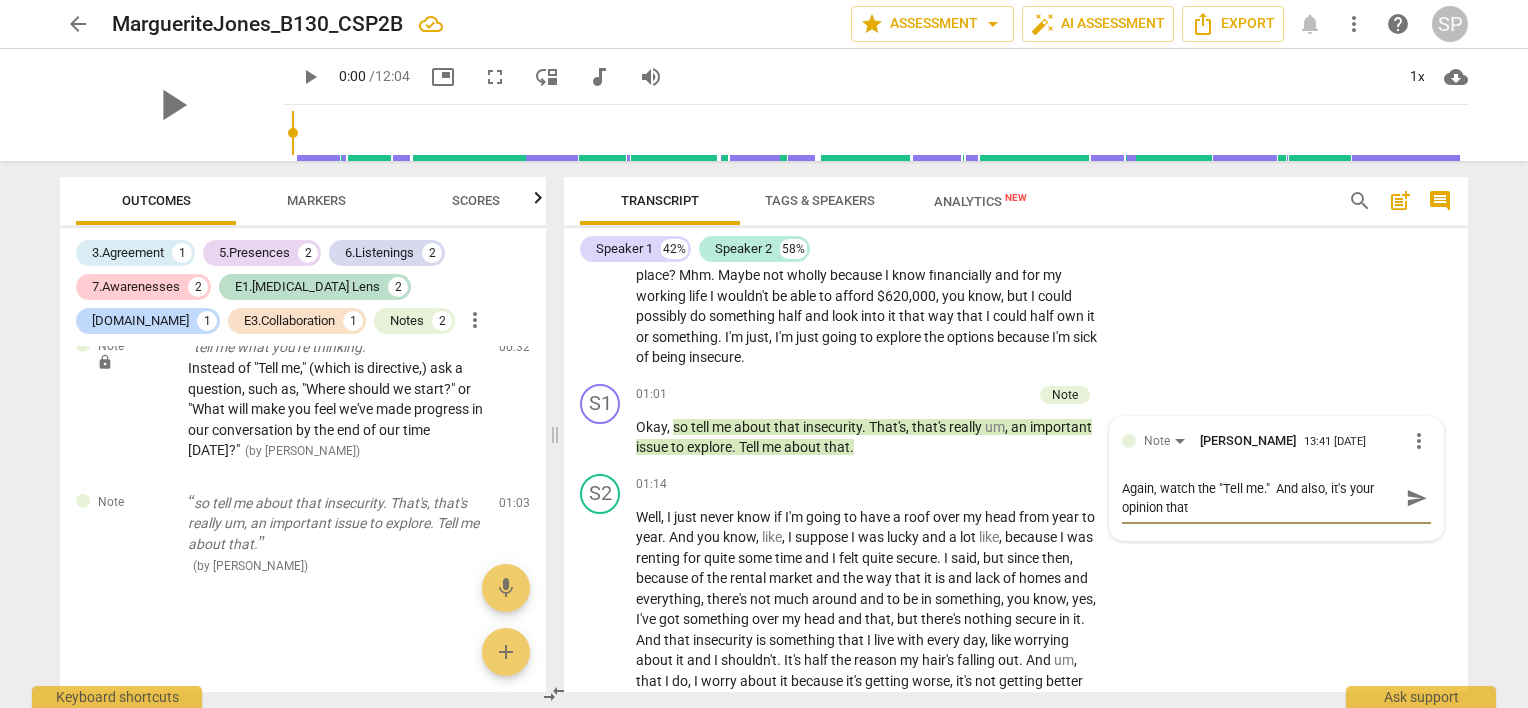 type on "Again, watch the "Tell me."  And also, it's your opinion that i" 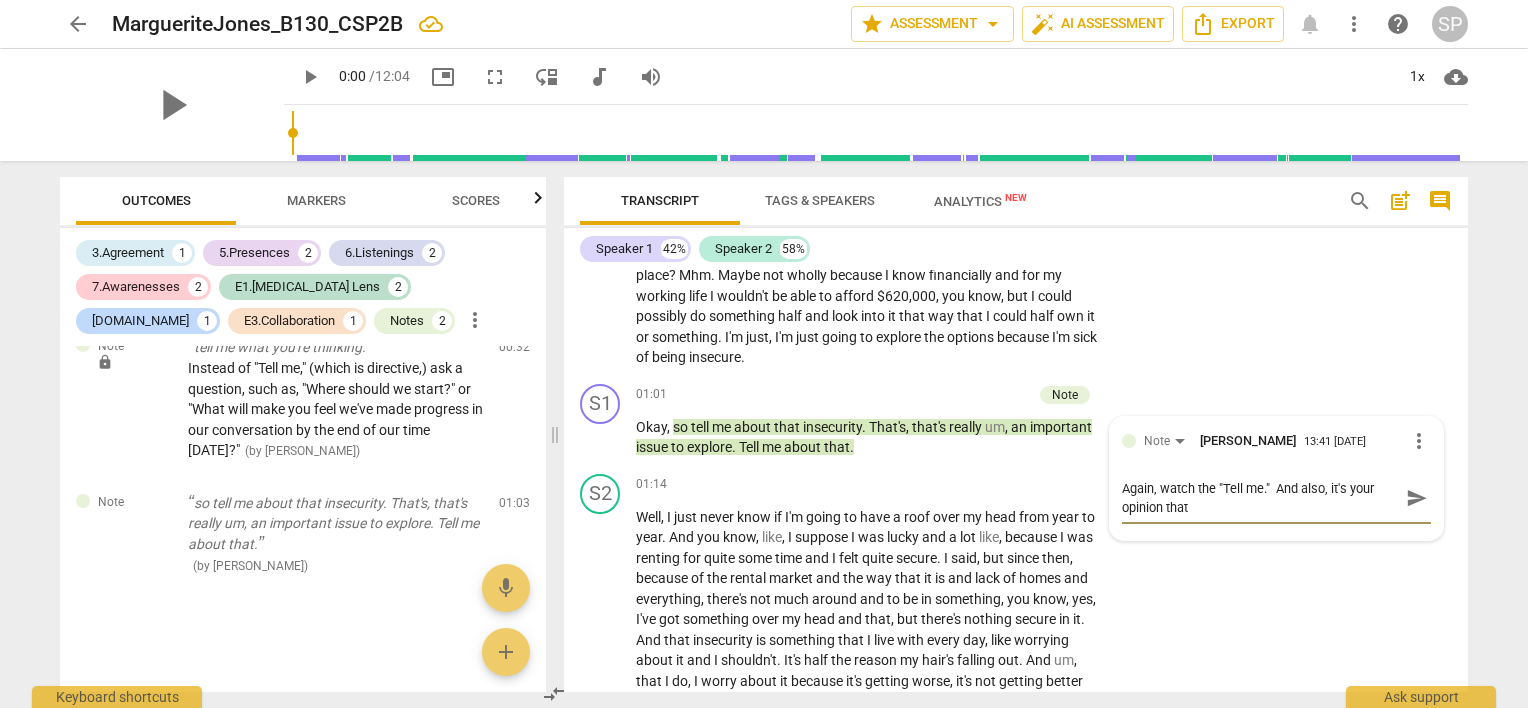 type on "Again, watch the "Tell me."  And also, it's your opinion that i" 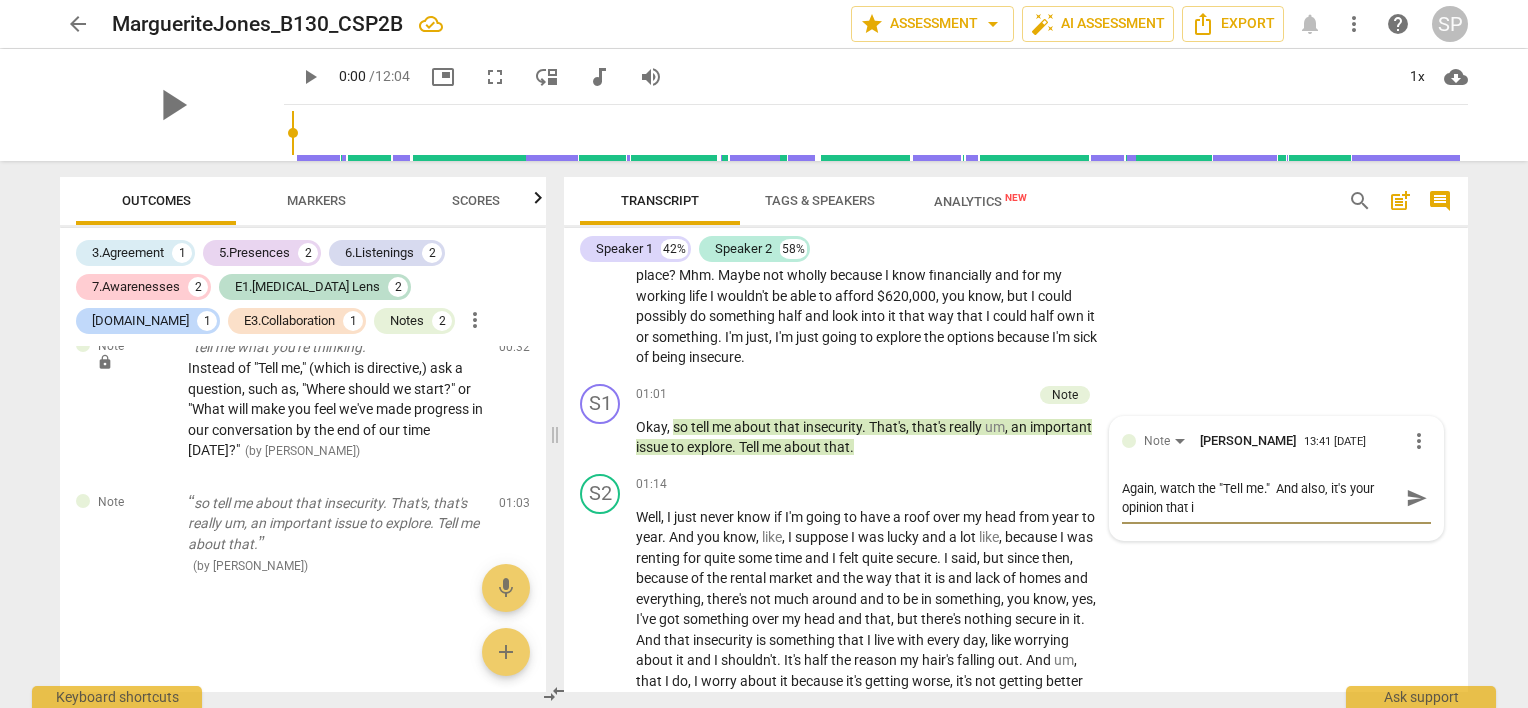 type on "Again, watch the "Tell me."  And also, it's your opinion that it" 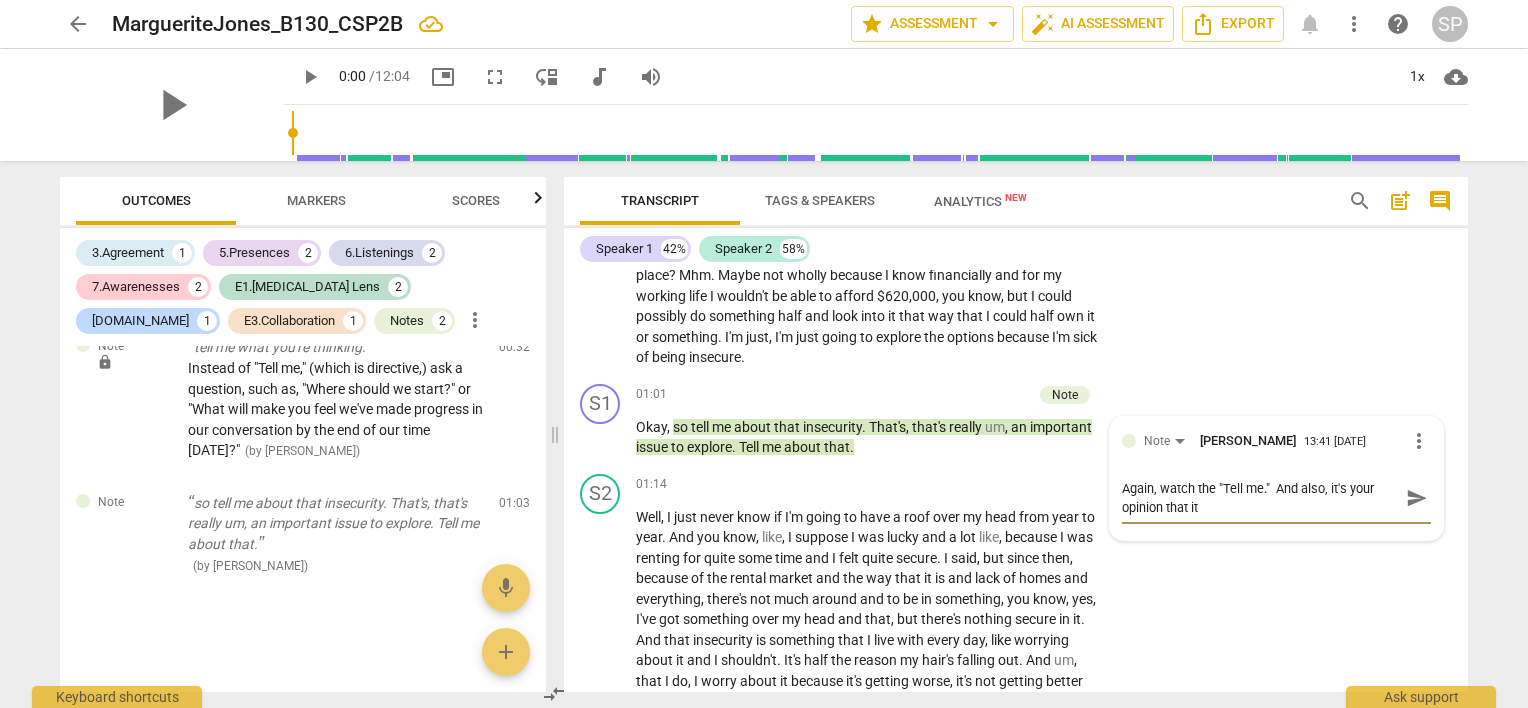 type on "Again, watch the "Tell me."  And also, it's your opinion that it'" 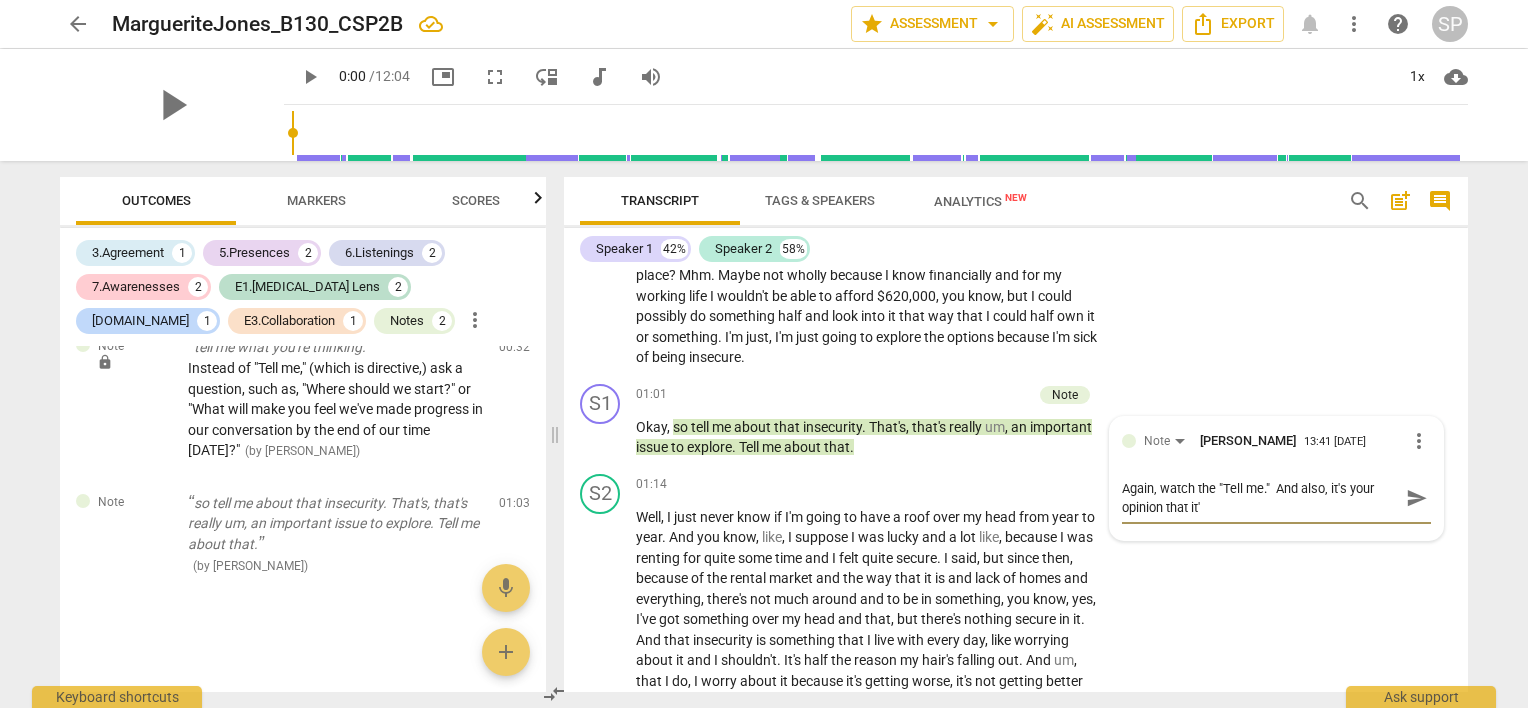 type on "Again, watch the "Tell me."  And also, it's your opinion that it's" 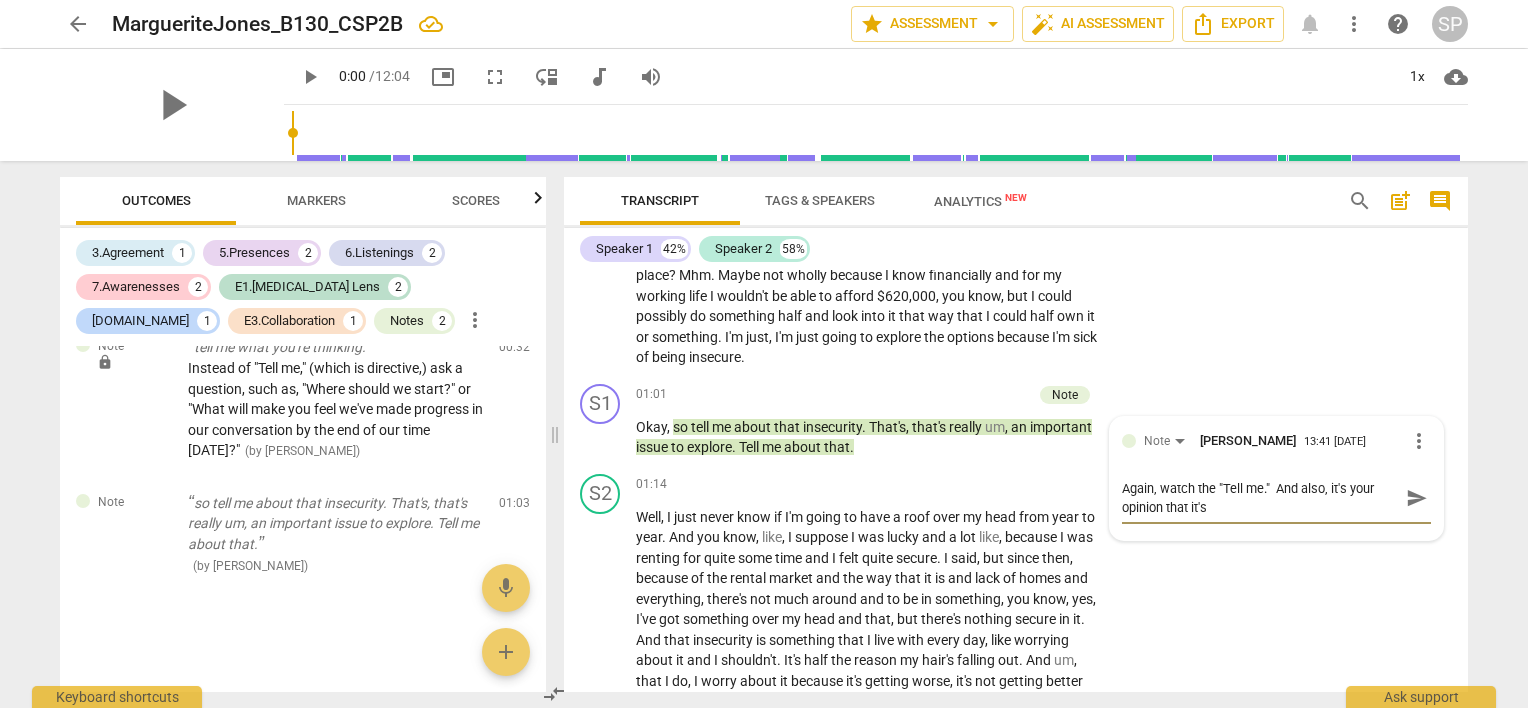 type on "Again, watch the "Tell me."  And also, it's your opinion that it's" 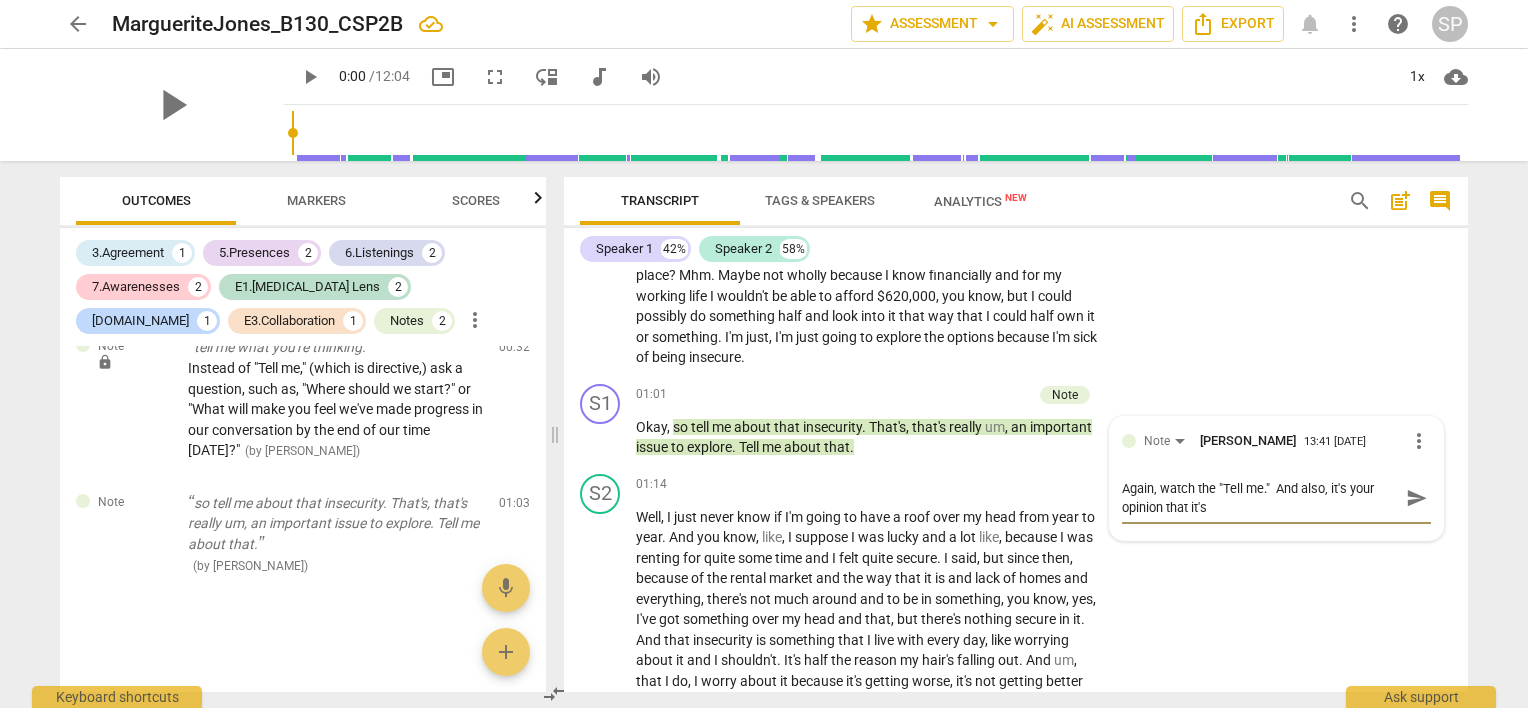 type on "Again, watch the "Tell me."  And also, it's your opinion that it's" 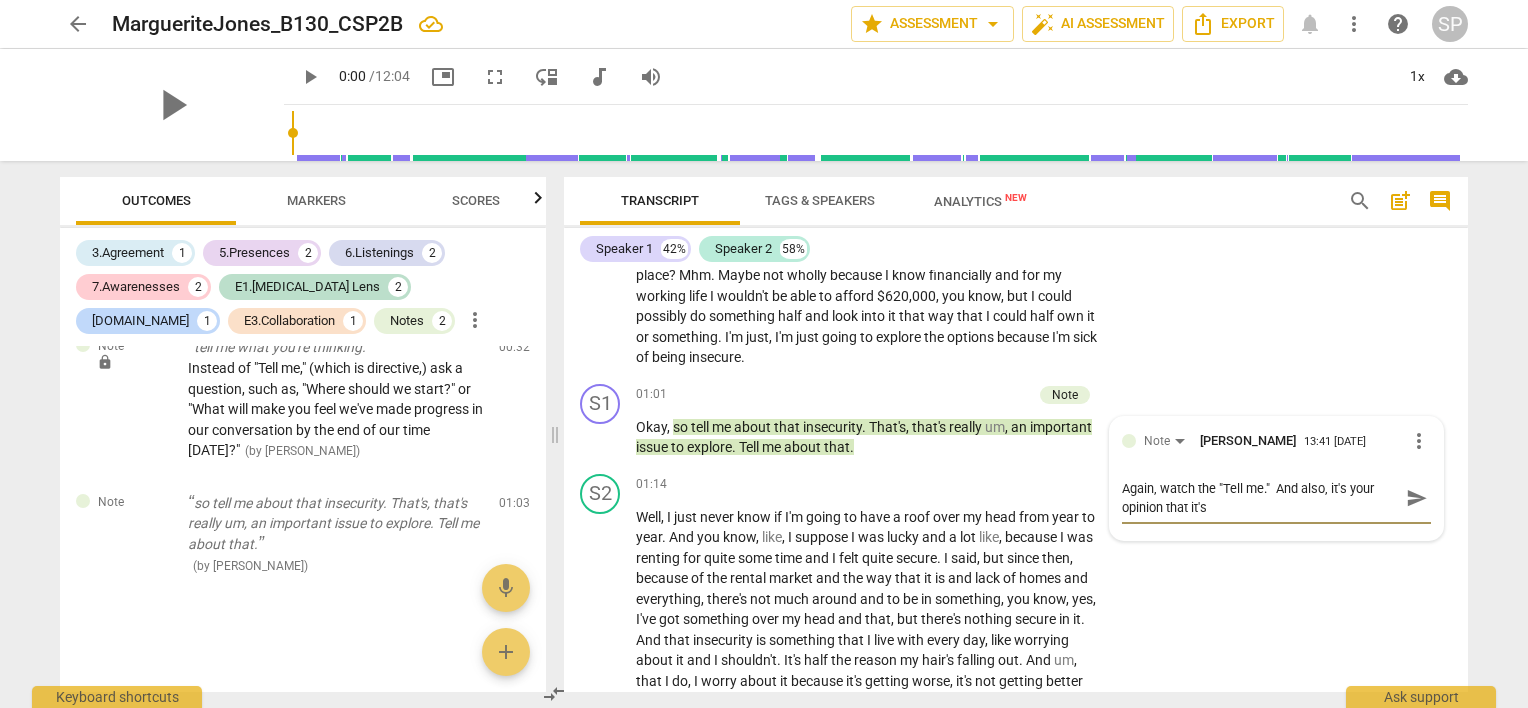 type on "Again, watch the "Tell me."  And also, it's your opinion that it's r" 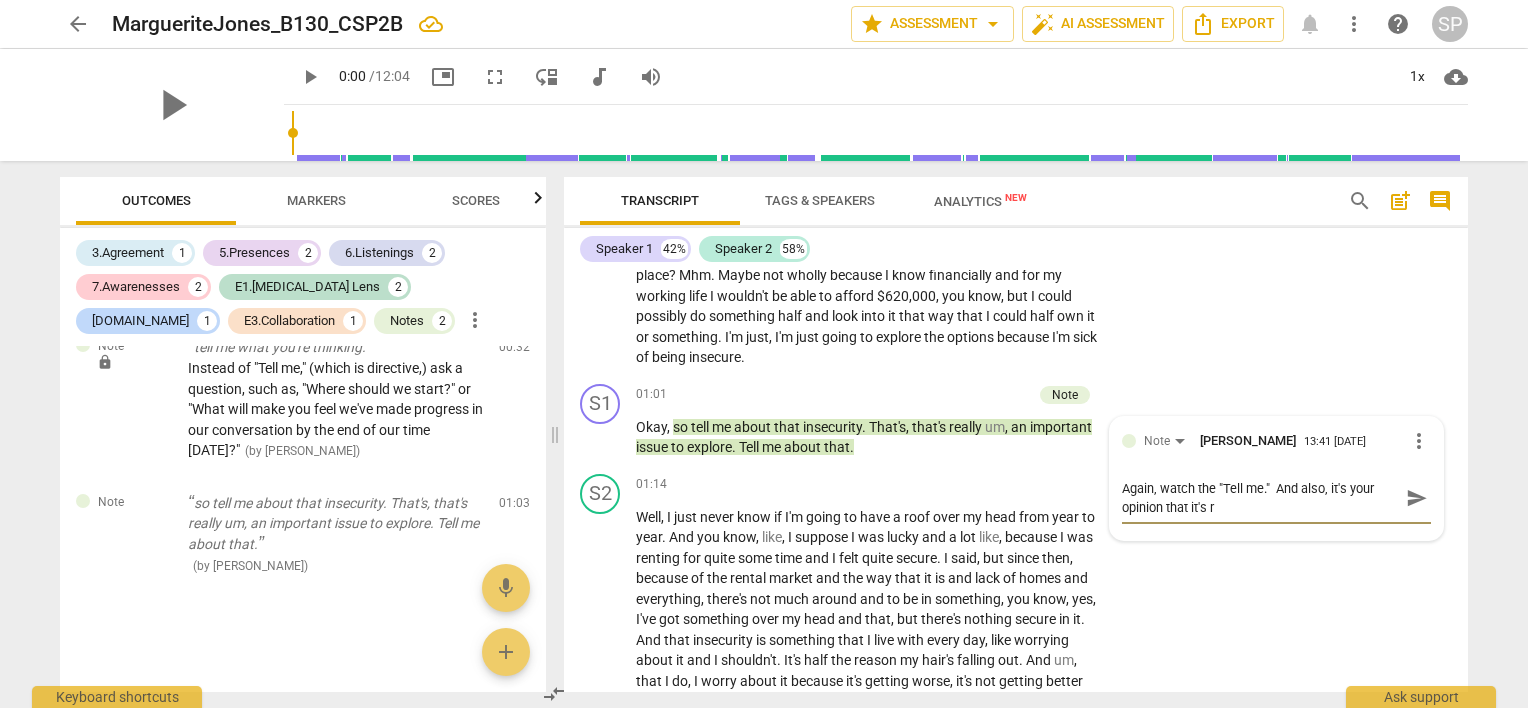 type on "Again, watch the "Tell me."  And also, it's your opinion that it's re" 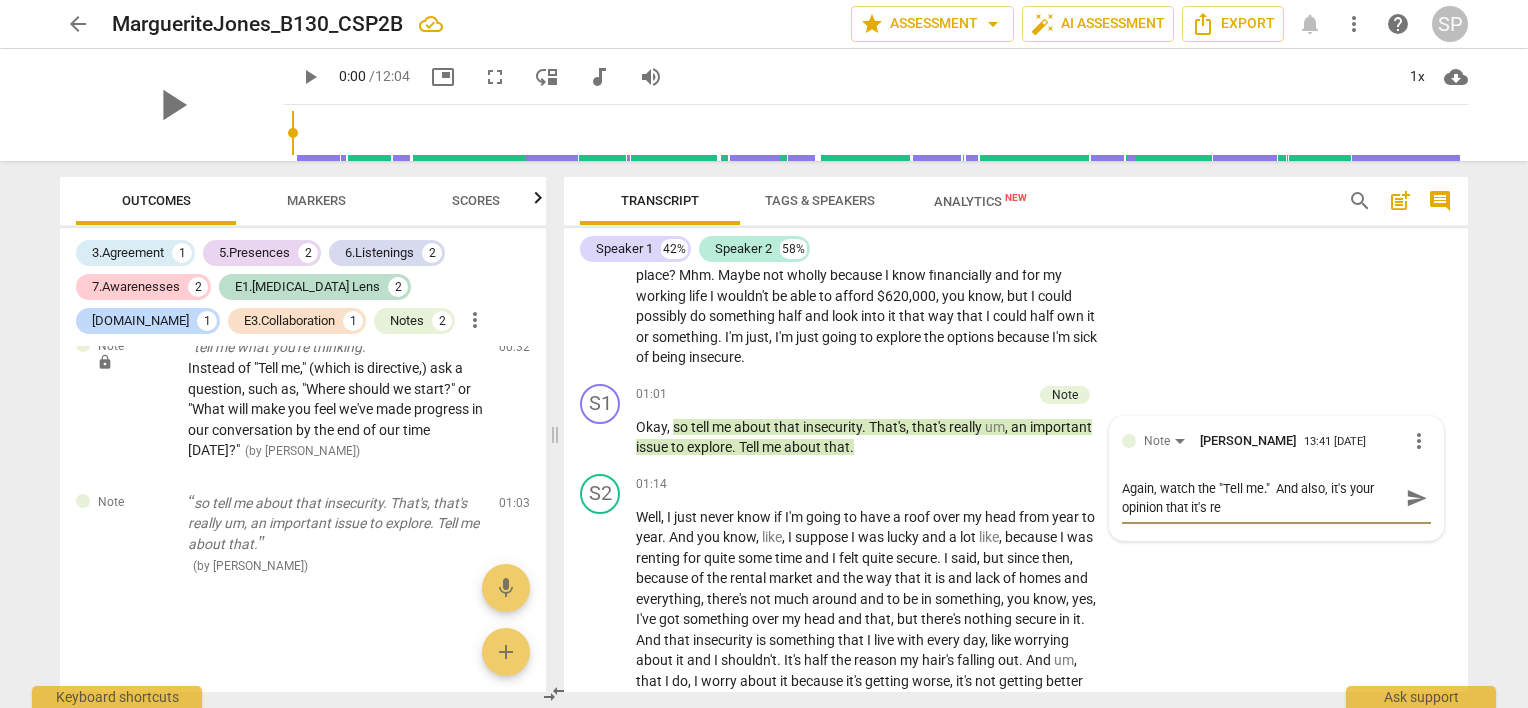 type on "Again, watch the "Tell me."  And also, it's your opinion that it's rea" 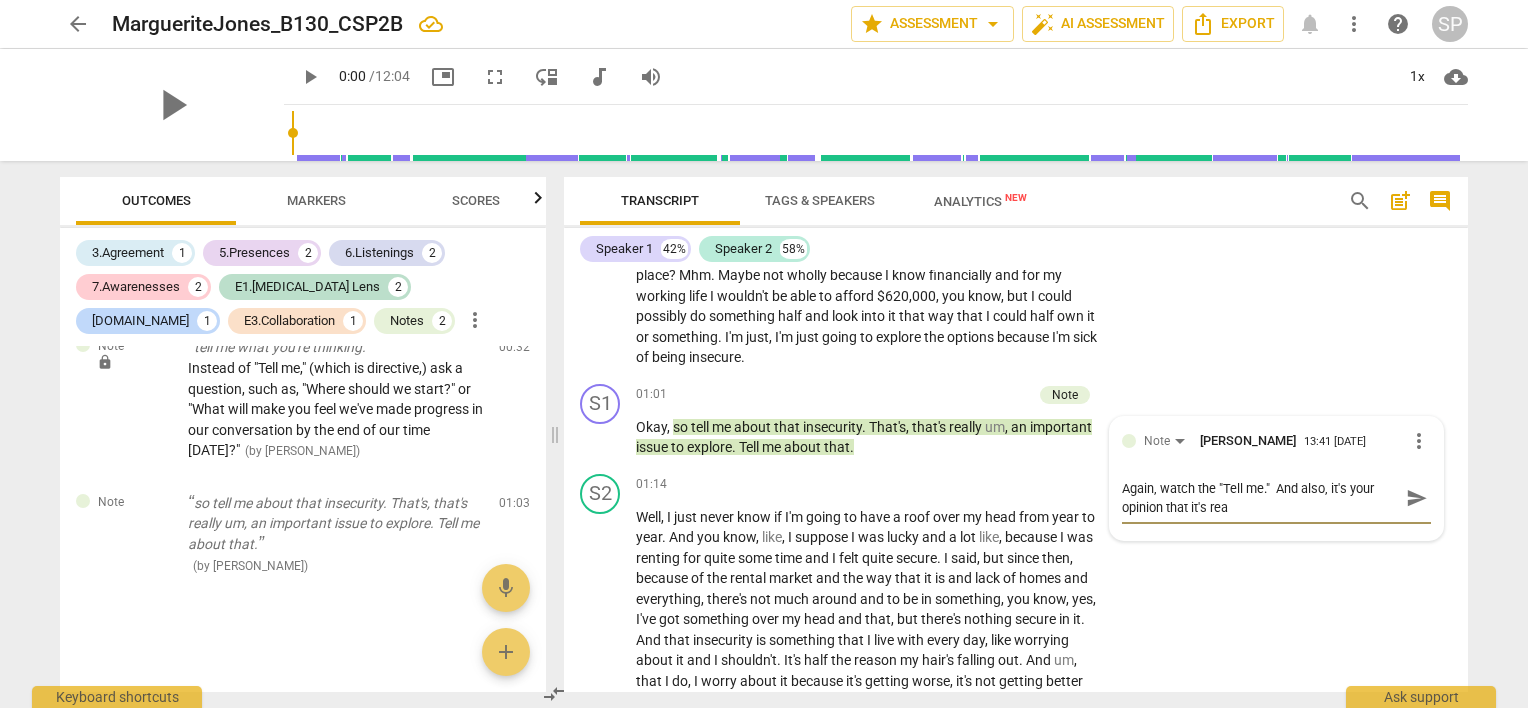 type on "Again, watch the "Tell me."  And also, it's your opinion that it's real" 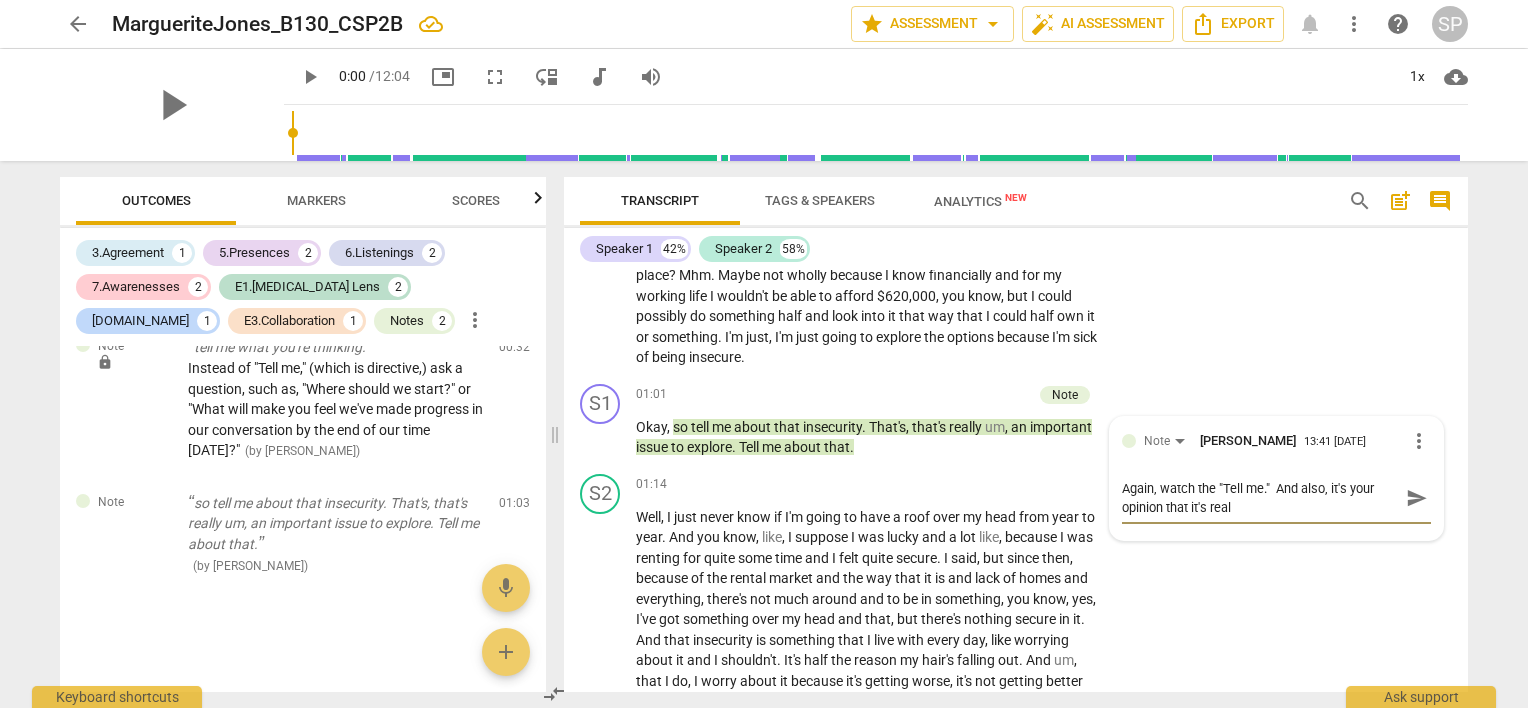type on "Again, watch the "Tell me."  And also, it's your opinion that it's reall" 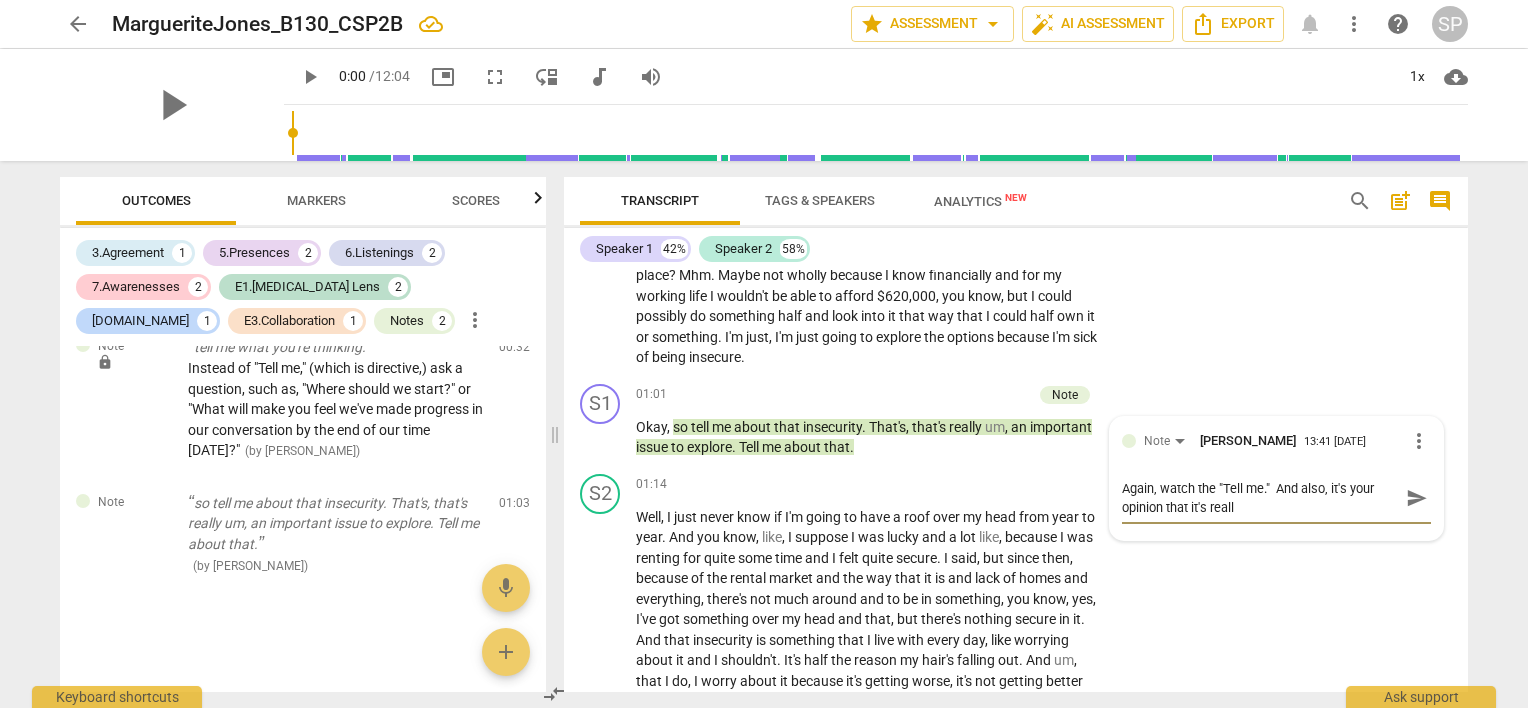 type on "Again, watch the "Tell me."  And also, it's your opinion that it's realll" 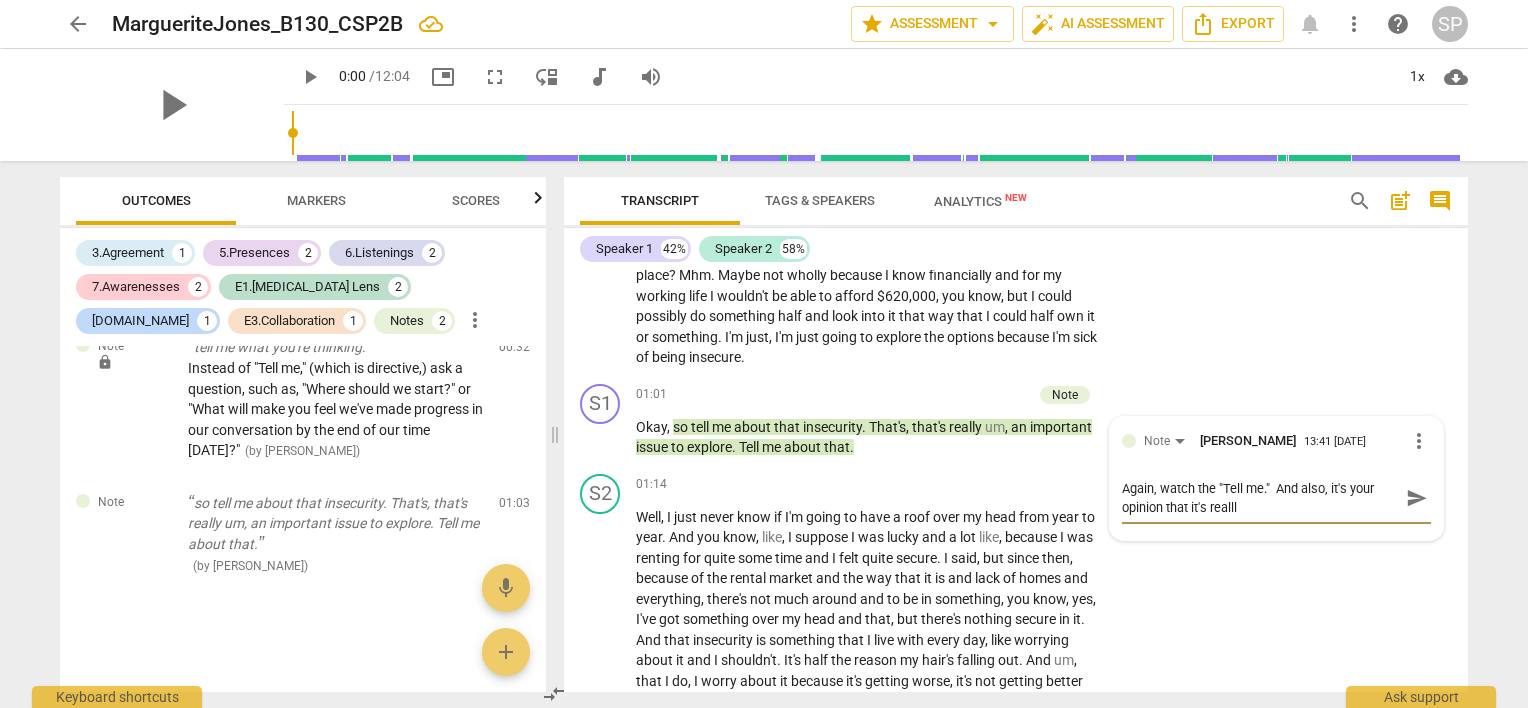 type on "Again, watch the "Tell me."  And also, it's your opinion that it's reallly" 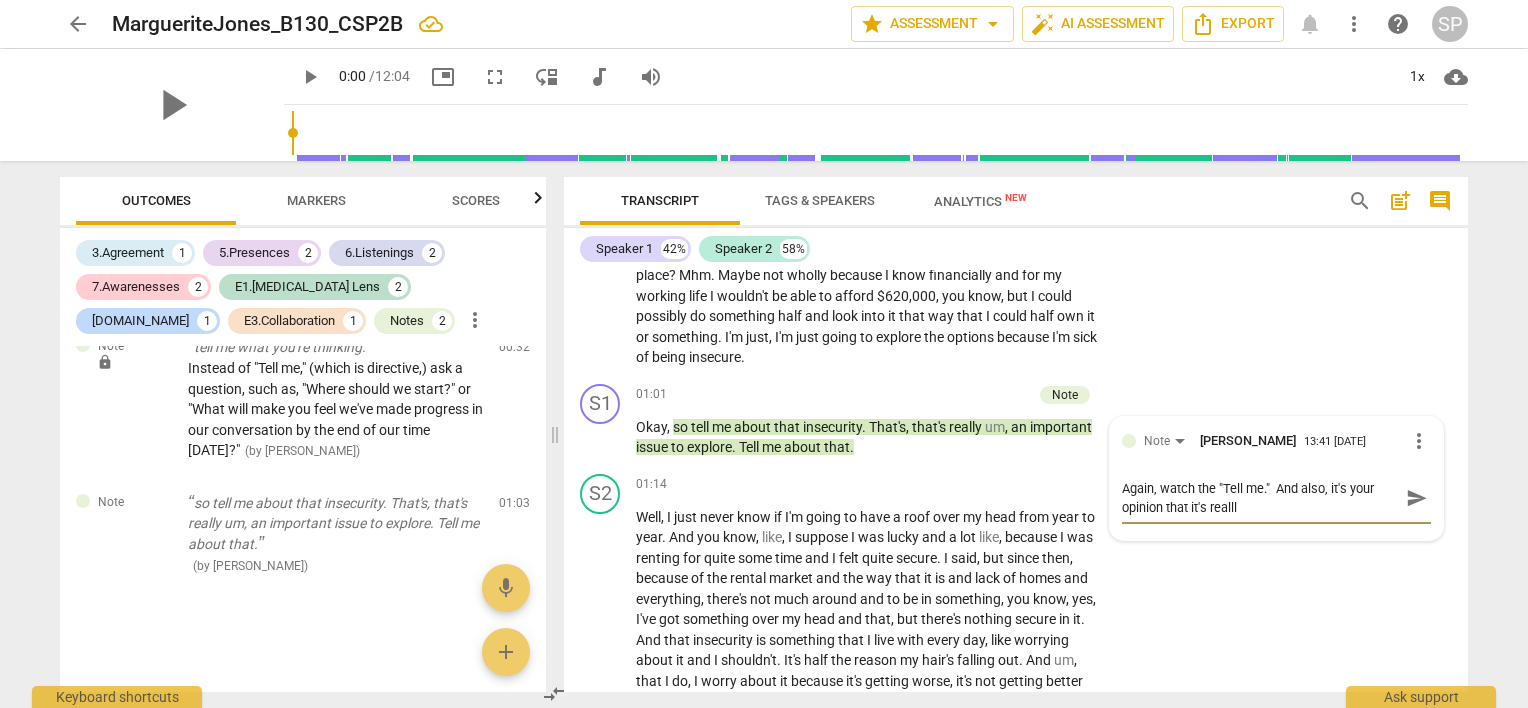 type on "Again, watch the "Tell me."  And also, it's your opinion that it's reallly" 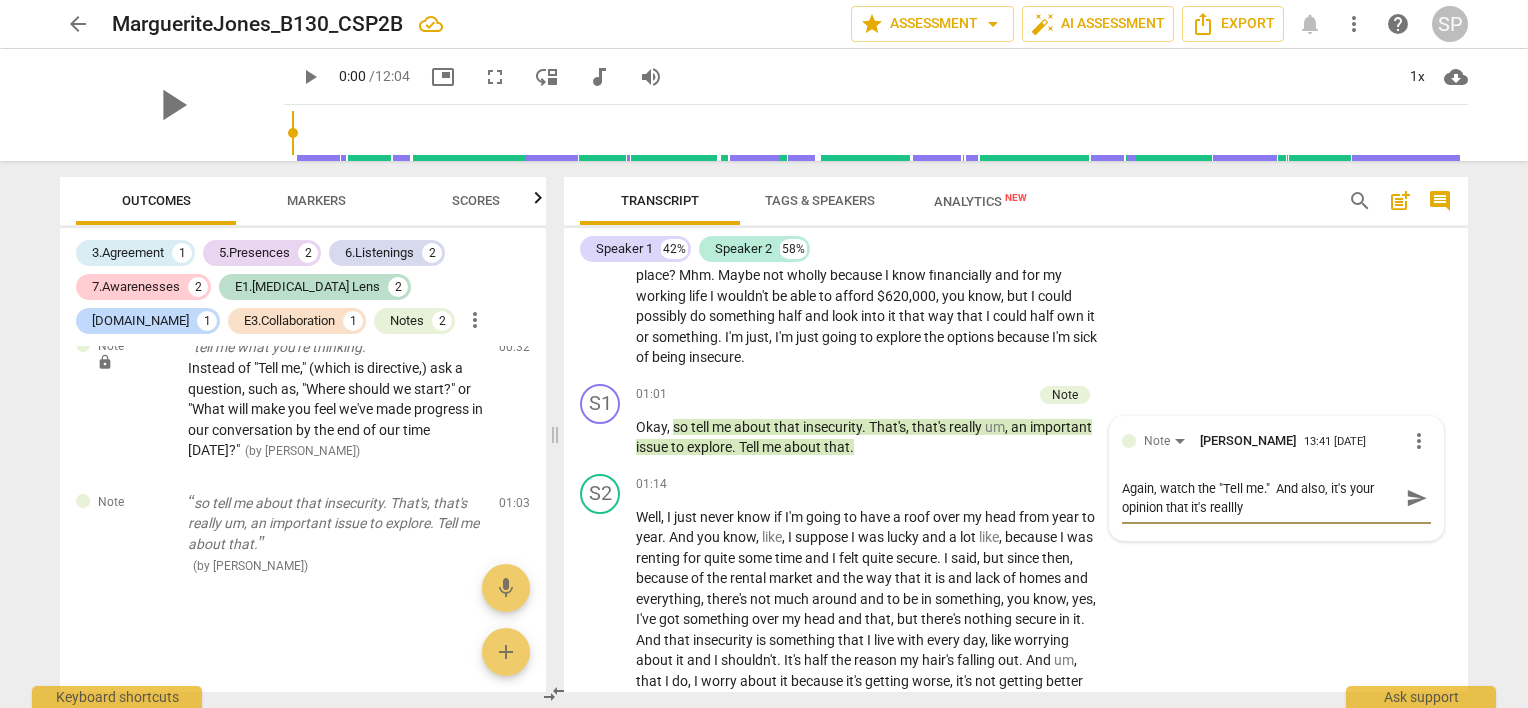 type on "Again, watch the "Tell me."  And also, it's your opinion that it's reallly" 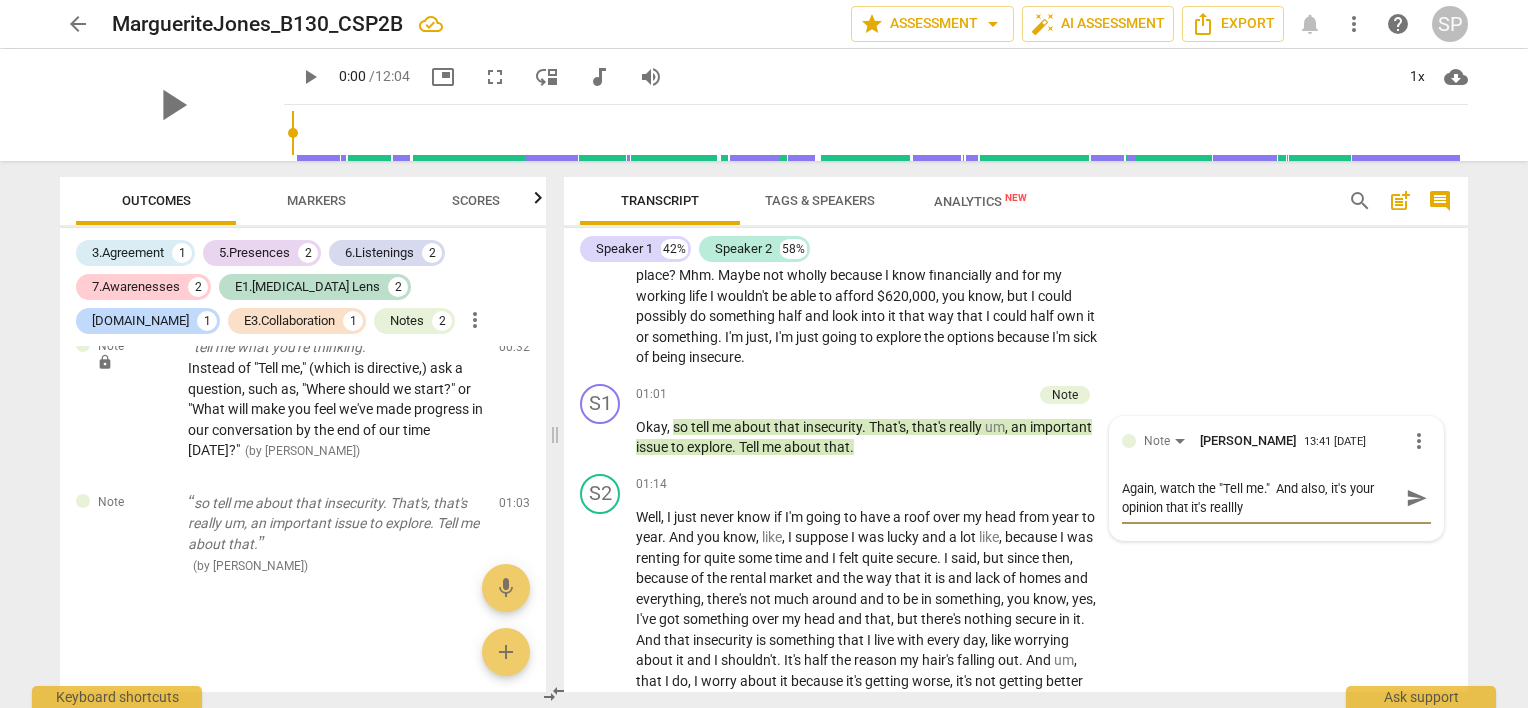 type on "Again, watch the "Tell me."  And also, it's your opinion that it's reallly" 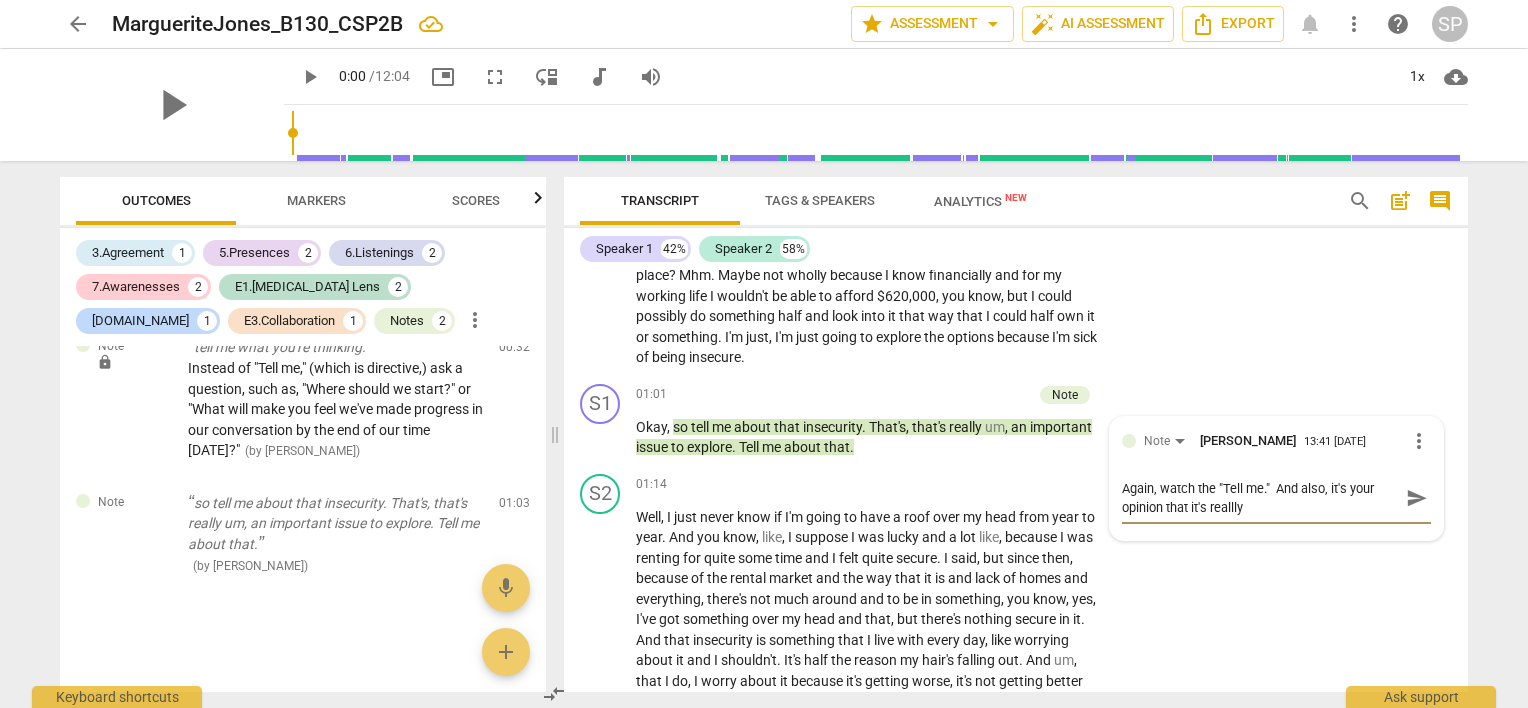 type on "Again, watch the "Tell me."  And also, it's your opinion that it's reallly" 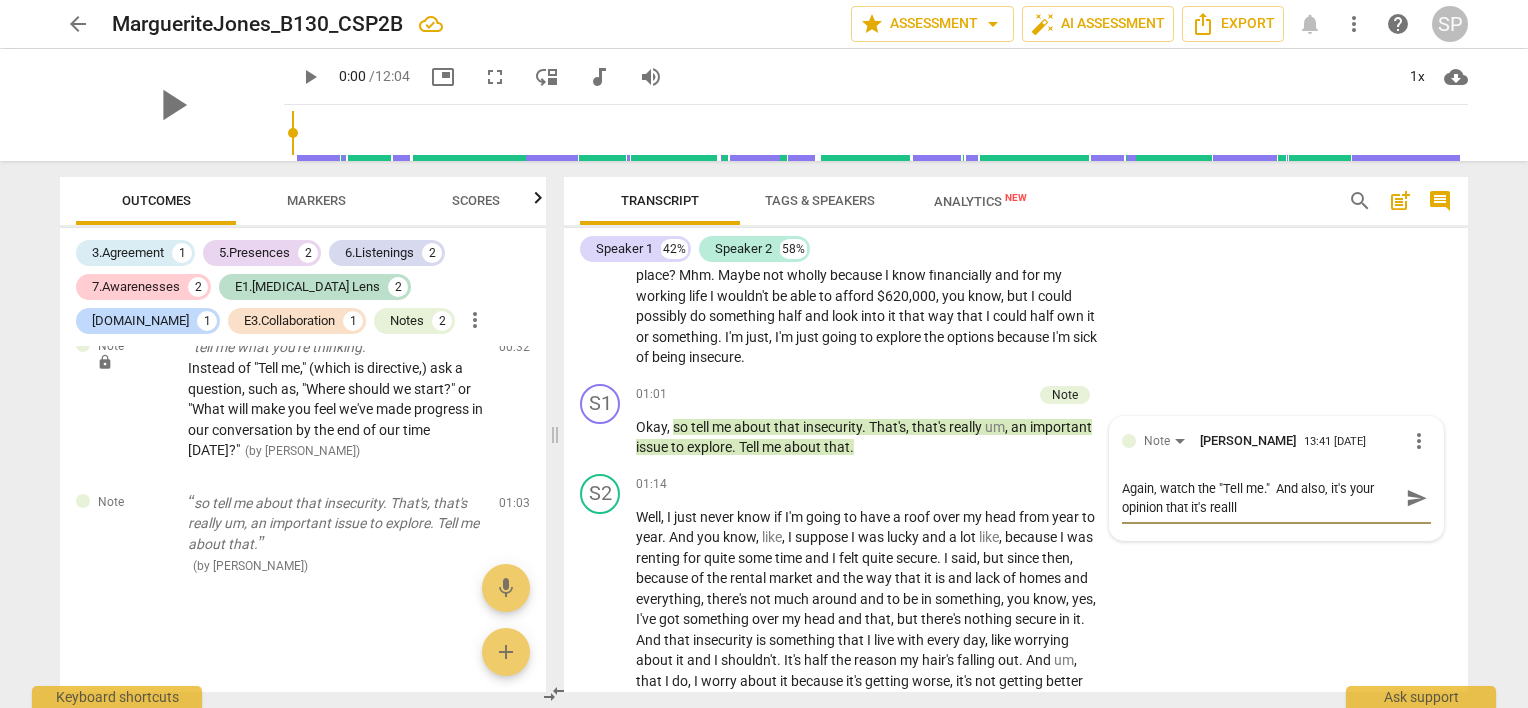 type on "Again, watch the "Tell me."  And also, it's your opinion that it's reall" 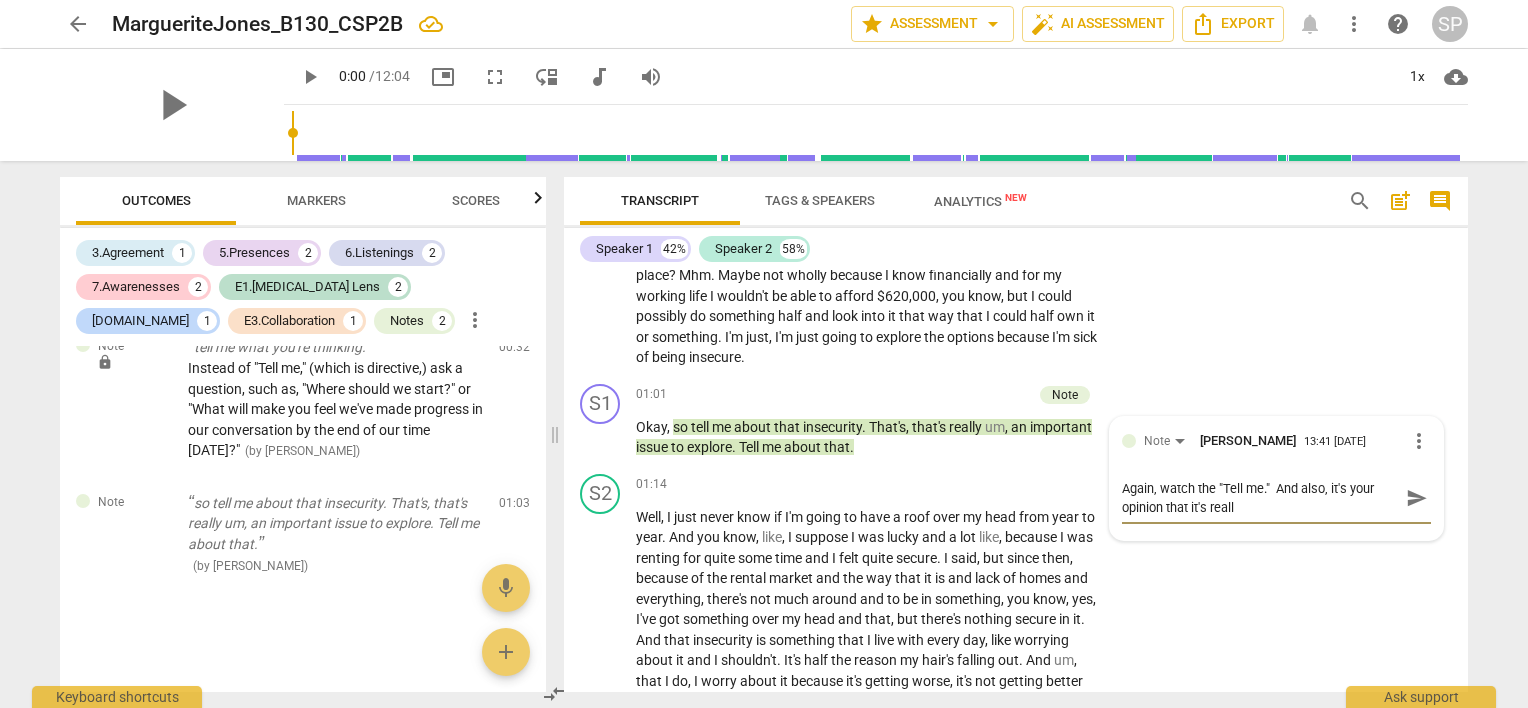 type on "Again, watch the "Tell me."  And also, it's your opinion that it's really" 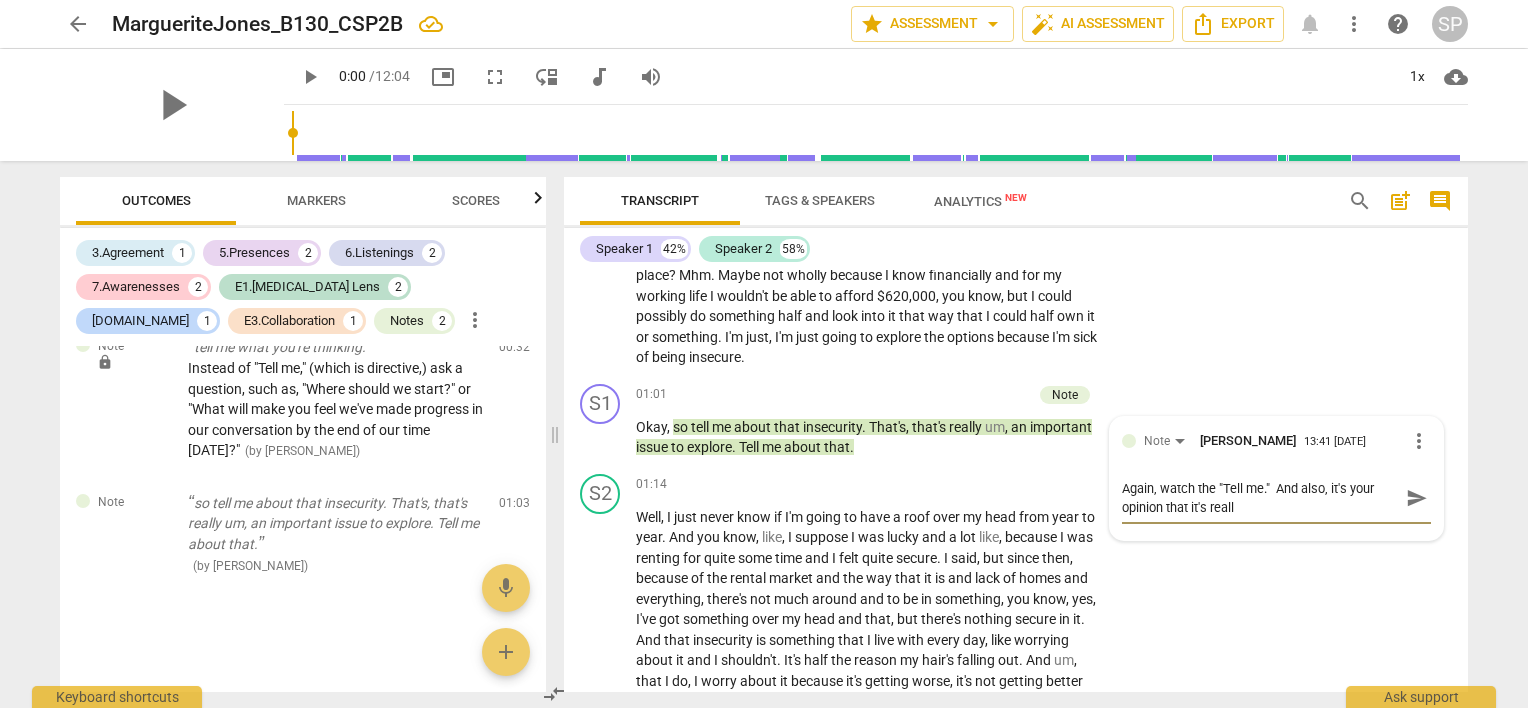 type on "Again, watch the "Tell me."  And also, it's your opinion that it's really" 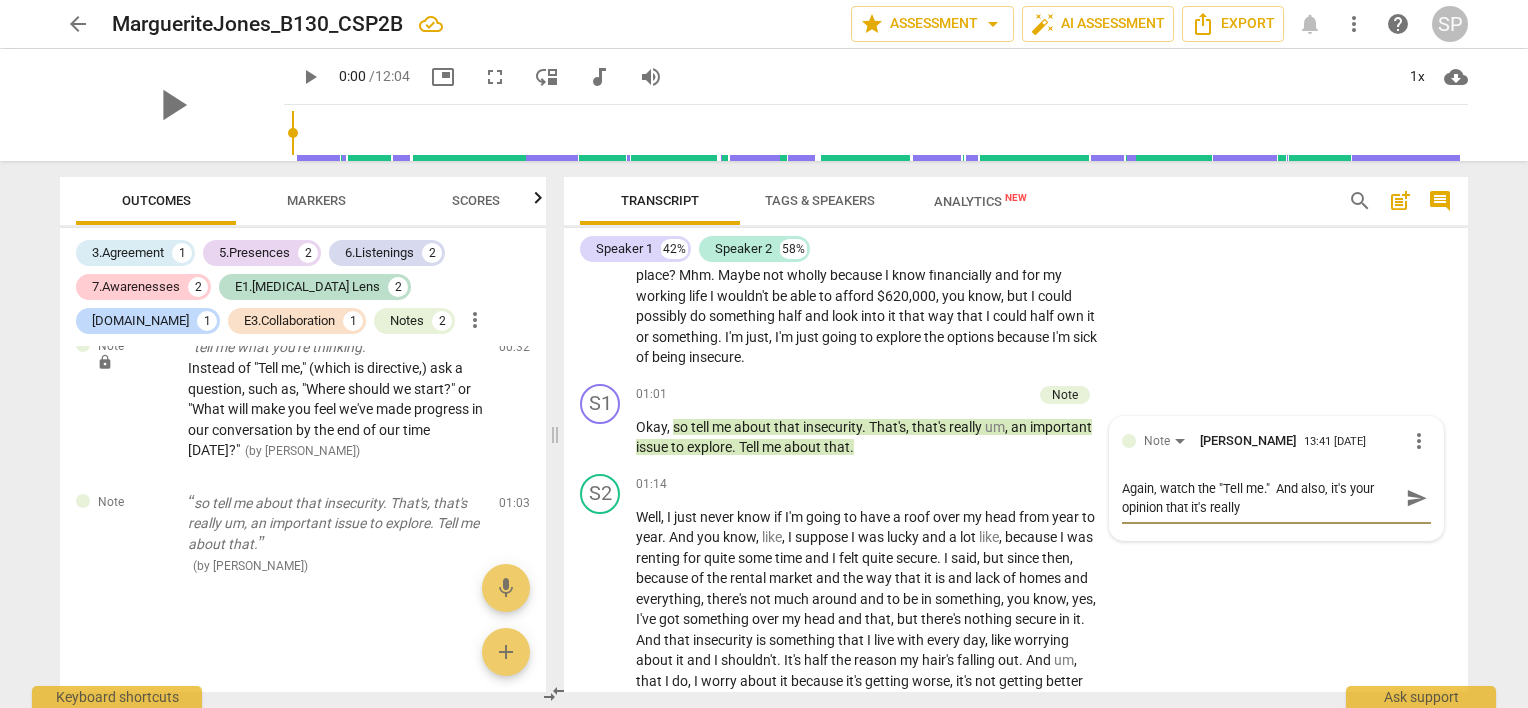 type on "Again, watch the "Tell me."  And also, it's your opinion that it's really" 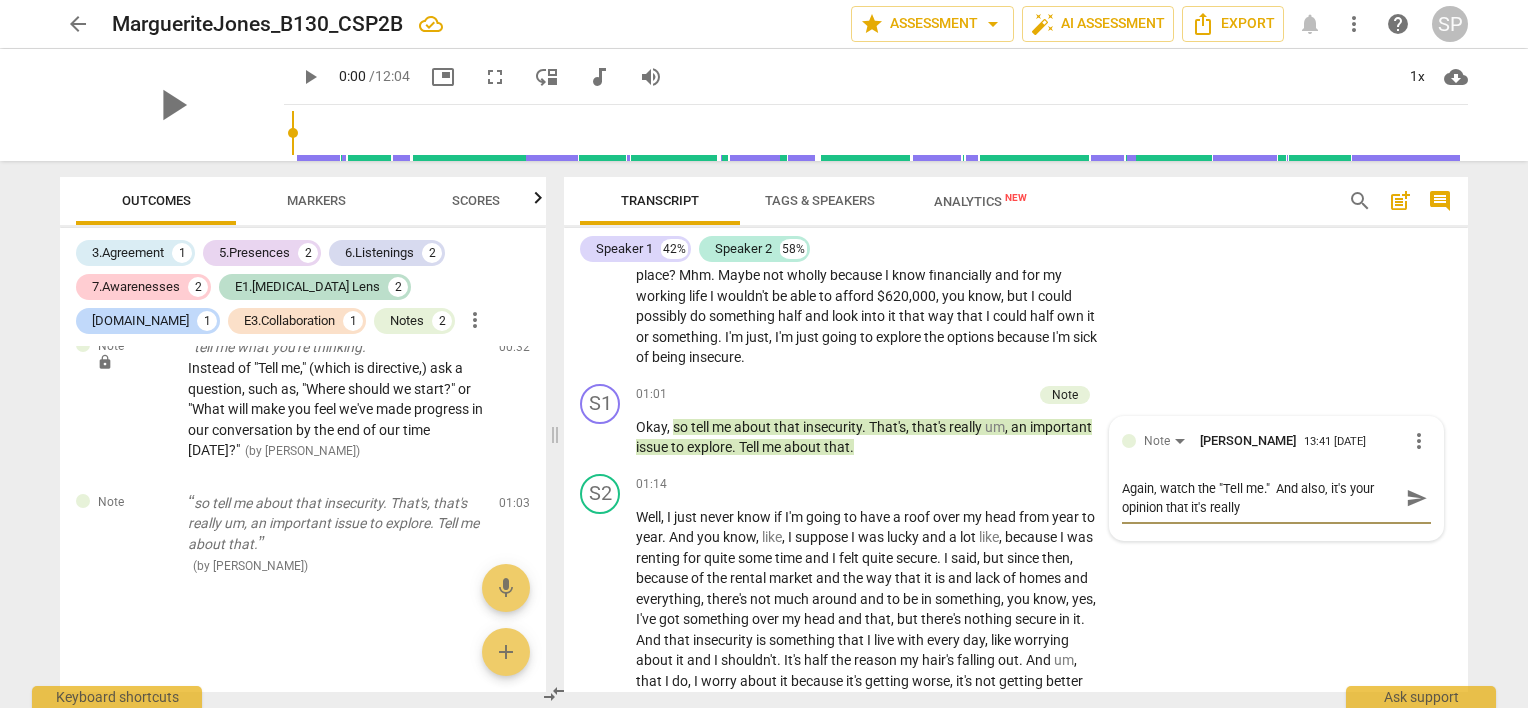 type on "Again, watch the "Tell me."  And also, it's your opinion that it's really i" 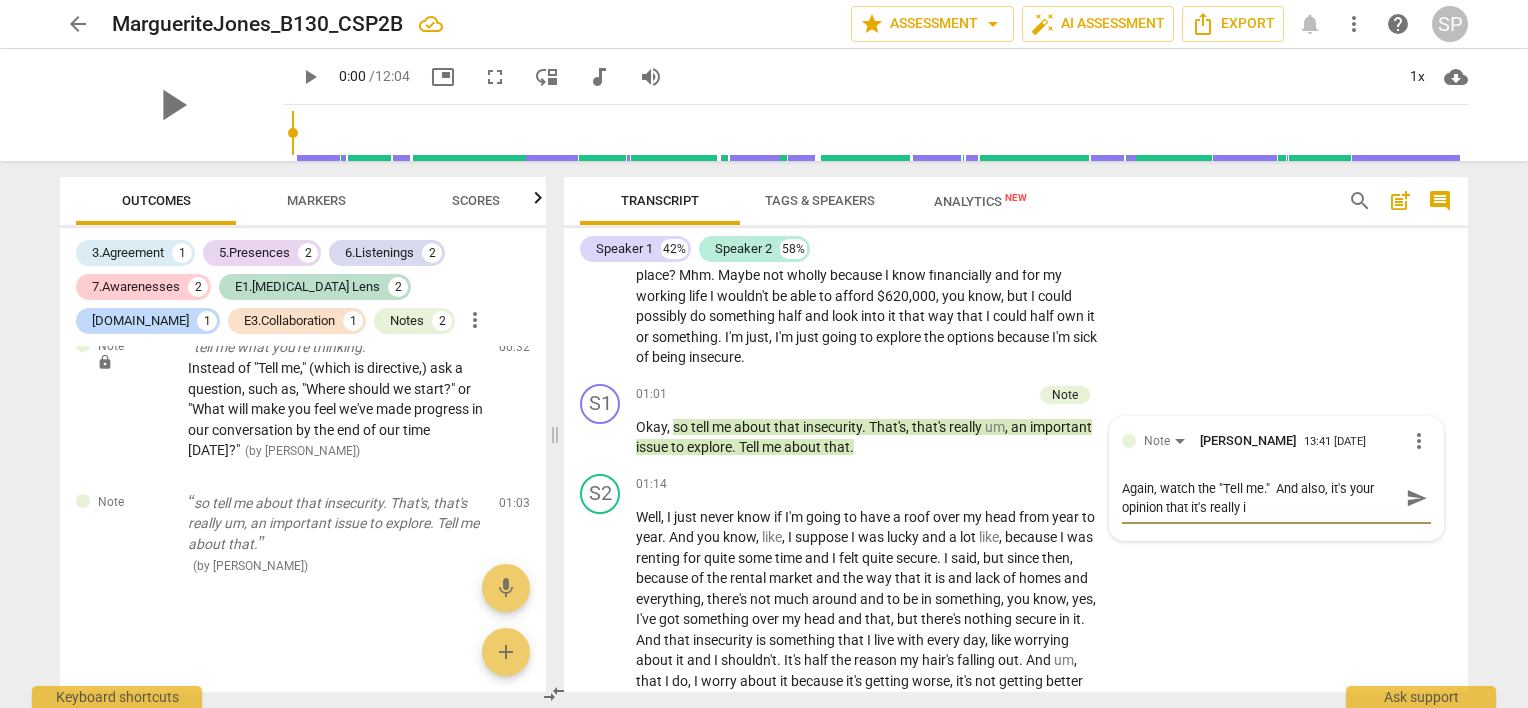 type on "Again, watch the "Tell me."  And also, it's your opinion that it's really im" 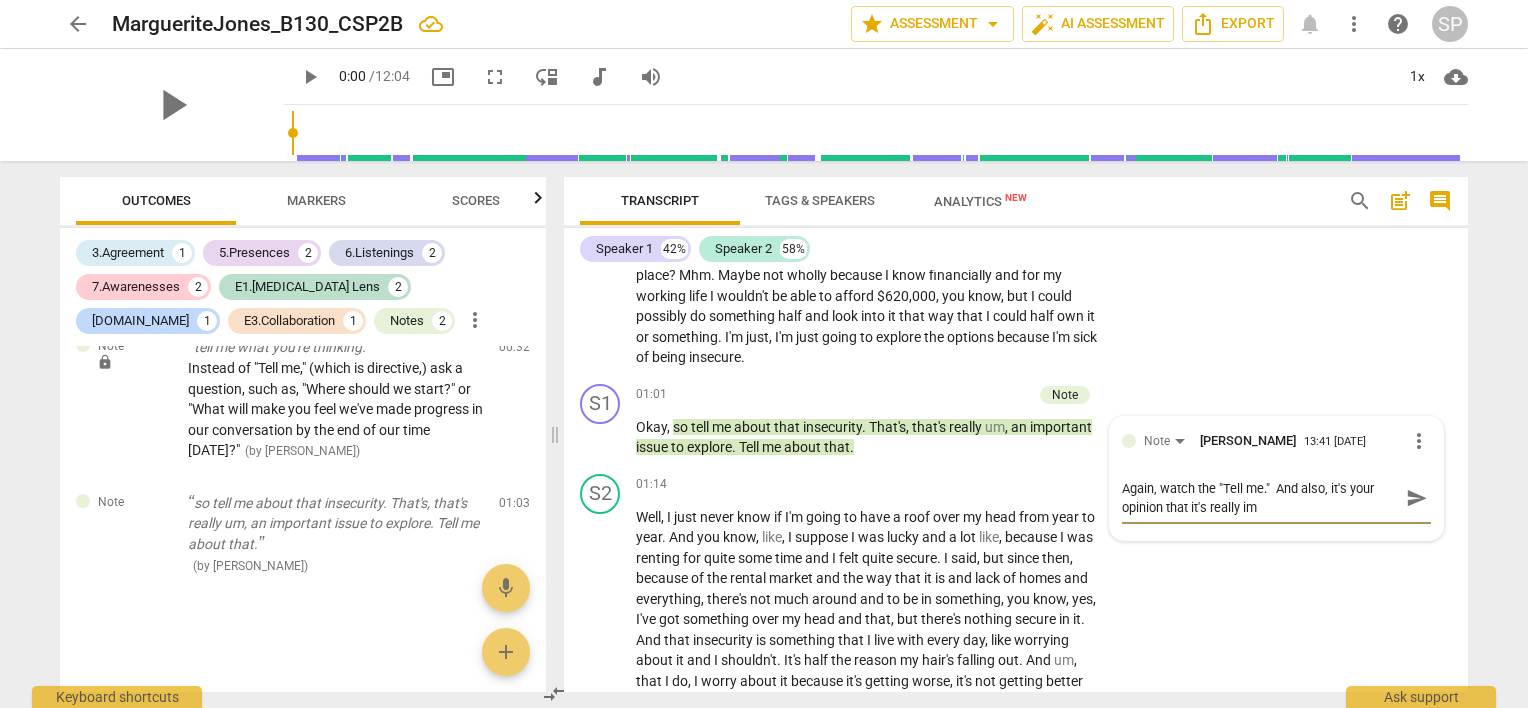 type on "Again, watch the "Tell me."  And also, it's your opinion that it's really imp" 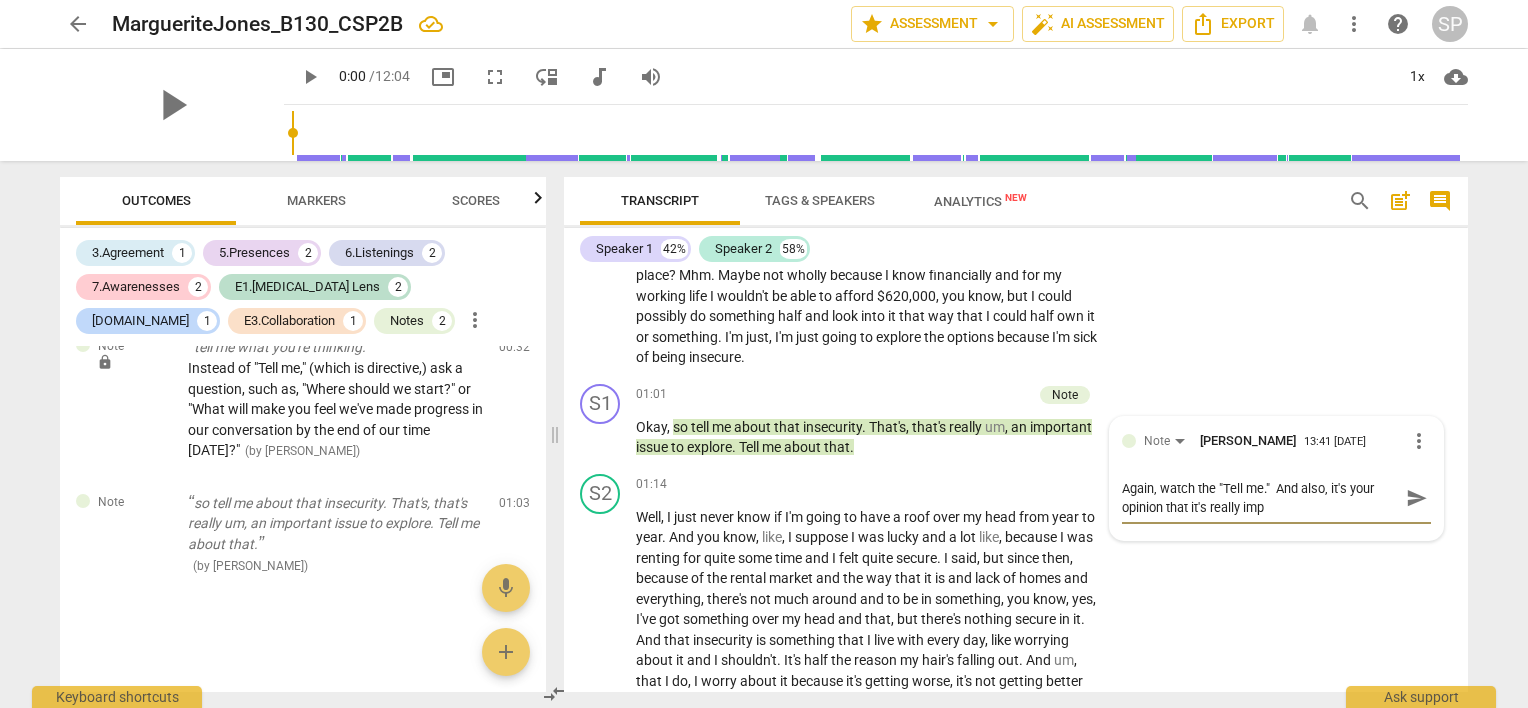 type on "Again, watch the "Tell me."  And also, it's your opinion that it's really impo" 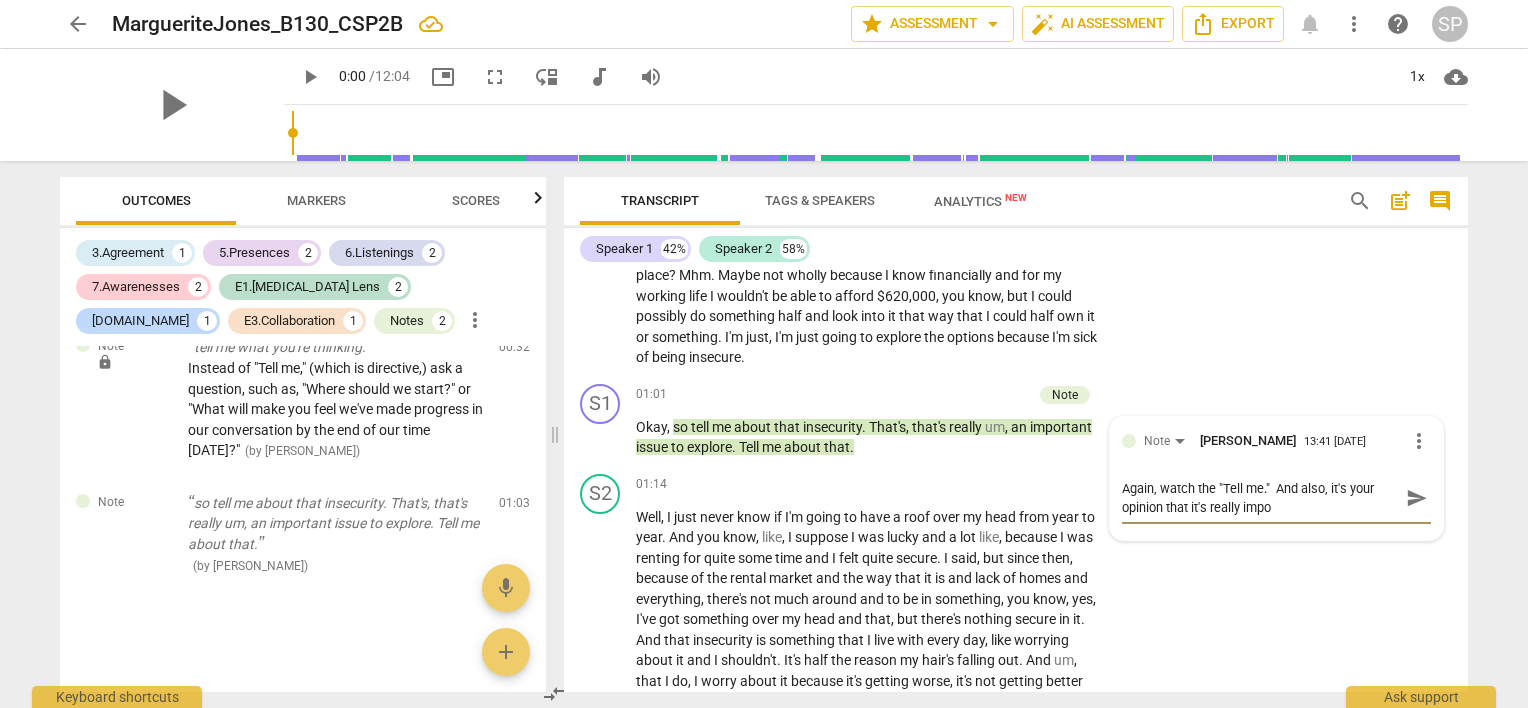 type on "Again, watch the "Tell me."  And also, it's your opinion that it's really impor" 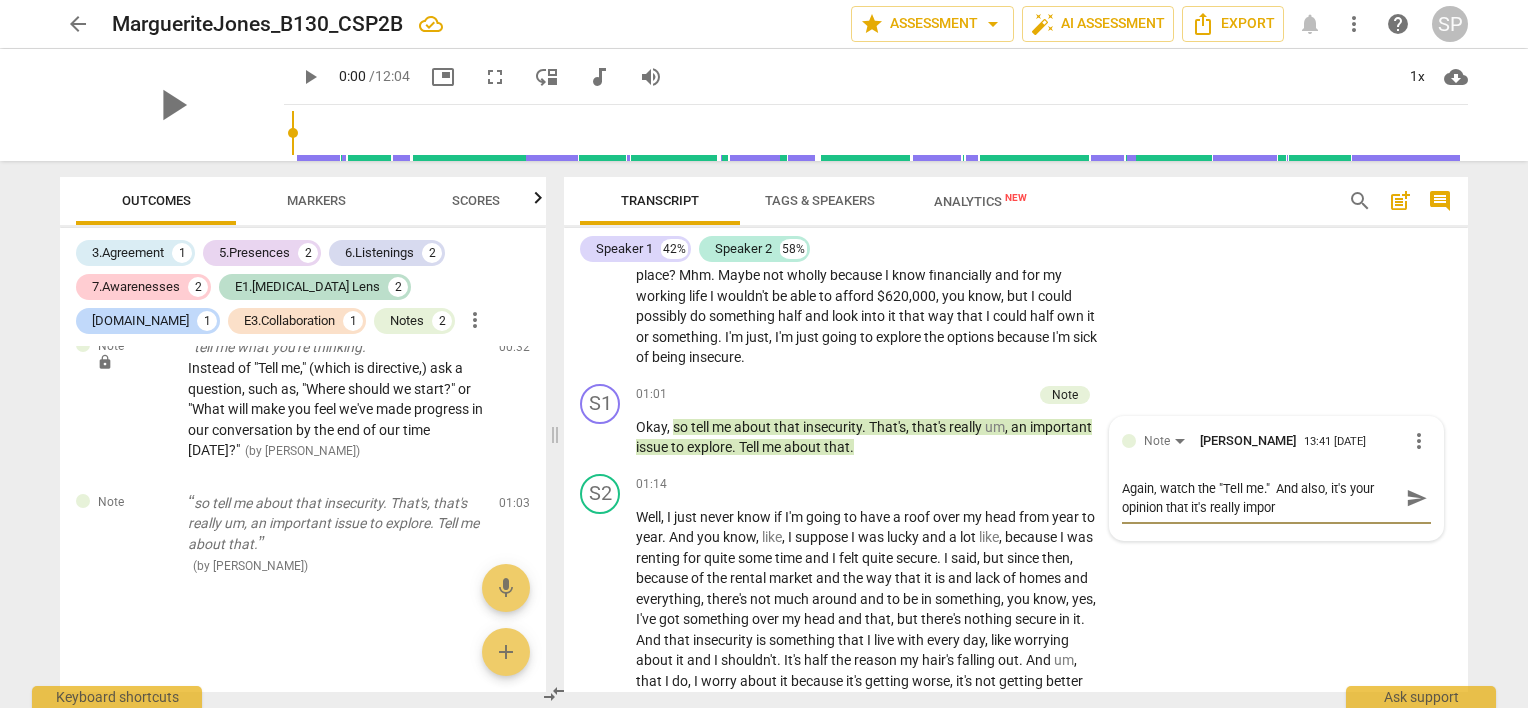 type on "Again, watch the "Tell me."  And also, it's your opinion that it's really import" 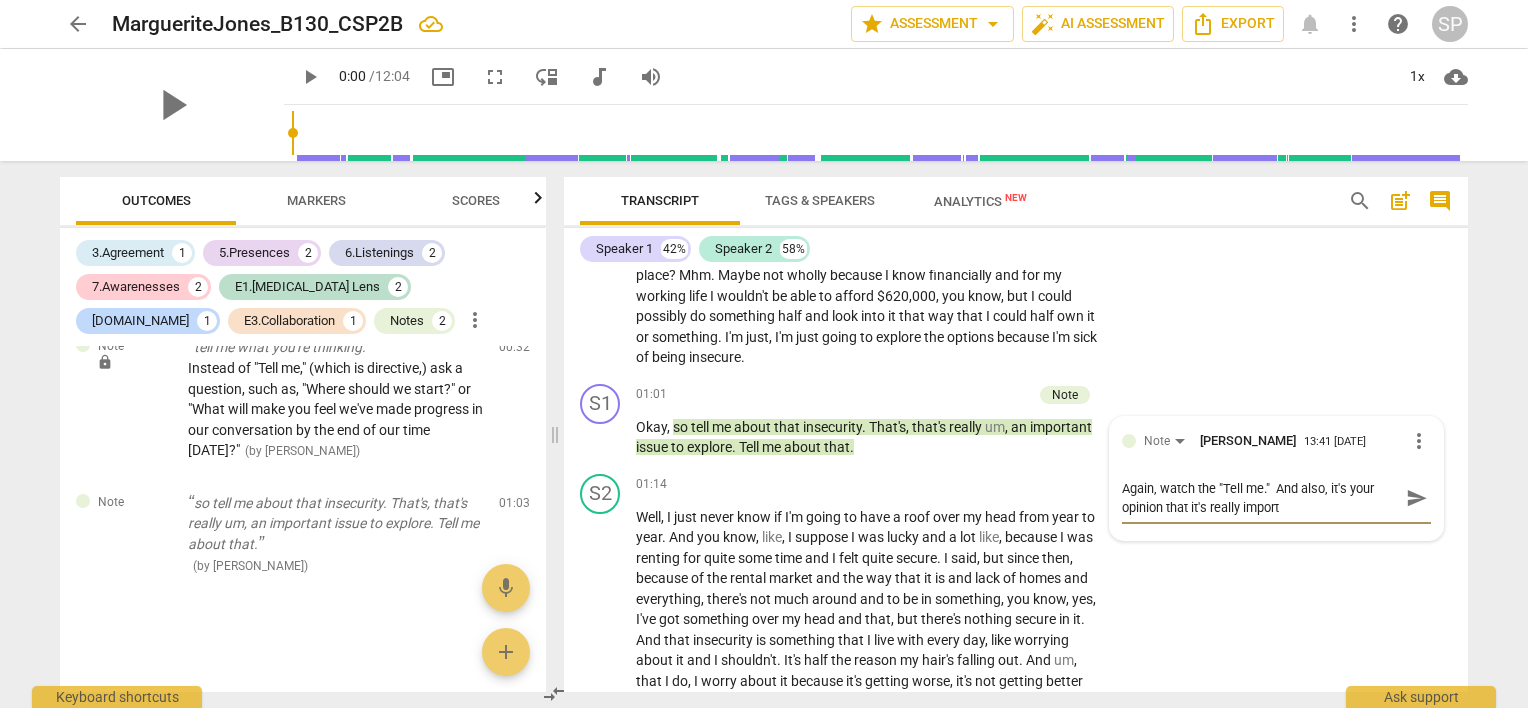 type on "Again, watch the "Tell me."  And also, it's your opinion that it's really importa" 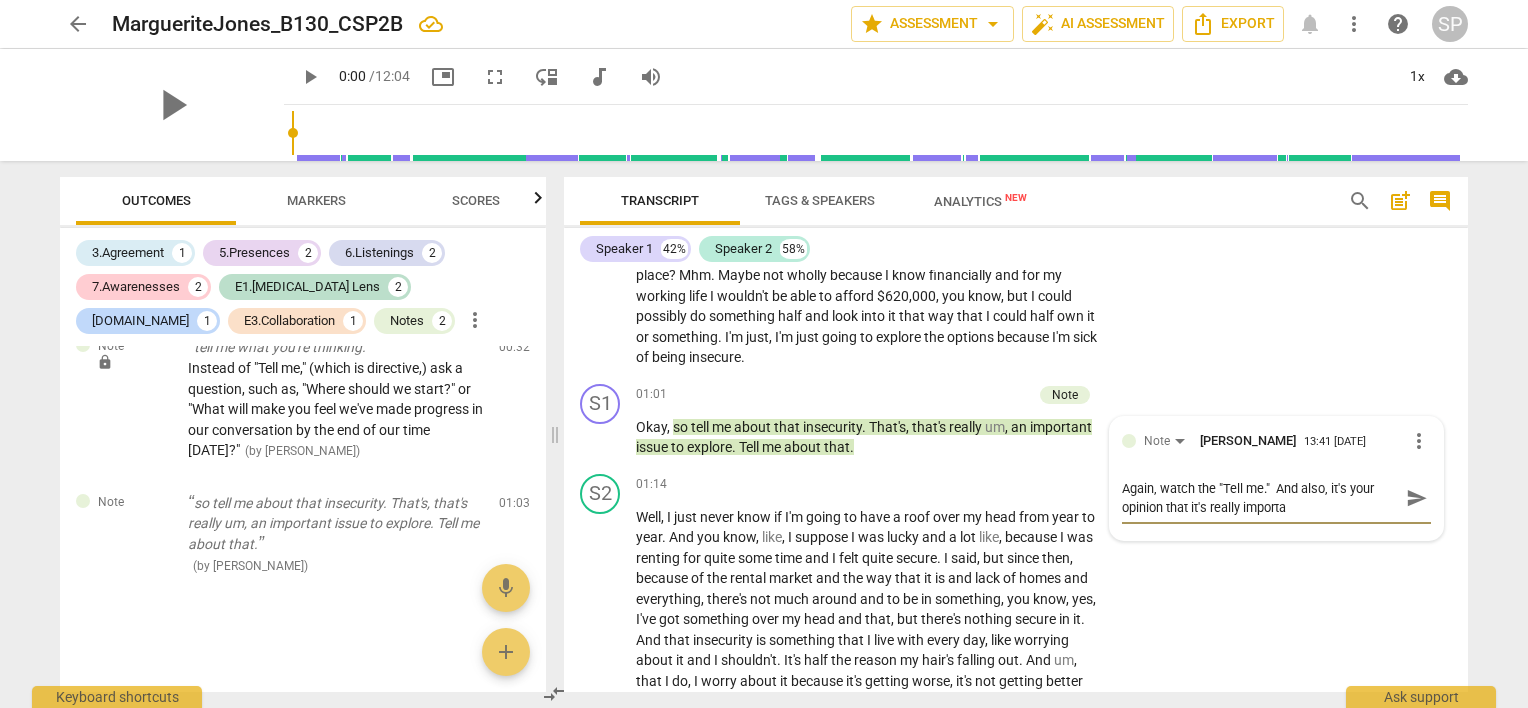 type on "Again, watch the "Tell me."  And also, it's your opinion that it's really importan" 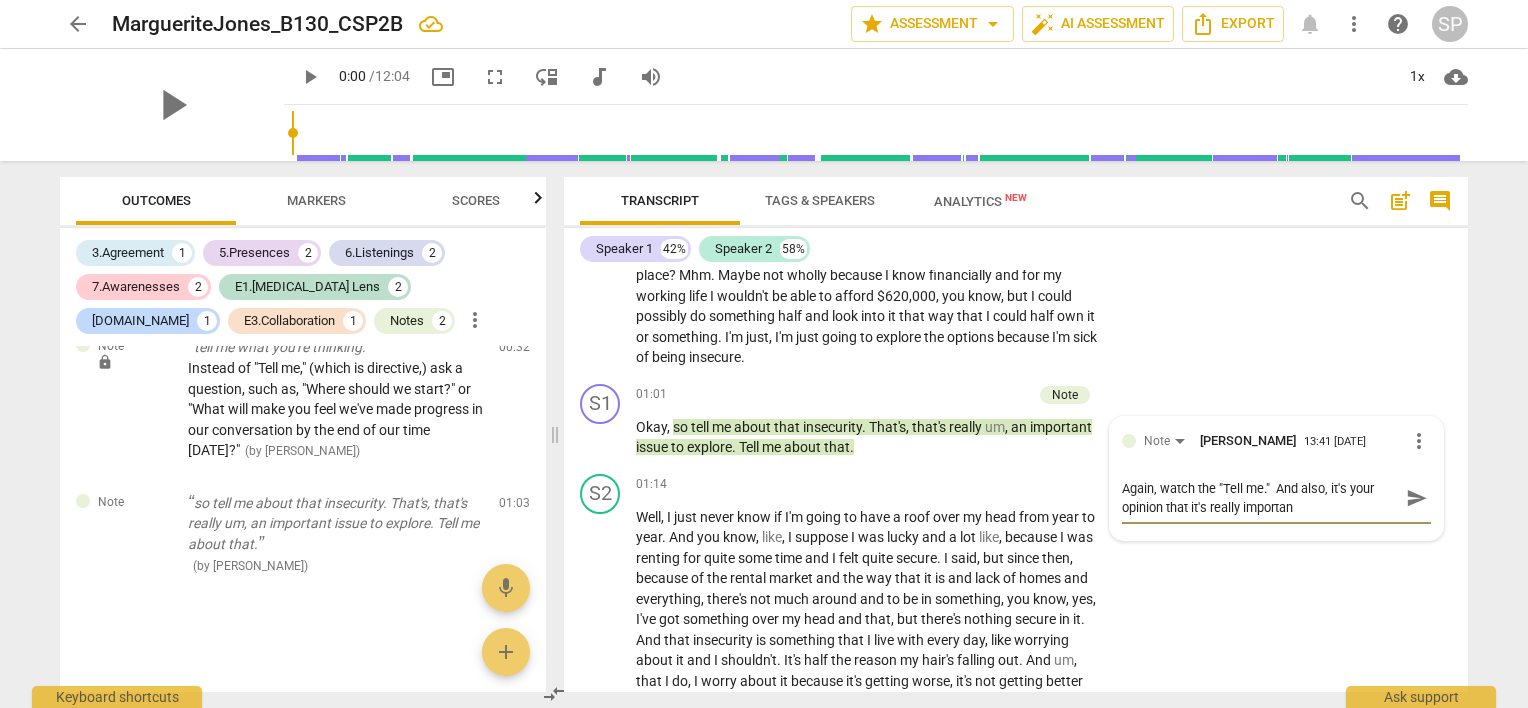 type on "Again, watch the "Tell me."  And also, it's your opinion that it's really important" 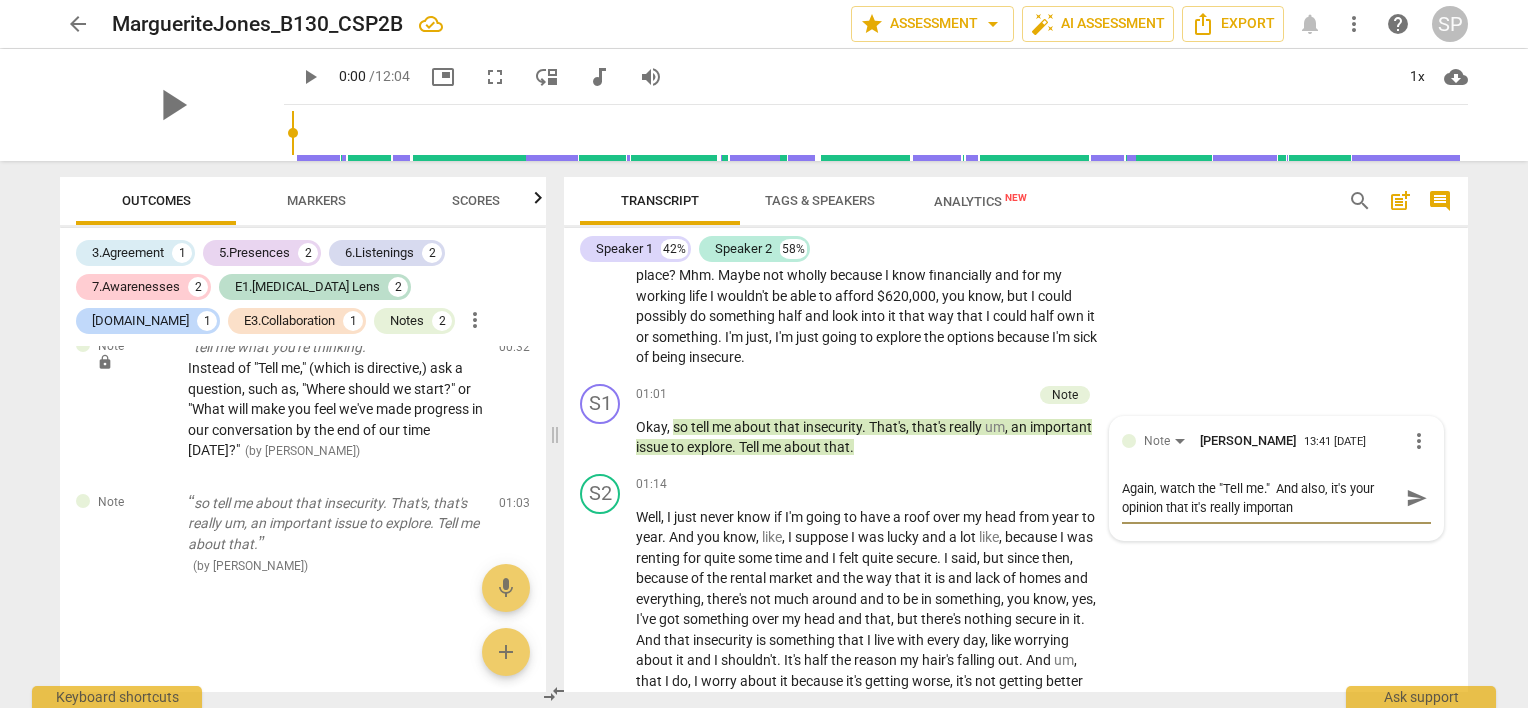 type on "Again, watch the "Tell me."  And also, it's your opinion that it's really important" 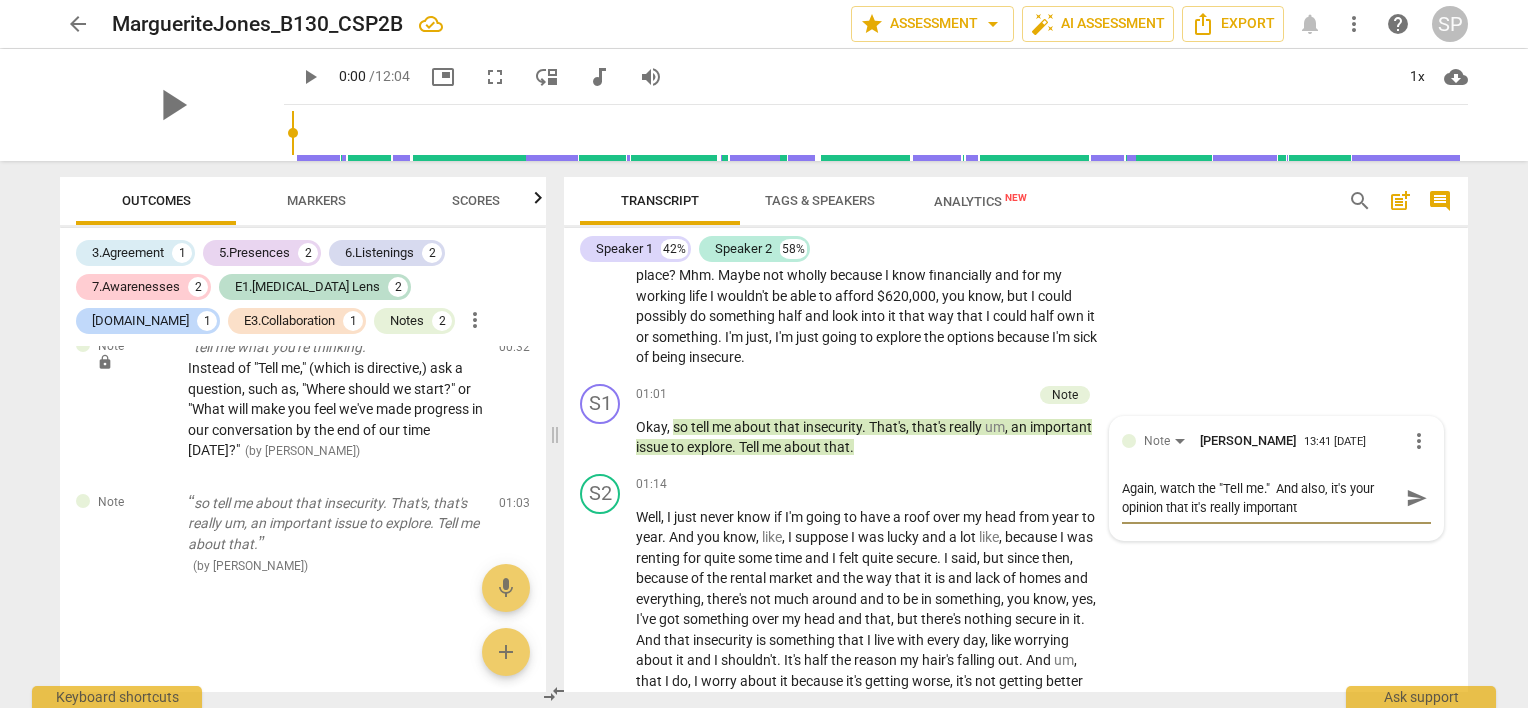 type on "Again, watch the "Tell me."  And also, it's your opinion that it's really important" 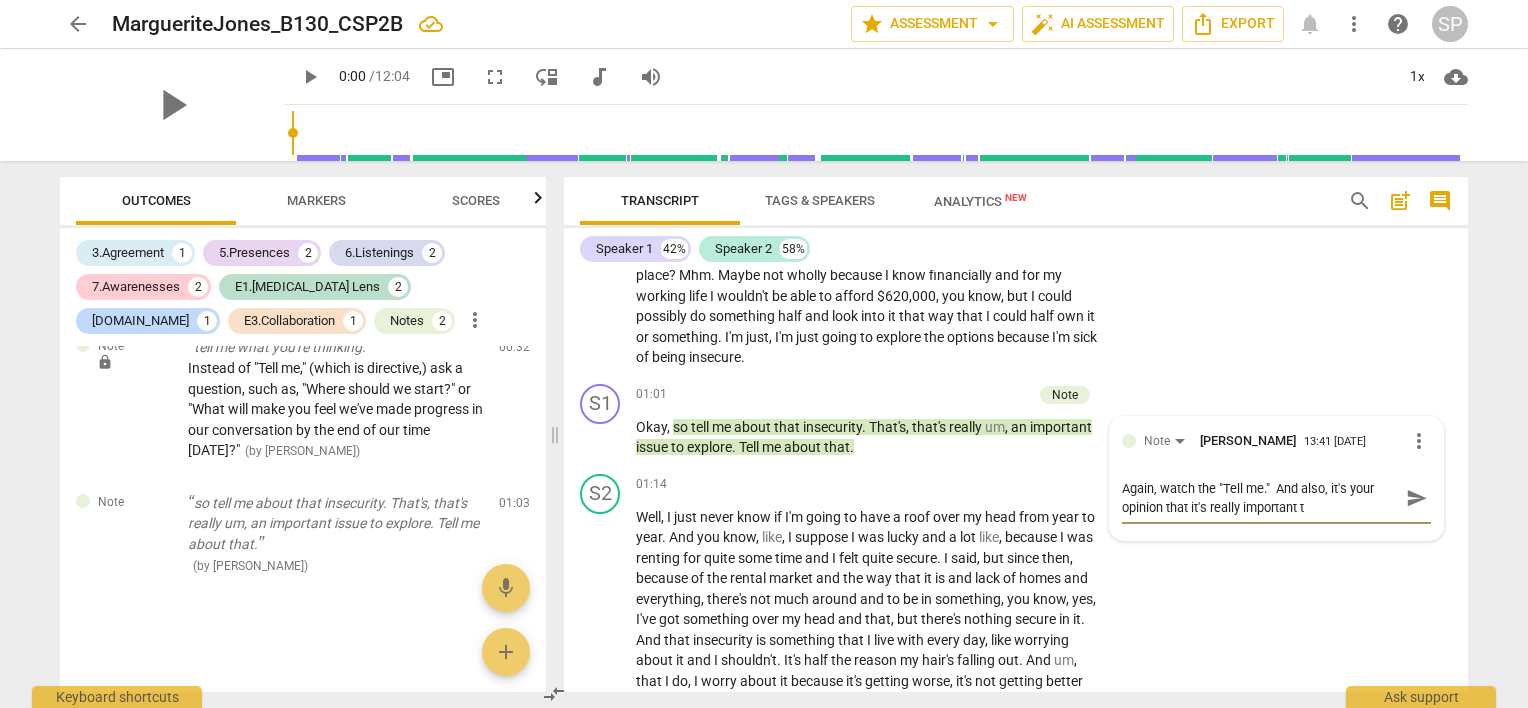 type on "Again, watch the "Tell me."  And also, it's your opinion that it's really important to" 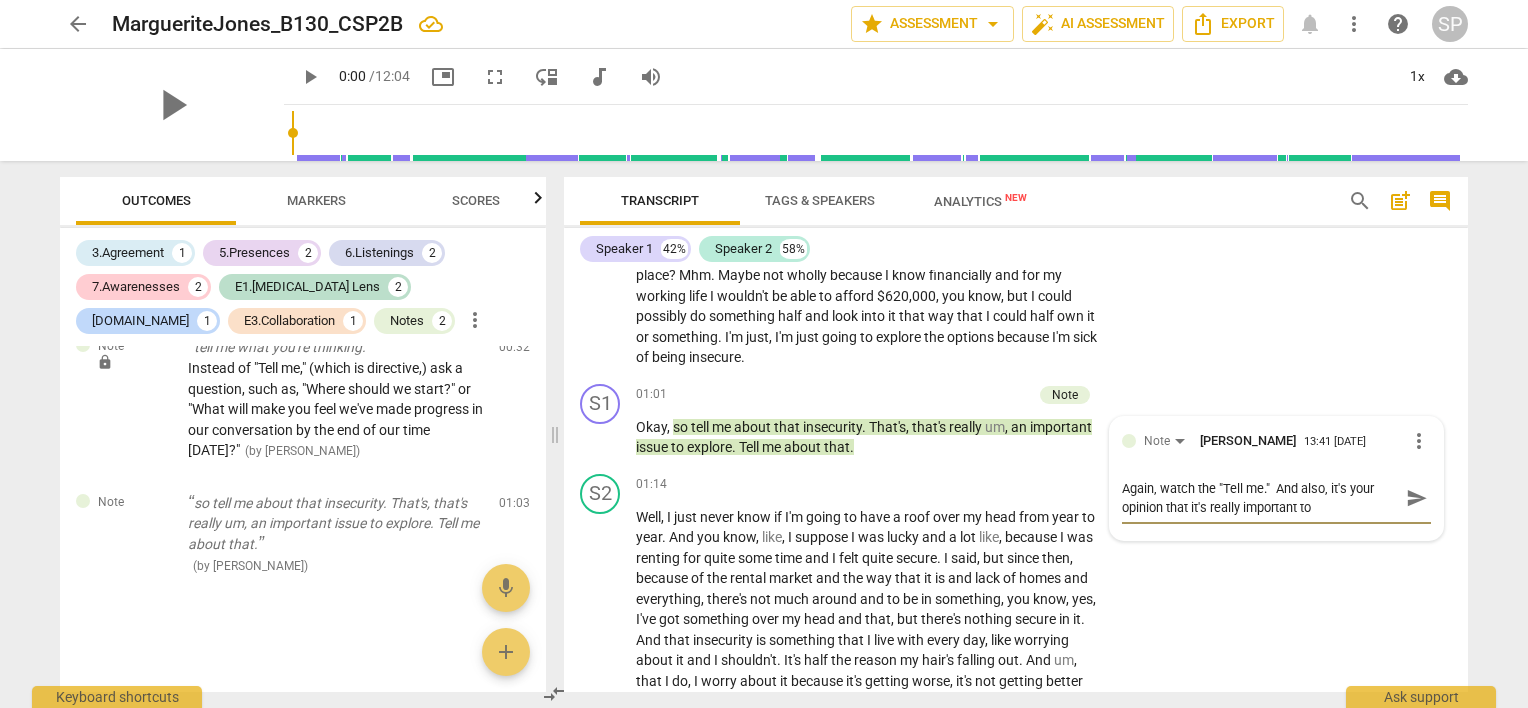 type 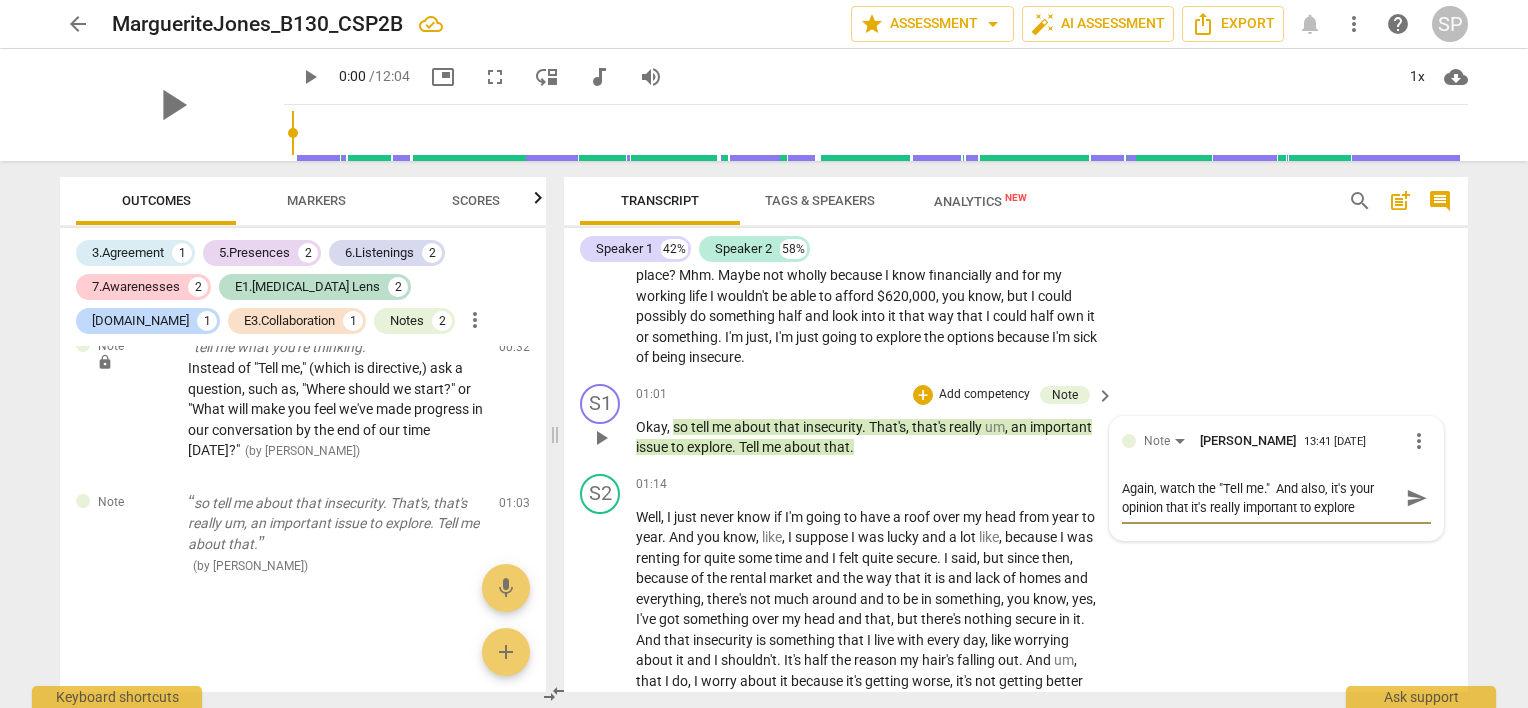 click on "Again, watch the "Tell me."  And also, it's your opinion that it's really important to explore" at bounding box center (1260, 498) 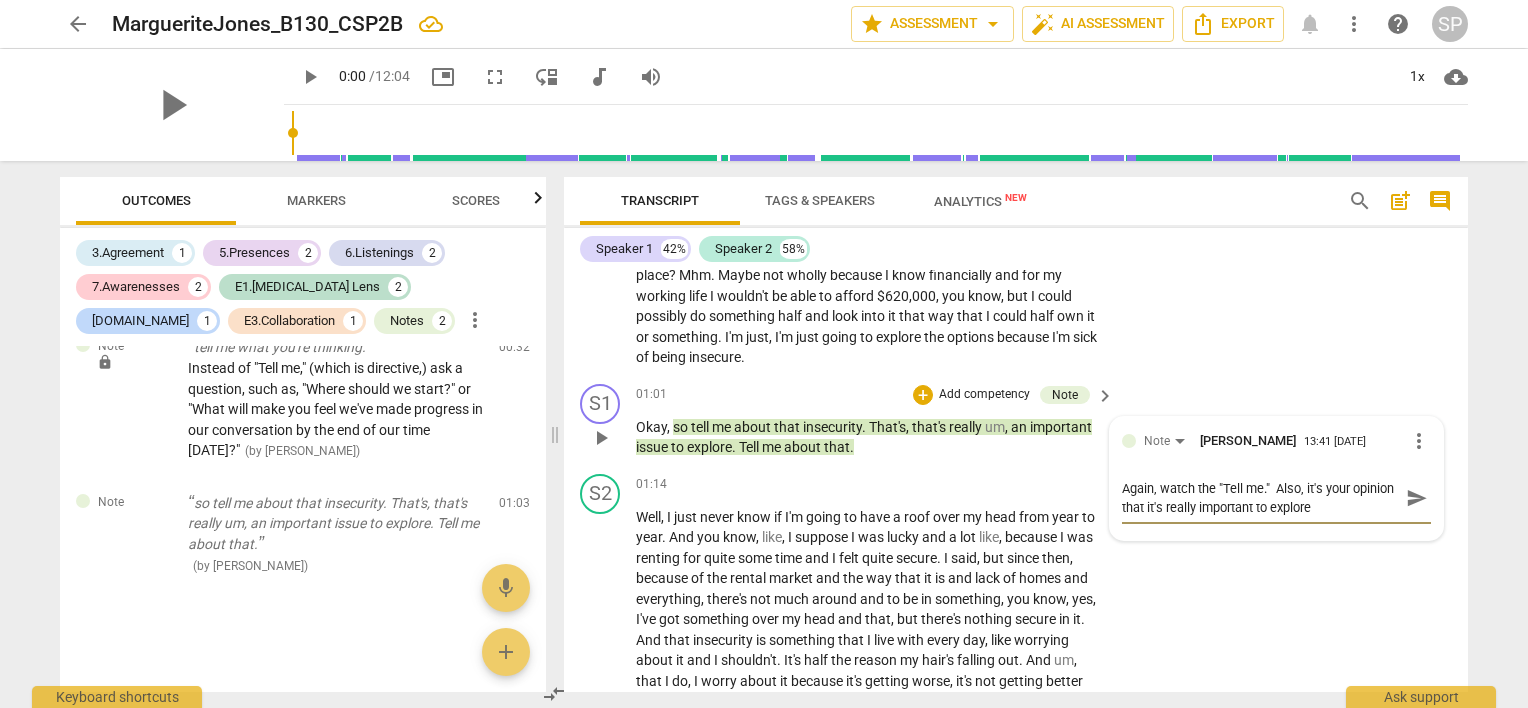 click on "Again, watch the "Tell me."  Also, it's your opinion that it's really important to explore" at bounding box center [1260, 498] 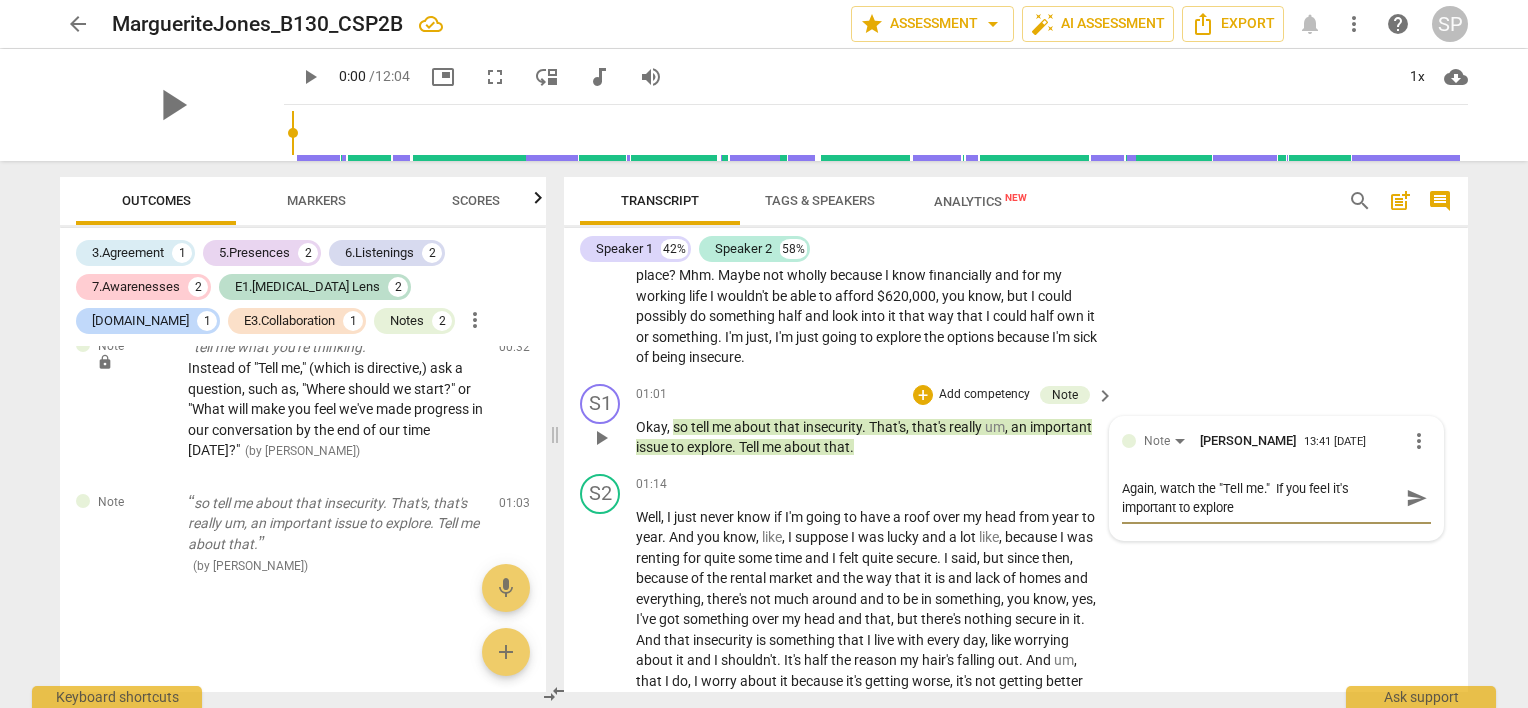 click on "Again, watch the "Tell me."  If you feel it's important to explore" at bounding box center [1260, 498] 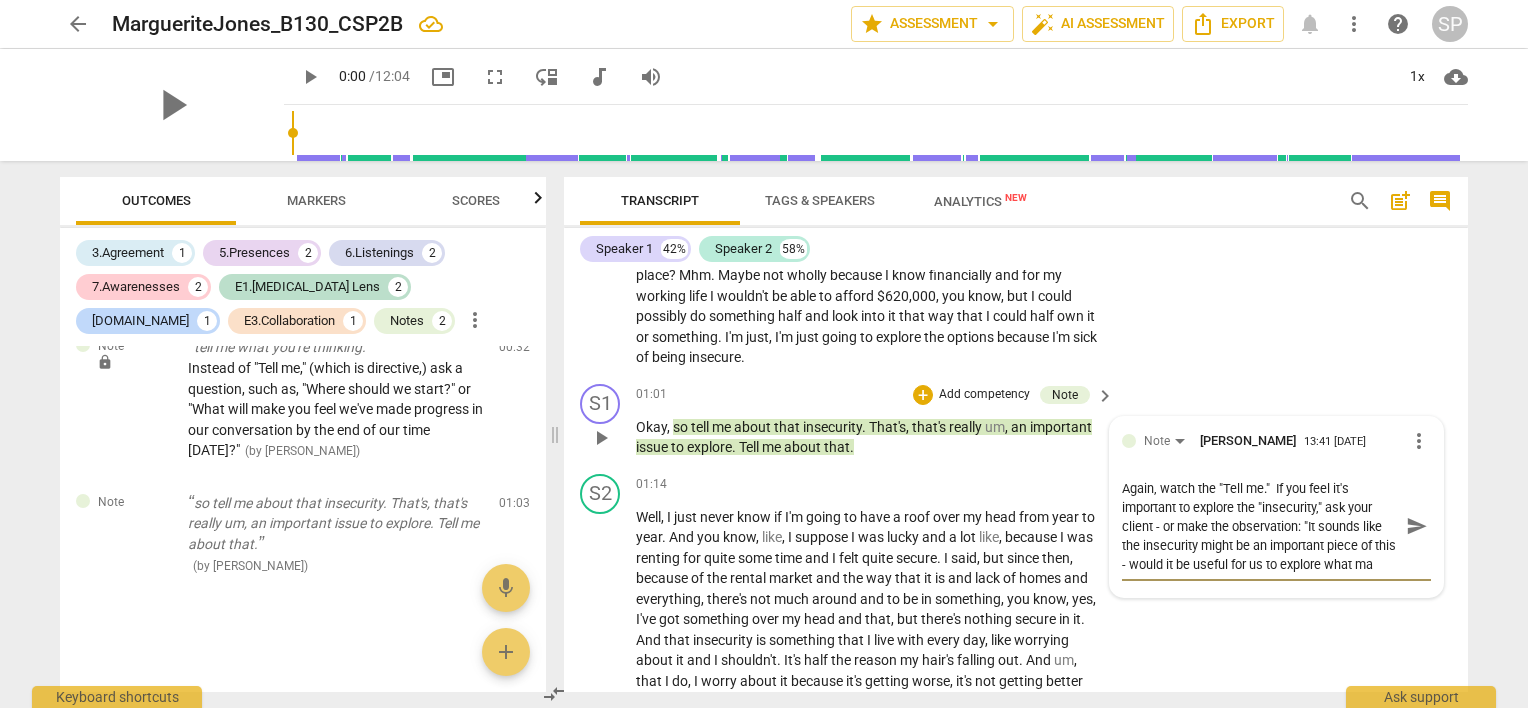 scroll, scrollTop: 17, scrollLeft: 0, axis: vertical 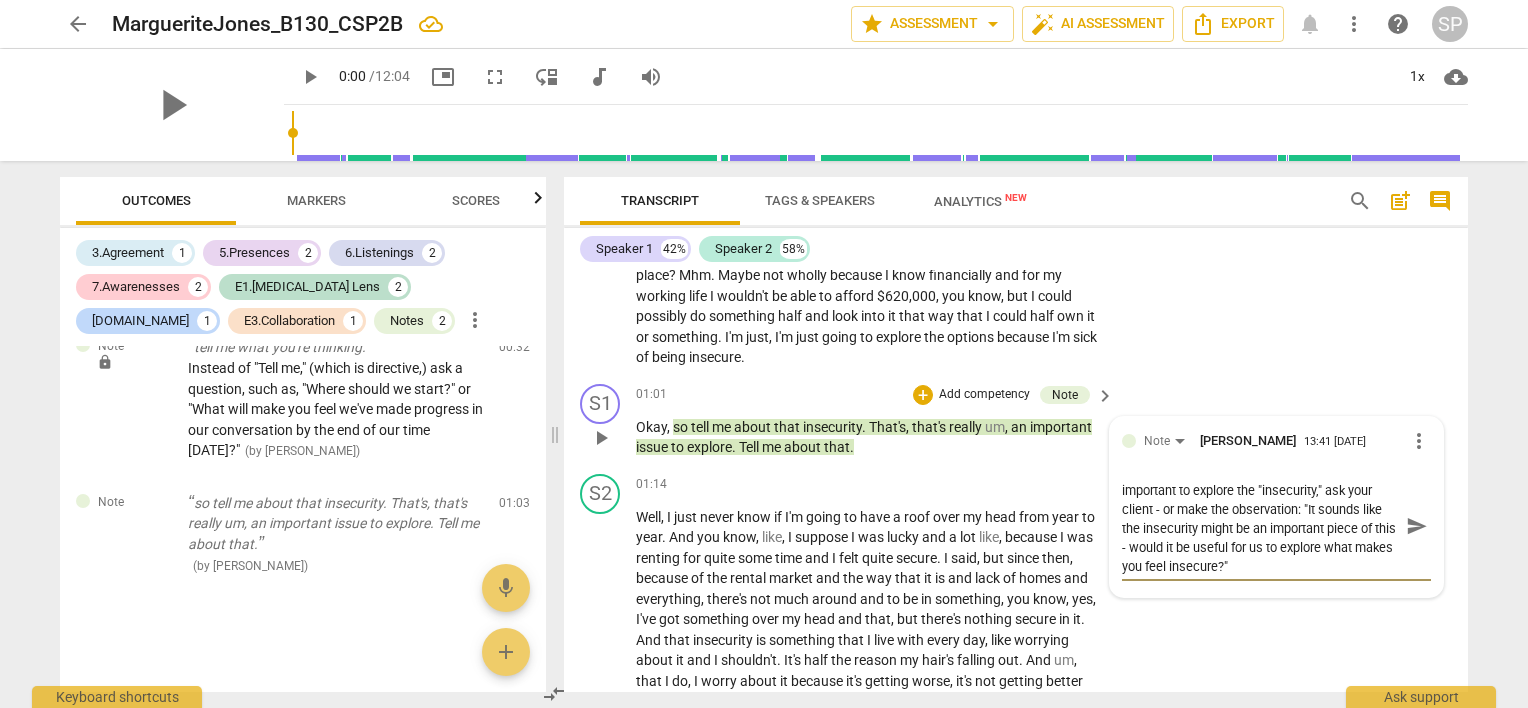 click on "Again, watch the "Tell me."  If you feel it's important to explore the "insecurity," ask your client - or make the observation: "It sounds like the insecurity might be an important piece of this - would it be useful for us to explore what makes you feel insecure?"" at bounding box center (1260, 526) 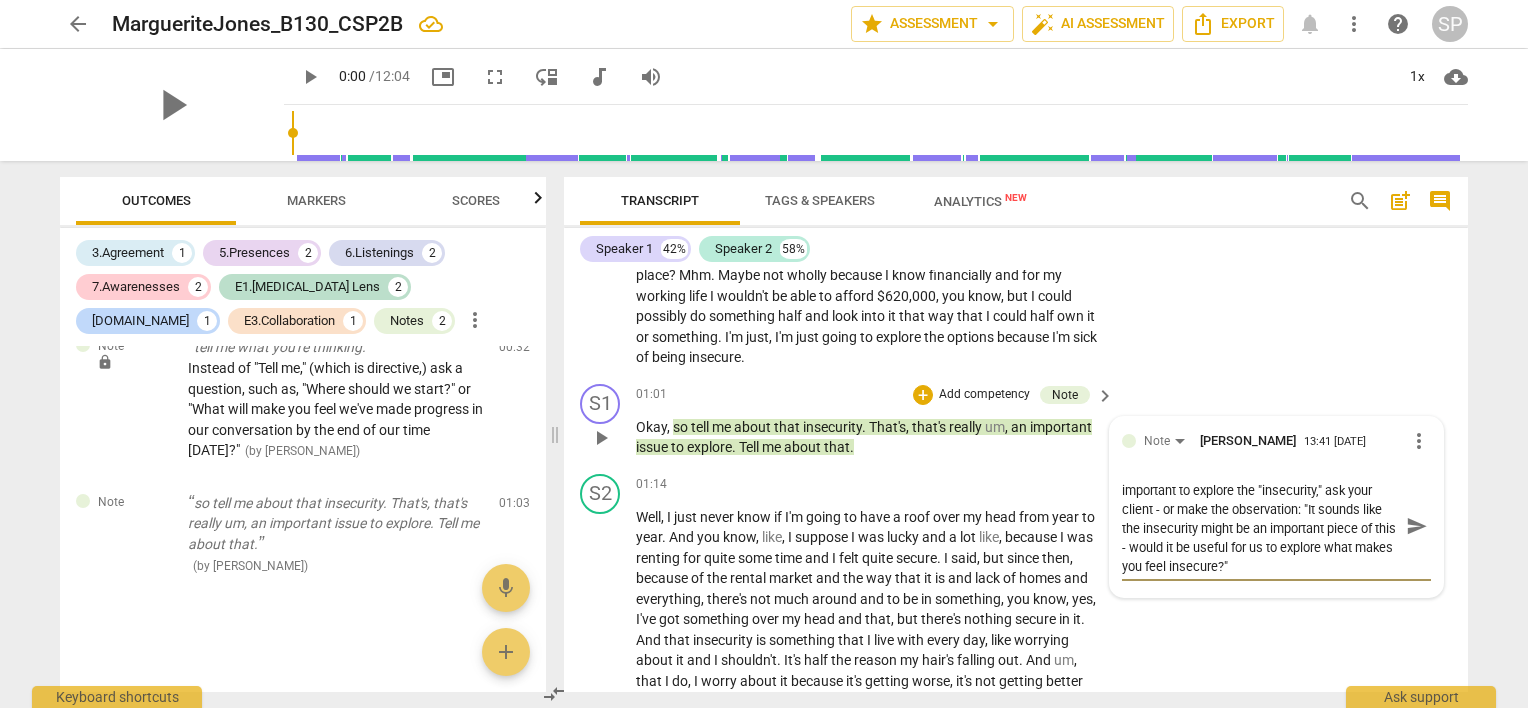 drag, startPoint x: 1261, startPoint y: 487, endPoint x: 1264, endPoint y: 497, distance: 10.440307 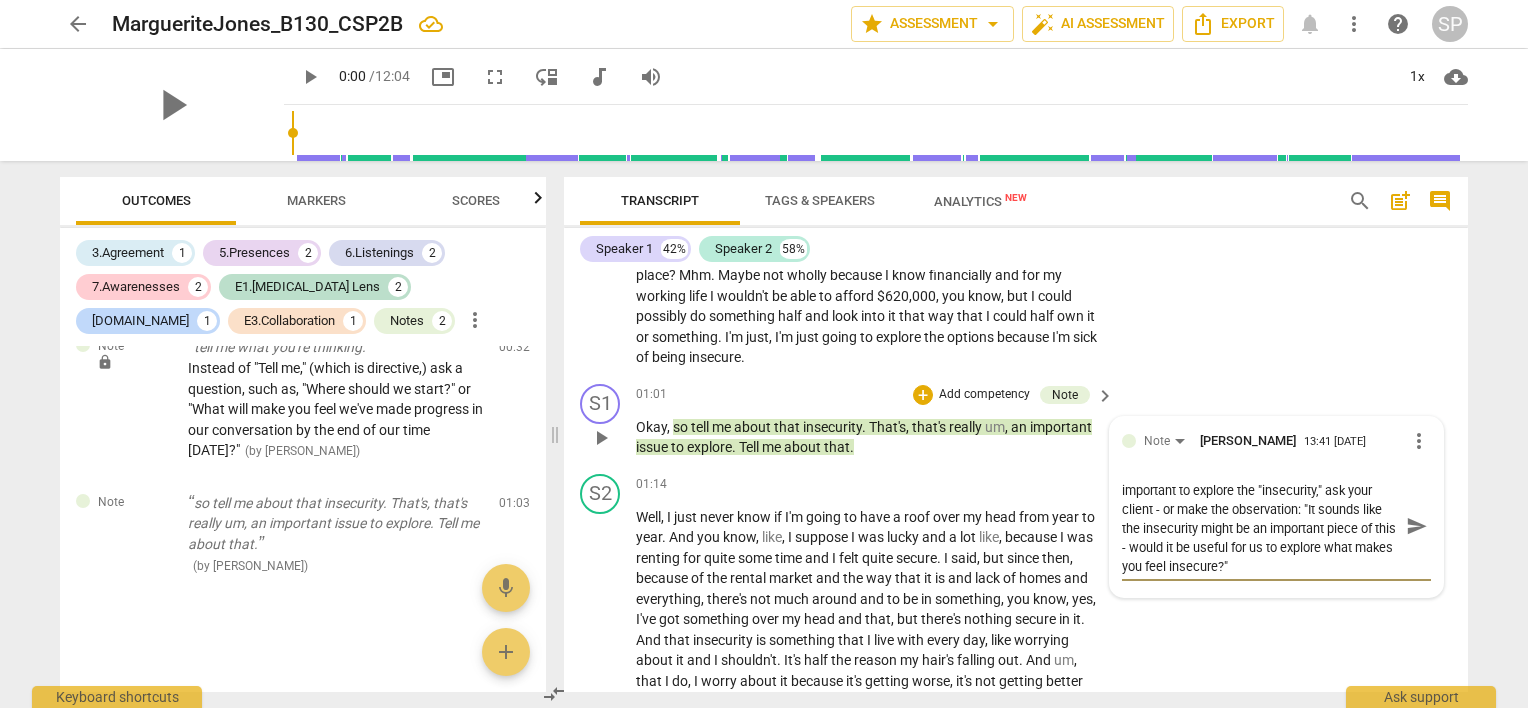 click on "send" at bounding box center (1417, 526) 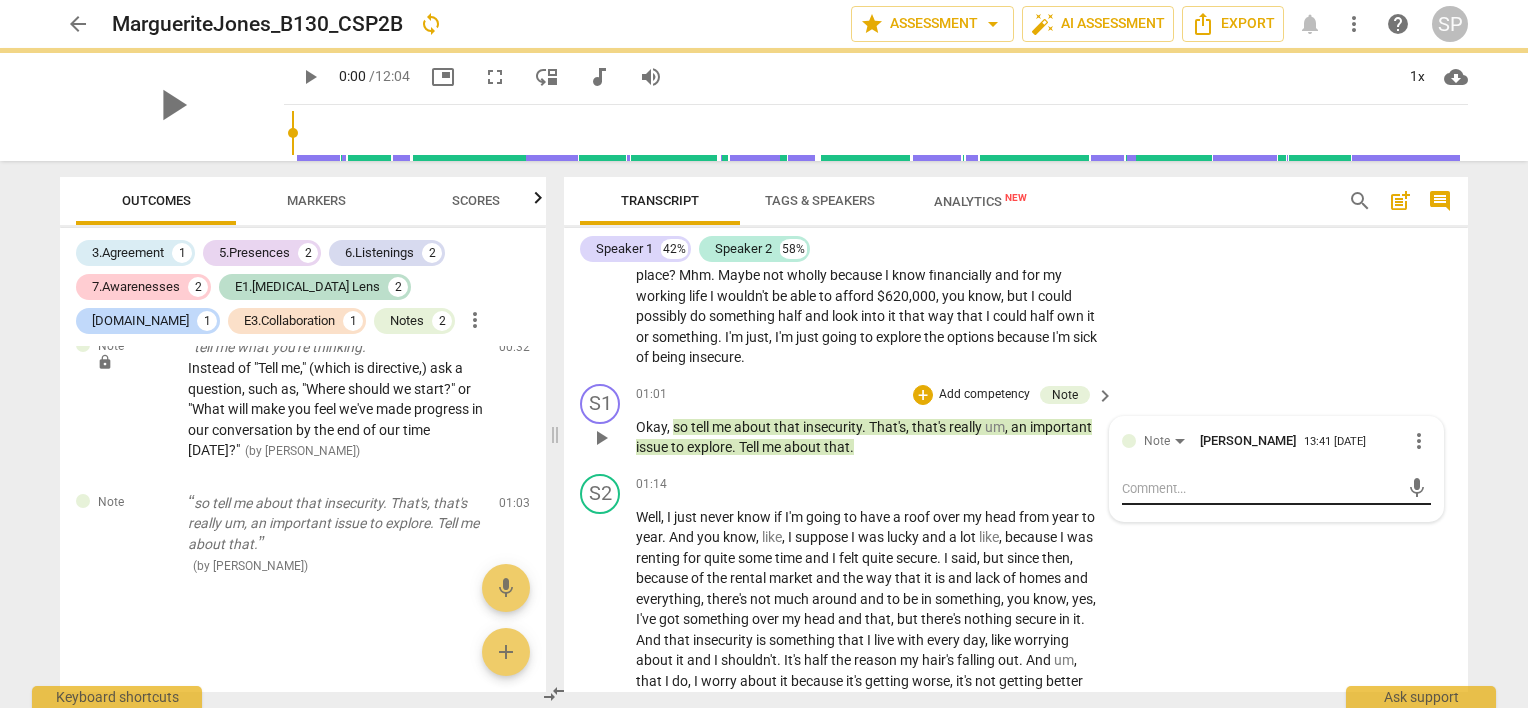 scroll, scrollTop: 0, scrollLeft: 0, axis: both 